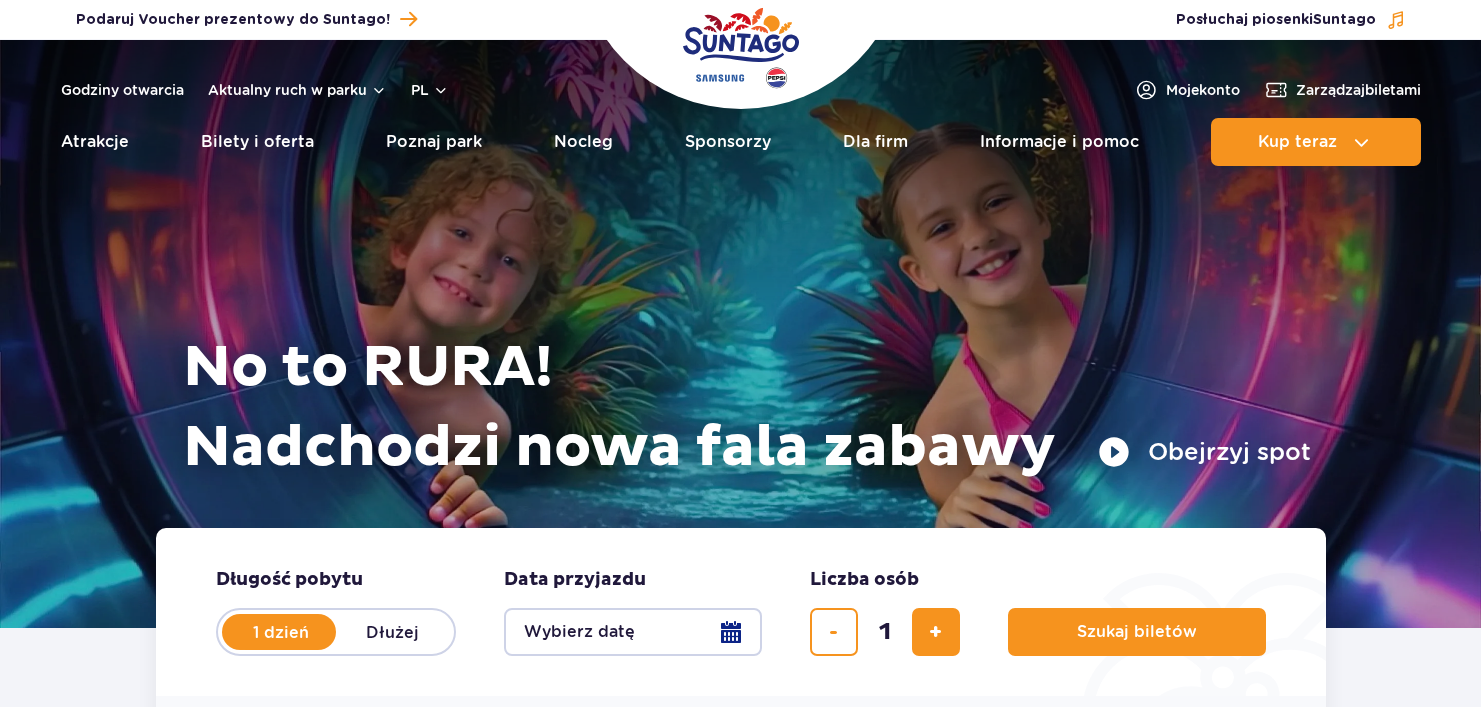 scroll, scrollTop: 0, scrollLeft: 0, axis: both 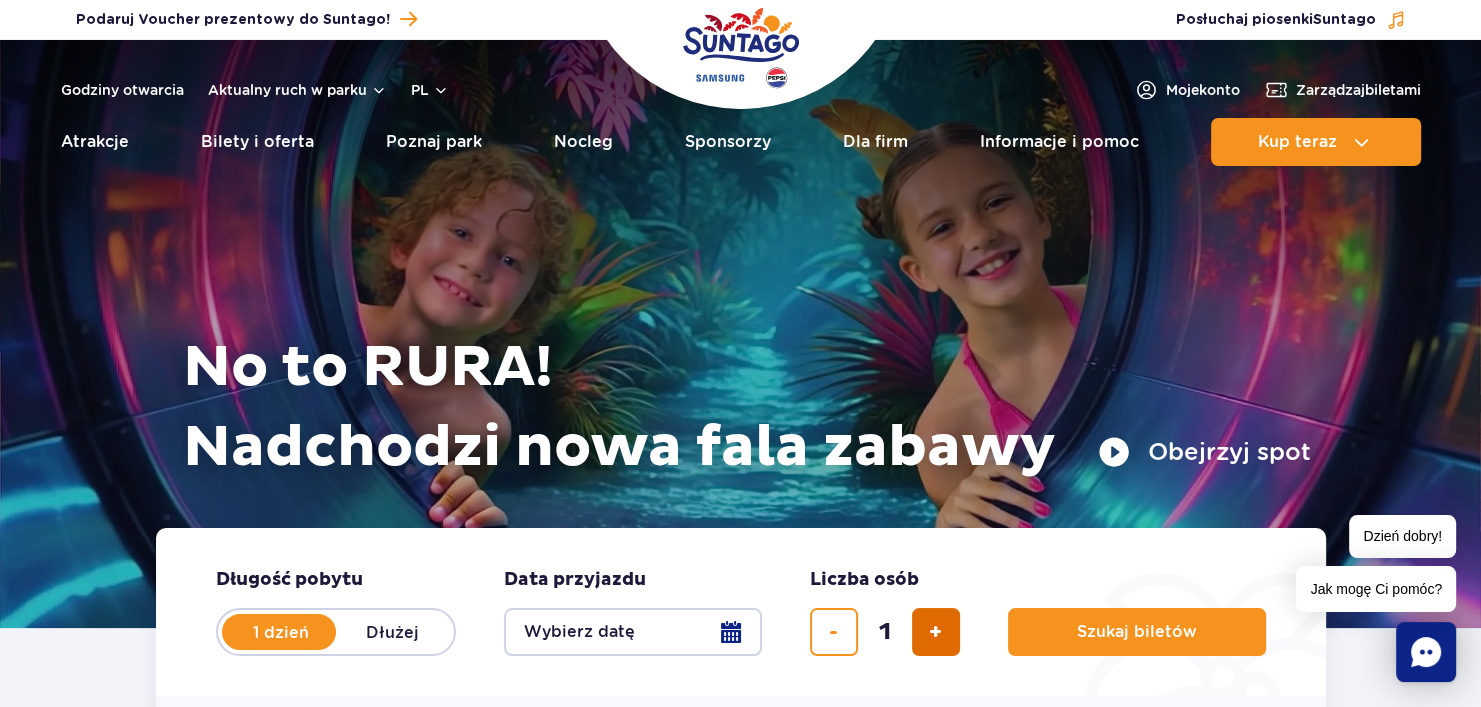 click at bounding box center [936, 632] 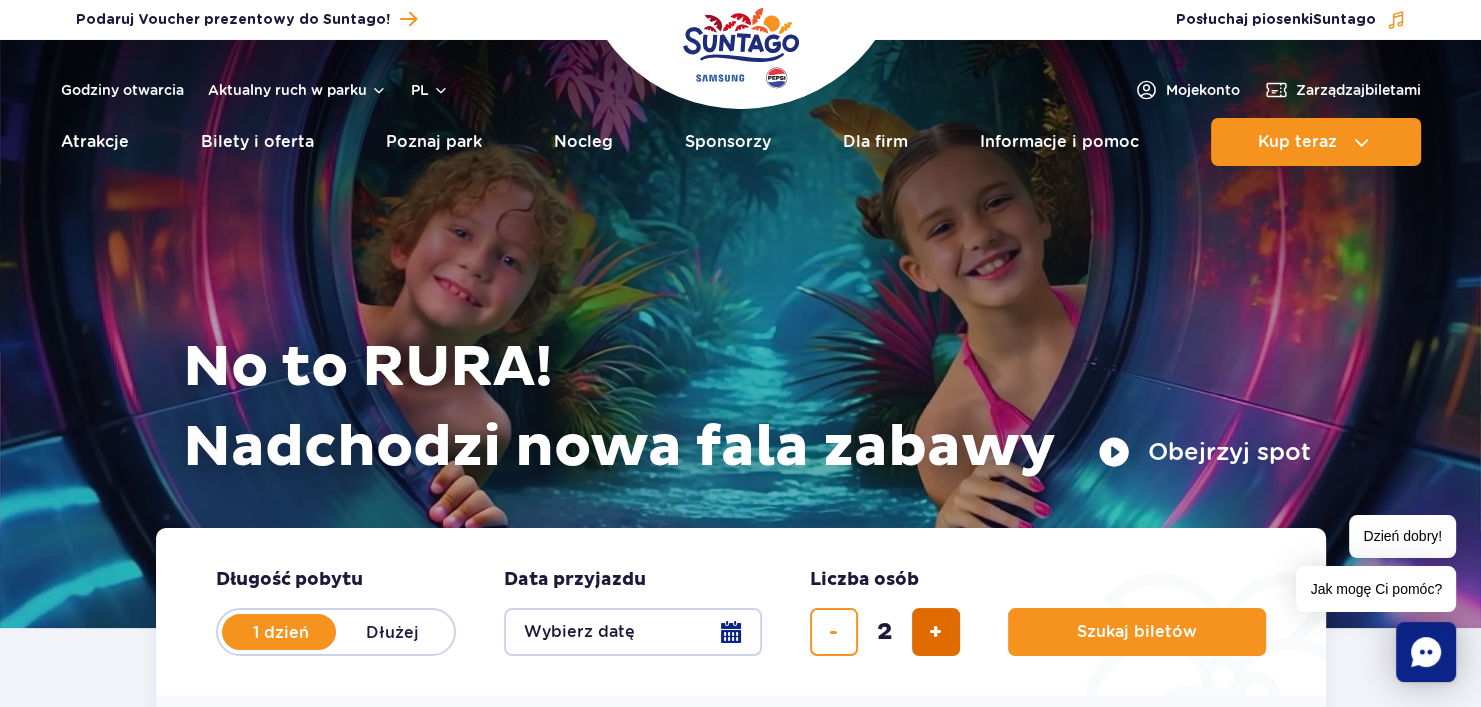 type 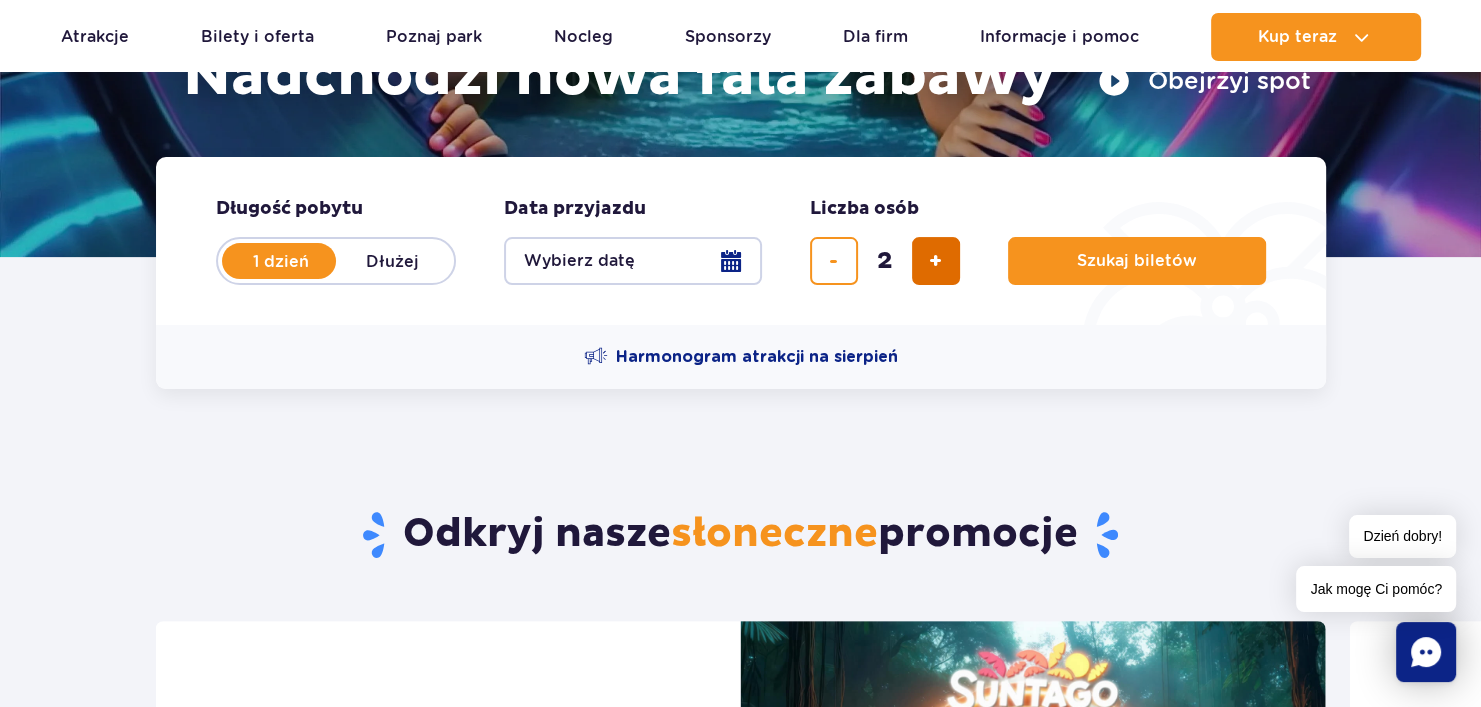 scroll, scrollTop: 400, scrollLeft: 0, axis: vertical 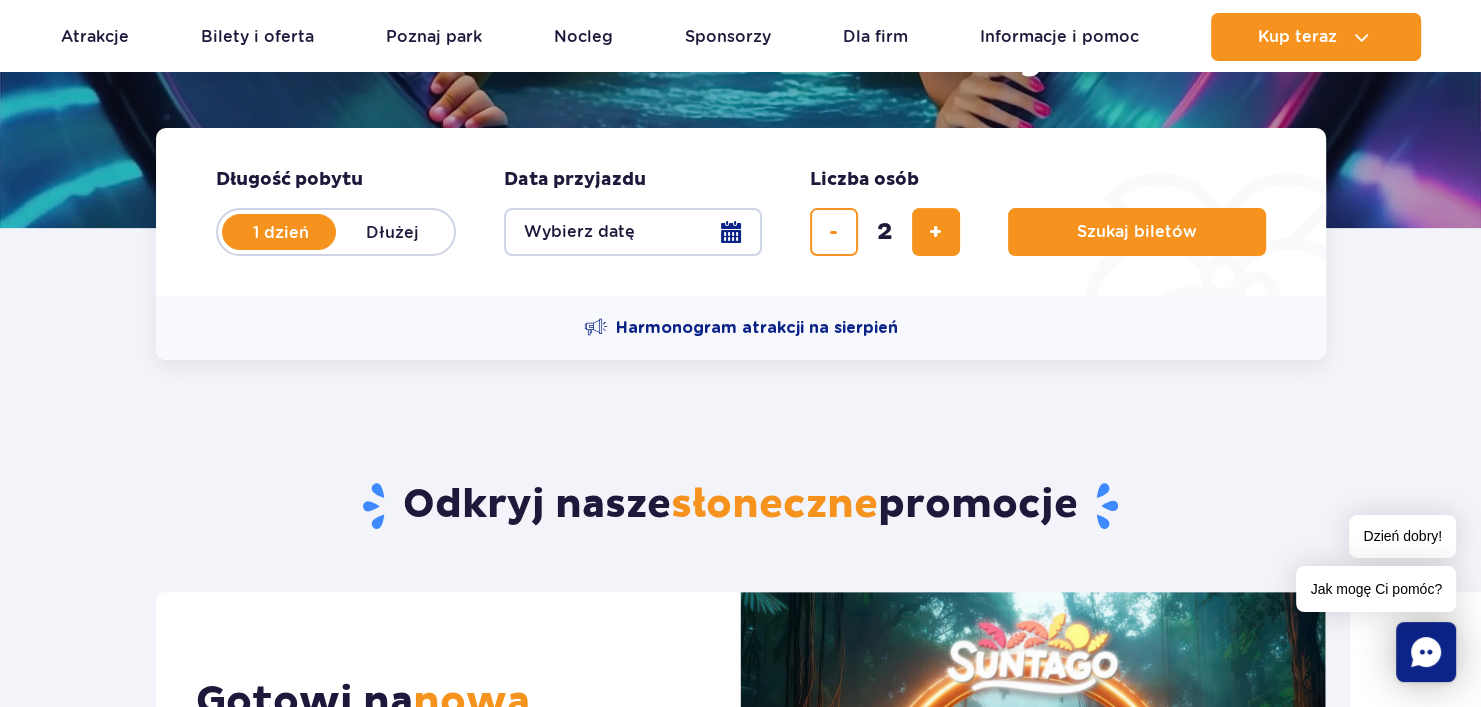 click on "Wybierz datę" at bounding box center (633, 232) 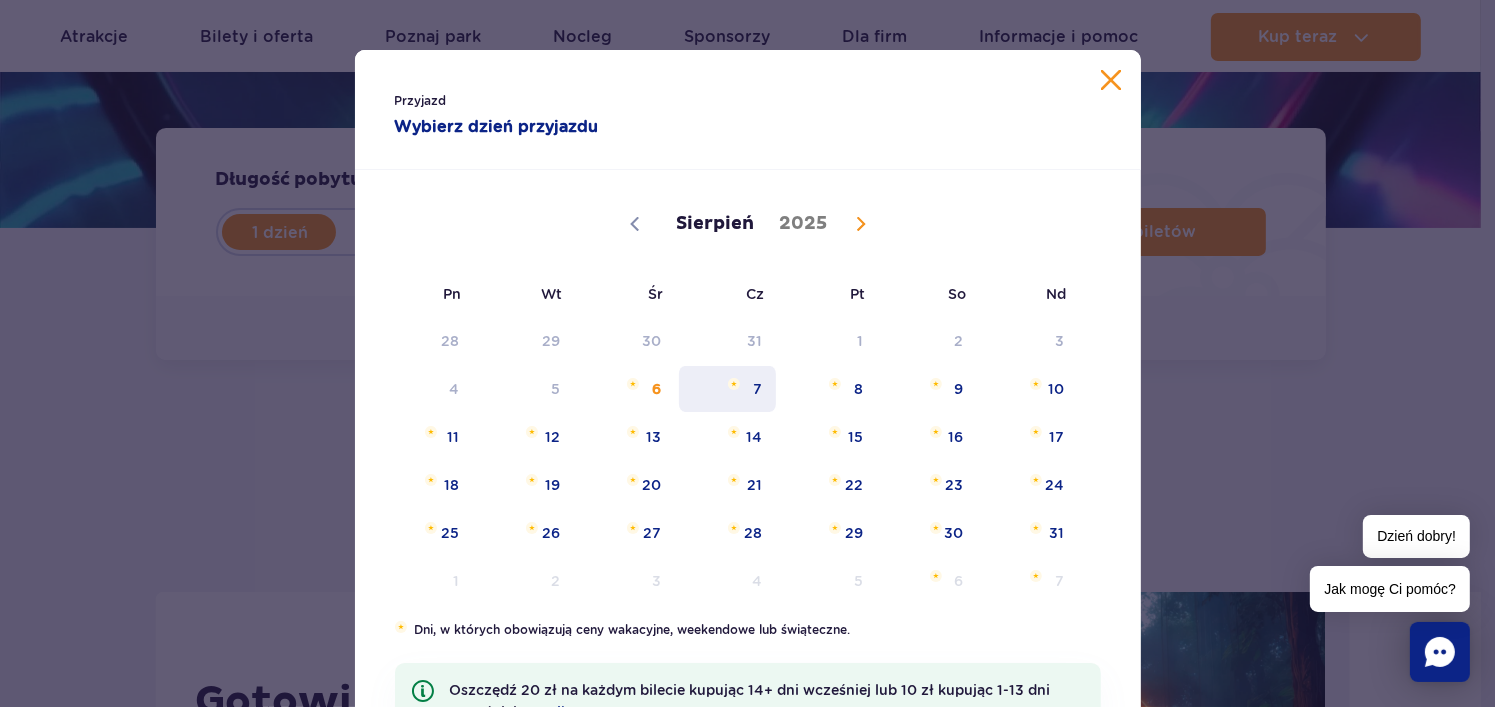 click on "7" at bounding box center [727, 389] 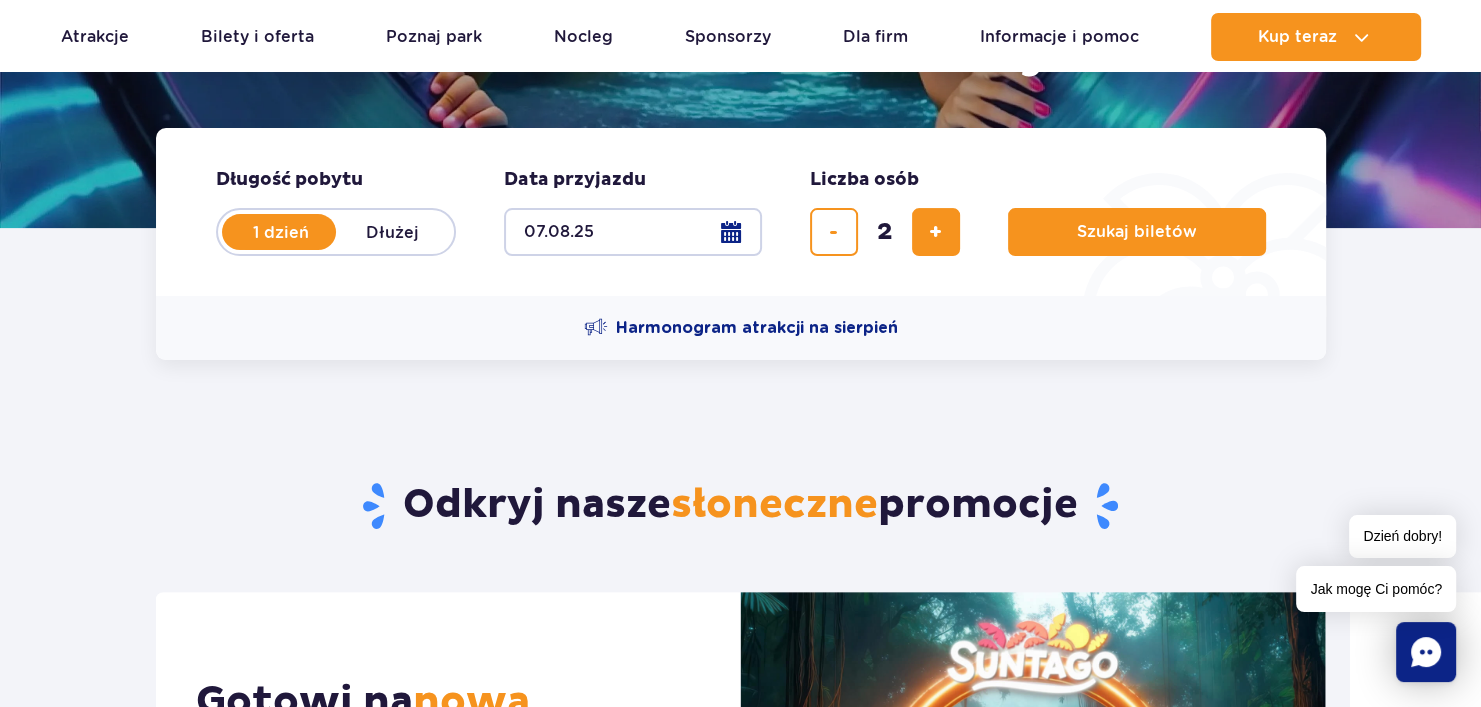 type 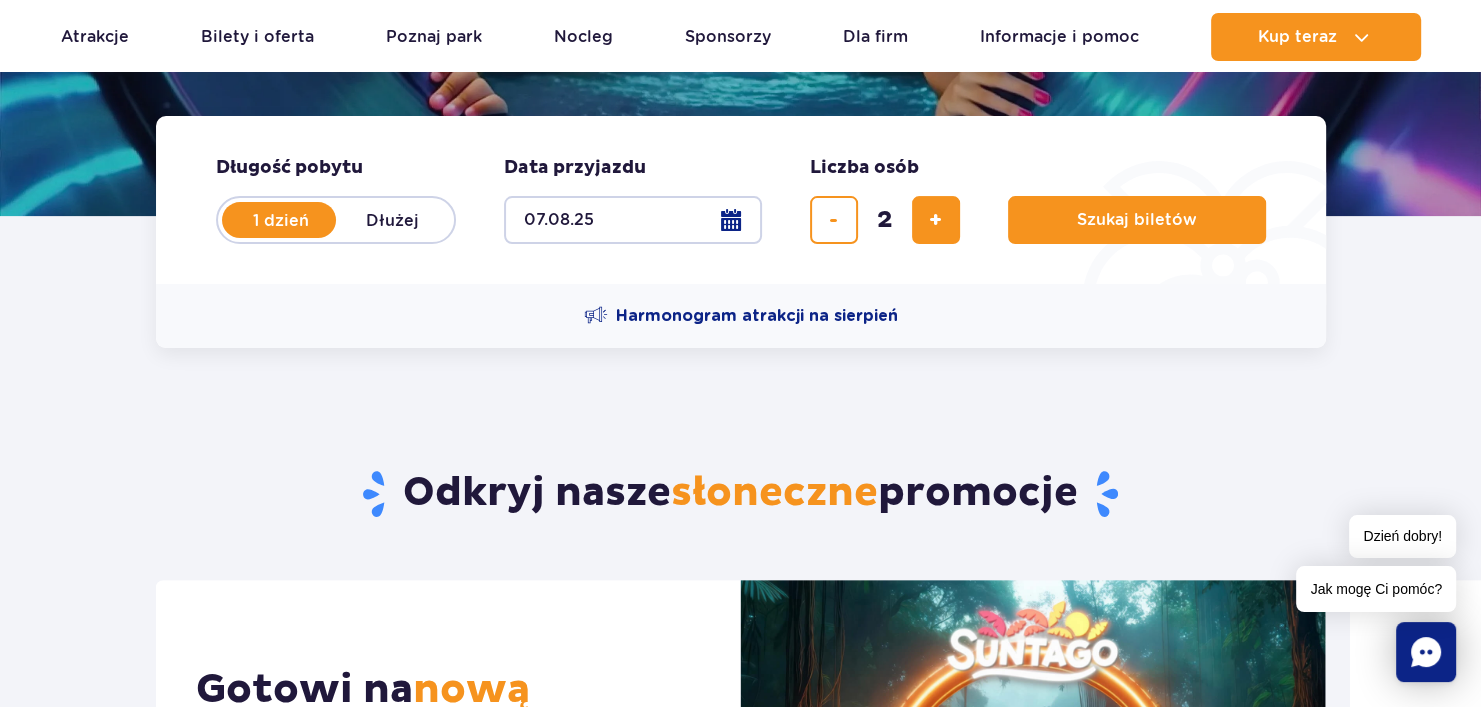 scroll, scrollTop: 400, scrollLeft: 0, axis: vertical 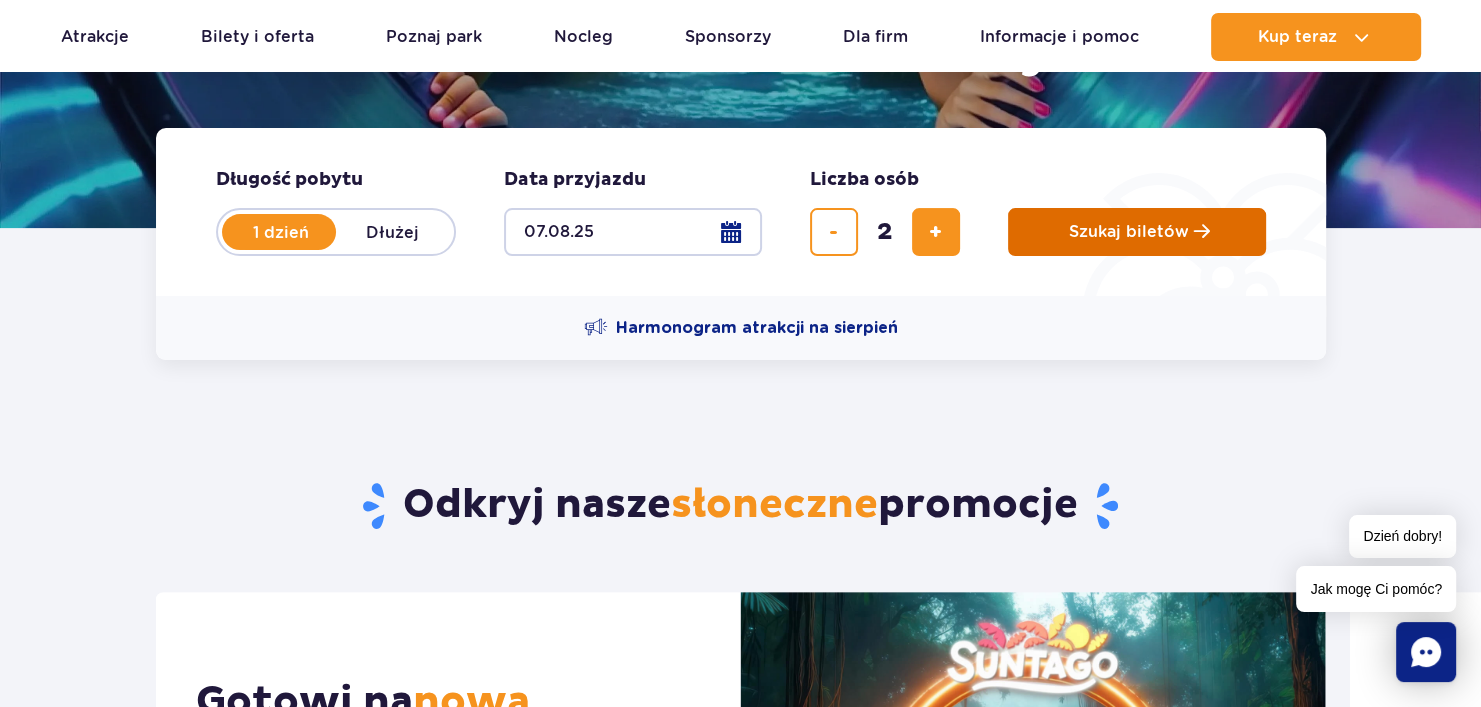 click on "Szukaj biletów" at bounding box center [1137, 232] 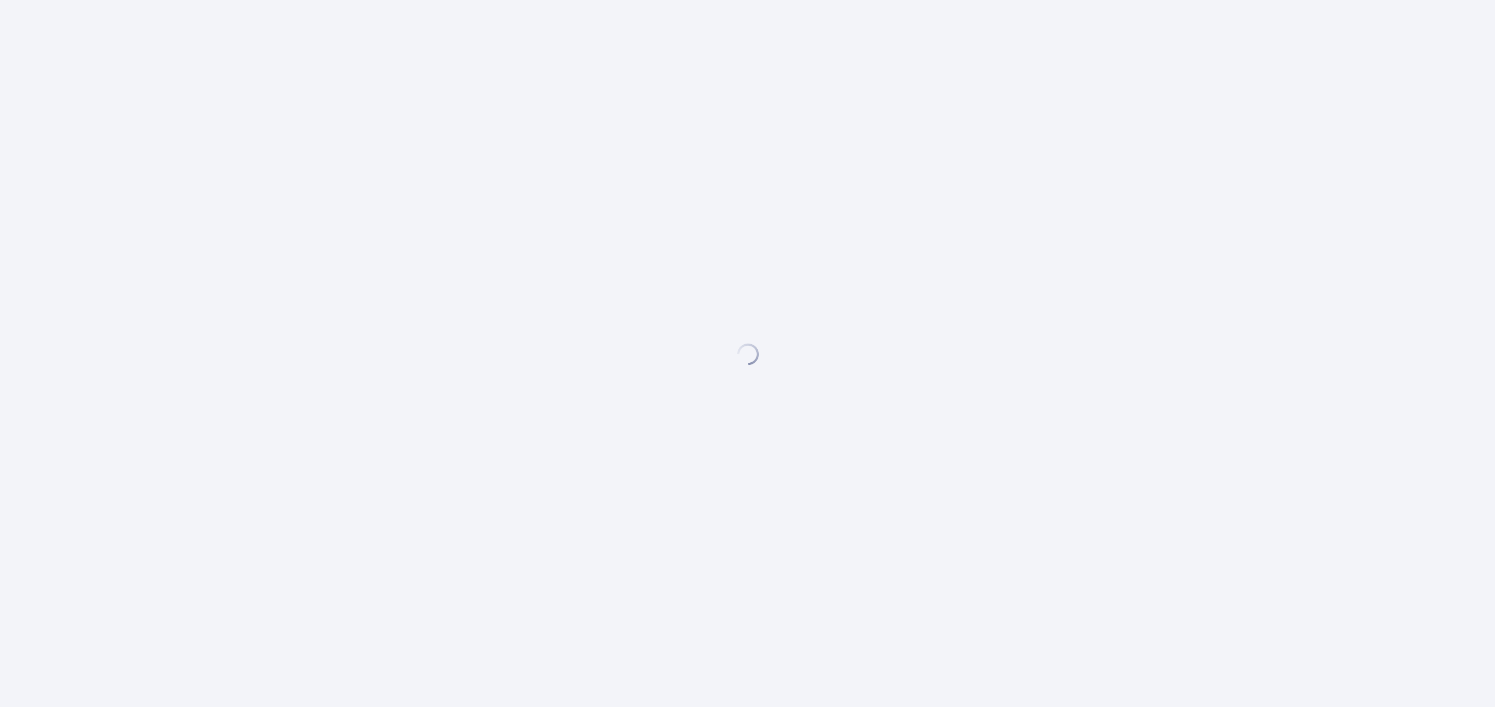 scroll, scrollTop: 0, scrollLeft: 0, axis: both 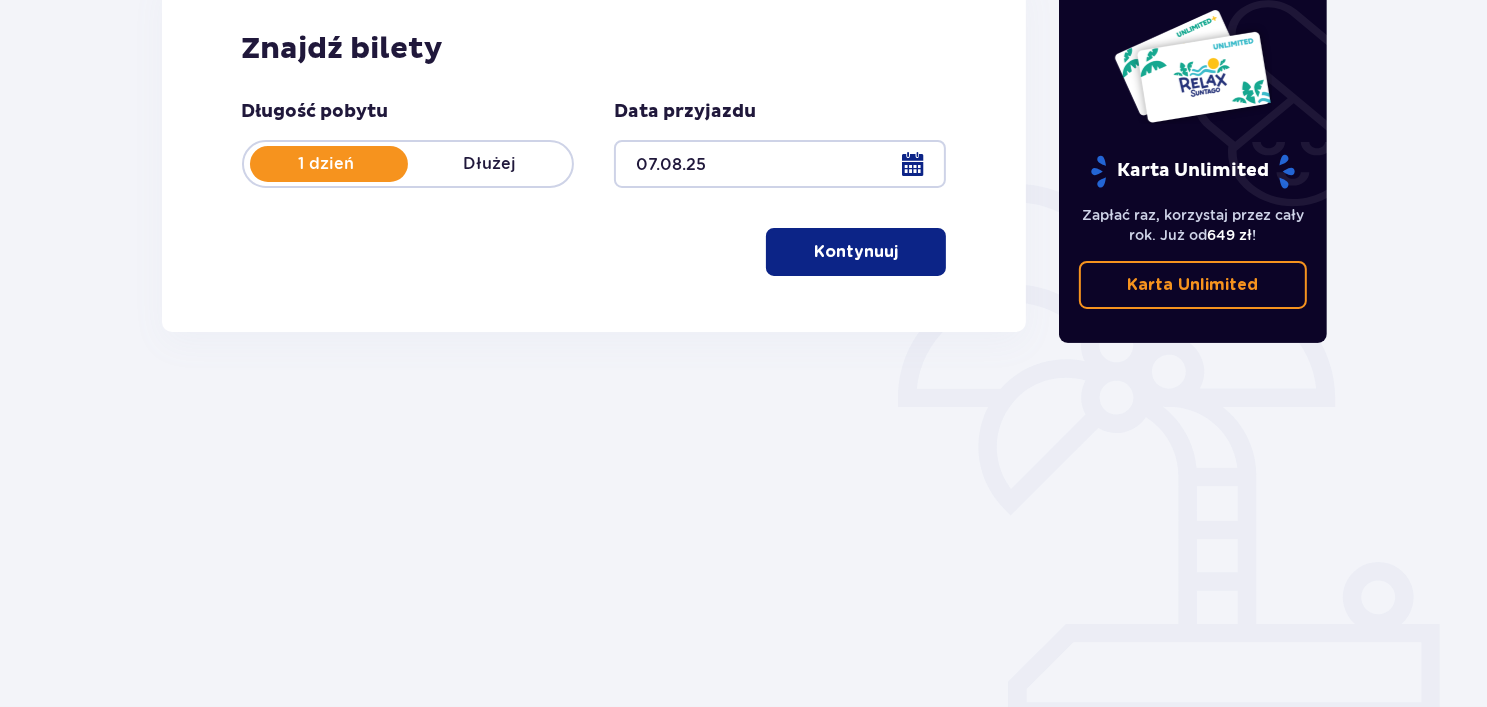 click on "Kontynuuj" at bounding box center (856, 252) 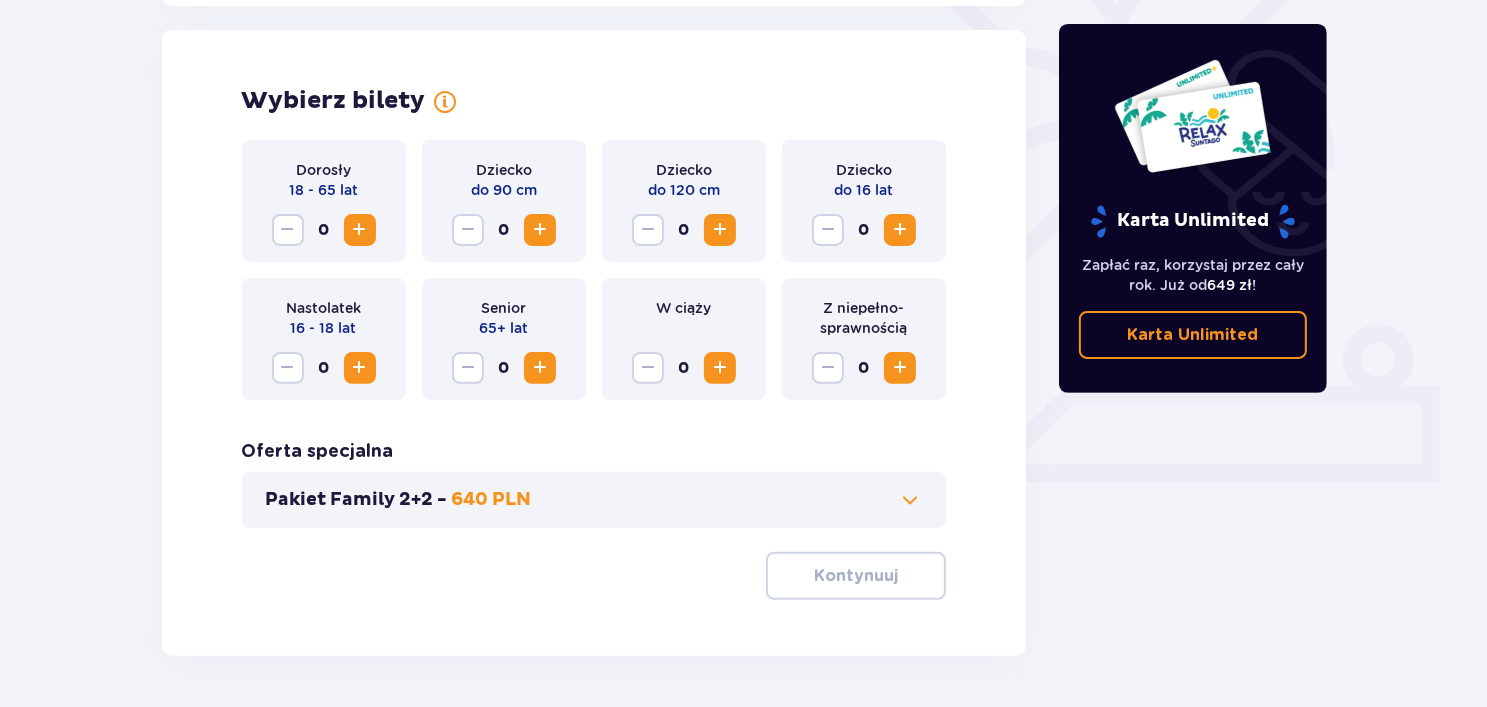 scroll, scrollTop: 556, scrollLeft: 0, axis: vertical 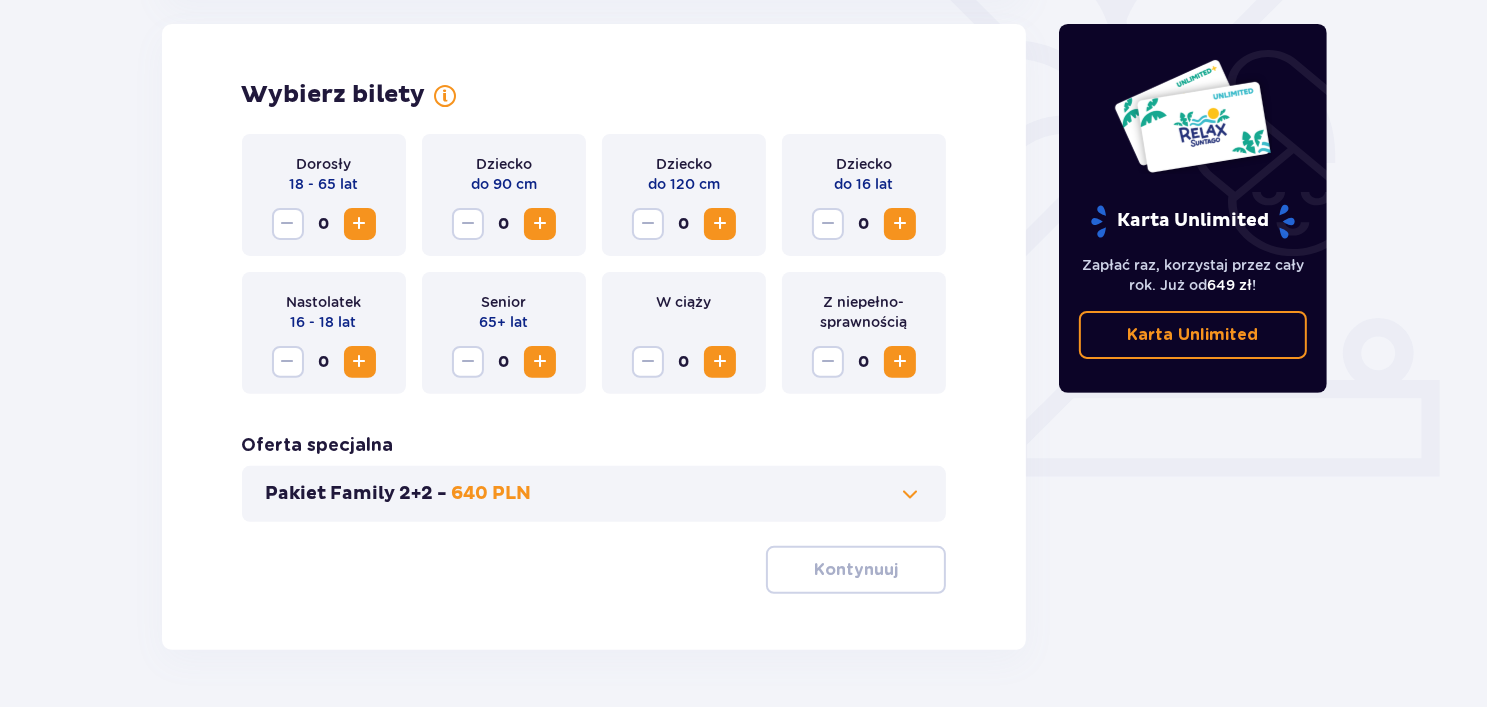 click at bounding box center (360, 224) 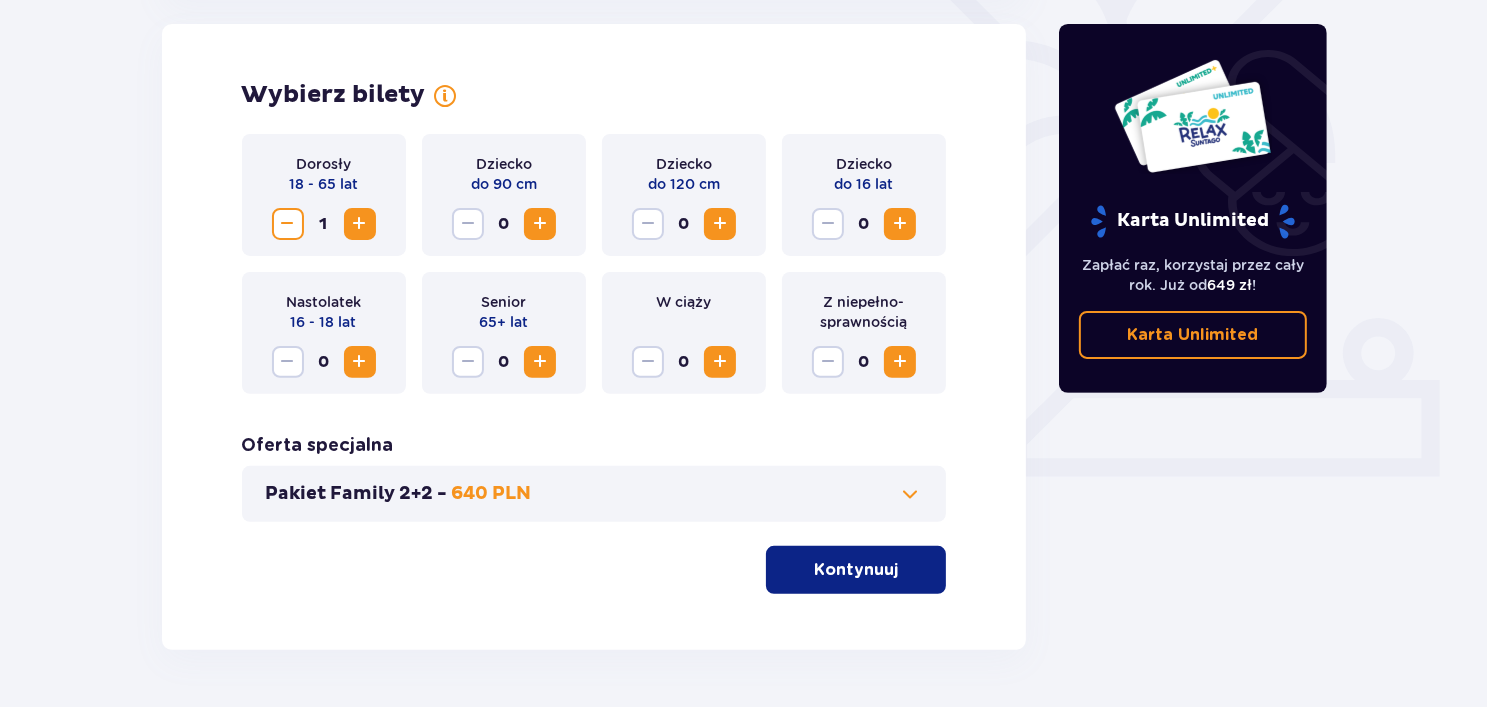 click at bounding box center (900, 362) 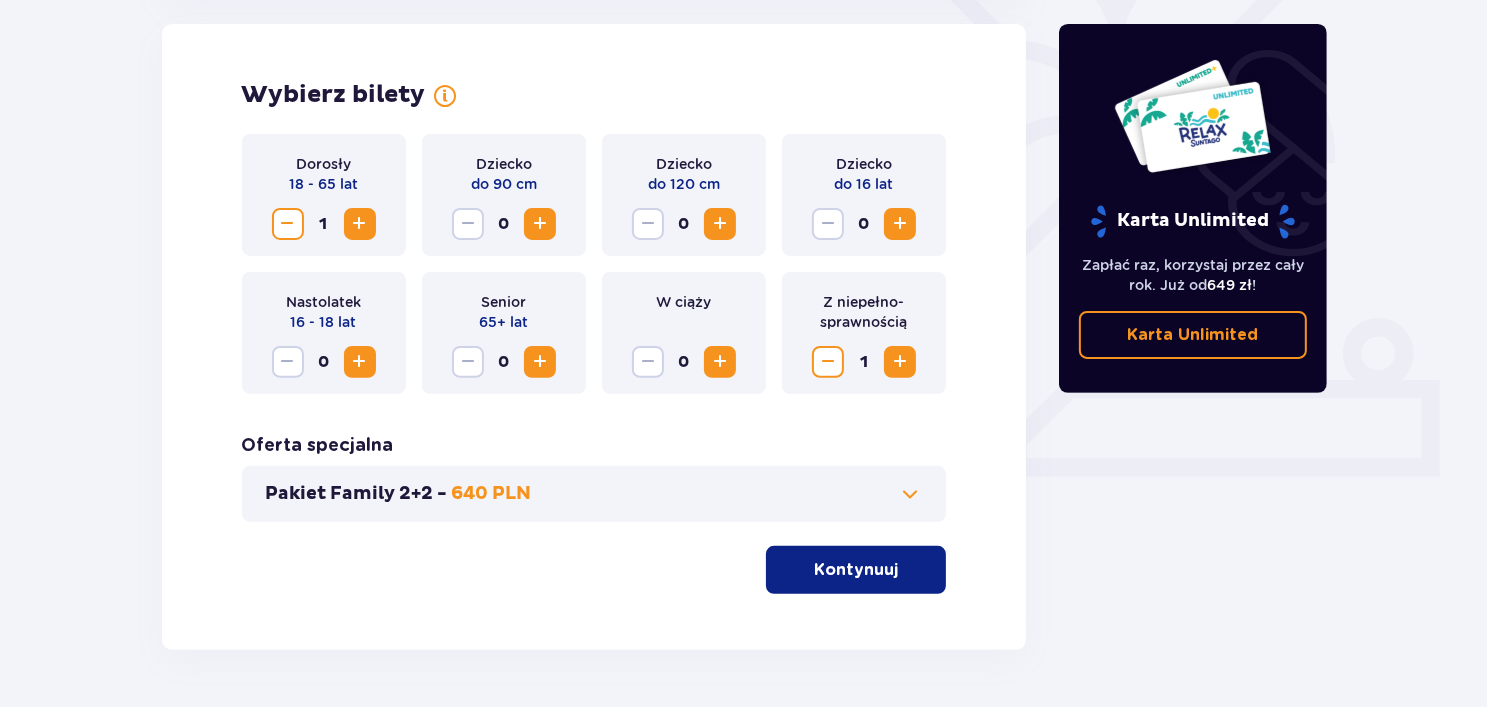 click at bounding box center (902, 570) 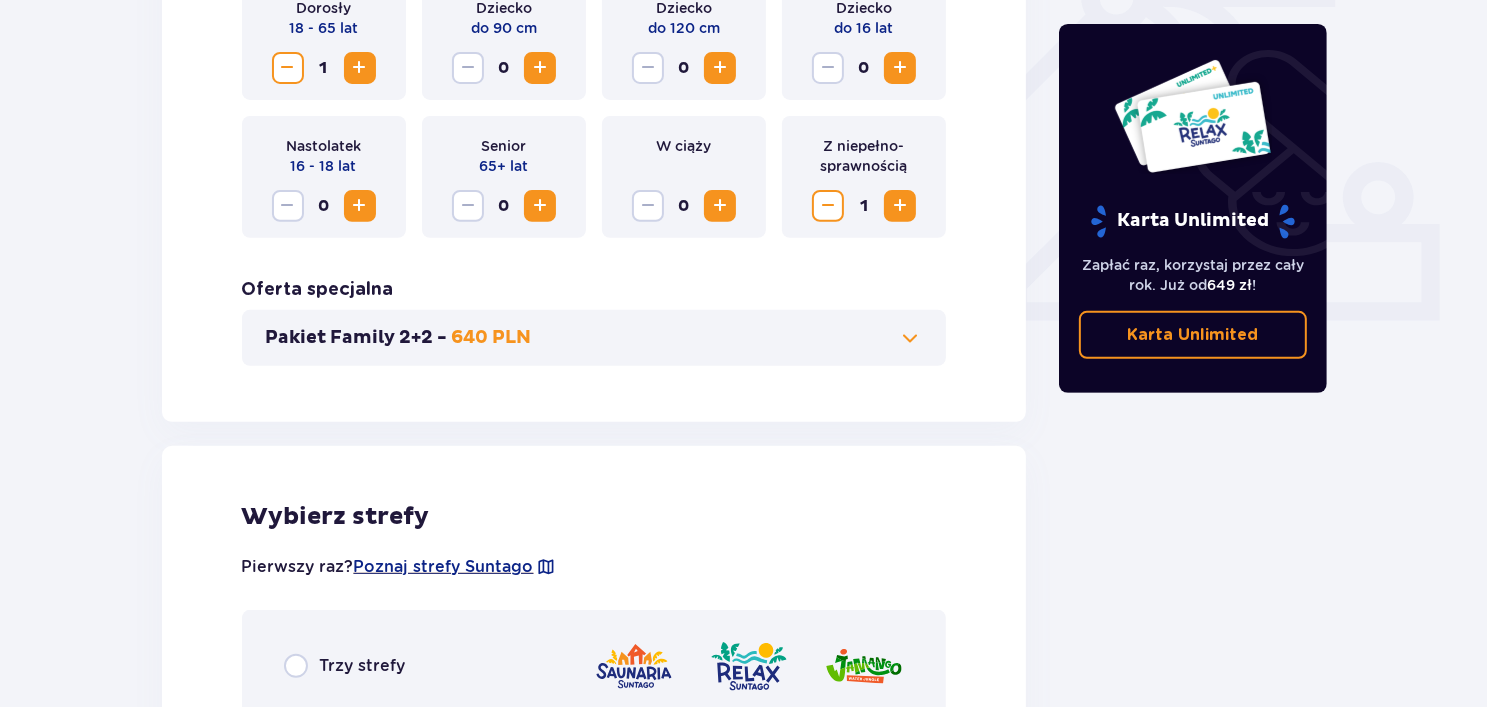 scroll, scrollTop: 629, scrollLeft: 0, axis: vertical 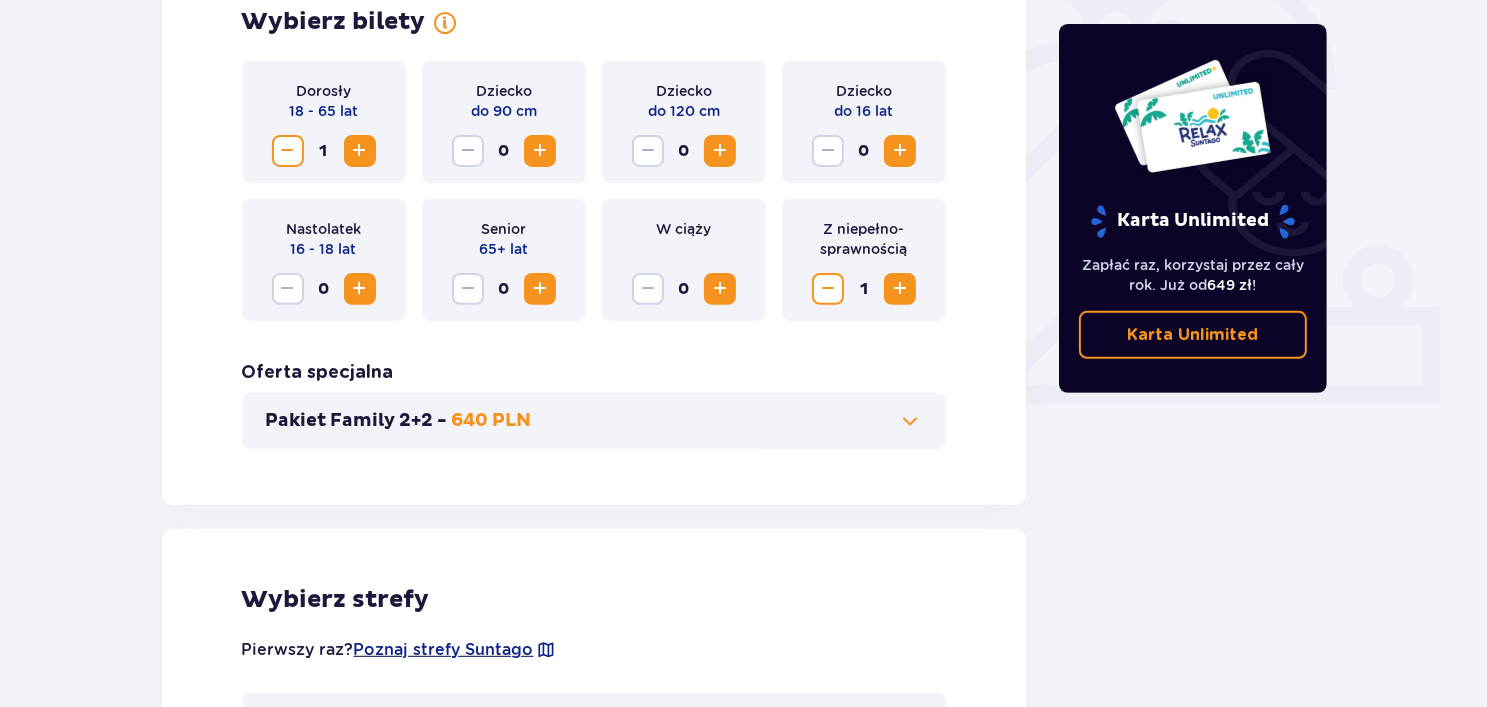 click at bounding box center [288, 151] 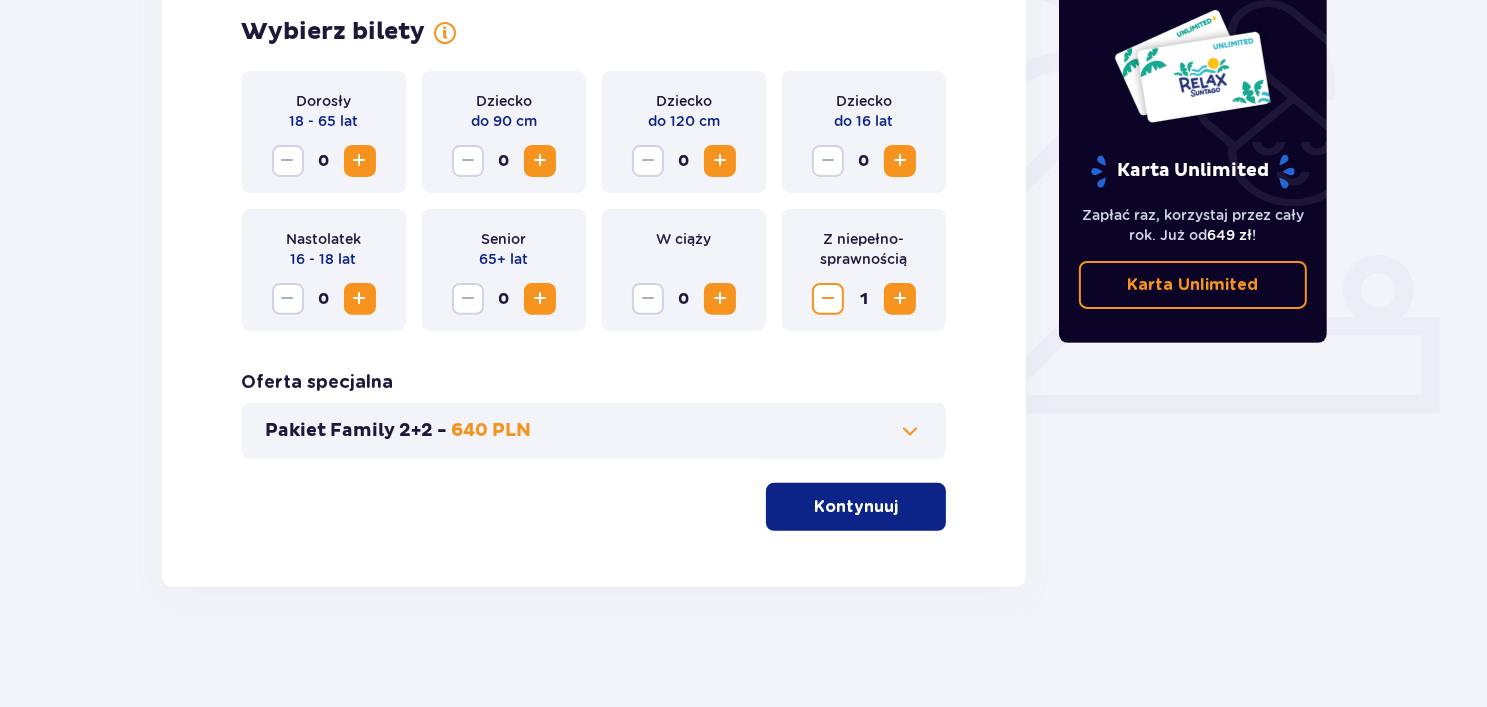 click on "Kontynuuj" at bounding box center [856, 507] 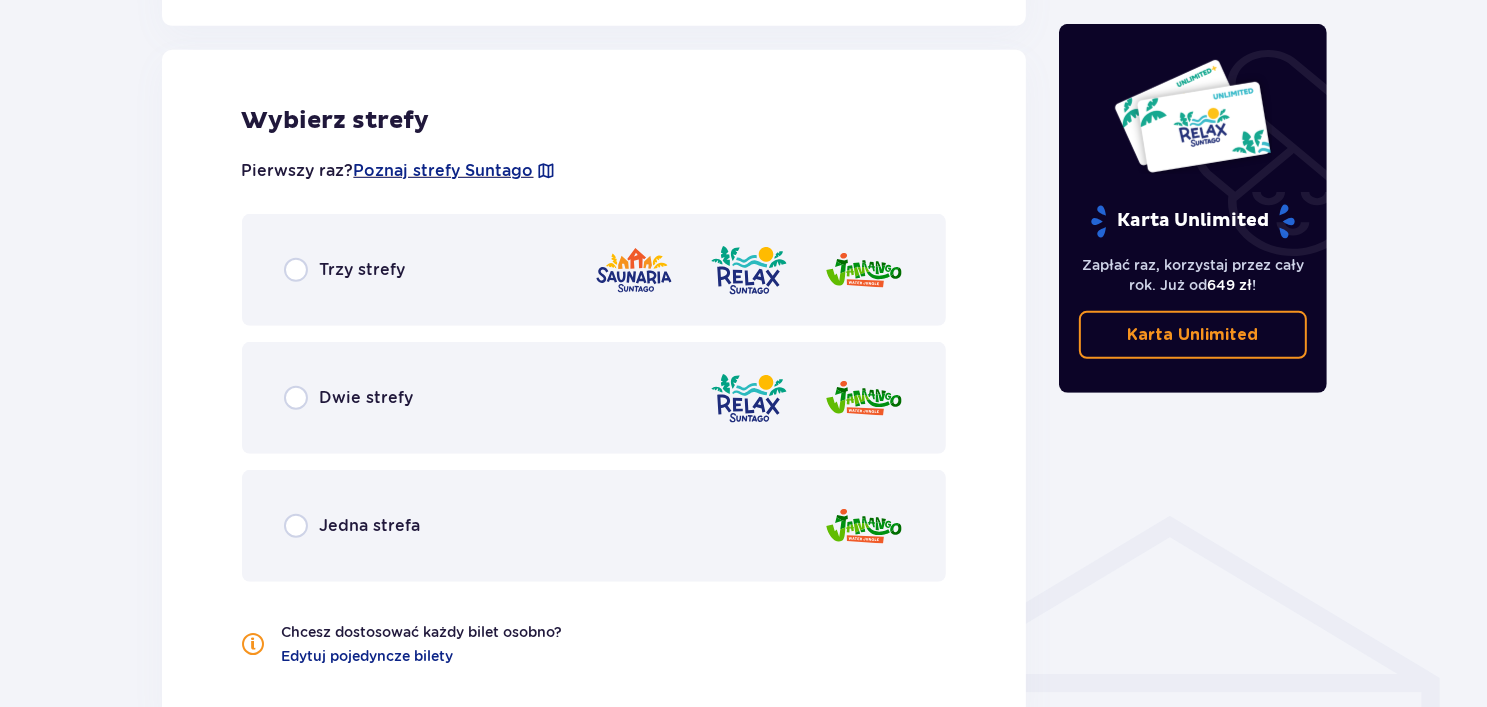 scroll, scrollTop: 1109, scrollLeft: 0, axis: vertical 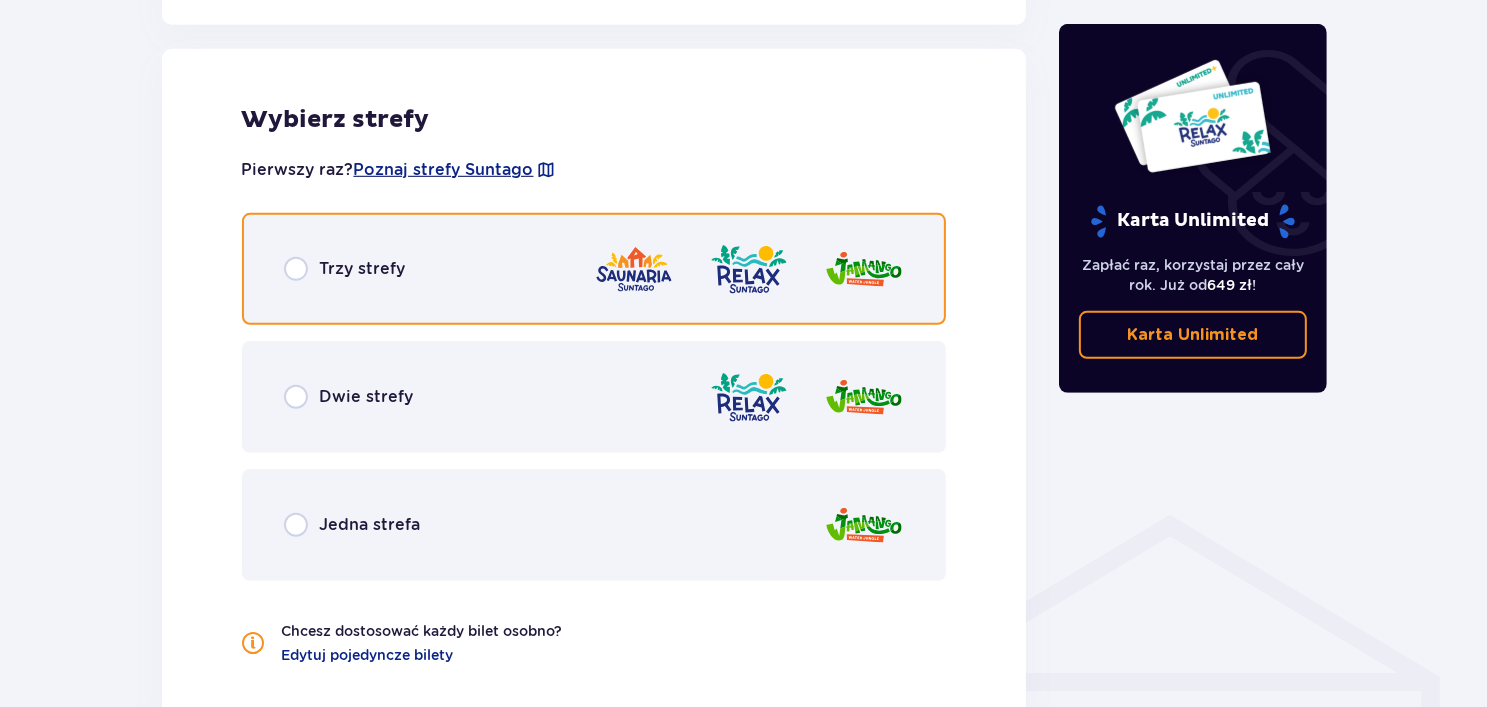 click at bounding box center [296, 269] 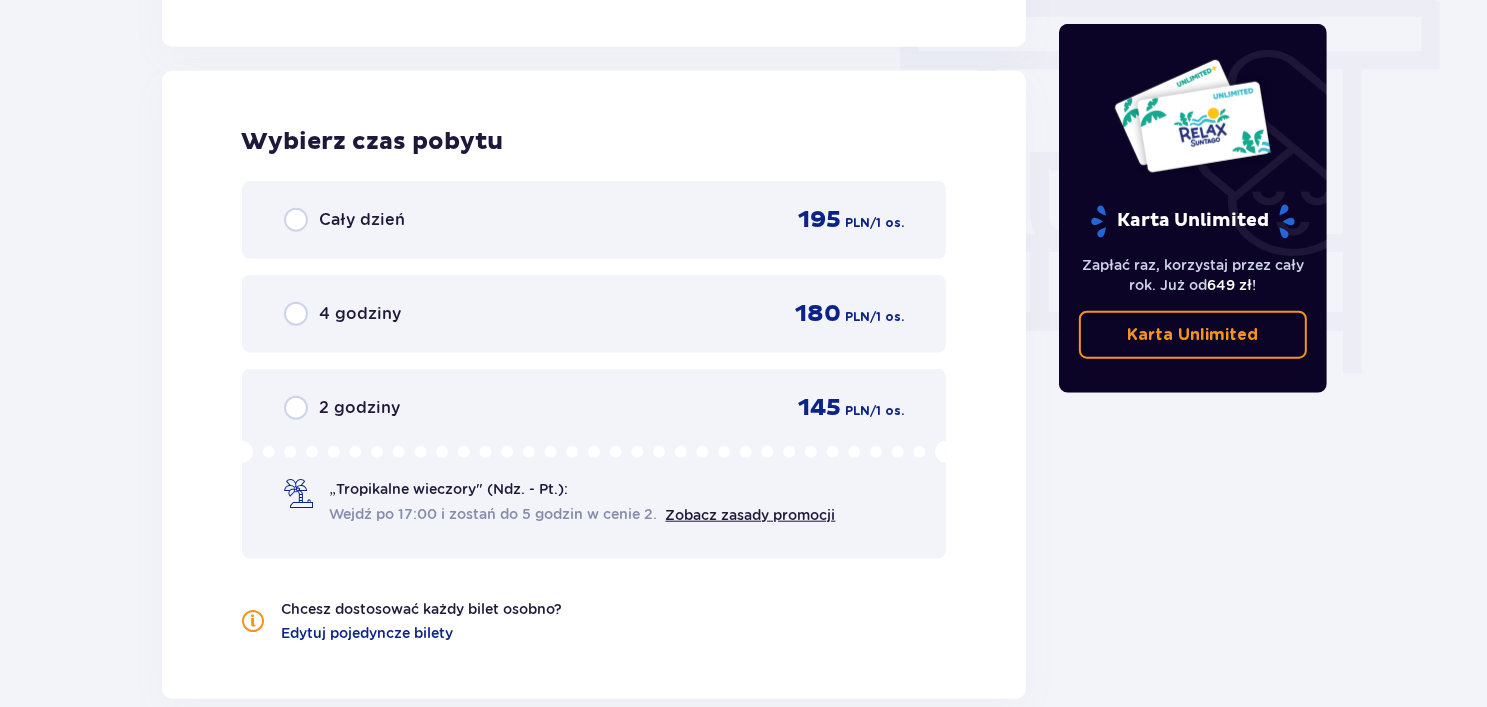 scroll, scrollTop: 1805, scrollLeft: 0, axis: vertical 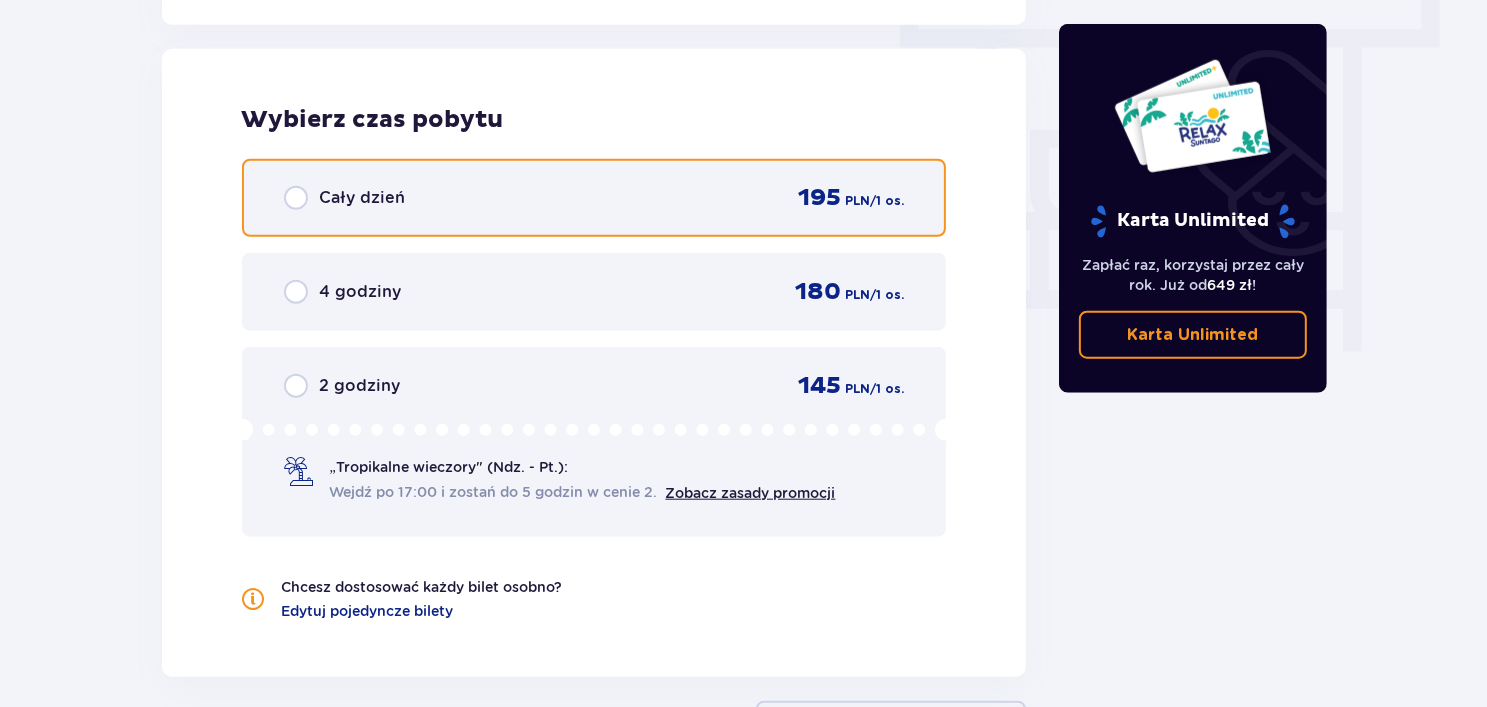 click at bounding box center (296, 198) 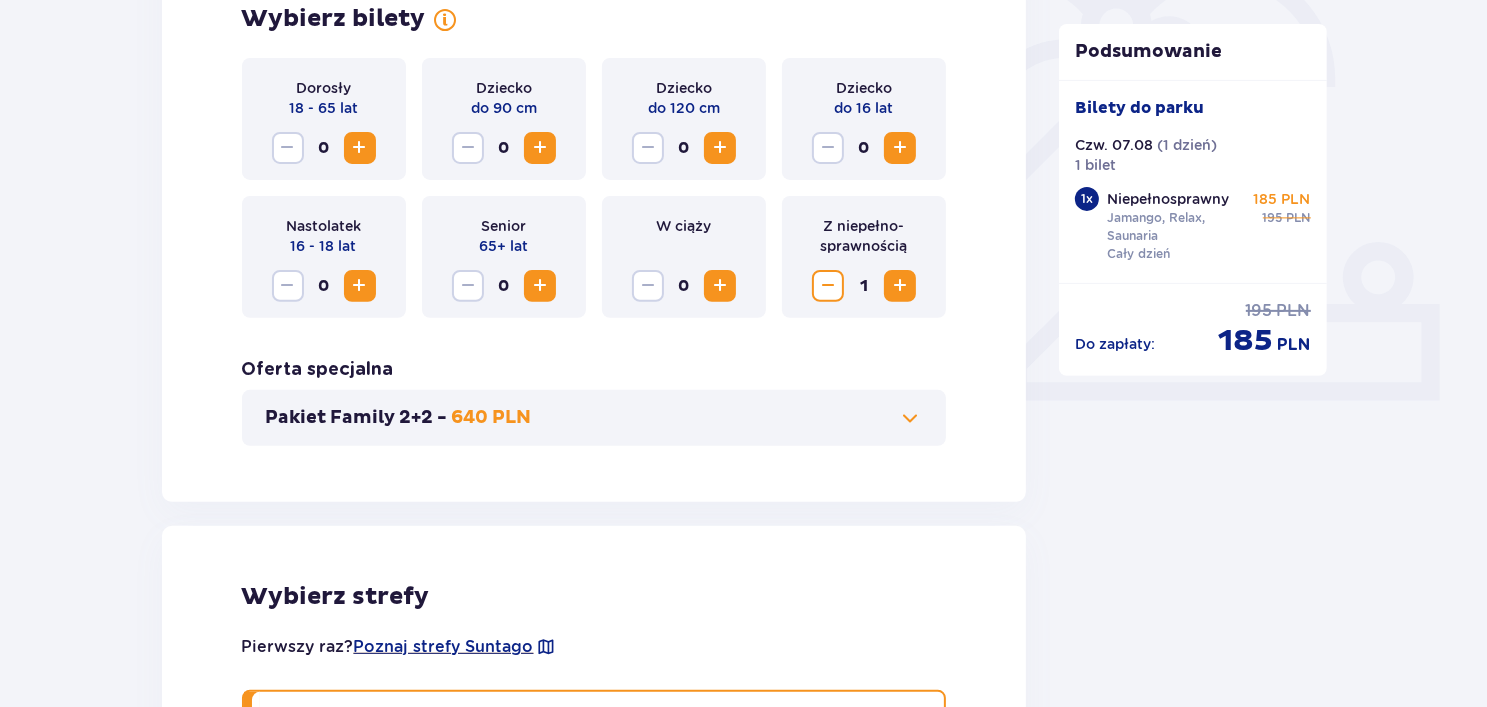 scroll, scrollTop: 620, scrollLeft: 0, axis: vertical 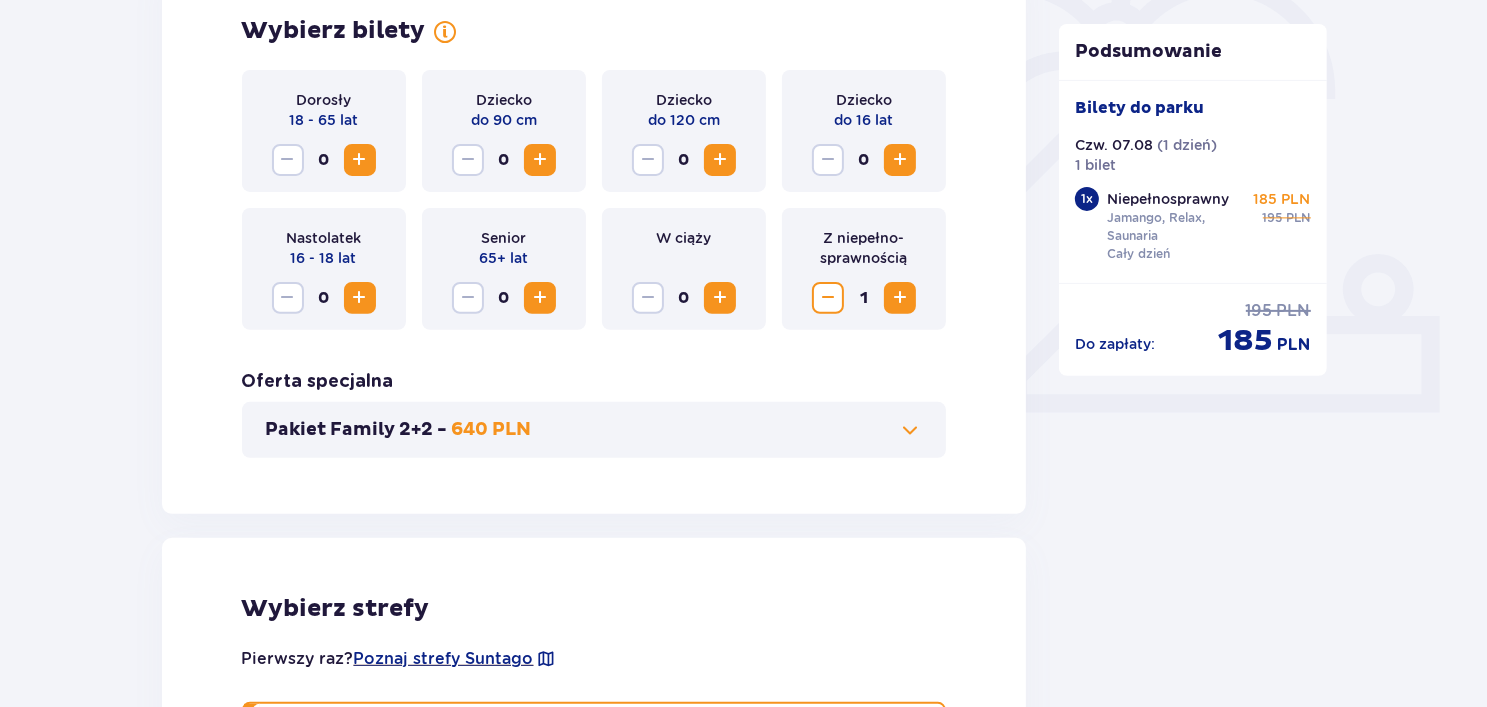 click at bounding box center (360, 160) 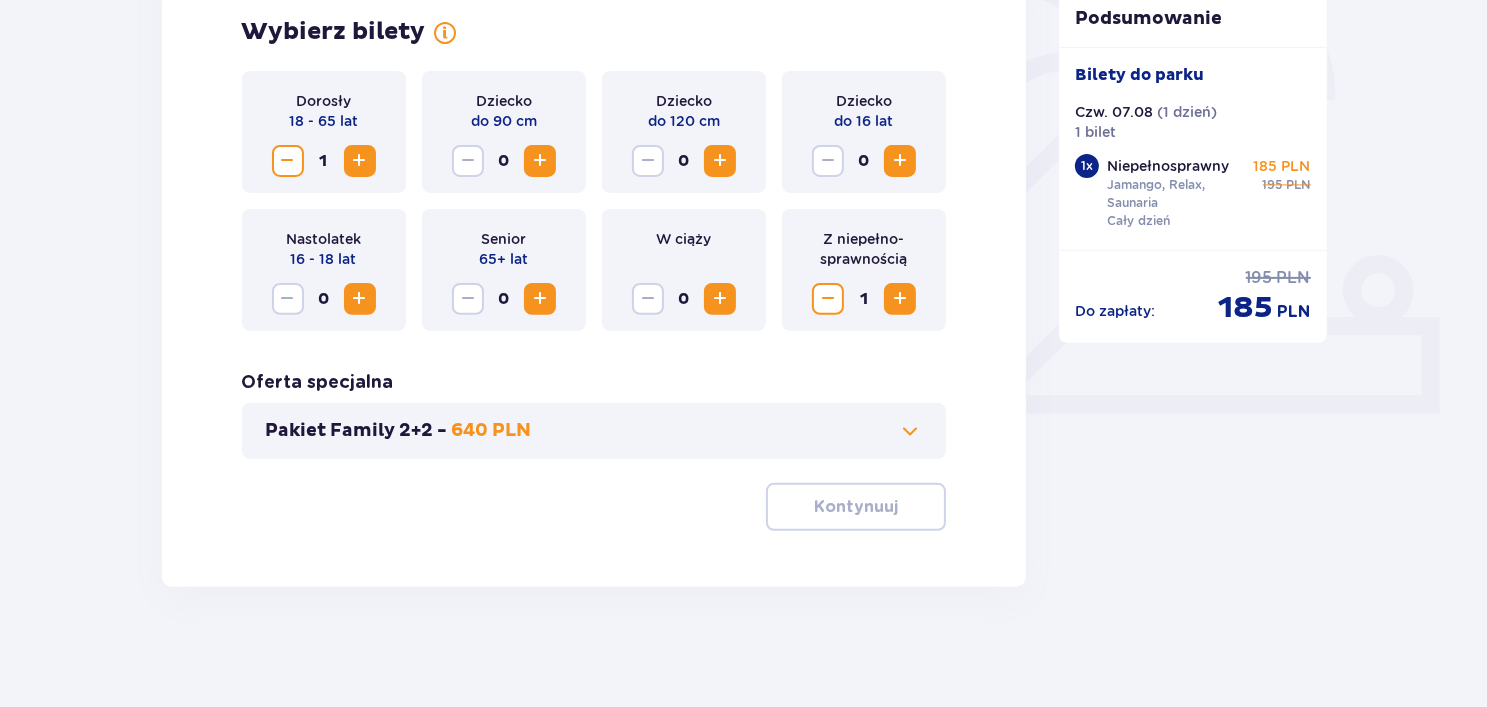 scroll, scrollTop: 619, scrollLeft: 0, axis: vertical 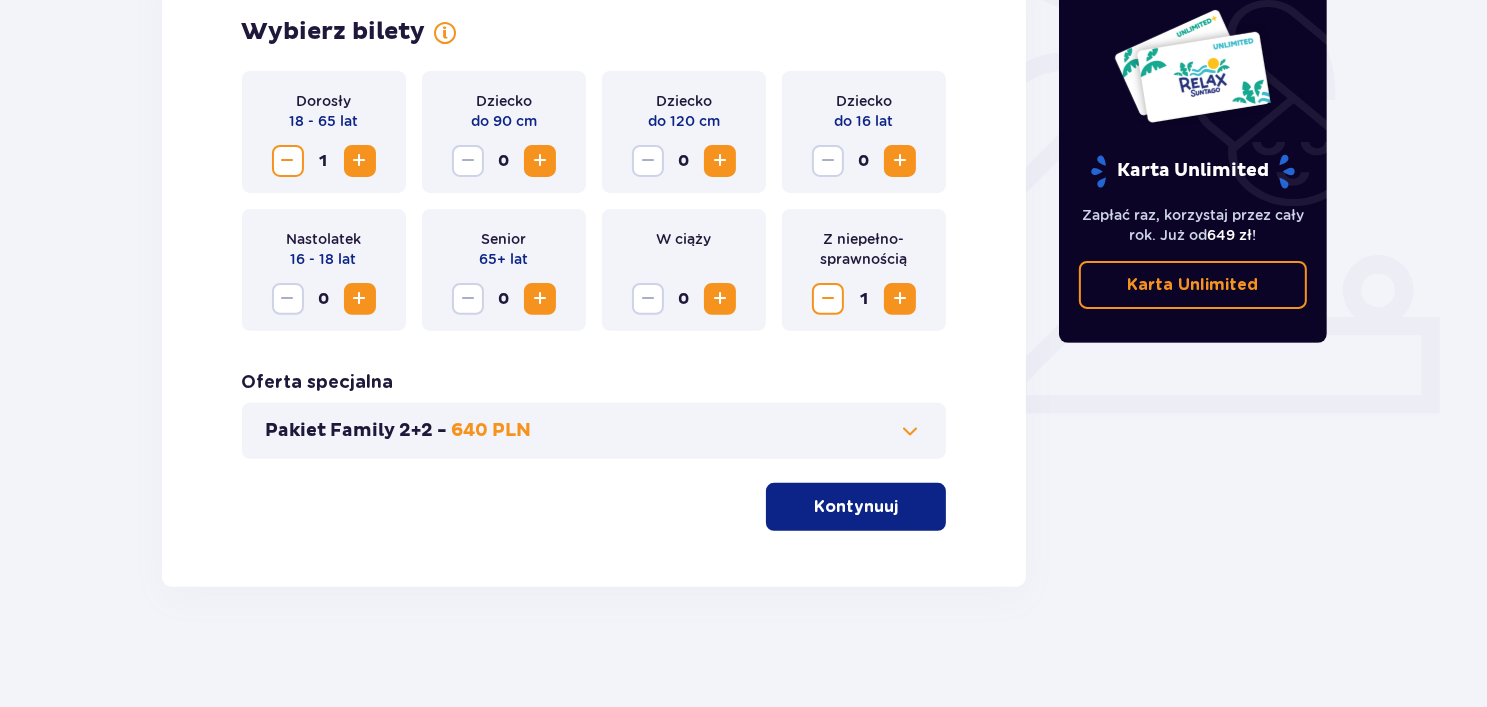 type 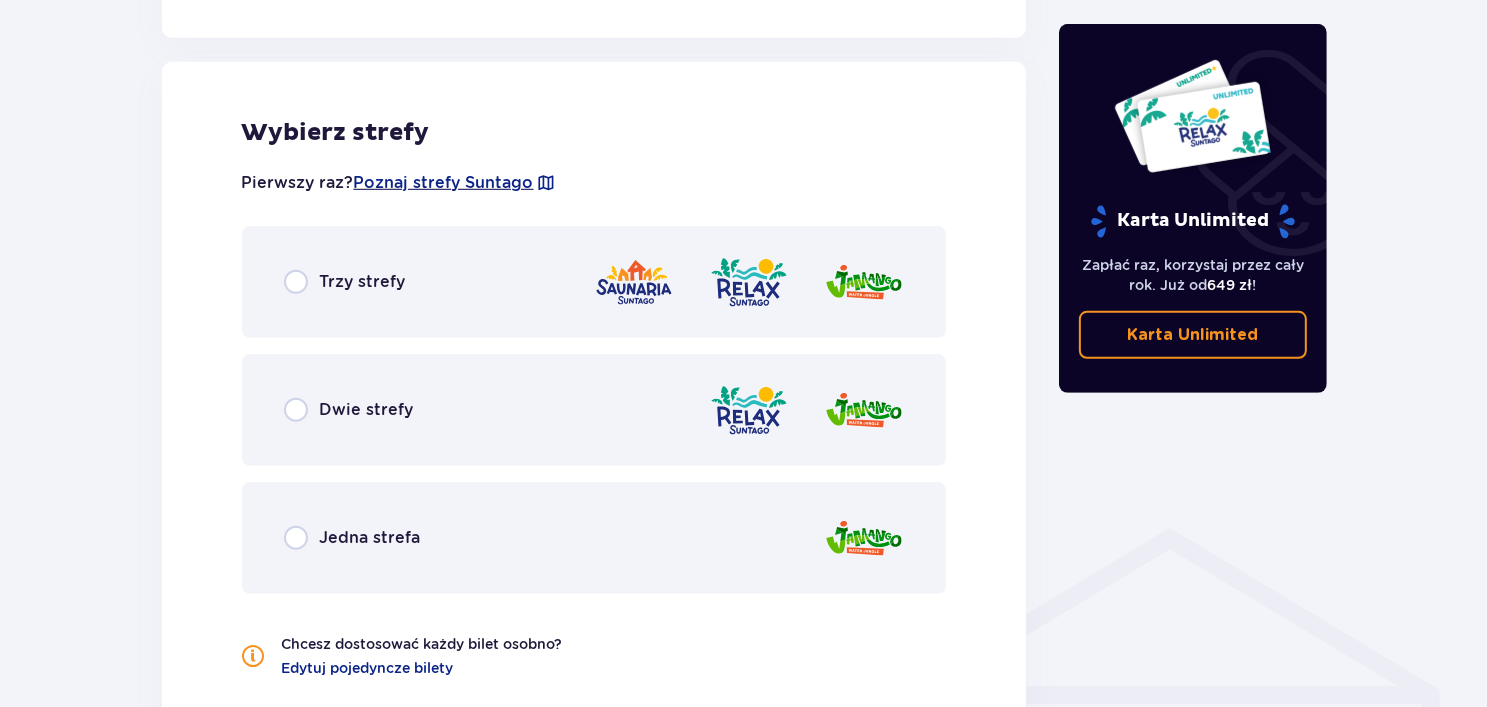 scroll, scrollTop: 1109, scrollLeft: 0, axis: vertical 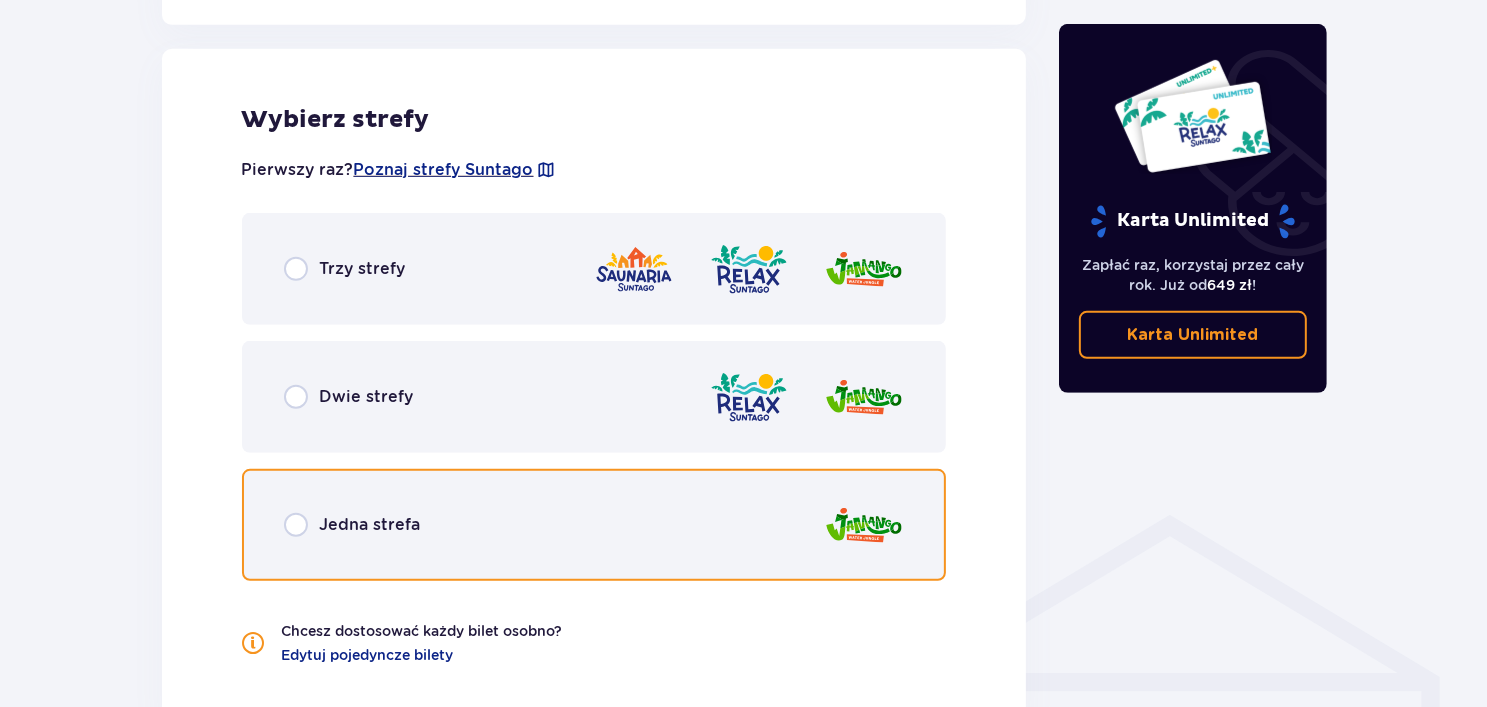 click at bounding box center [296, 525] 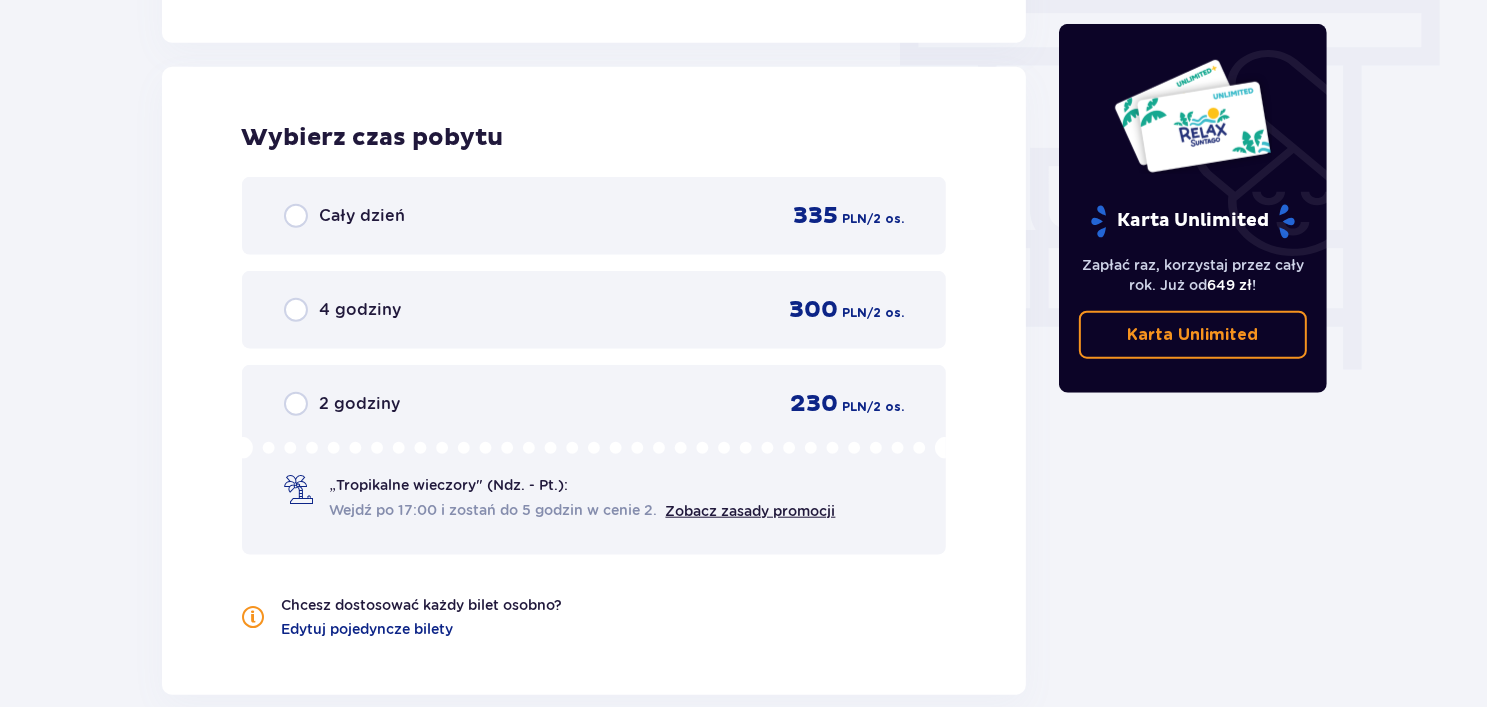 scroll, scrollTop: 1805, scrollLeft: 0, axis: vertical 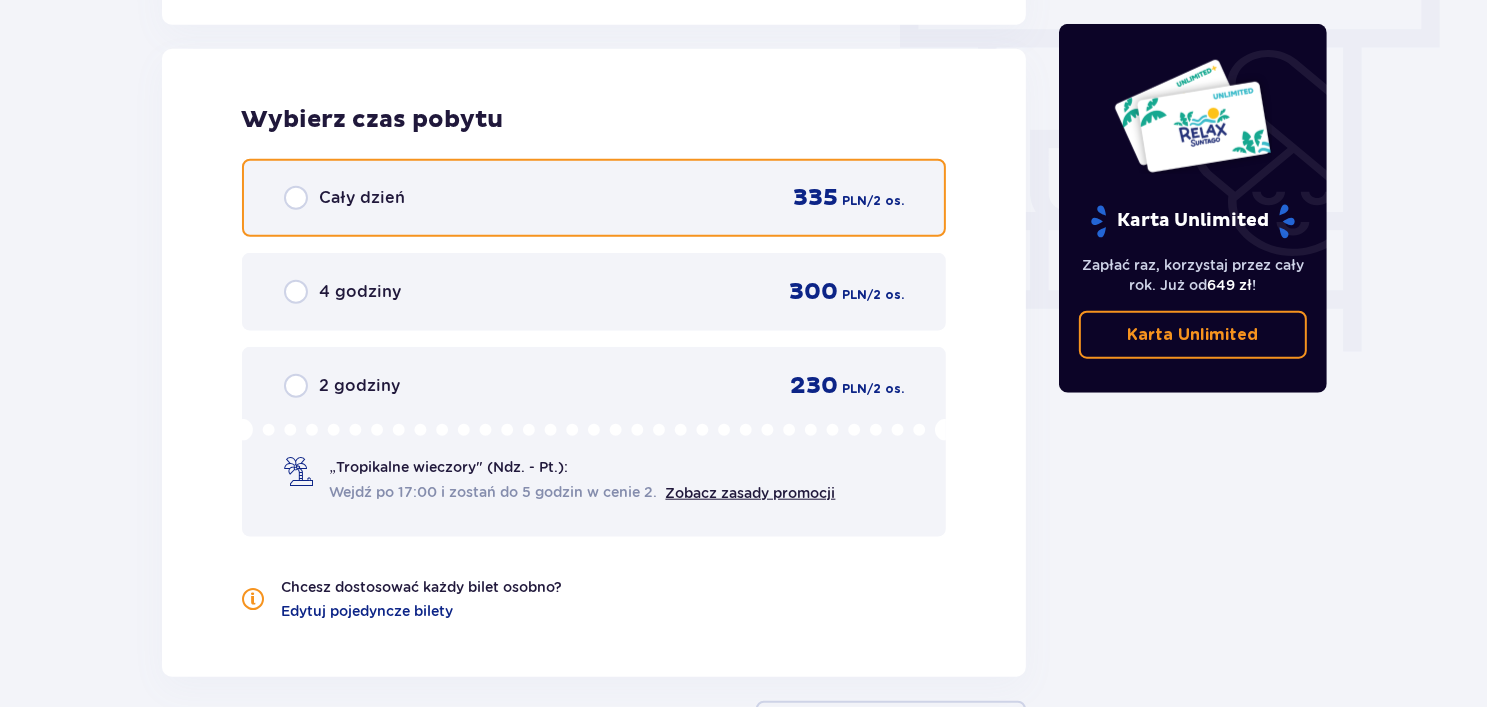 drag, startPoint x: 303, startPoint y: 207, endPoint x: 288, endPoint y: 192, distance: 21.213203 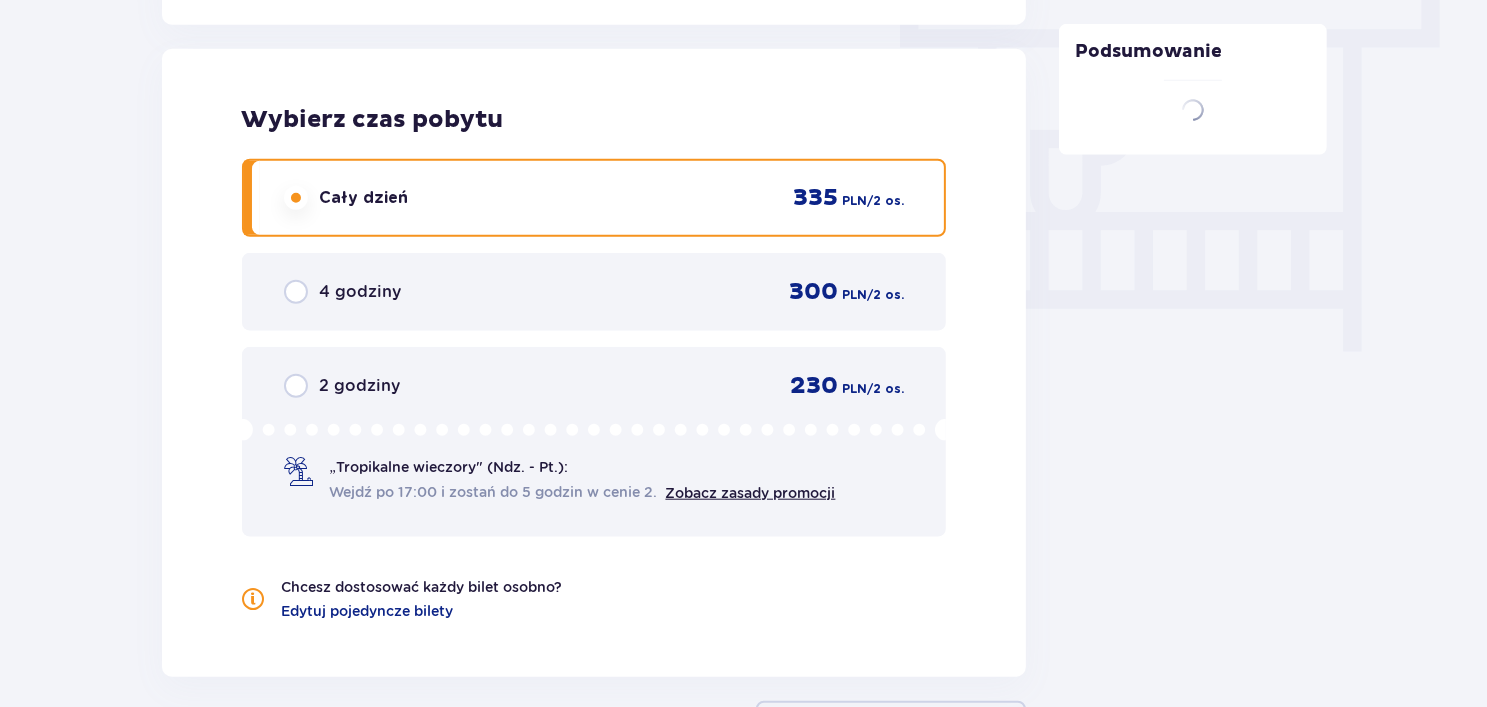 click at bounding box center [296, 198] 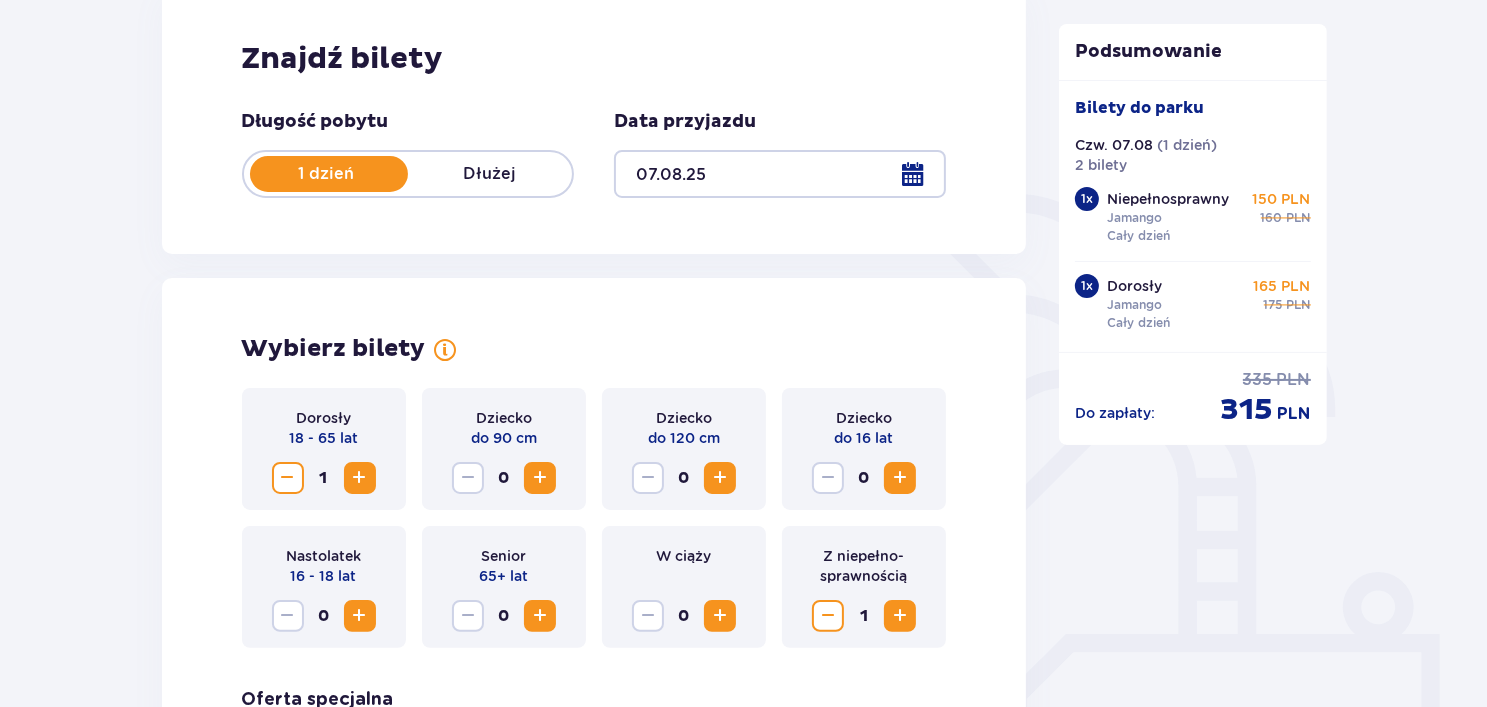 scroll, scrollTop: 196, scrollLeft: 0, axis: vertical 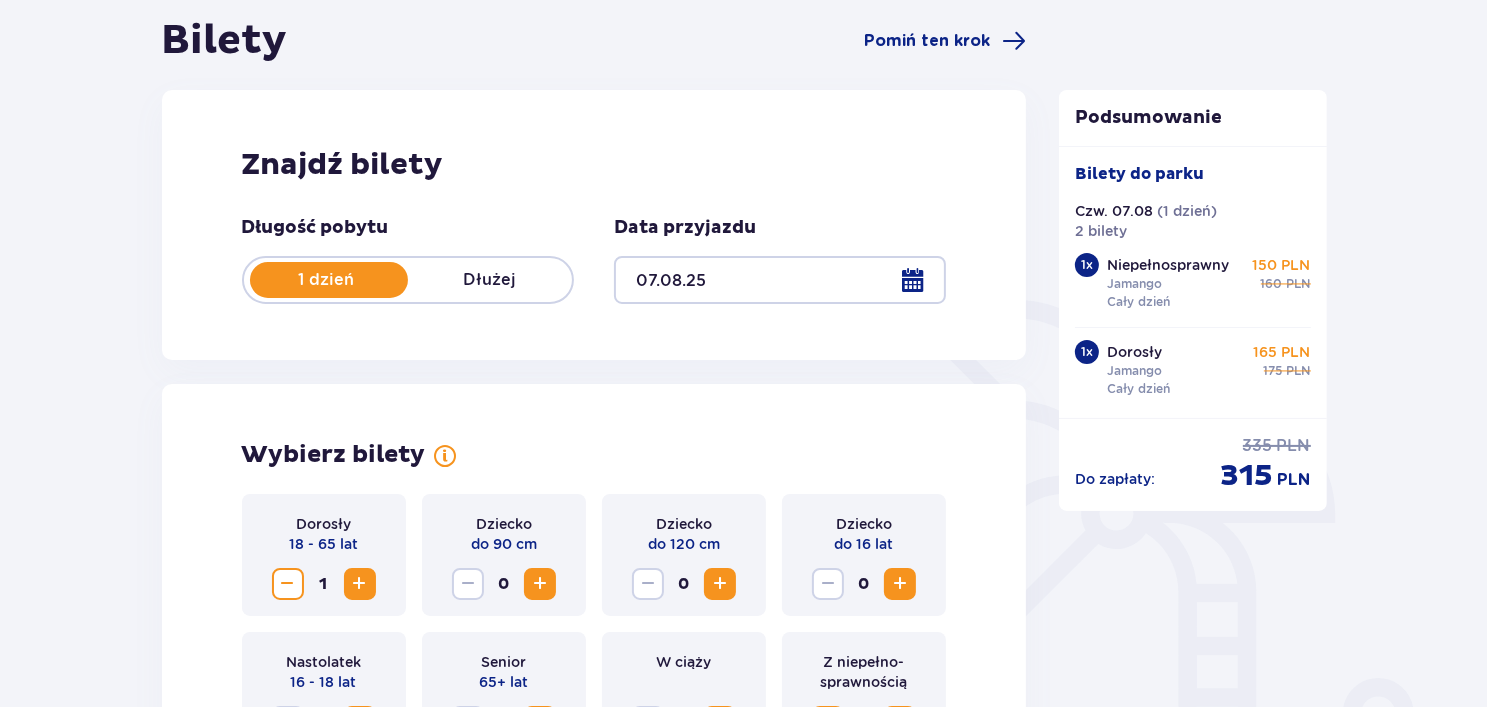 click on "Niepełnosprawny Jamango Cały dzień" at bounding box center (1168, 283) 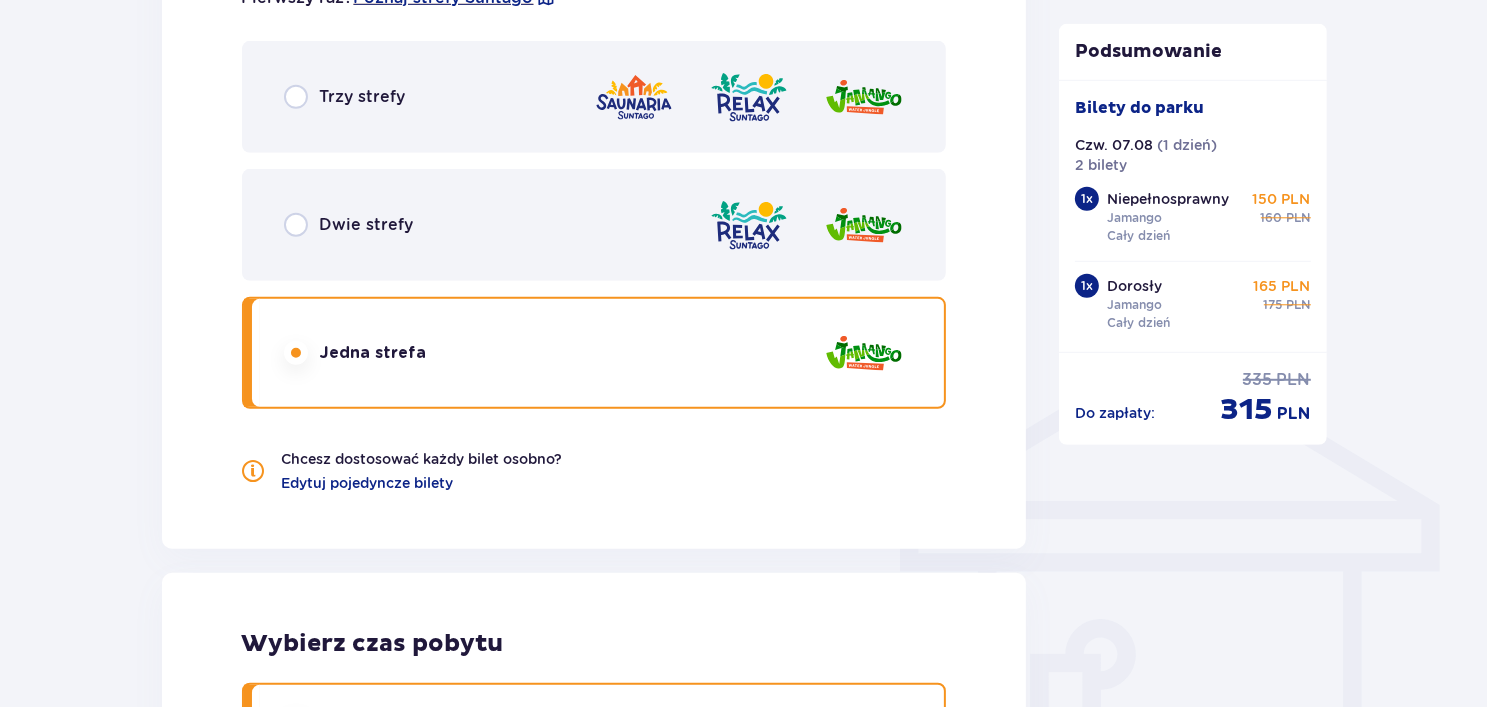 scroll, scrollTop: 1156, scrollLeft: 0, axis: vertical 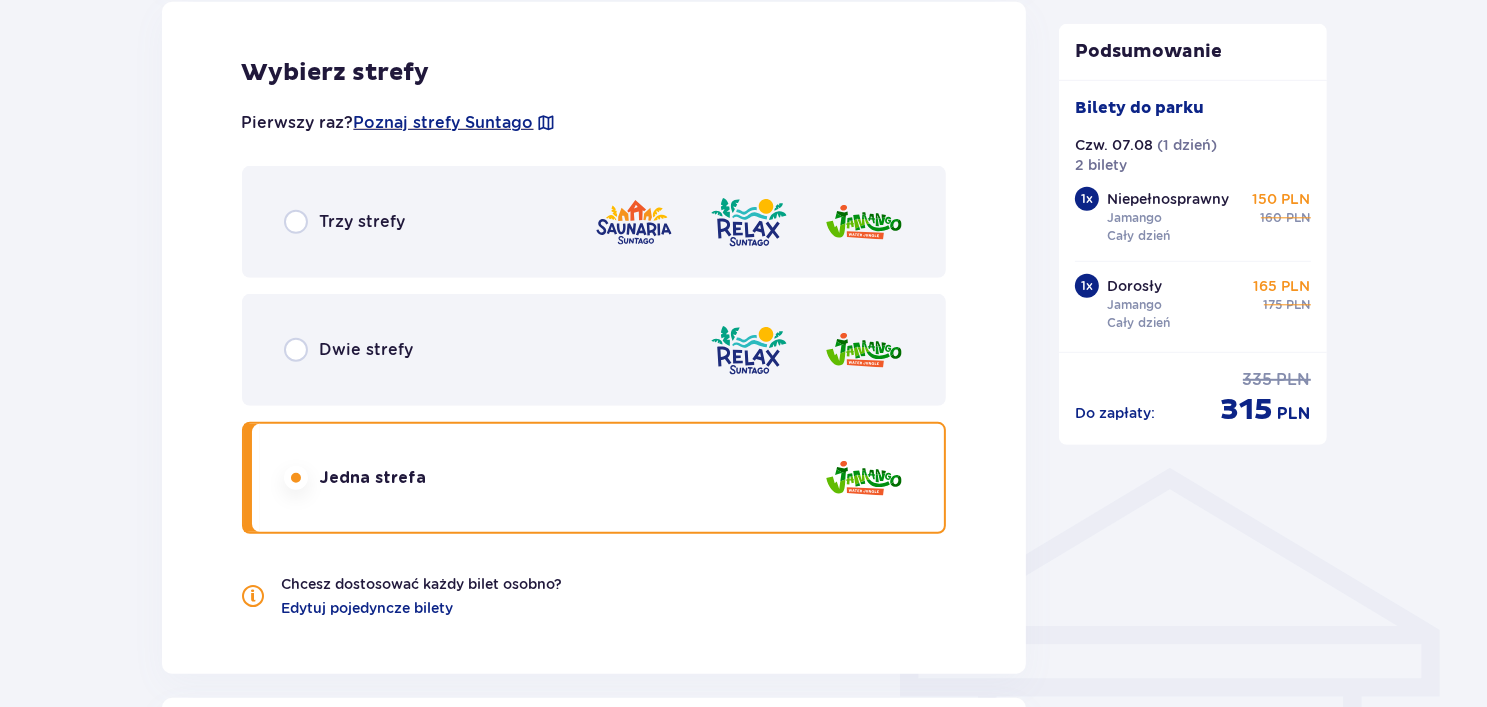 click at bounding box center (749, 222) 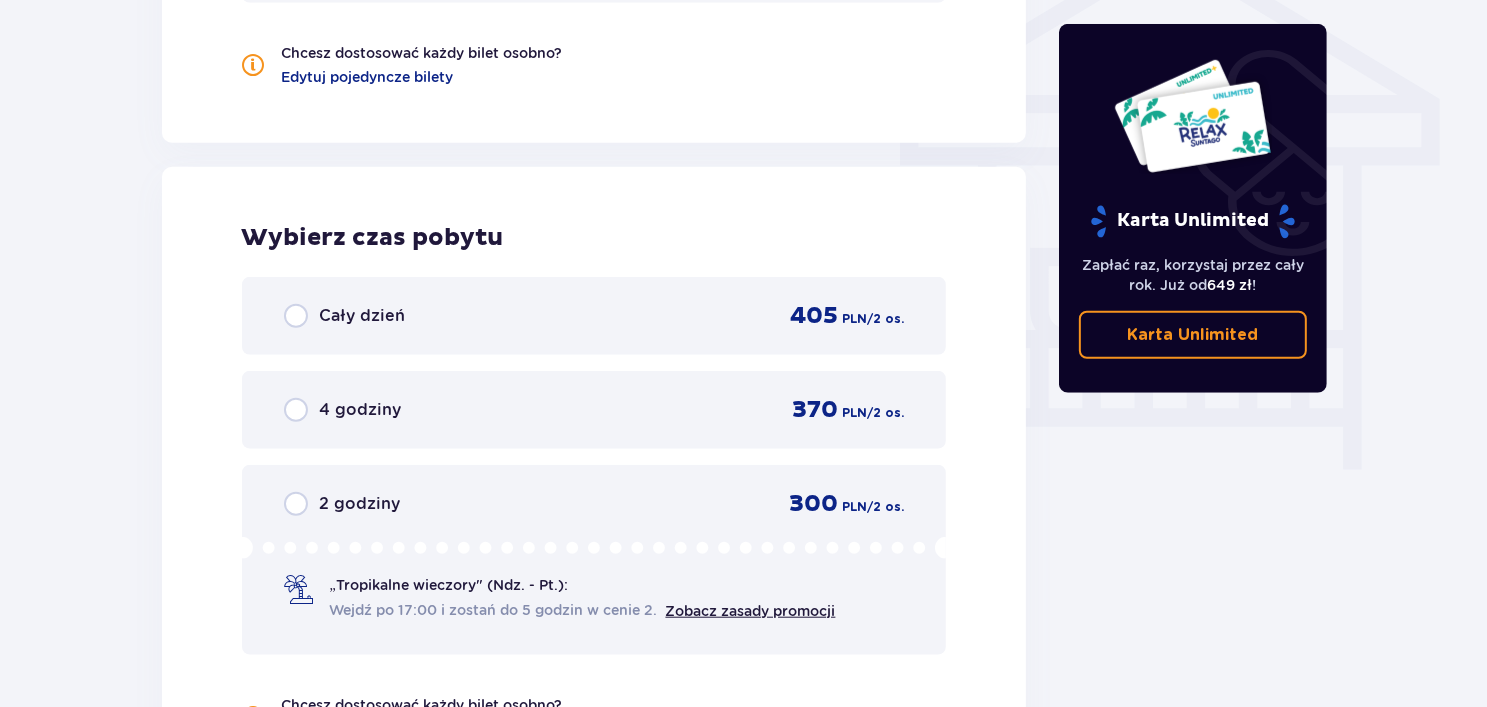 scroll, scrollTop: 1805, scrollLeft: 0, axis: vertical 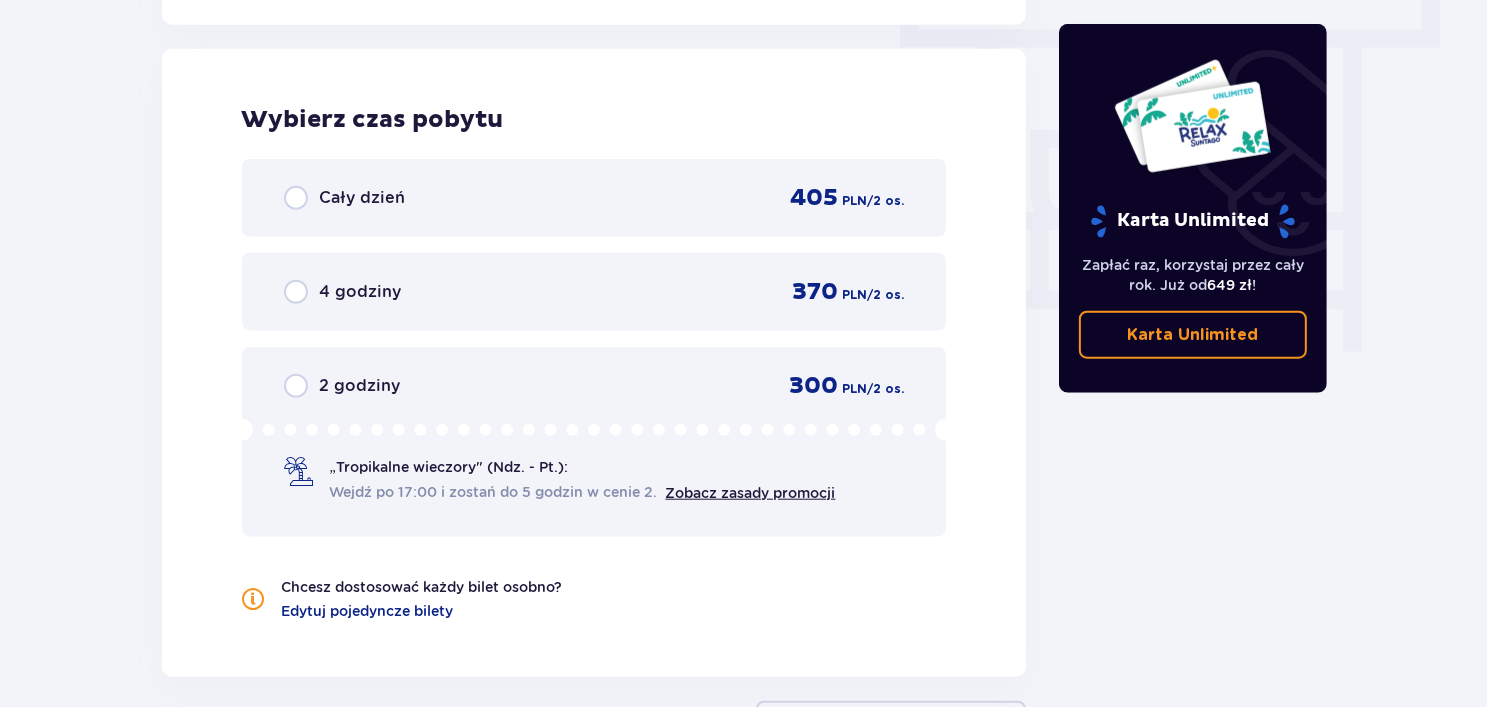 click on "Cały dzień   405 PLN / 2 os." at bounding box center (594, 198) 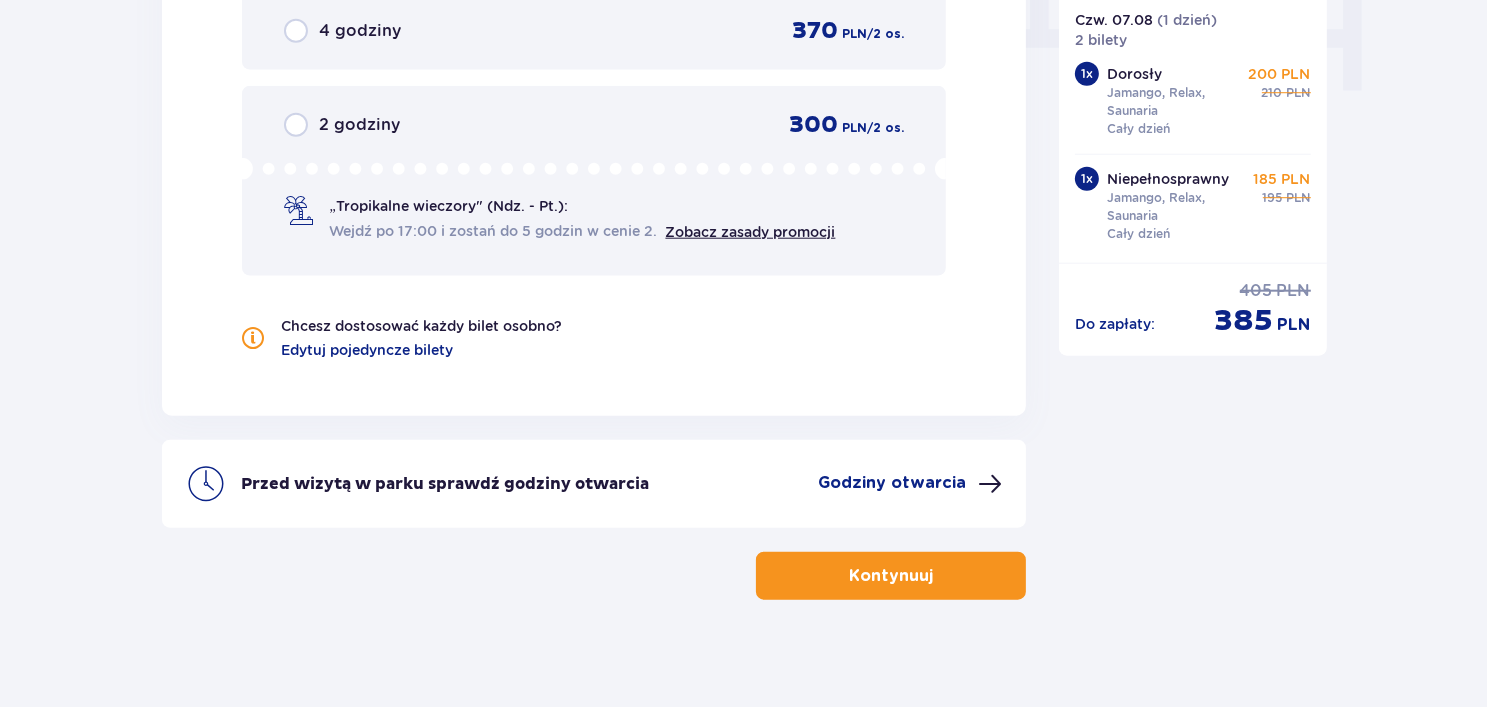 scroll, scrollTop: 2076, scrollLeft: 0, axis: vertical 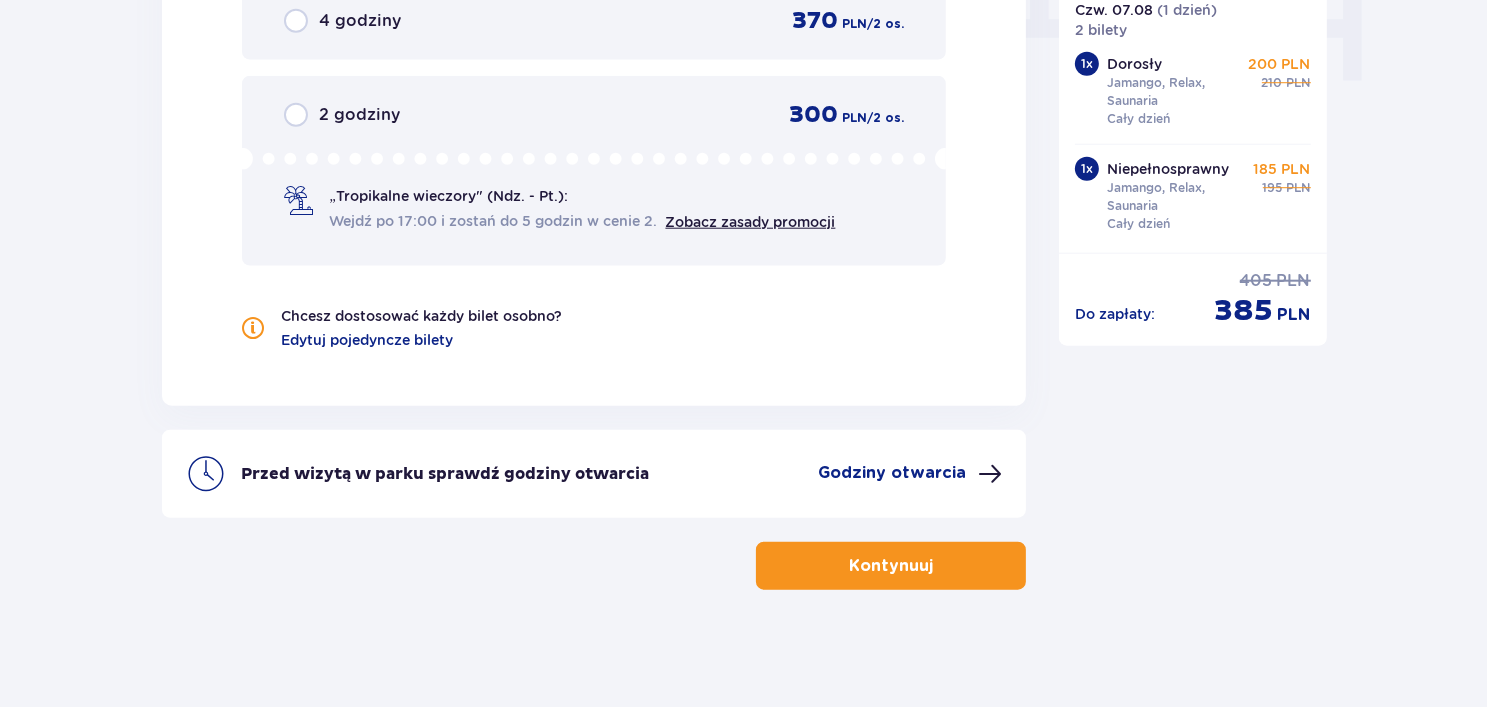 click on "Kontynuuj" at bounding box center (891, 566) 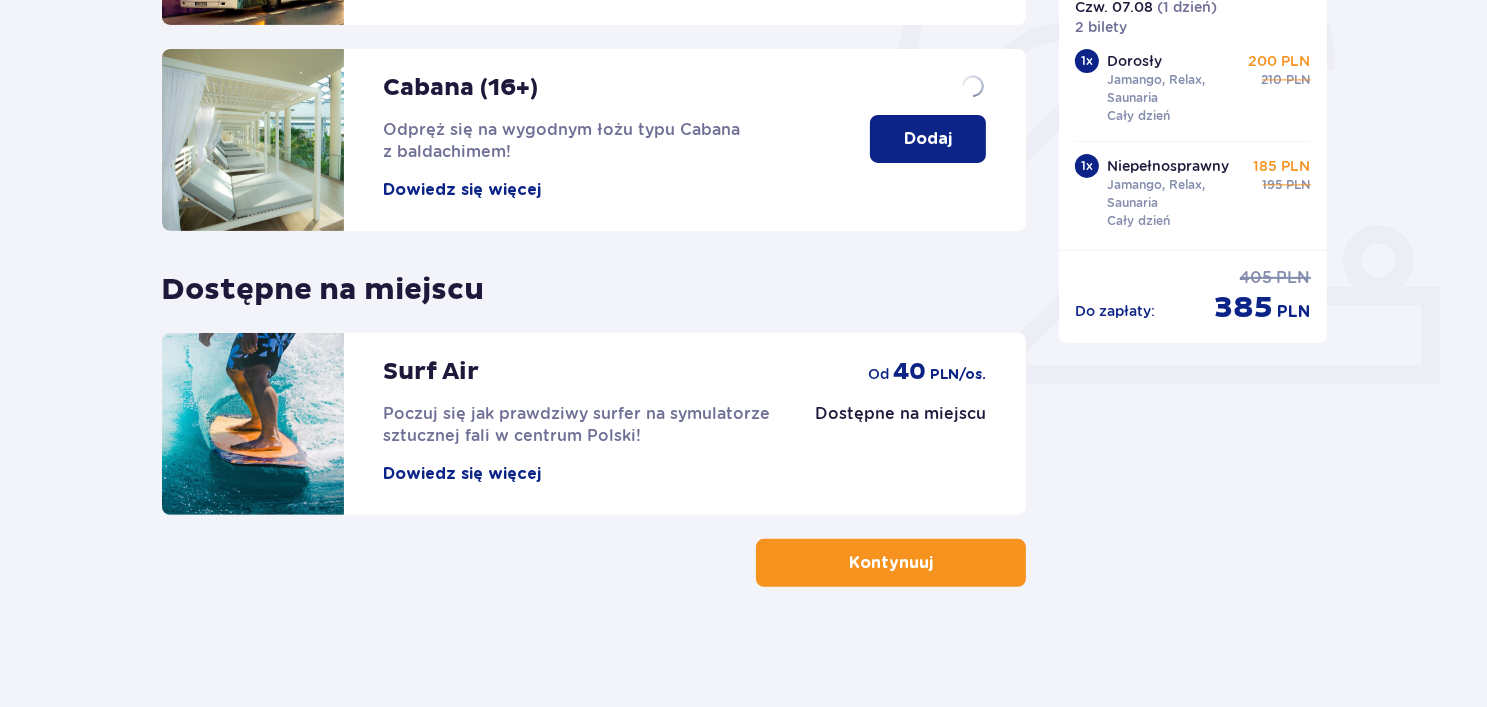 scroll, scrollTop: 0, scrollLeft: 0, axis: both 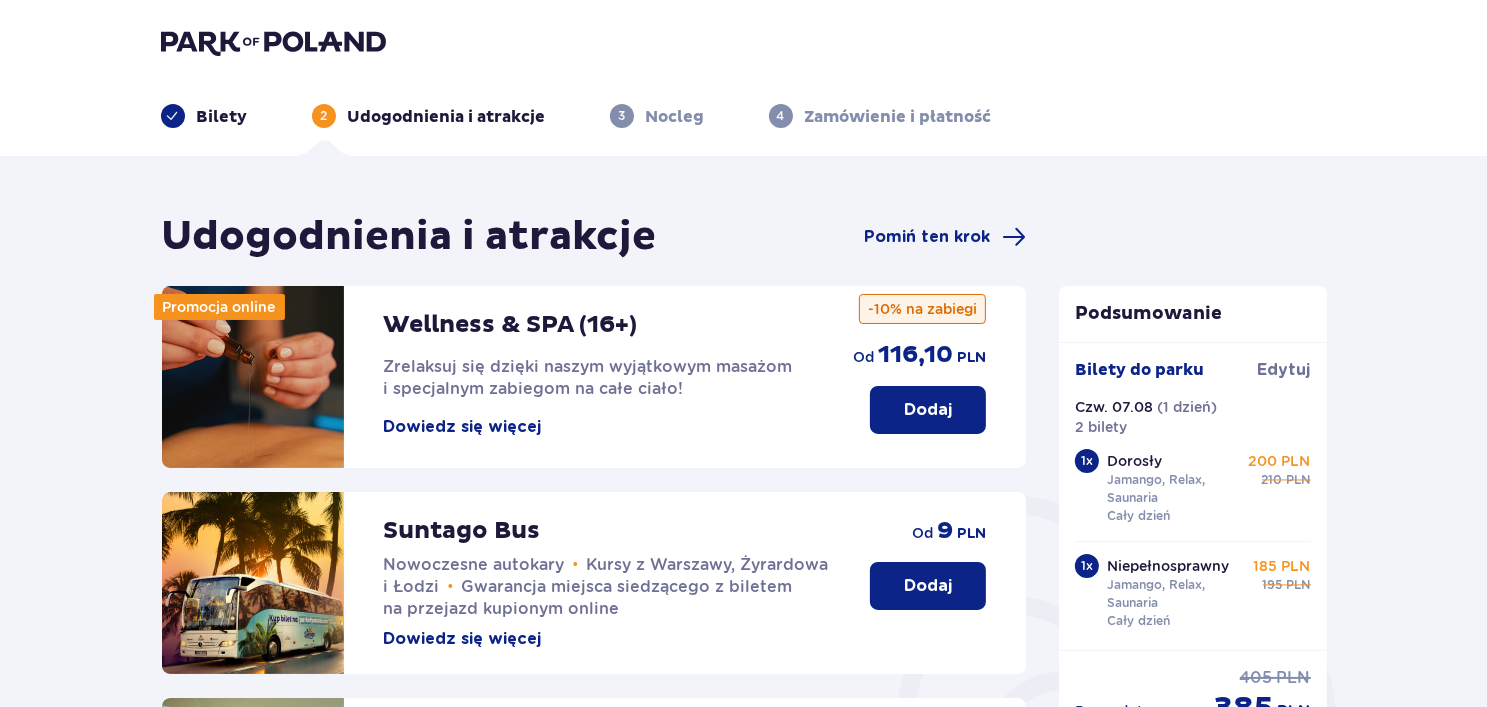 click on "Dorosły Jamango, Relax, Saunaria Cały dzień 200 PLN 210 PLN" at bounding box center (1209, 488) 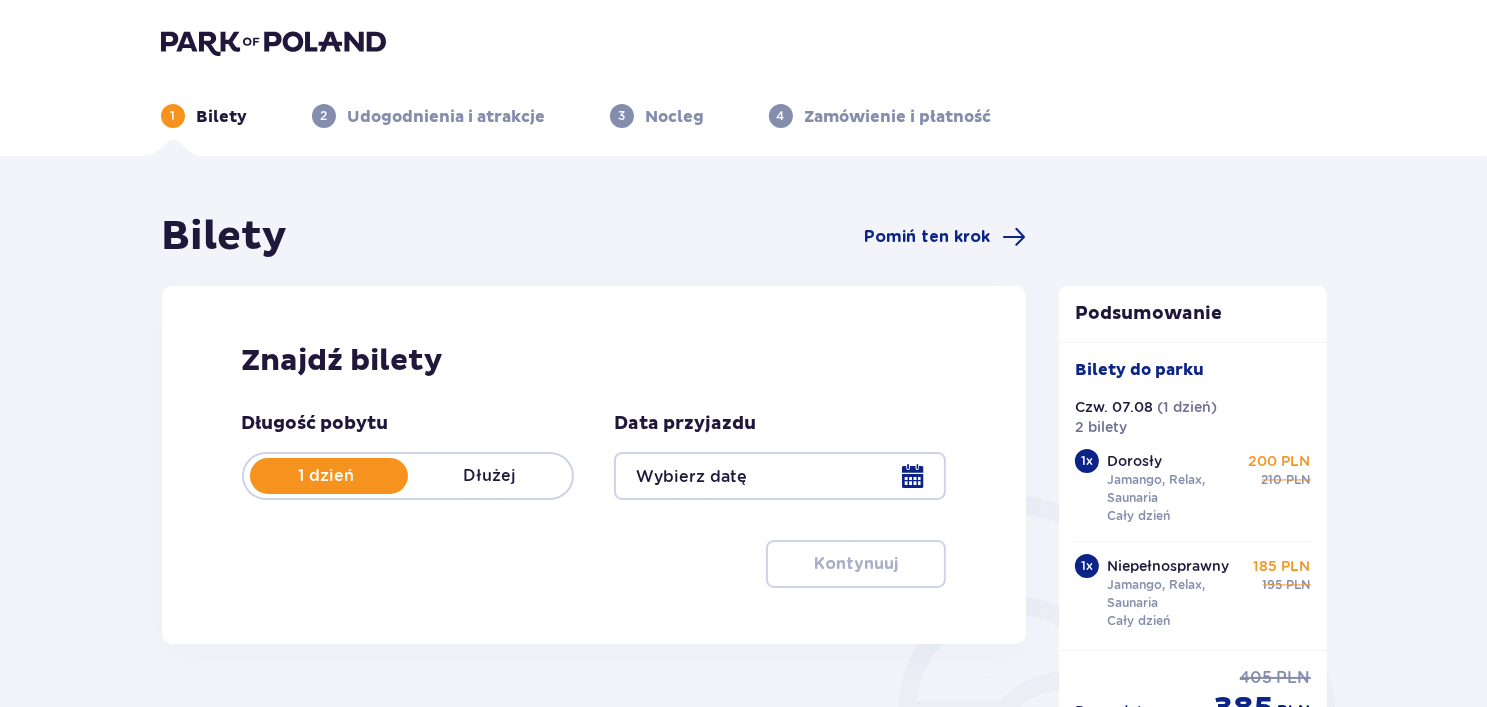 type on "07.08.25" 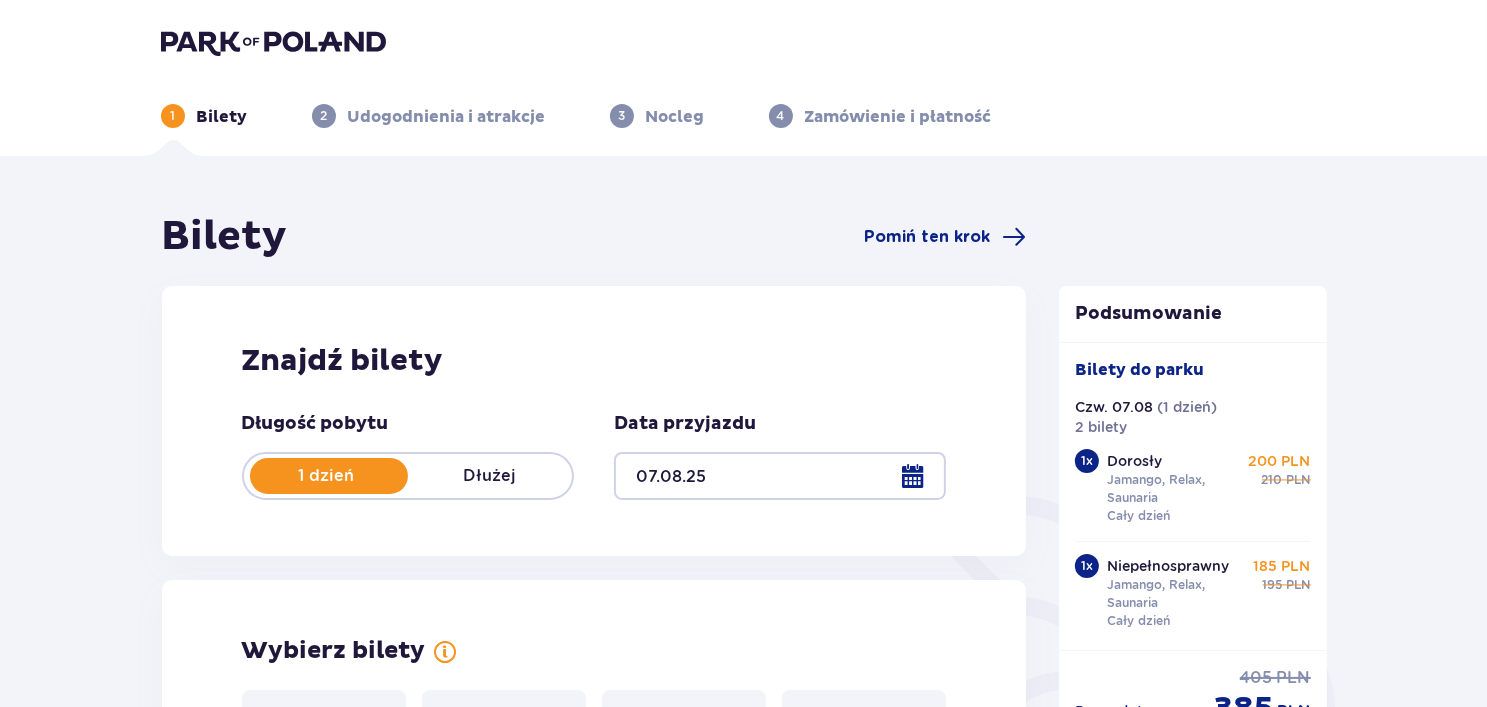 click on "Dorosły Jamango, Relax, Saunaria Cały dzień" at bounding box center [1176, 488] 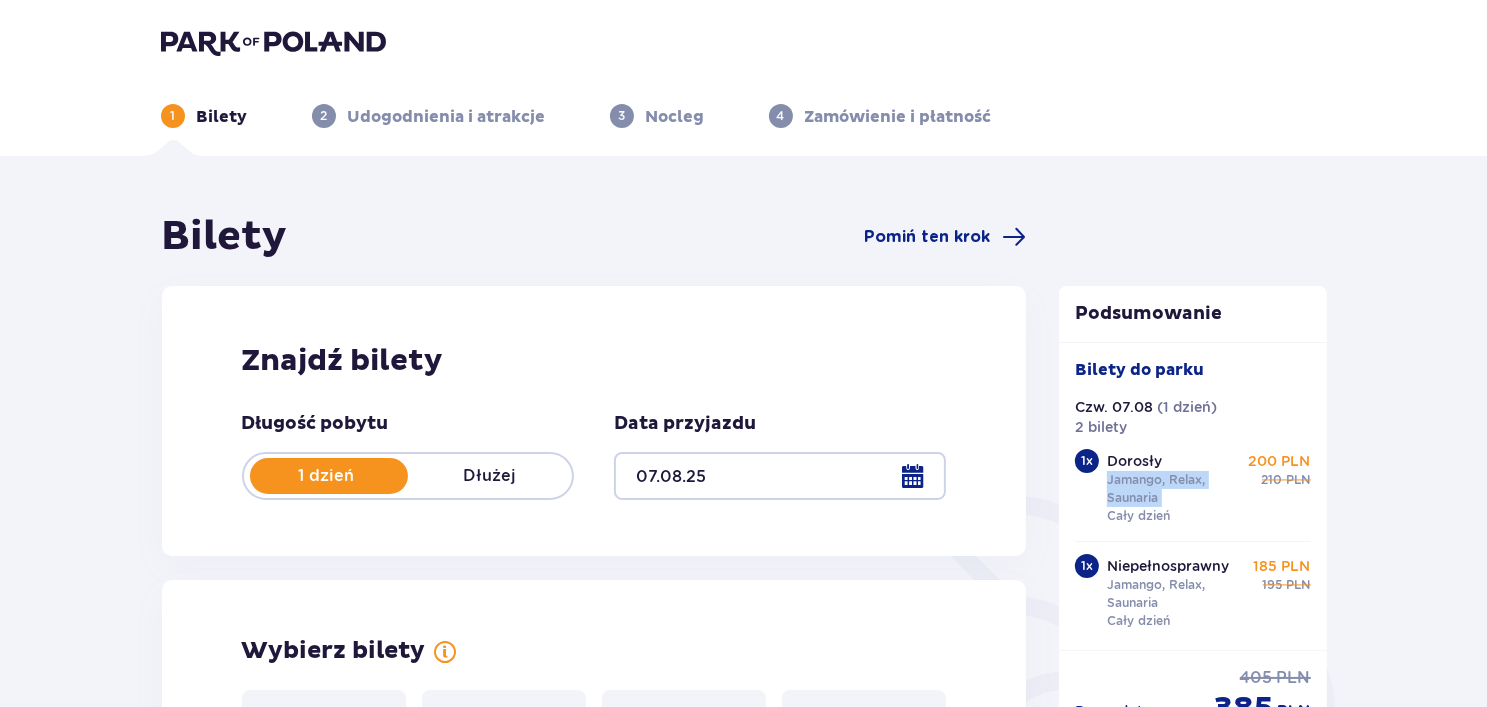 click on "Dorosły Jamango, Relax, Saunaria Cały dzień" at bounding box center [1176, 488] 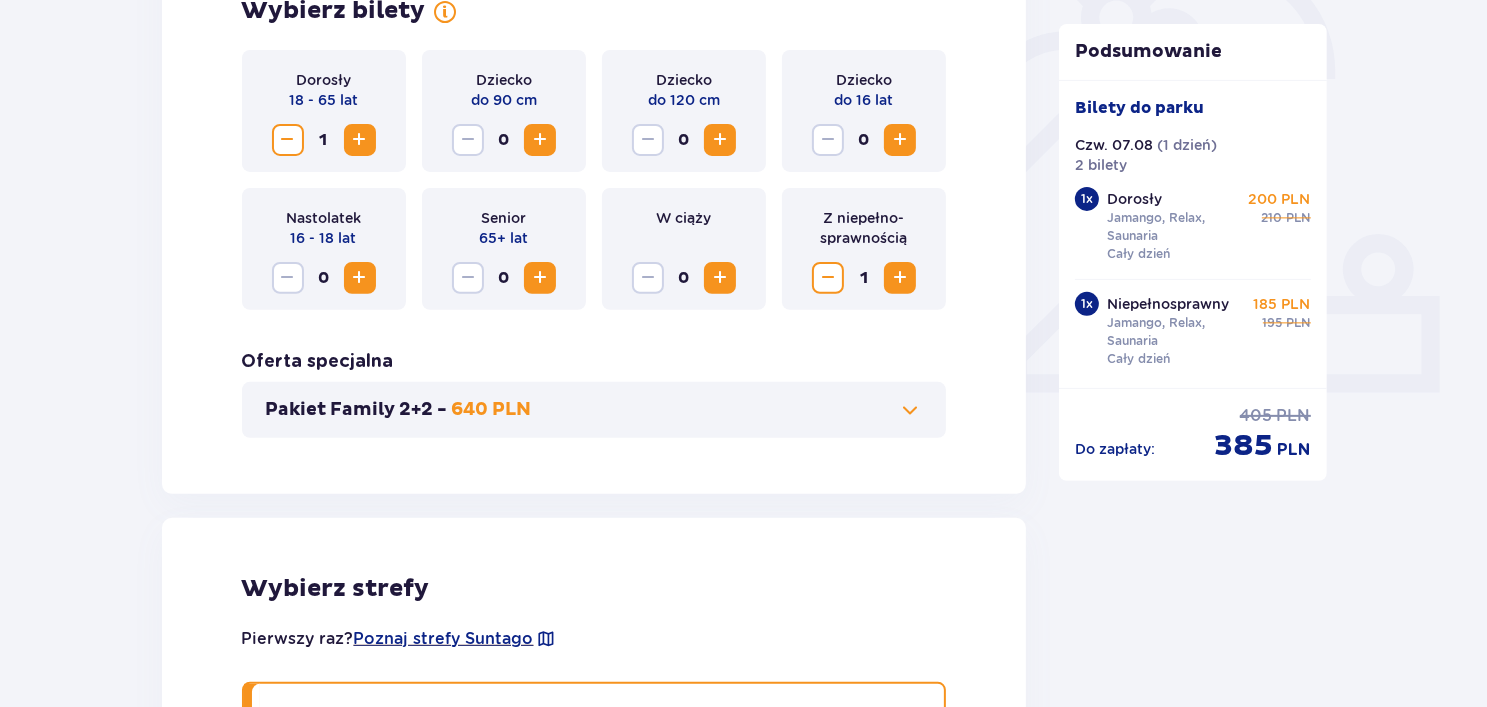 scroll, scrollTop: 680, scrollLeft: 0, axis: vertical 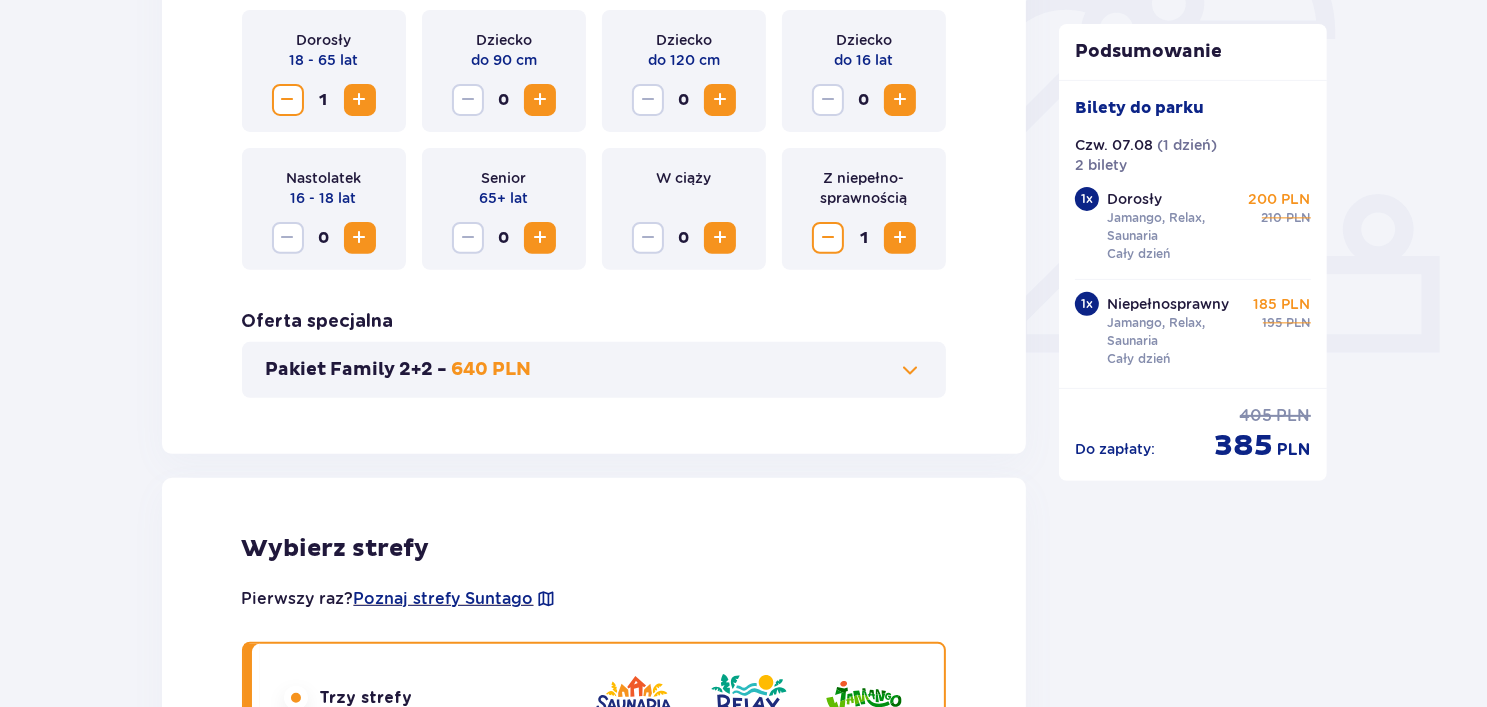 click on "Dorosły" at bounding box center [323, 40] 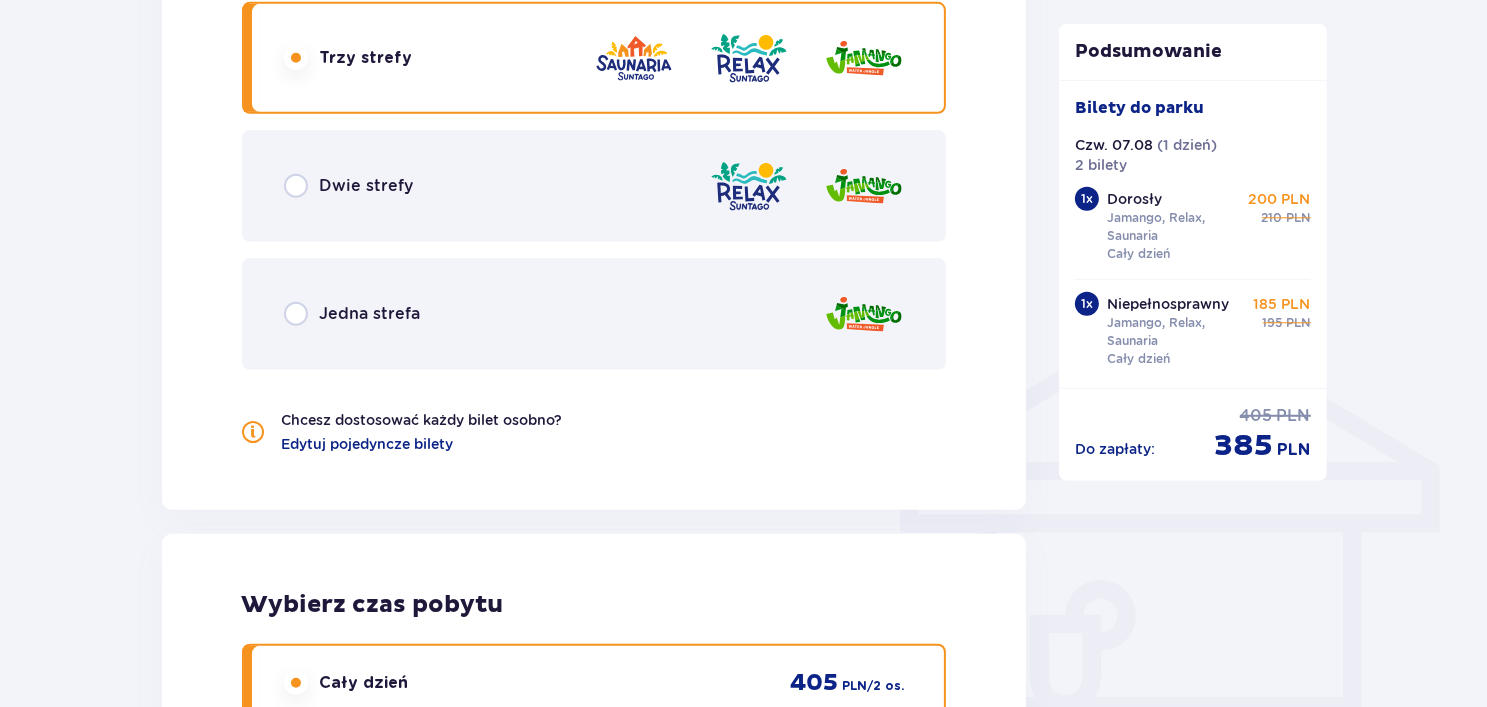 scroll, scrollTop: 1280, scrollLeft: 0, axis: vertical 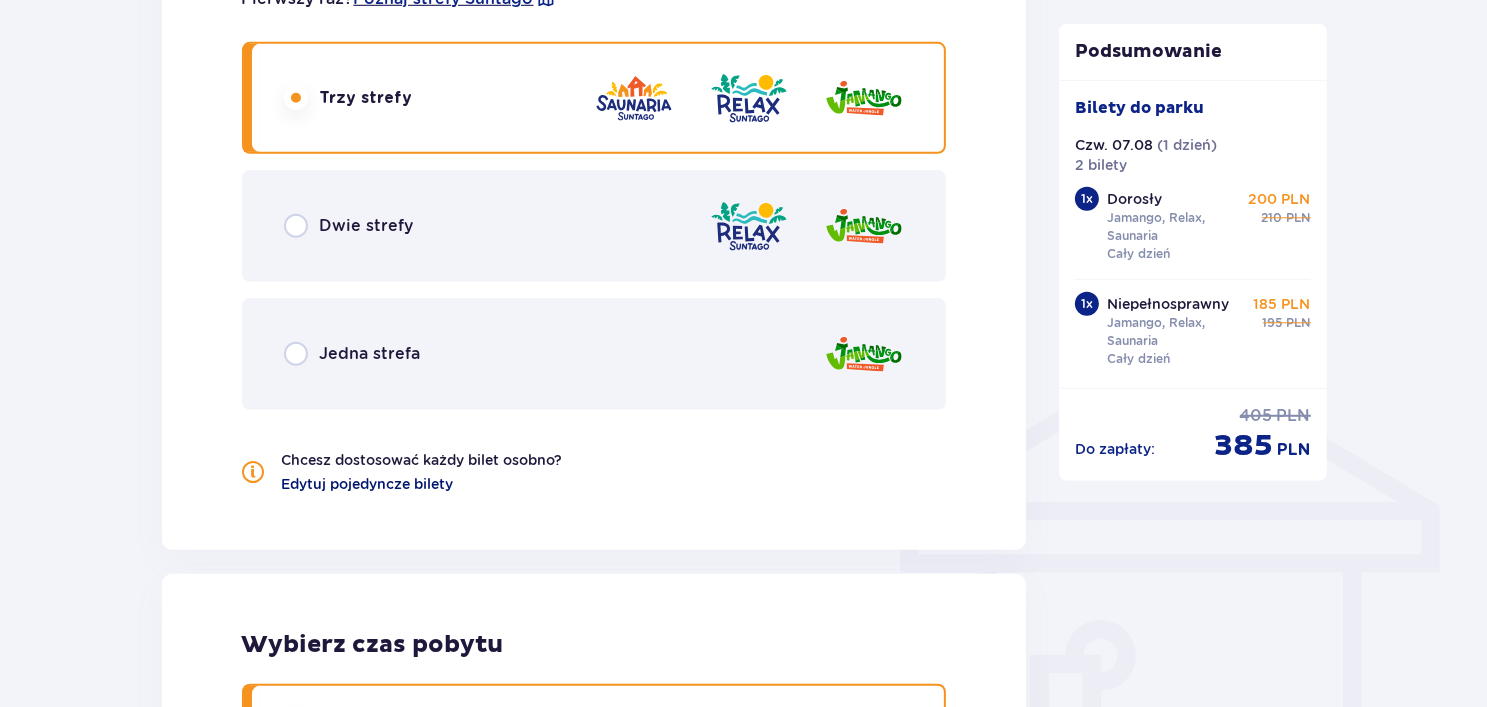 click on "Edytuj pojedyncze bilety" at bounding box center [368, 484] 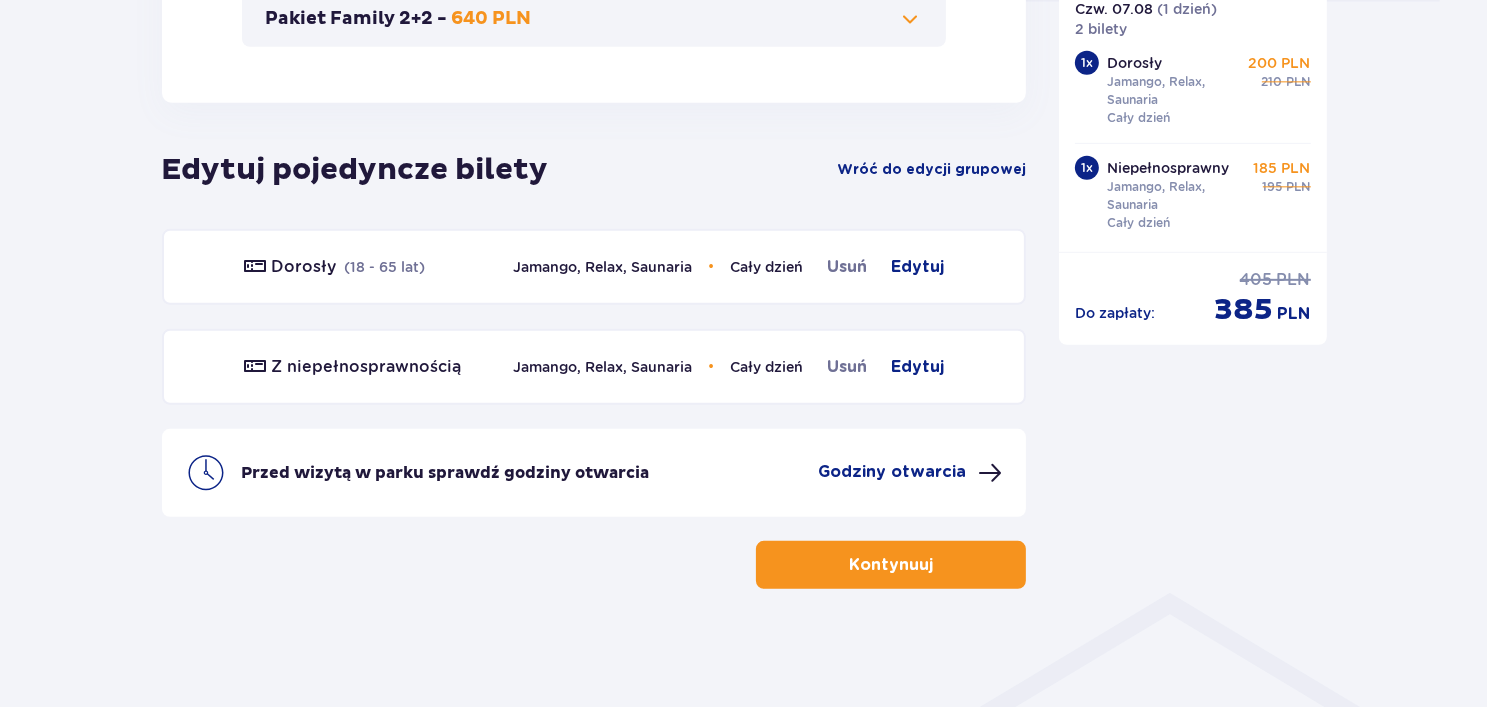 scroll, scrollTop: 1030, scrollLeft: 0, axis: vertical 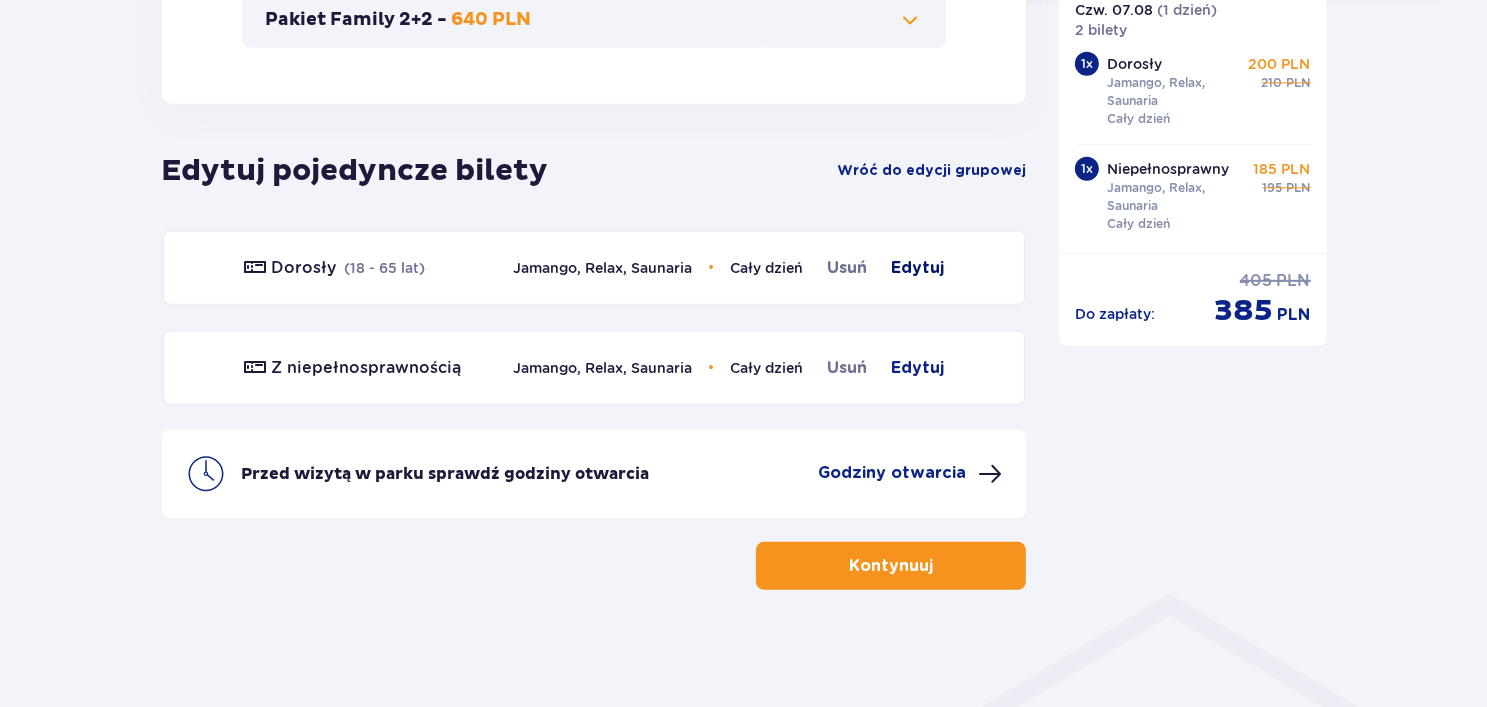 click on "Edytuj" at bounding box center [917, 268] 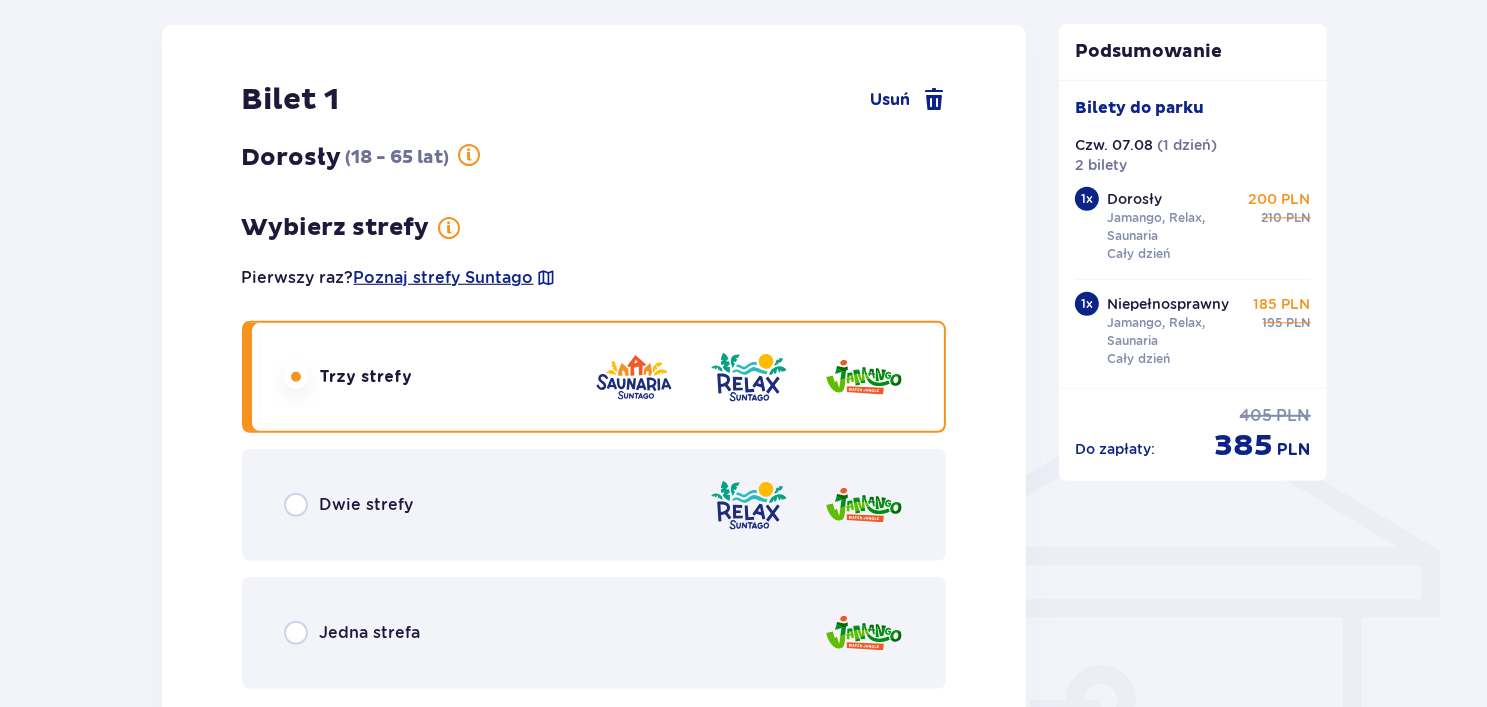 scroll, scrollTop: 1236, scrollLeft: 0, axis: vertical 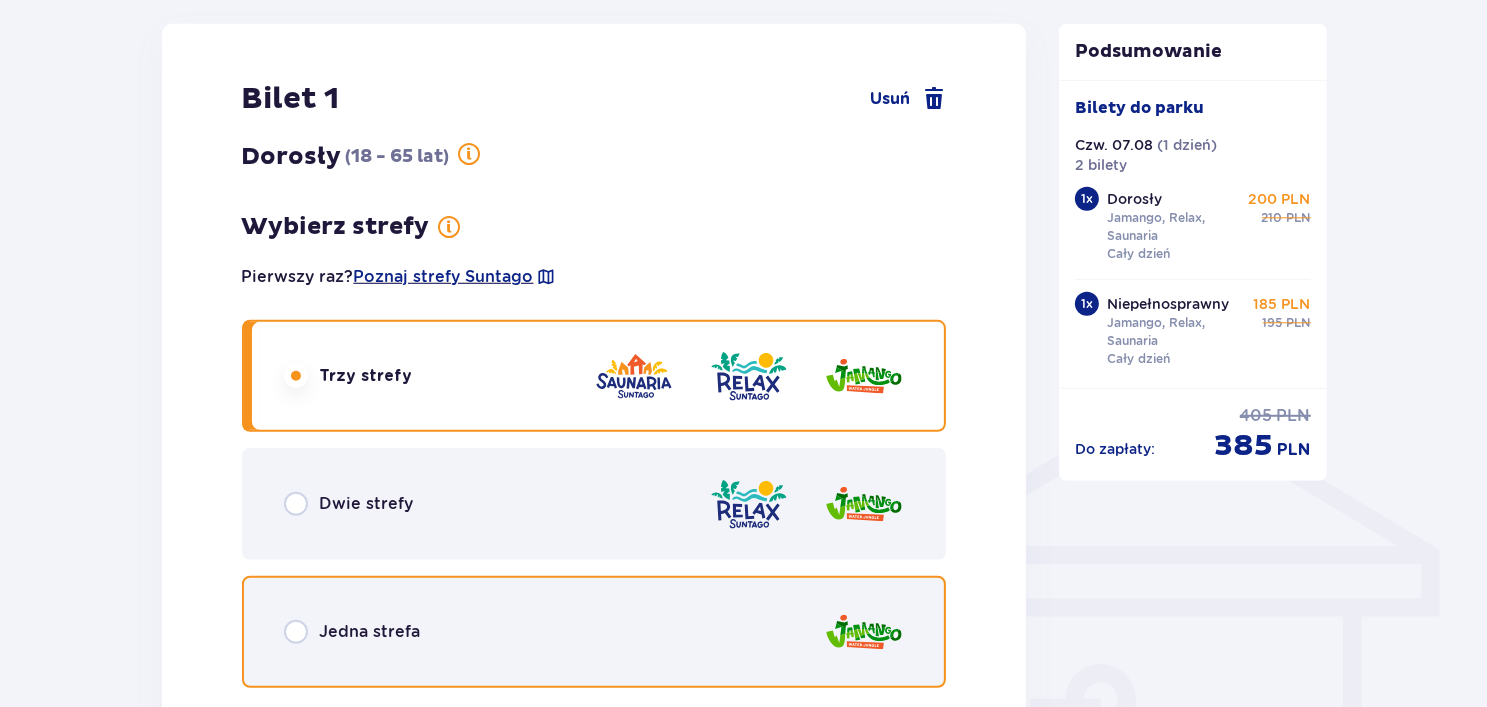 click at bounding box center (296, 632) 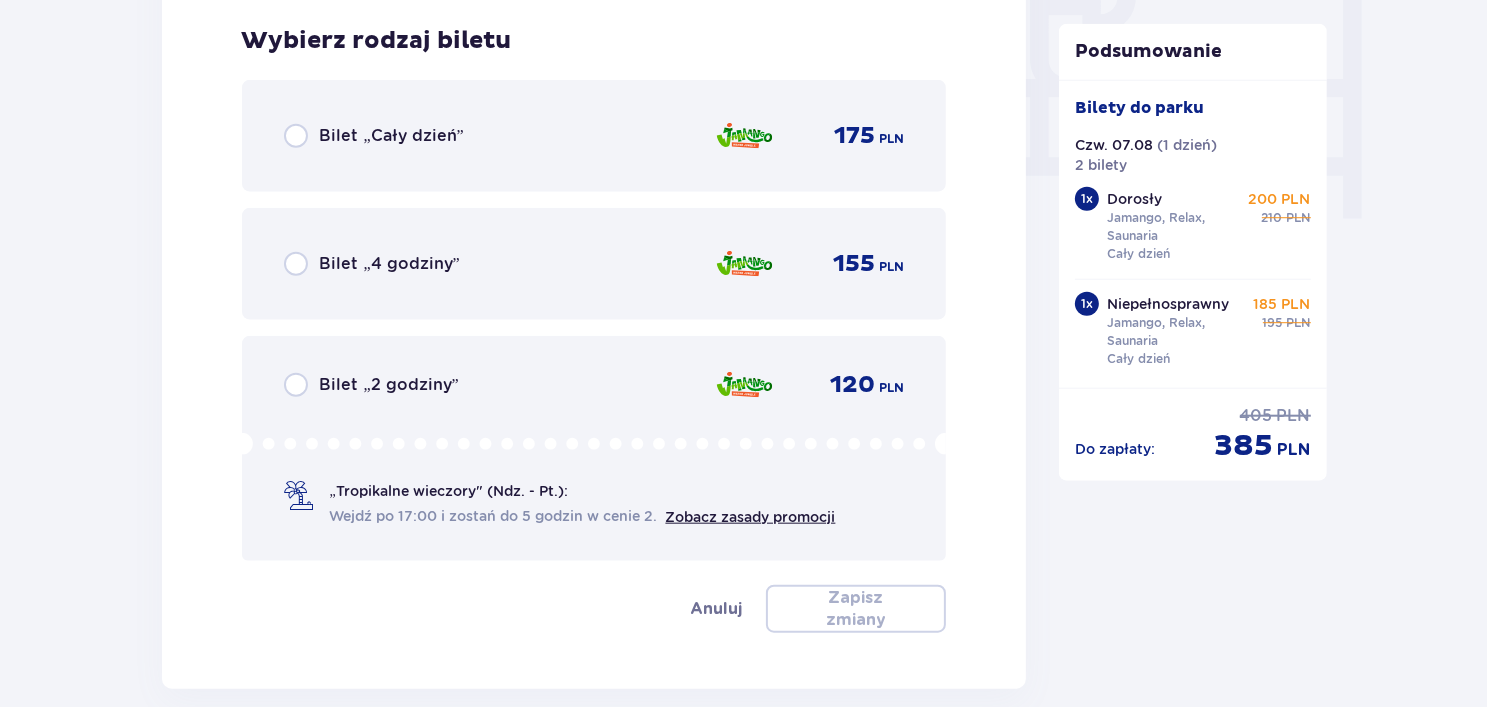 scroll, scrollTop: 1940, scrollLeft: 0, axis: vertical 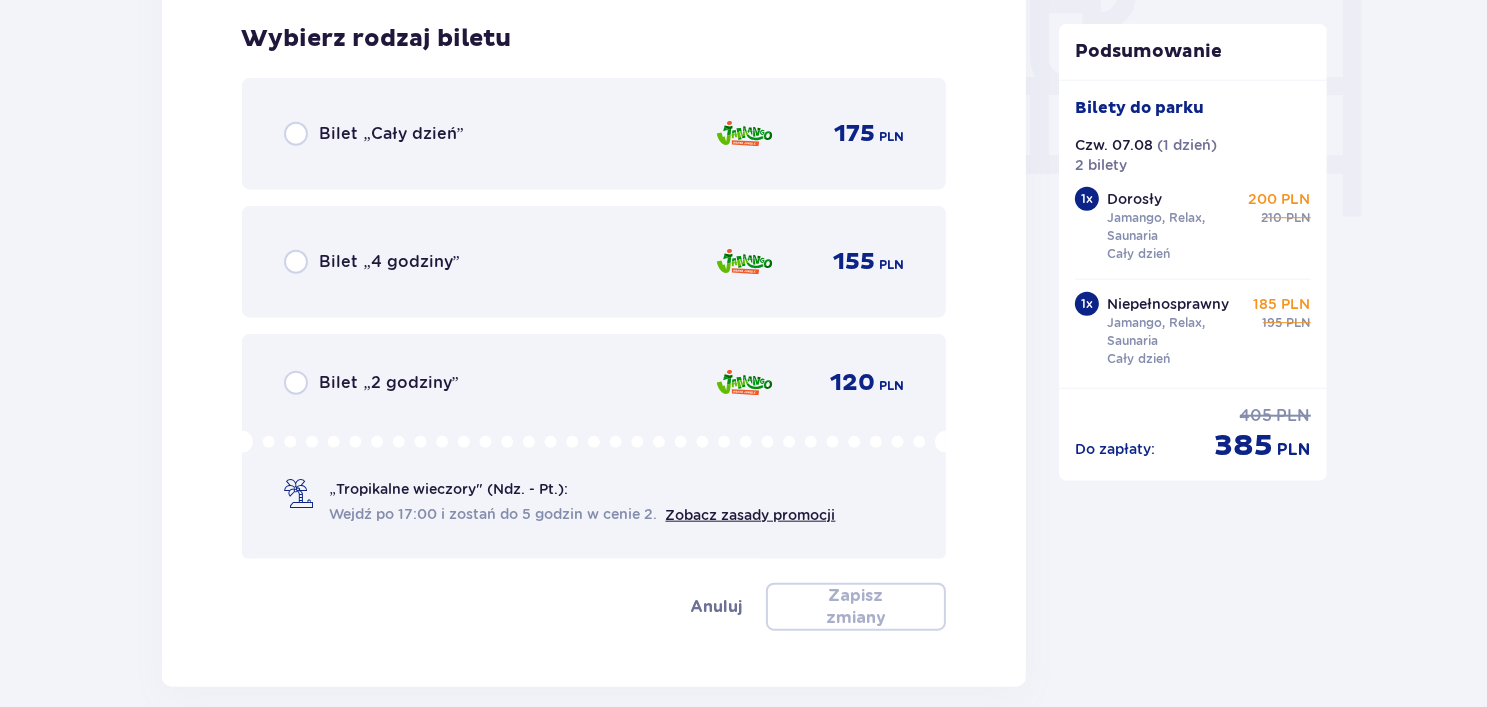 click on "Bilet „Cały dzień”   175 PLN" at bounding box center [594, 134] 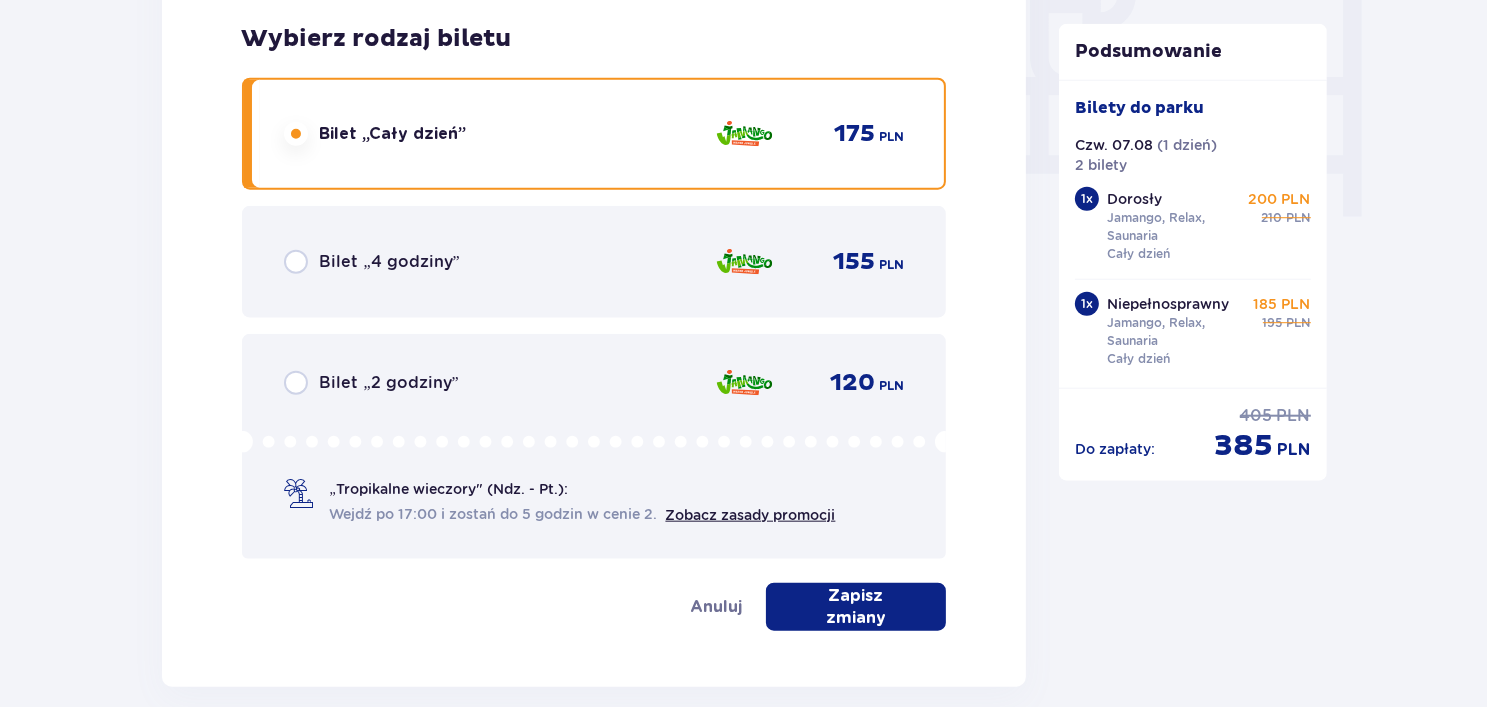 click on "Zapisz zmiany" at bounding box center [856, 607] 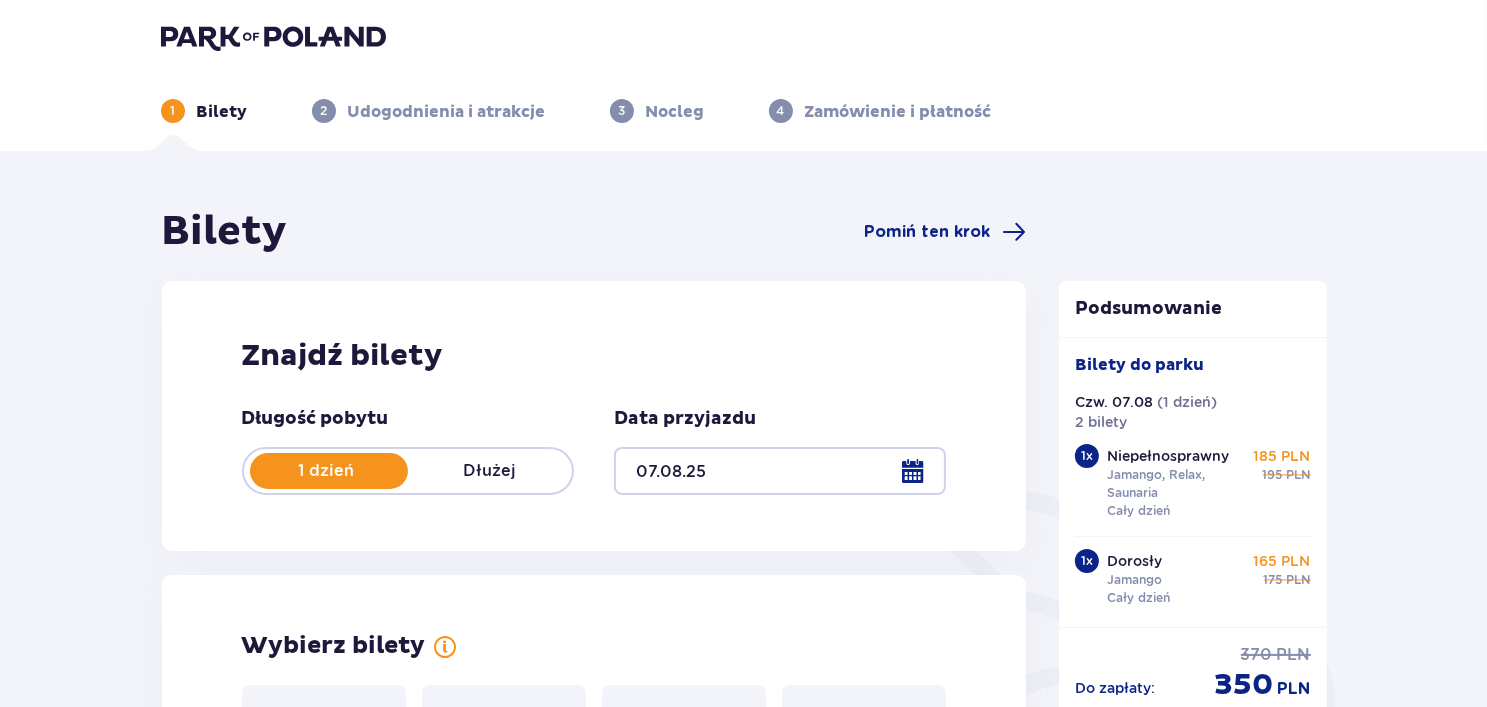 scroll, scrollTop: 0, scrollLeft: 0, axis: both 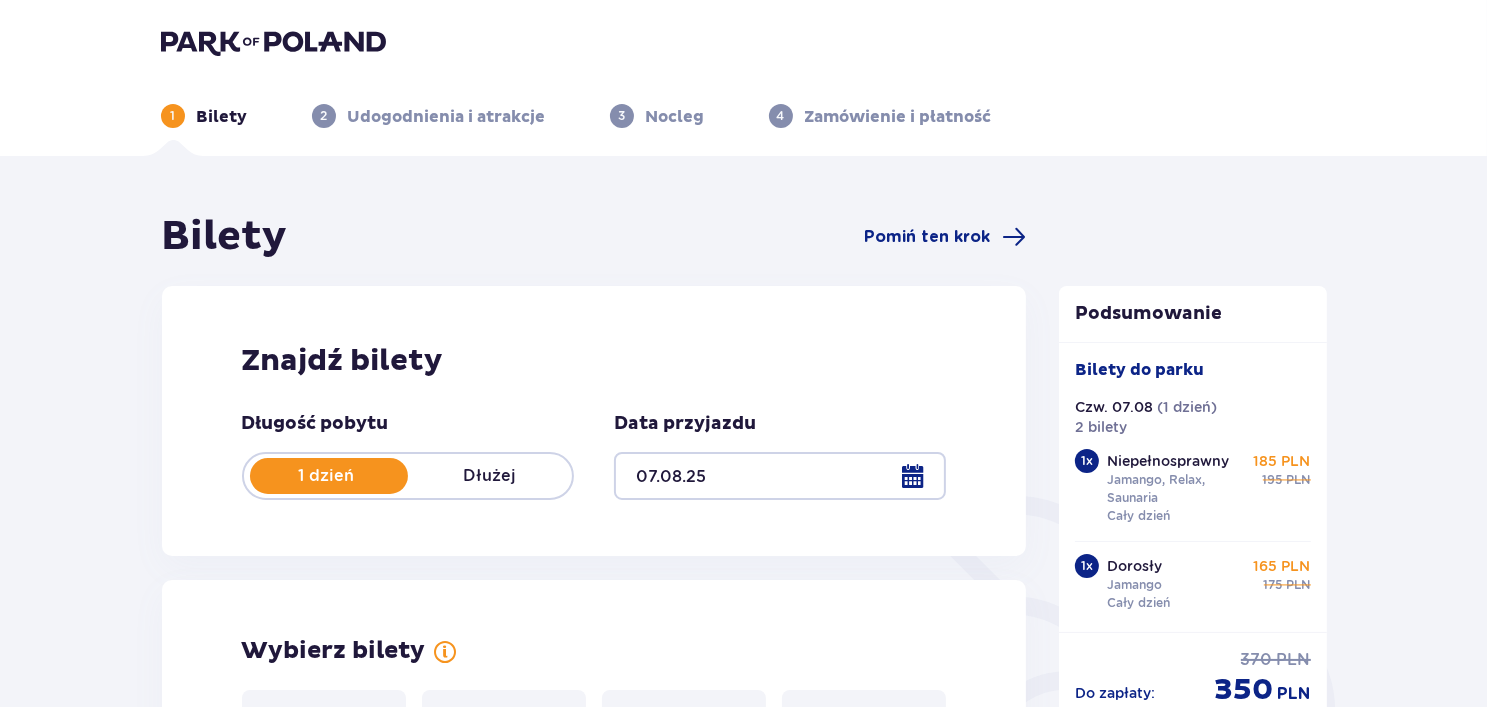 click on "Udogodnienia i atrakcje" at bounding box center [447, 117] 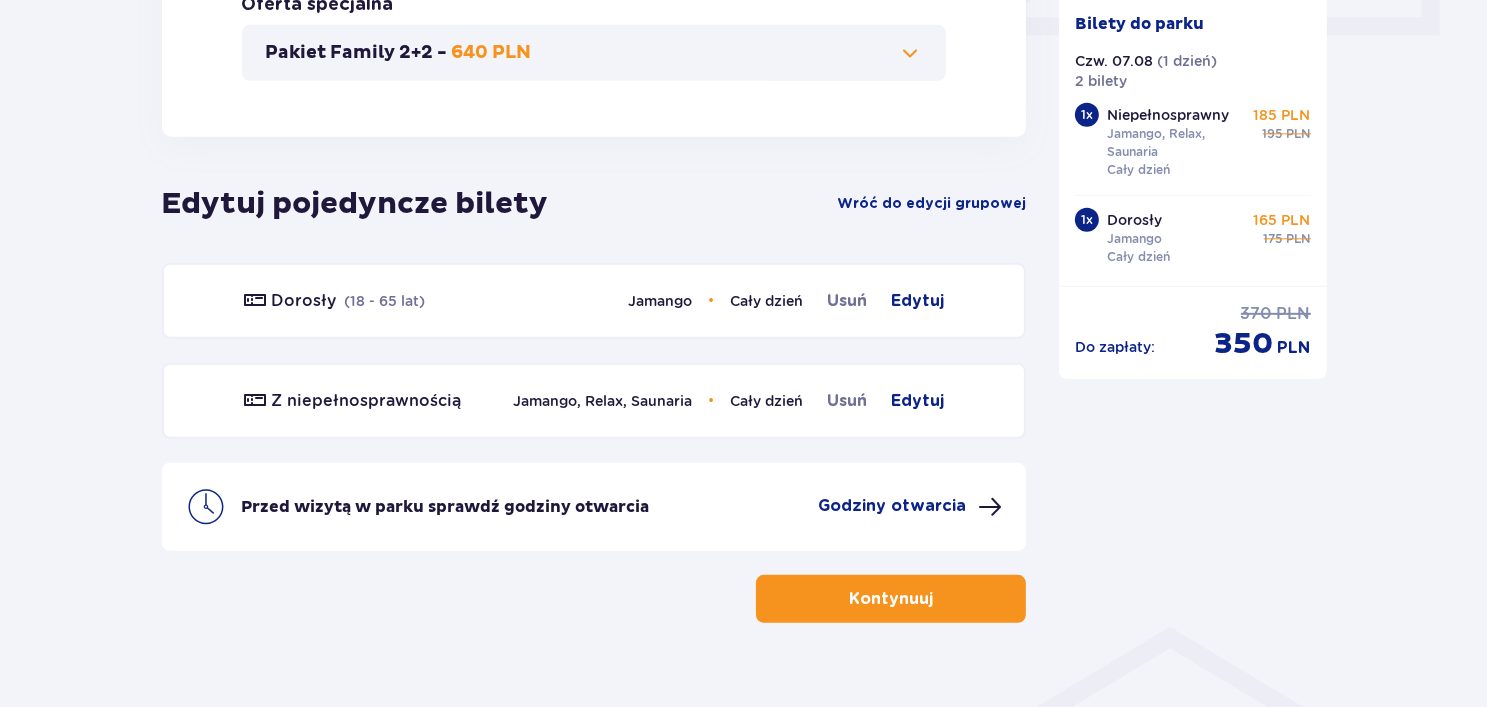 scroll, scrollTop: 1031, scrollLeft: 0, axis: vertical 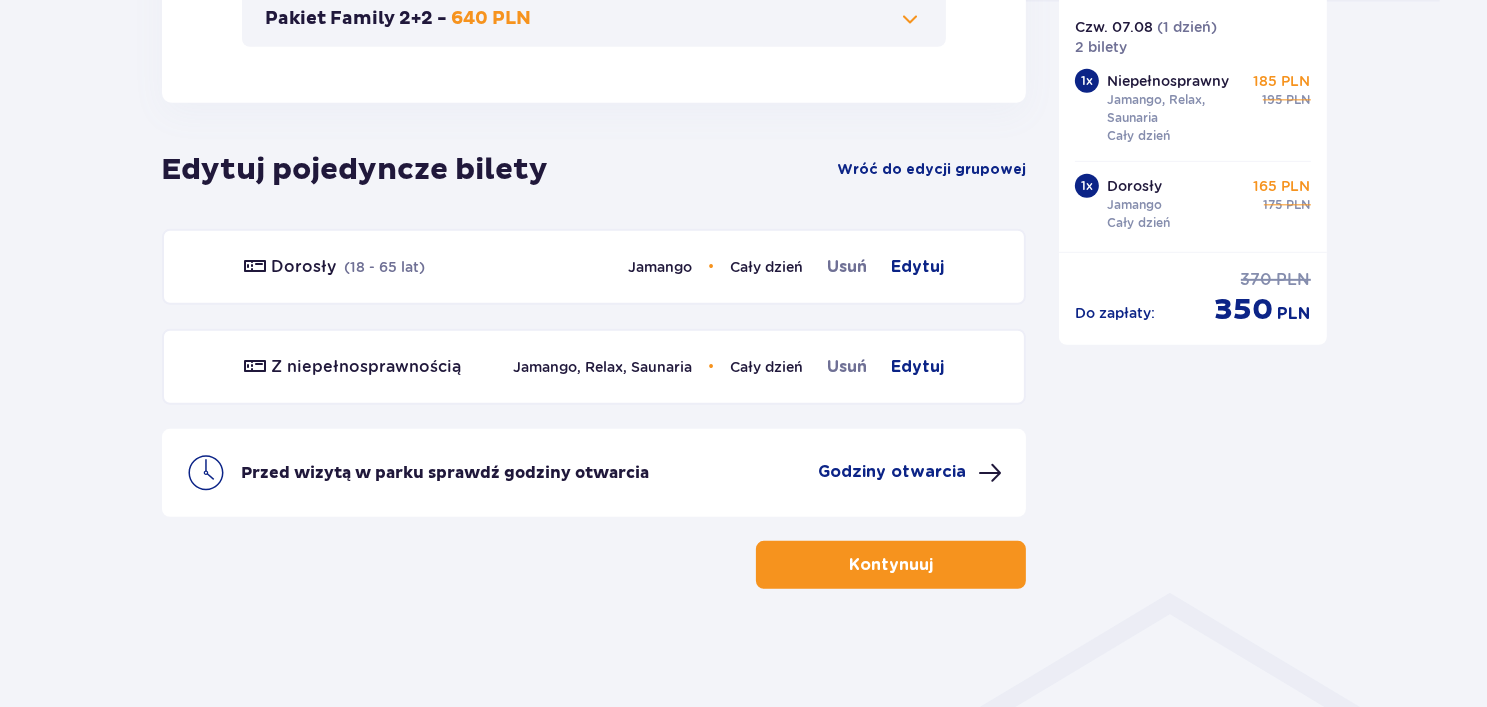 click on "Kontynuuj" at bounding box center (891, 565) 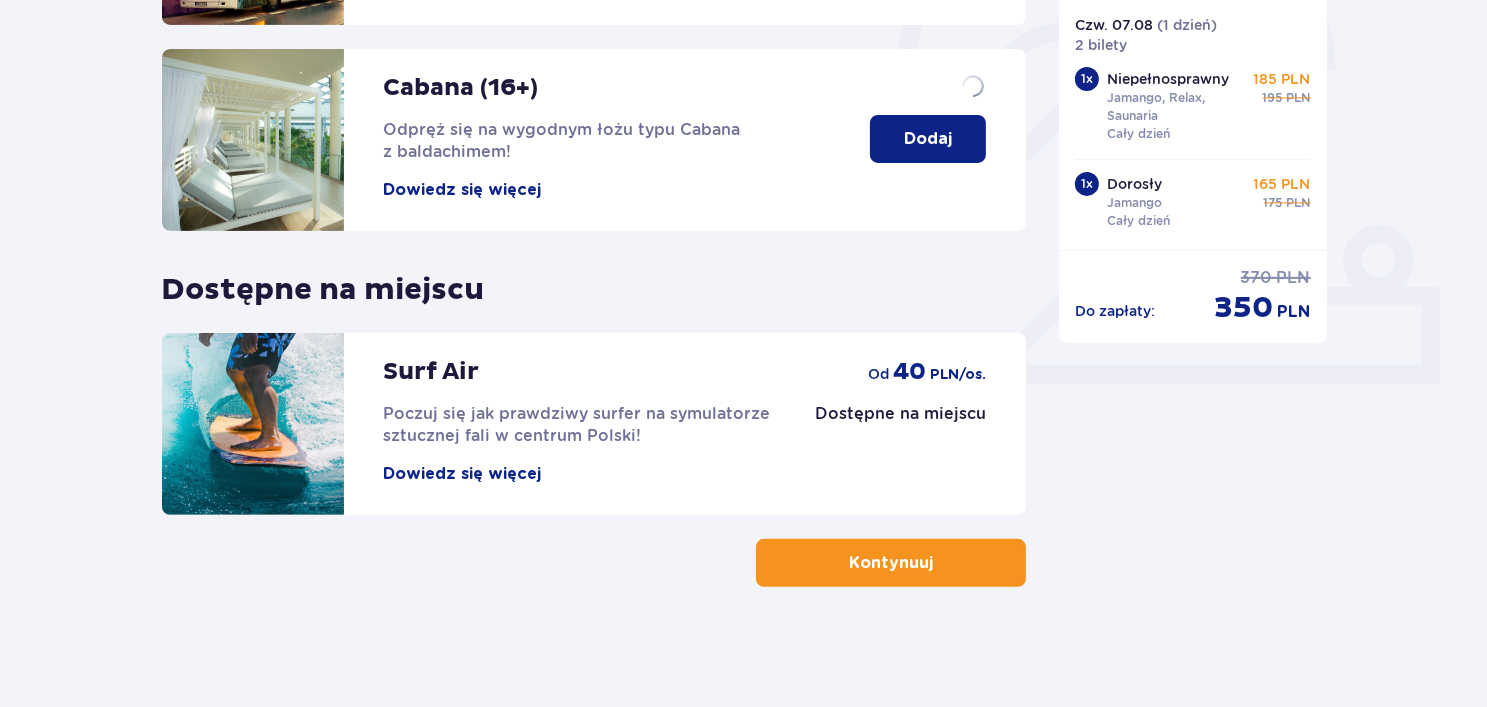 scroll, scrollTop: 0, scrollLeft: 0, axis: both 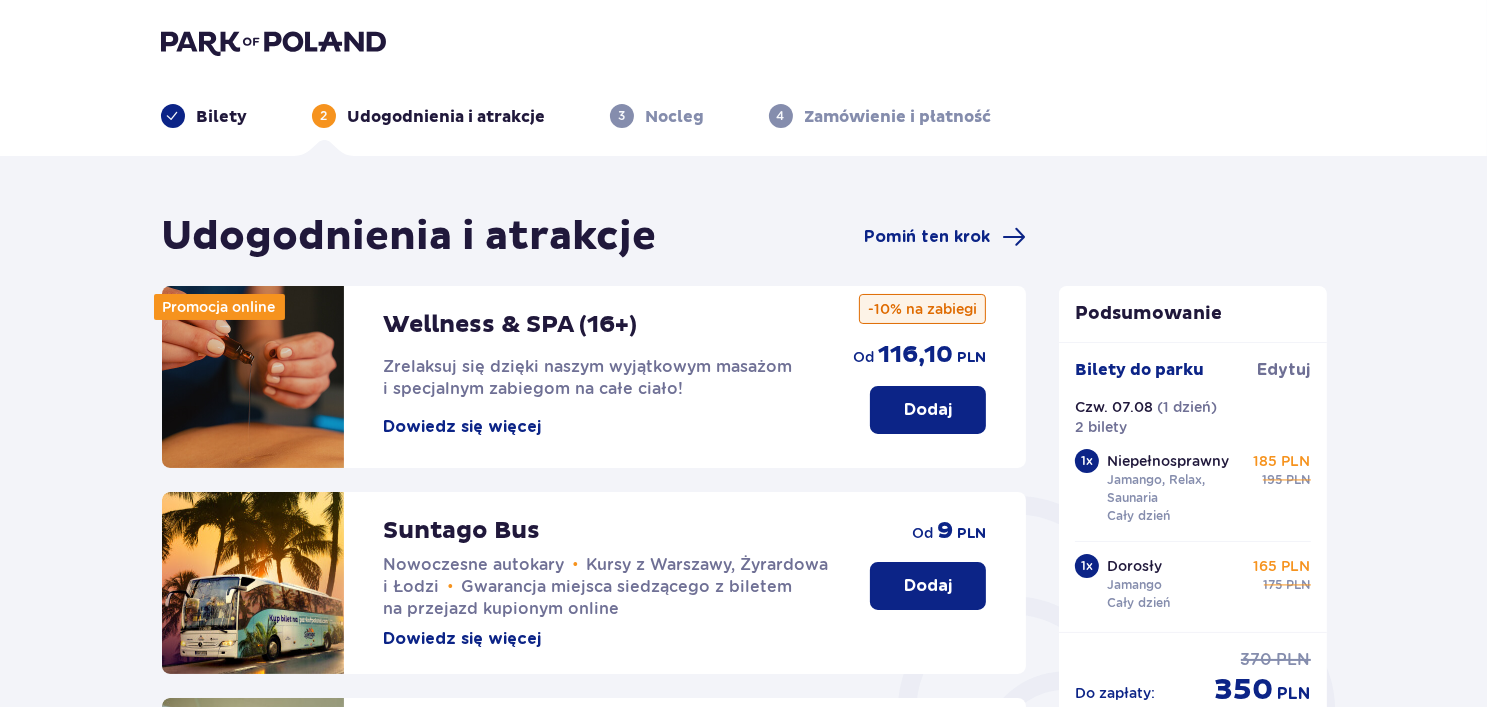 click on "Dodaj" at bounding box center (928, 410) 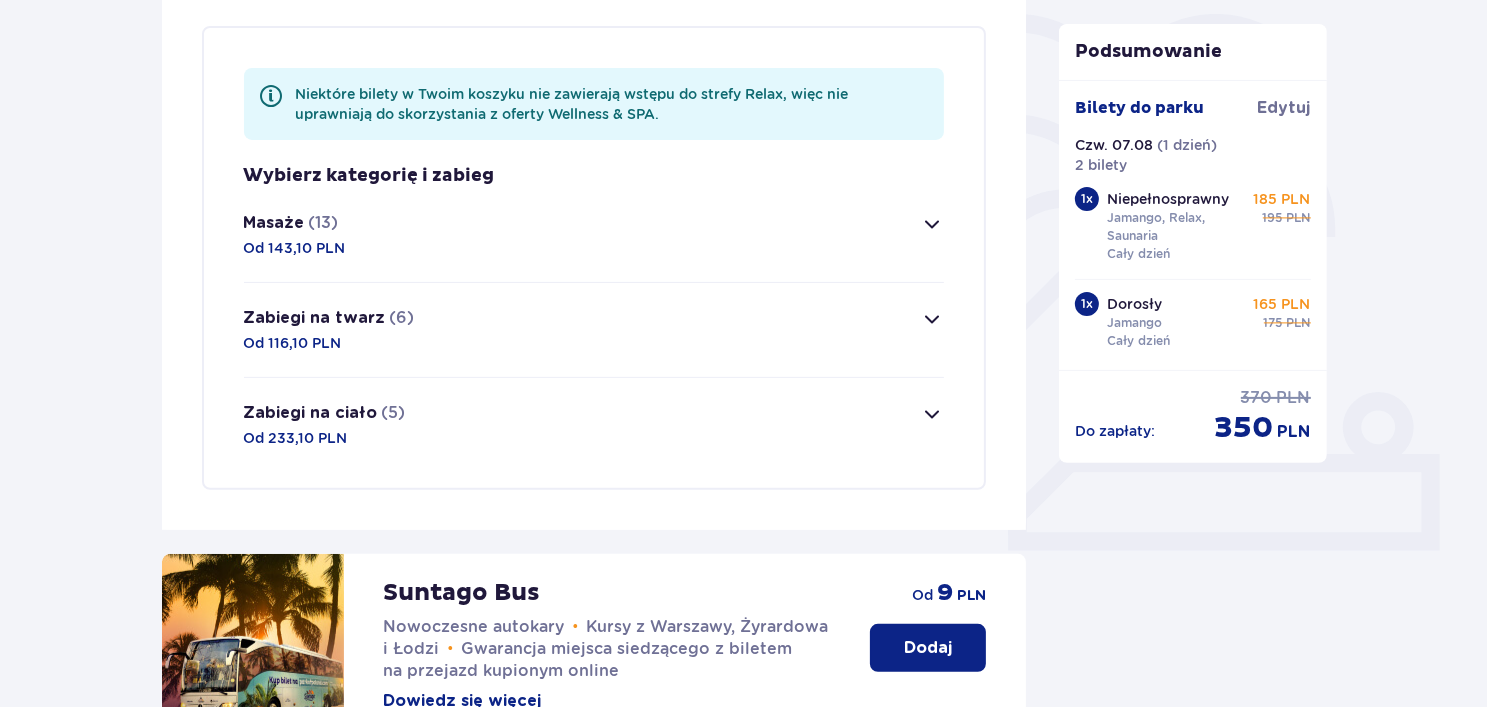 scroll, scrollTop: 484, scrollLeft: 0, axis: vertical 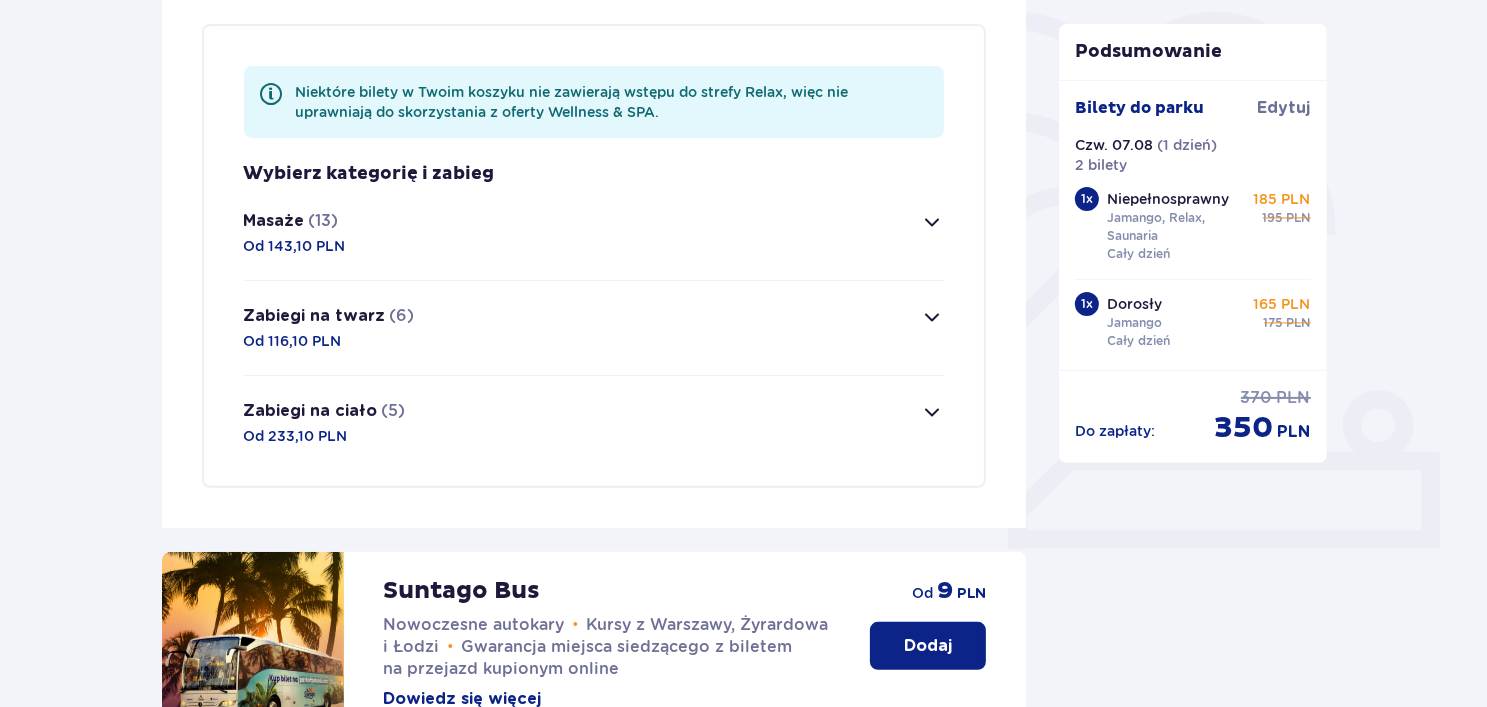 click on "Masaże (13) Od 143,10 PLN" at bounding box center [594, 233] 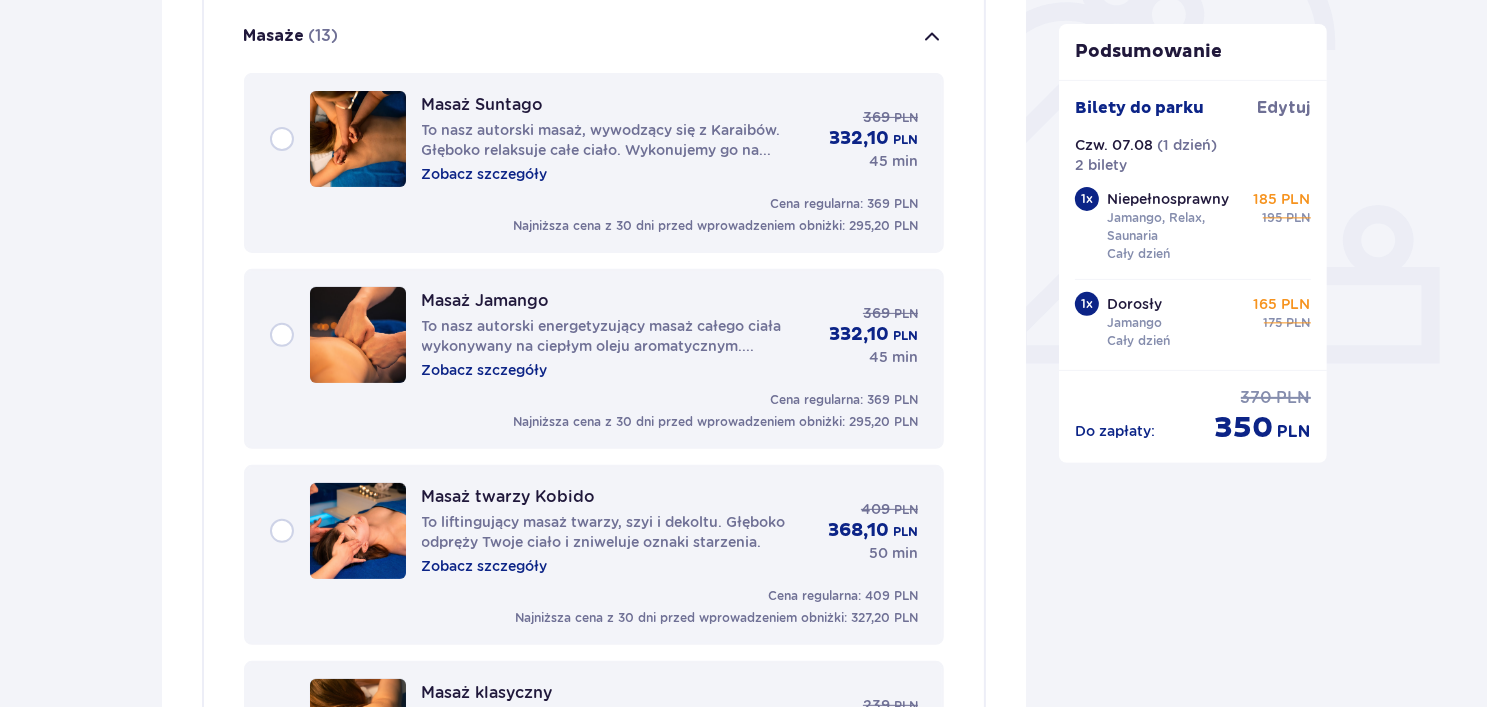 type 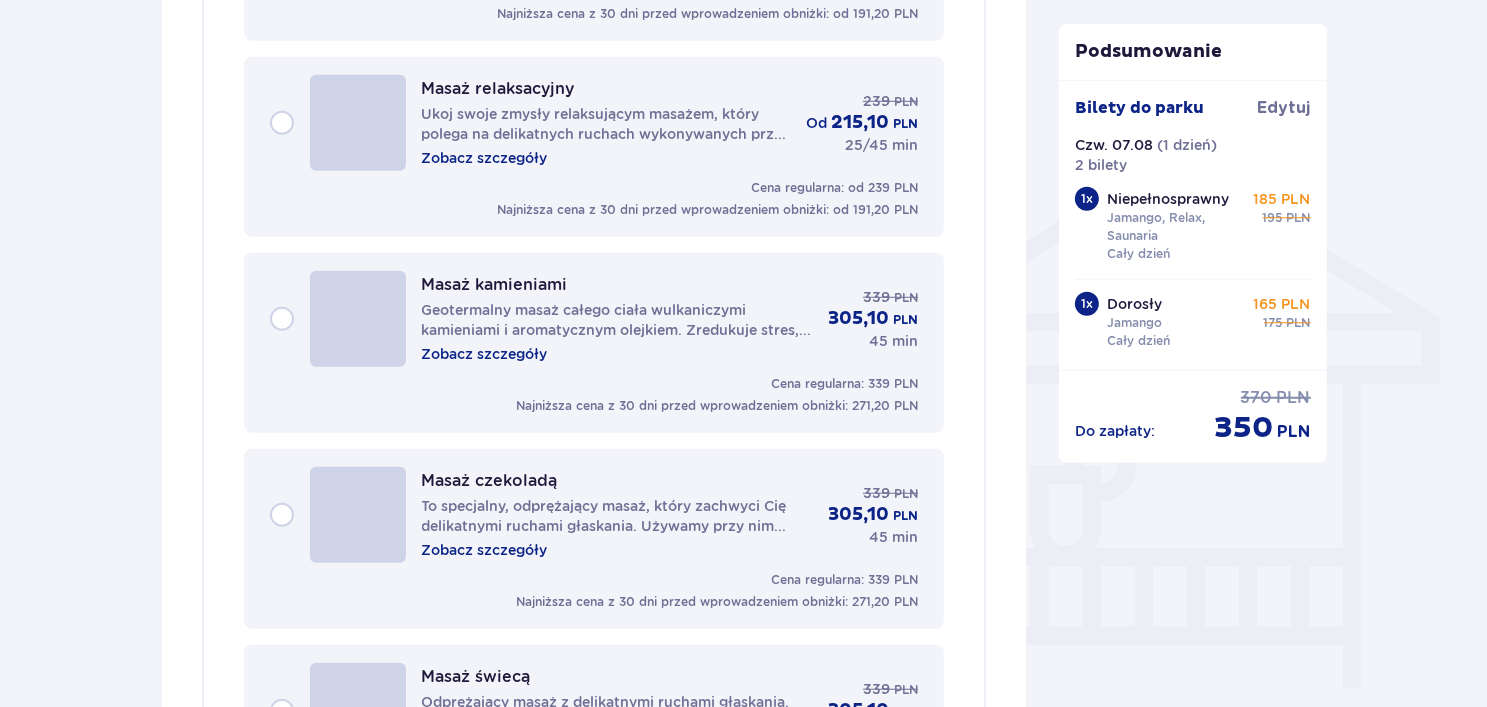 scroll, scrollTop: 1509, scrollLeft: 0, axis: vertical 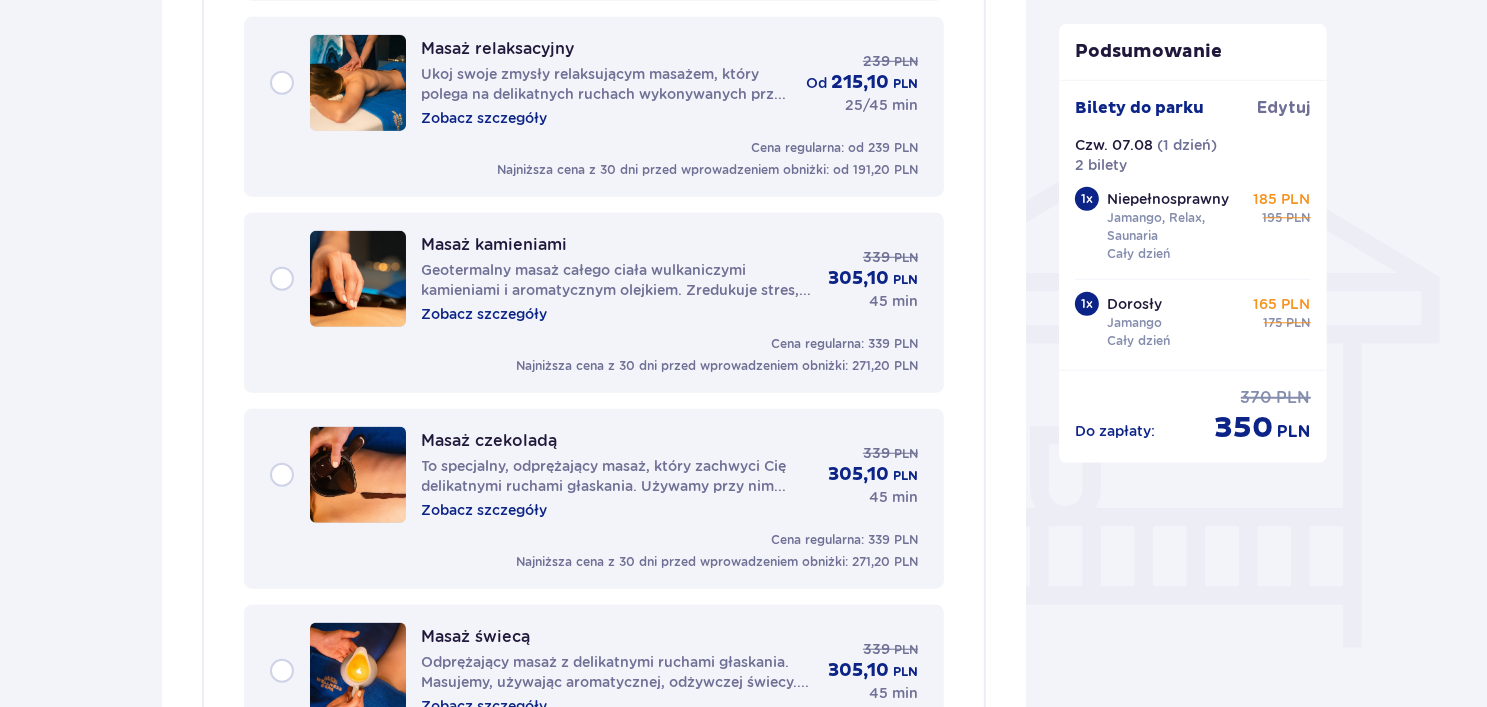 click on "Masaż czekoladą To specjalny, odprężający masaż, który zachwyci Cię delikatnymi ruchami głaskania. Używamy przy nim naturalnej, płynnej czekolady, co sprawia, że każda chwila staje się prawdziwą ucztą dla zmysłów. Zobacz szczegóły 339 PLN 305,10 PLN 45 min" at bounding box center [594, 475] 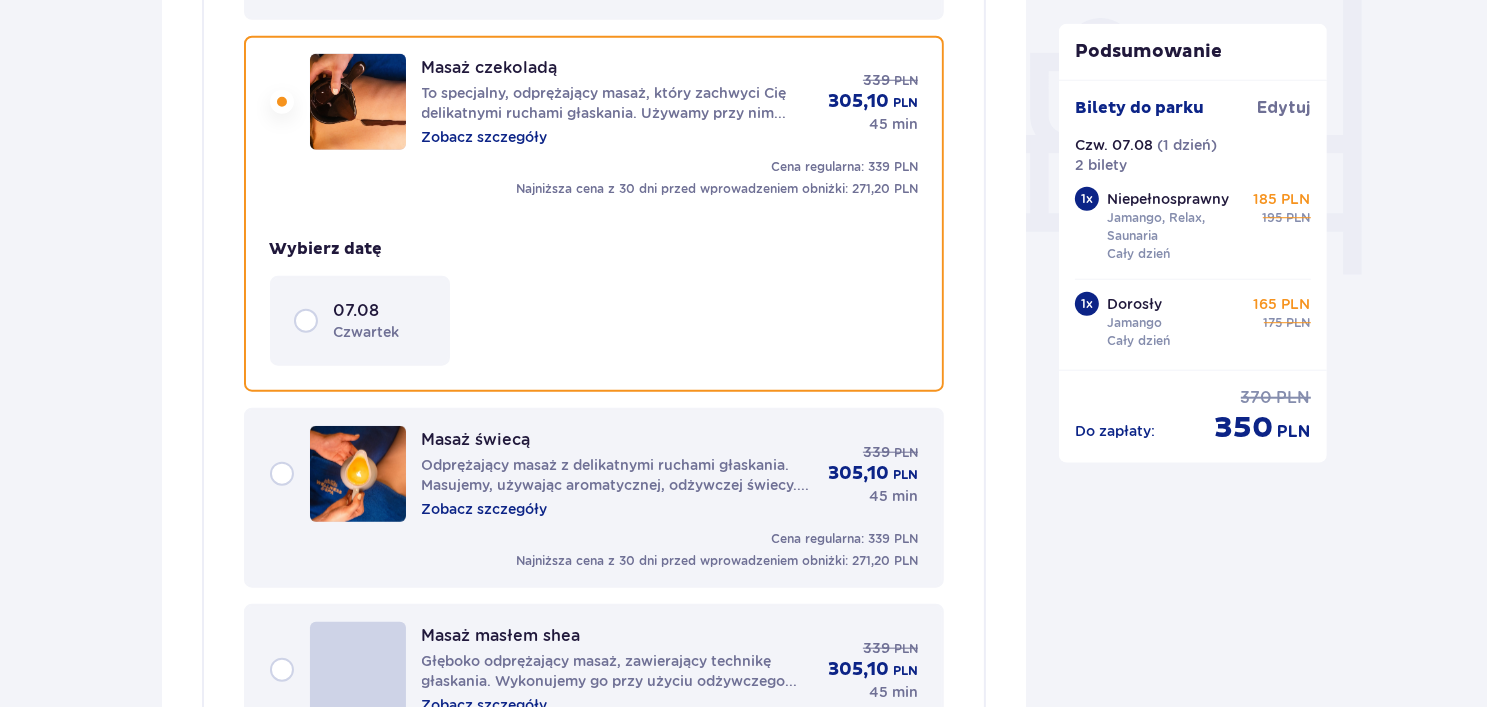 scroll, scrollTop: 1888, scrollLeft: 0, axis: vertical 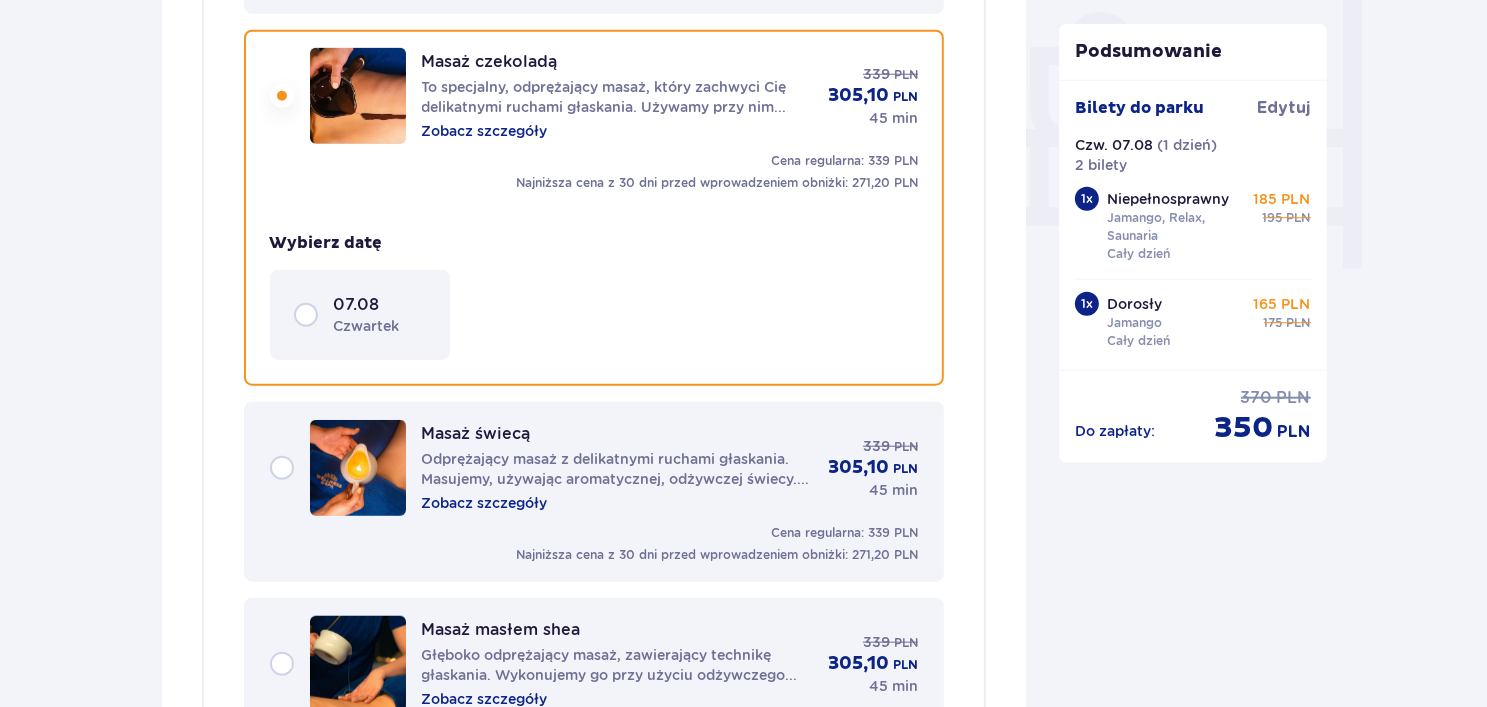 click on "07.08 czwartek" at bounding box center (360, 315) 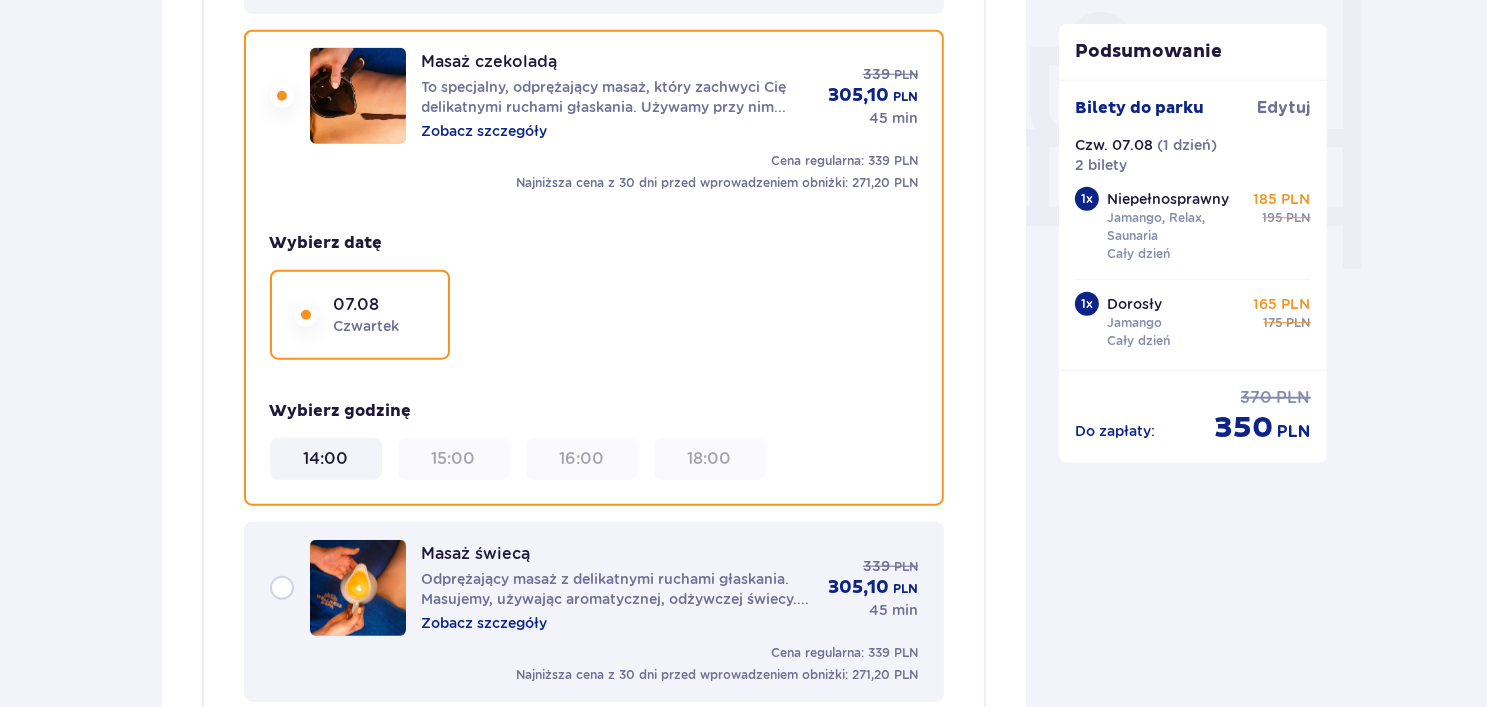 click on "14:00" at bounding box center (326, 459) 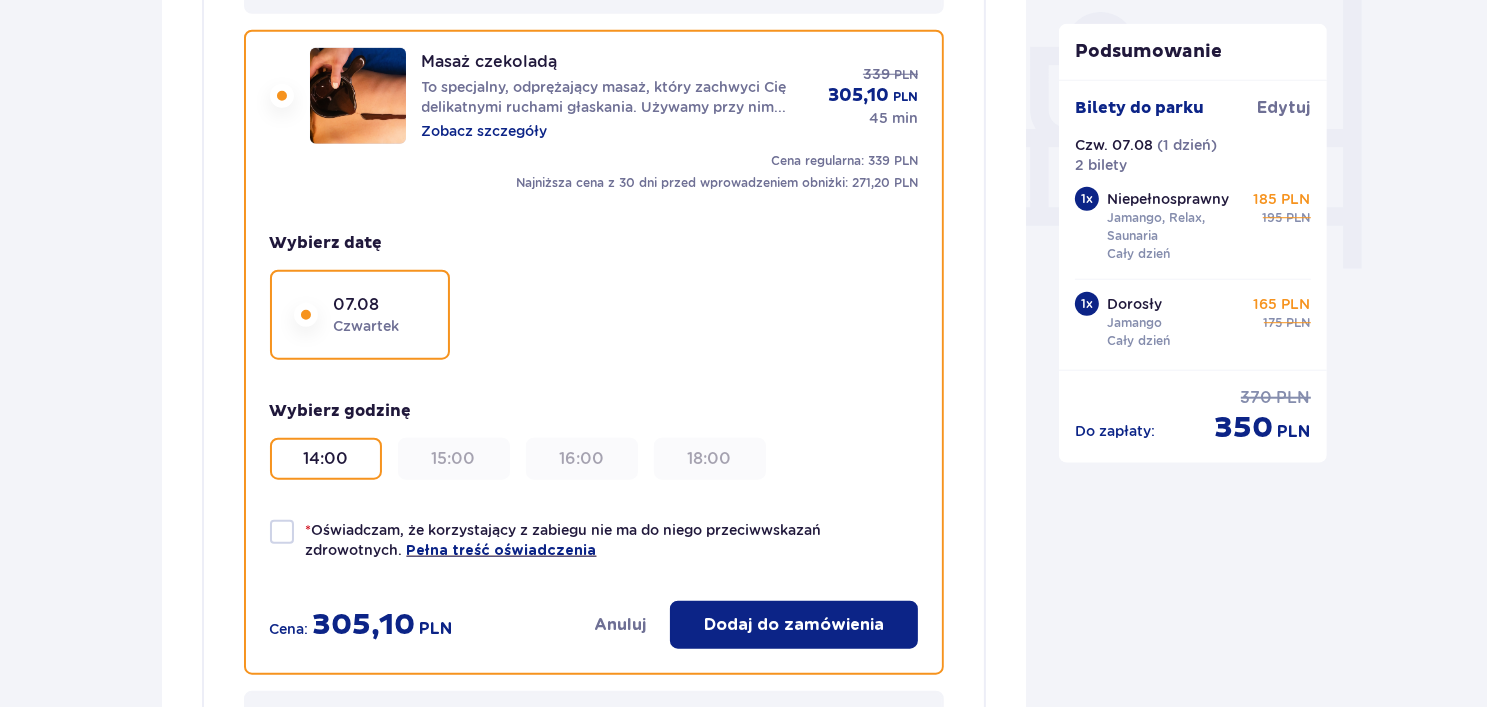 click at bounding box center [282, 532] 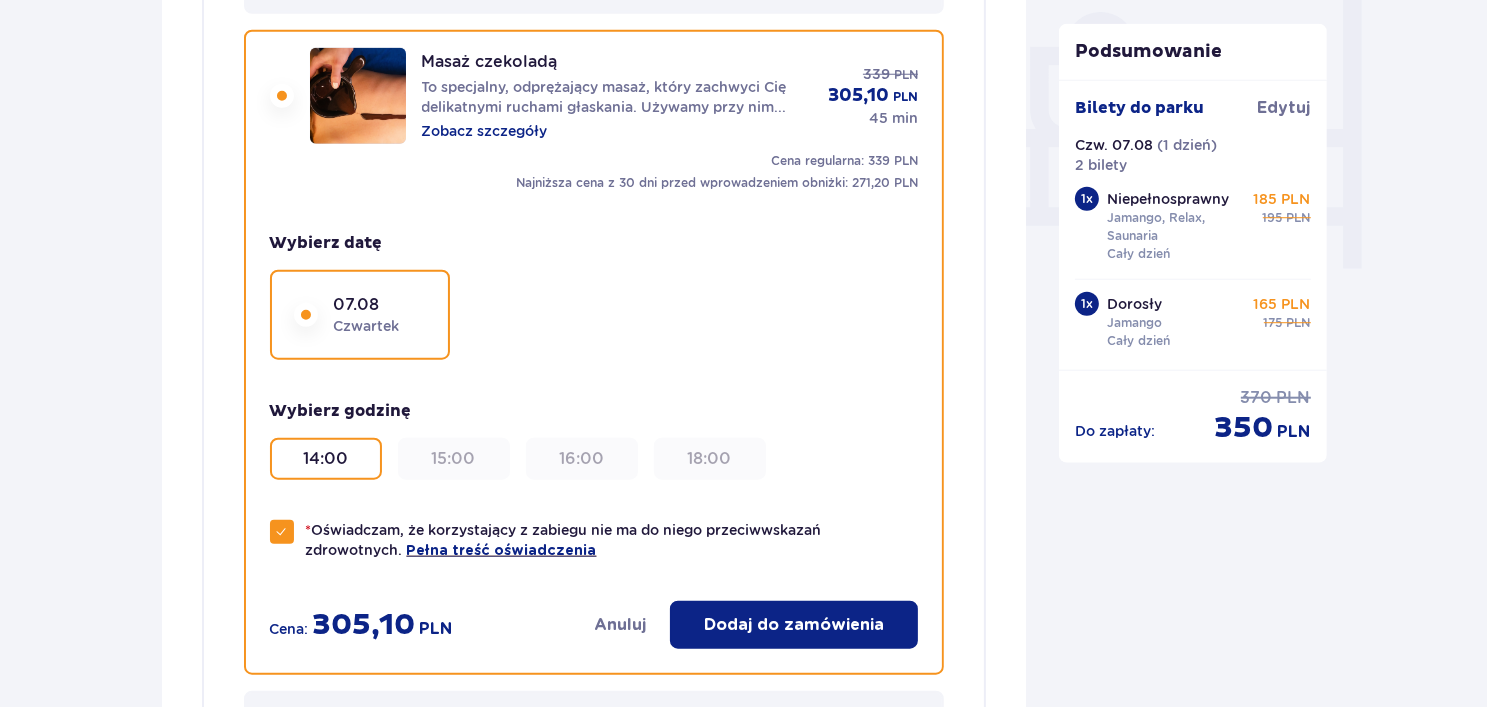 click on "Dodaj do zamówienia" at bounding box center [794, 625] 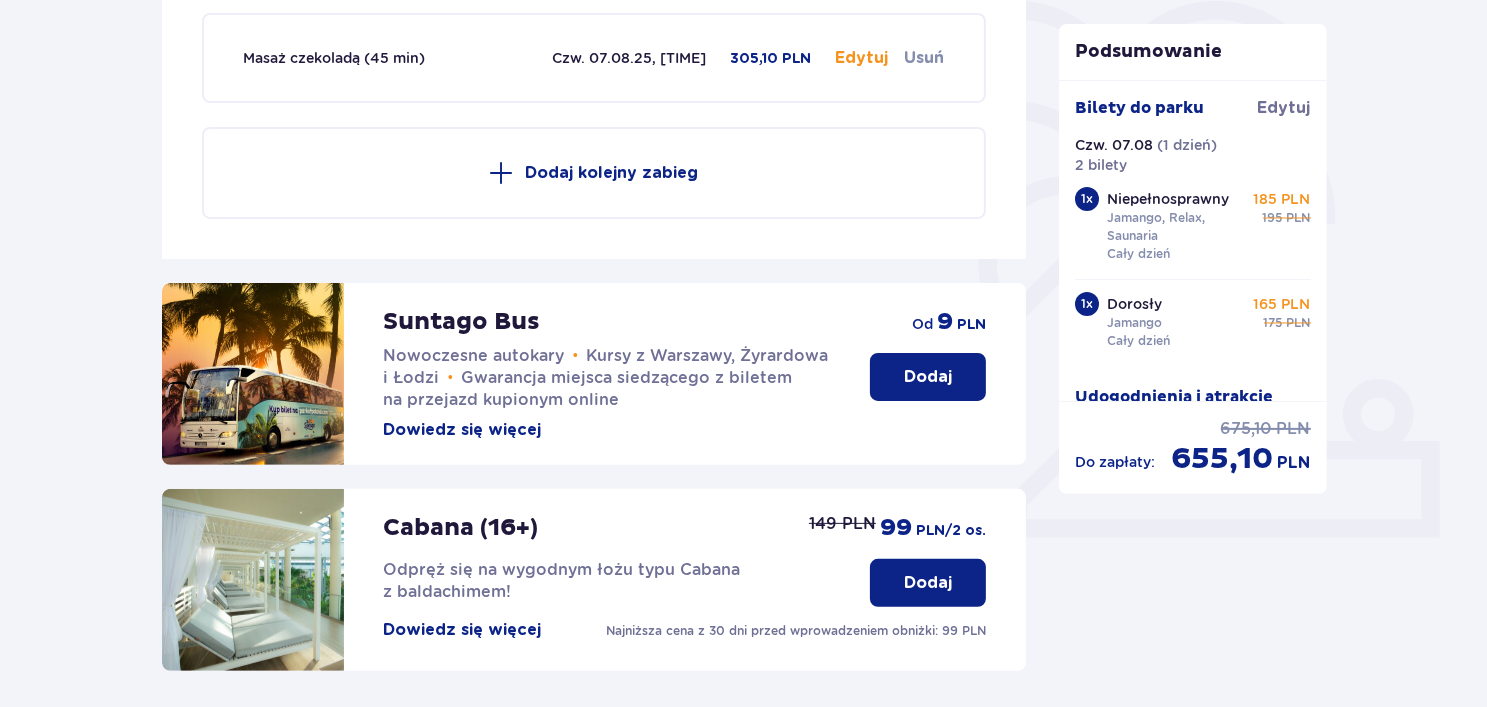 scroll, scrollTop: 484, scrollLeft: 0, axis: vertical 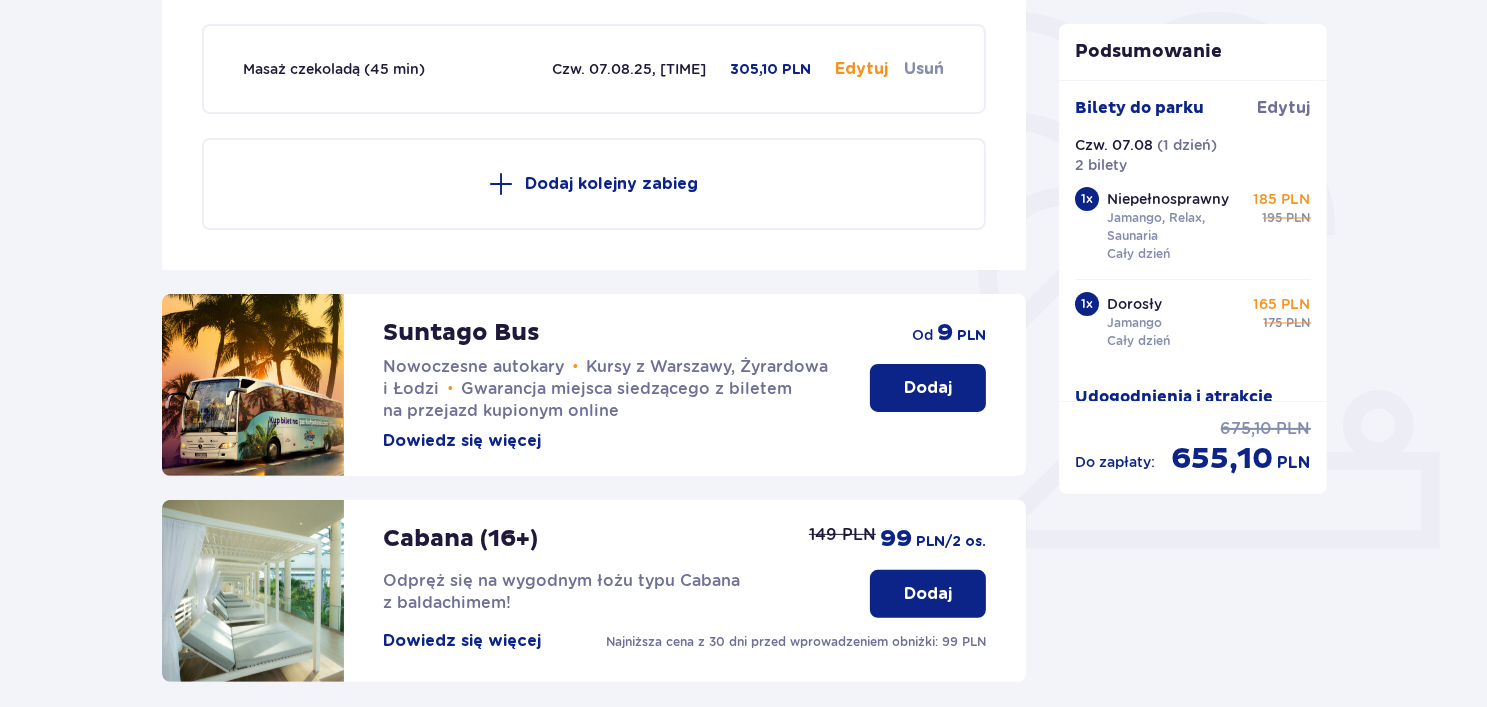 click on "Dodaj kolejny zabieg" at bounding box center [611, 184] 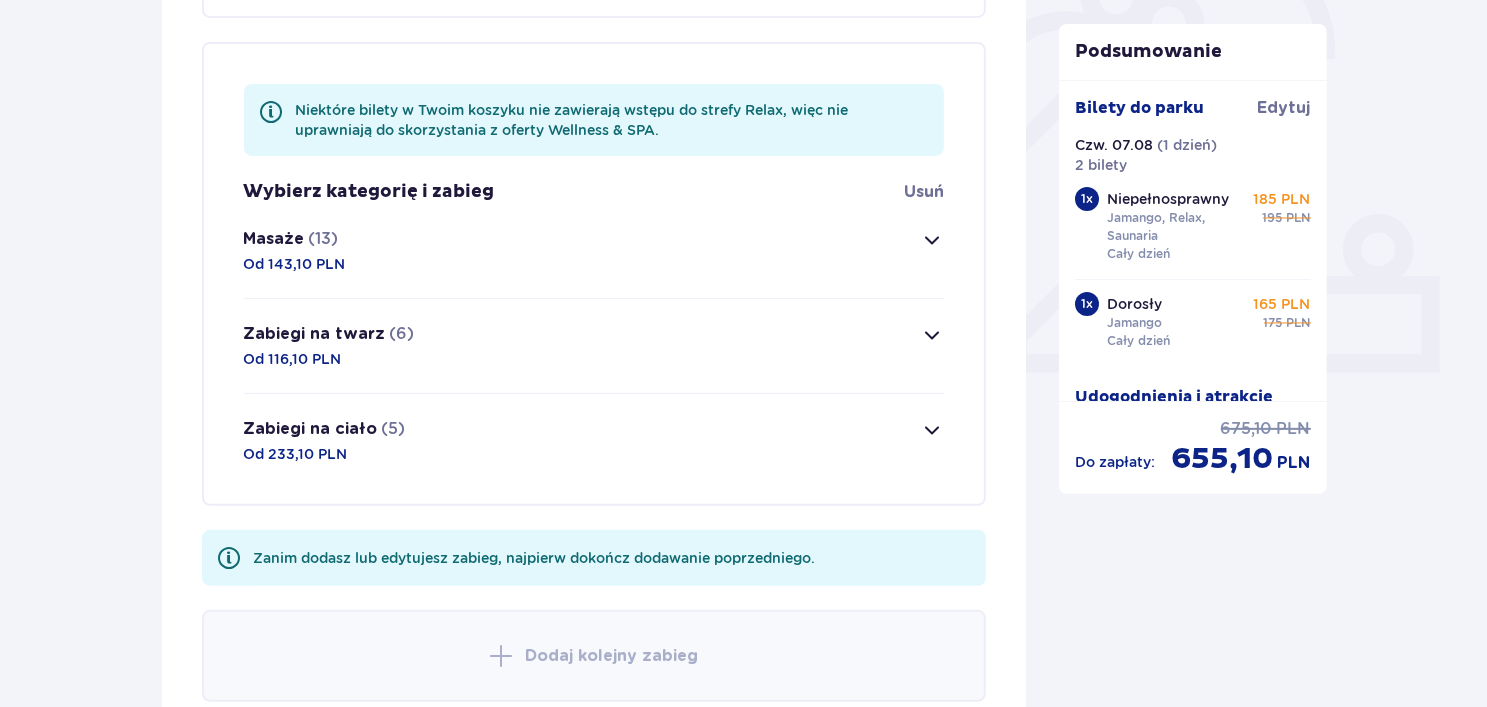 scroll, scrollTop: 676, scrollLeft: 0, axis: vertical 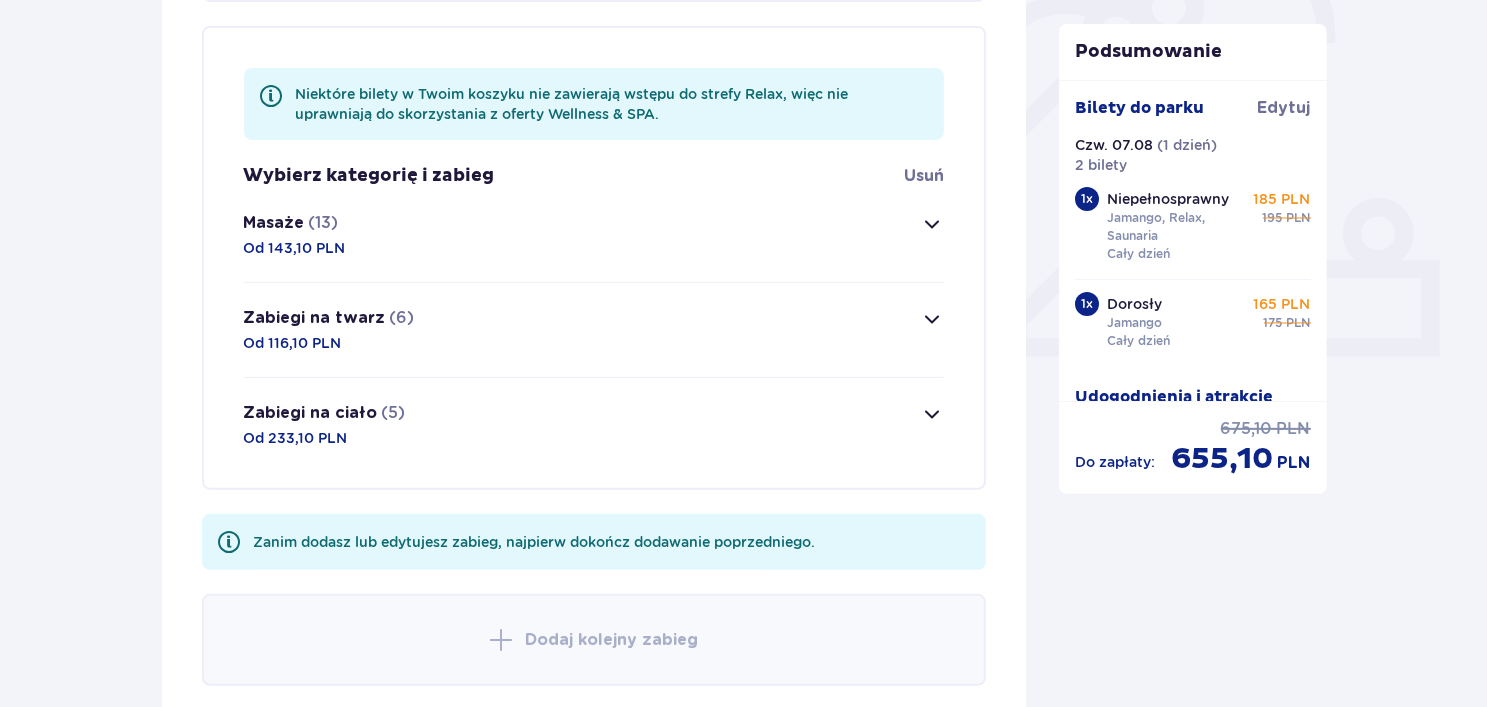 click on "Masaże (13) Od 143,10 PLN" at bounding box center (594, 235) 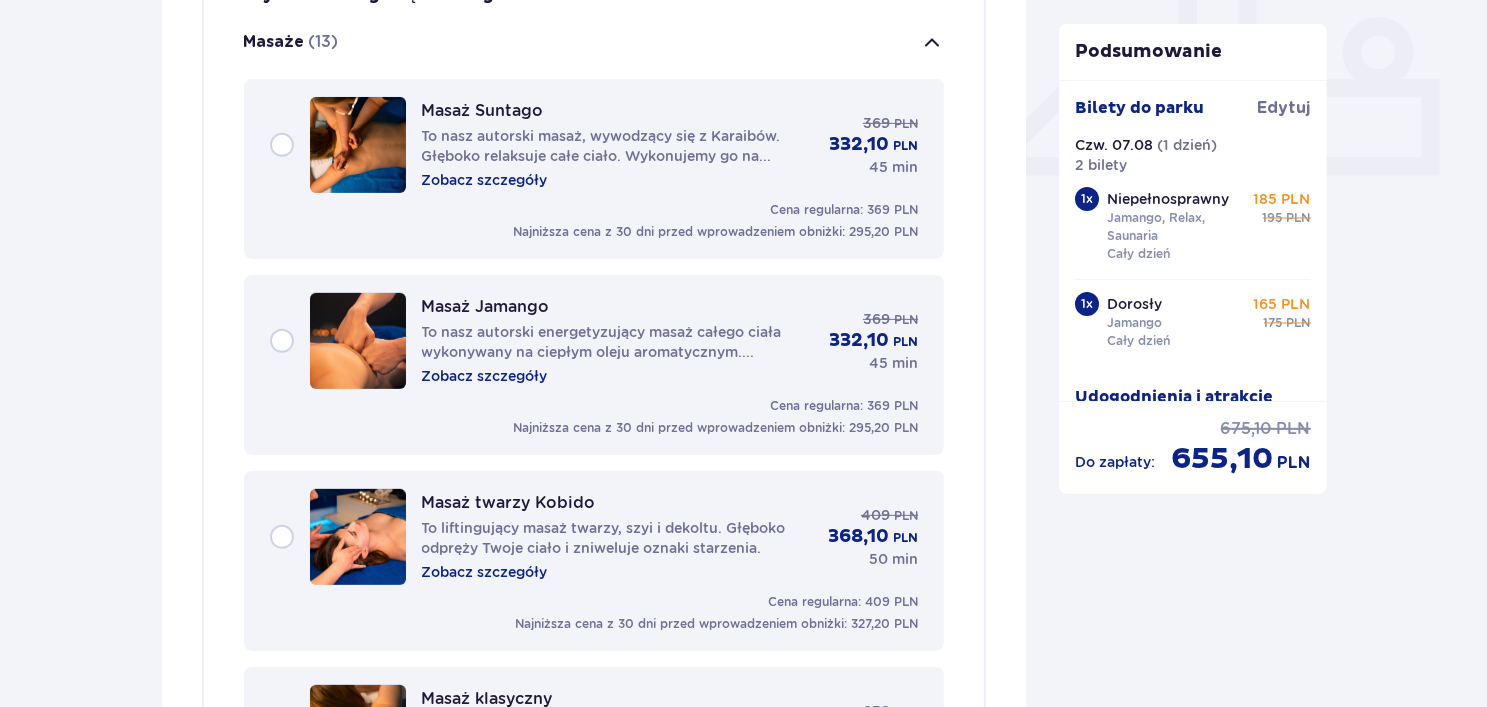 scroll, scrollTop: 862, scrollLeft: 0, axis: vertical 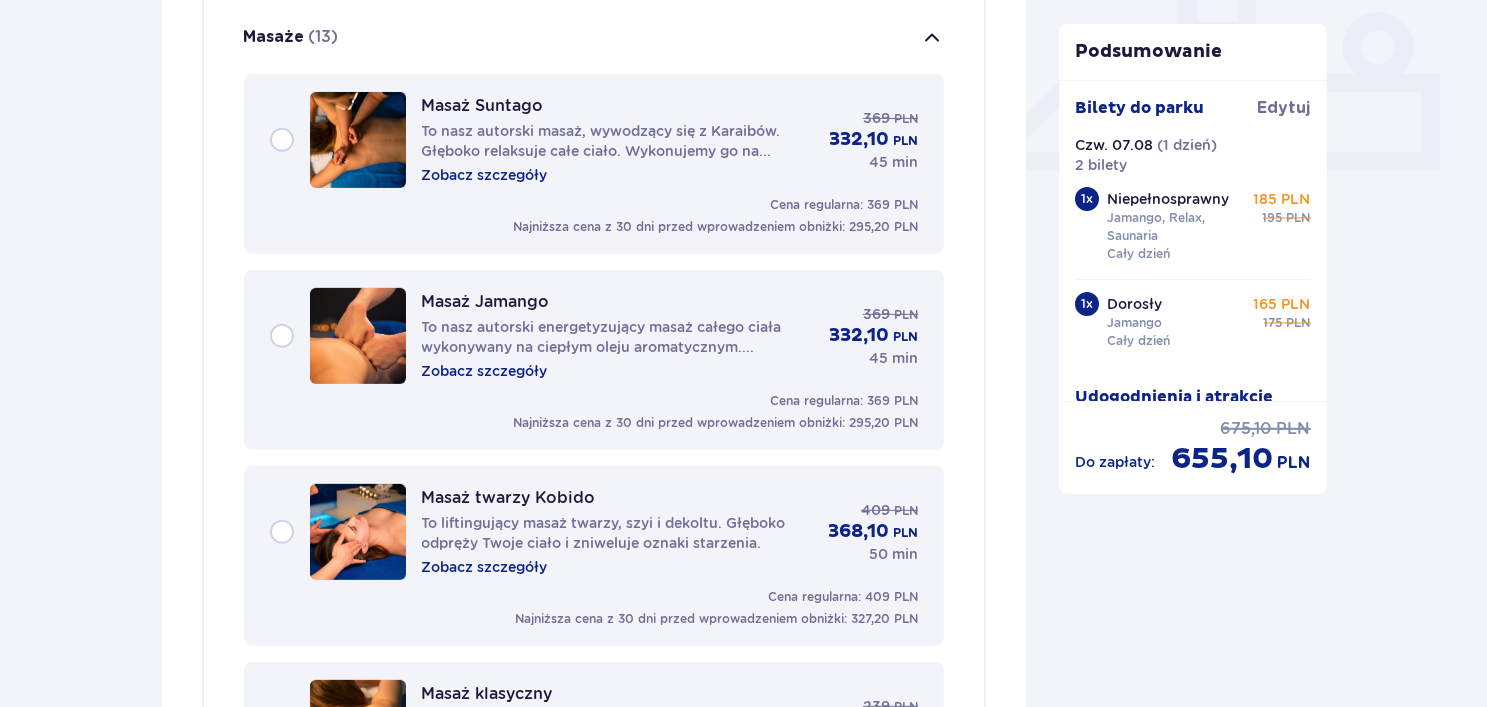 type 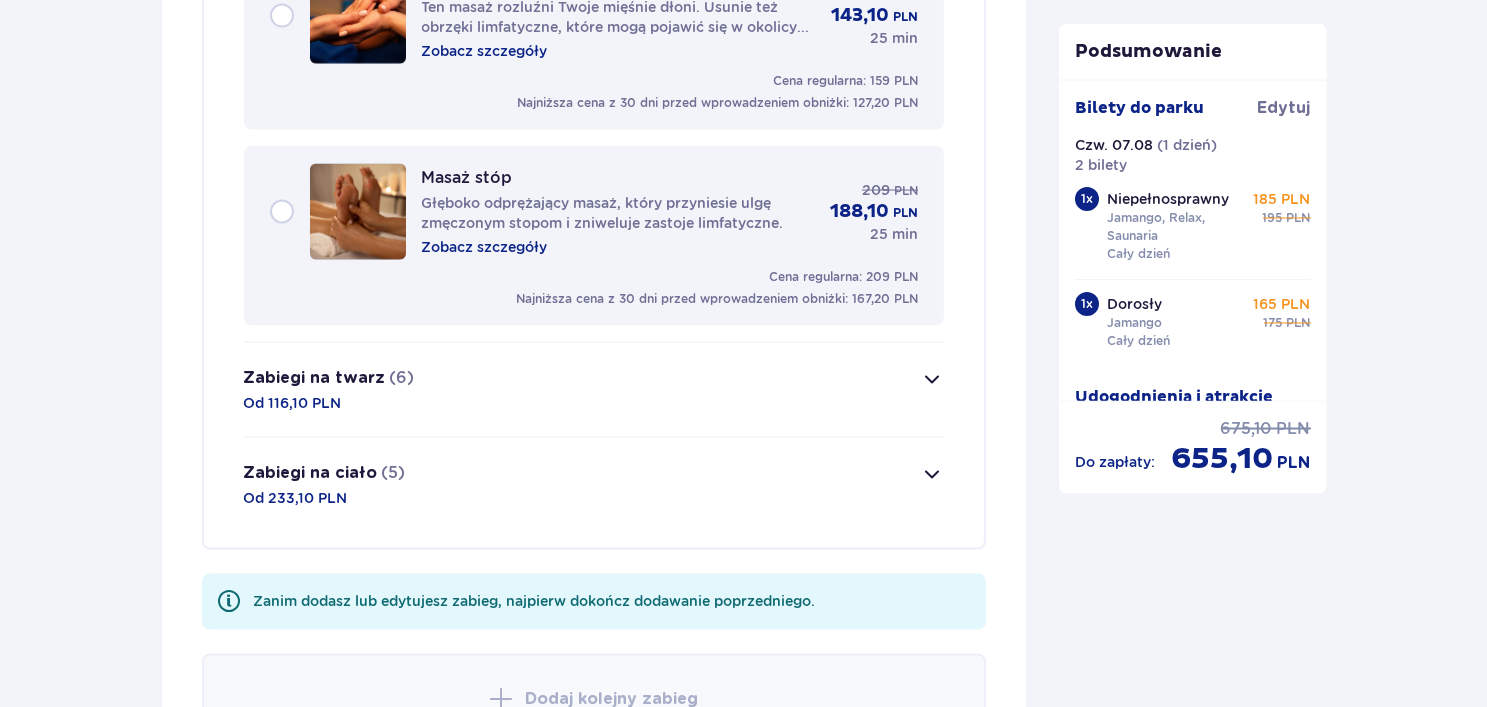 scroll, scrollTop: 3182, scrollLeft: 0, axis: vertical 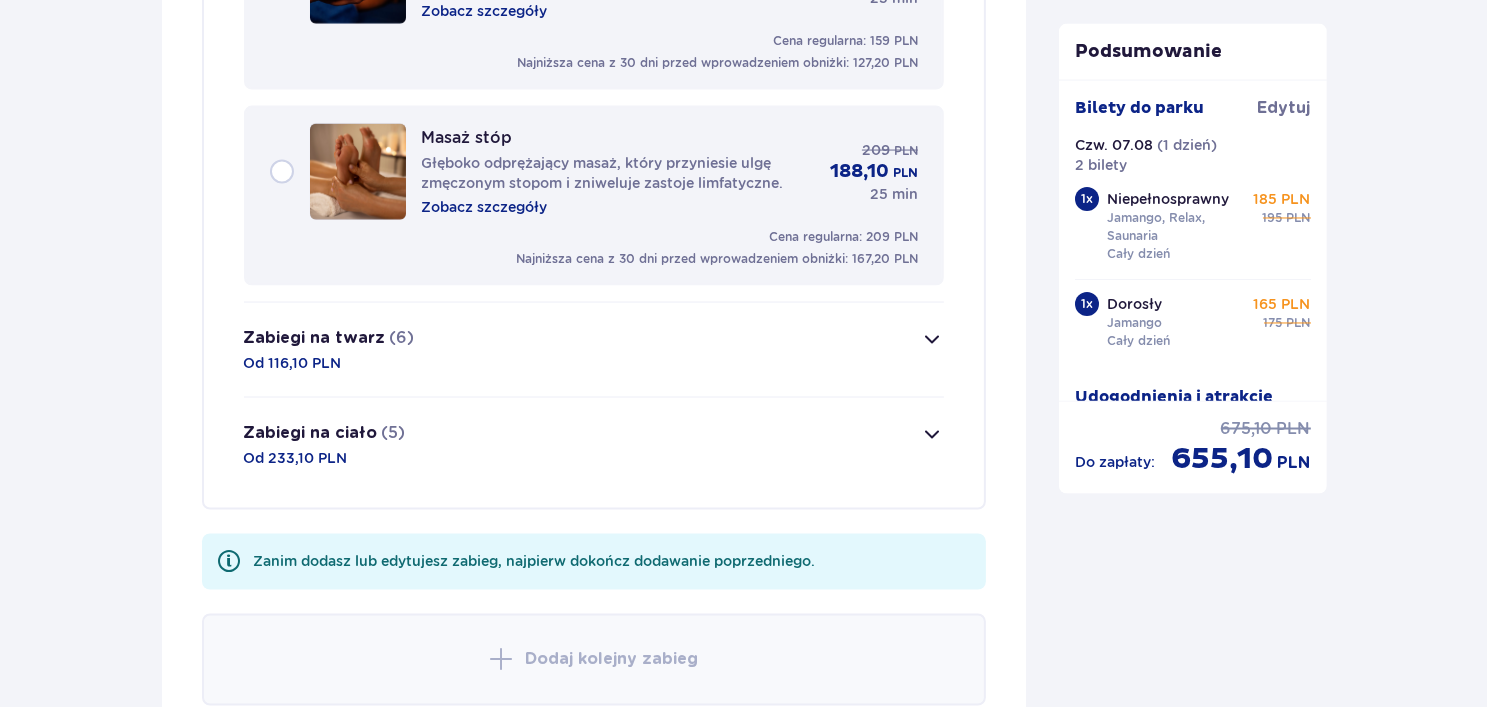 click on "Zabiegi na ciało (5) Od 233,10 PLN" at bounding box center [594, 445] 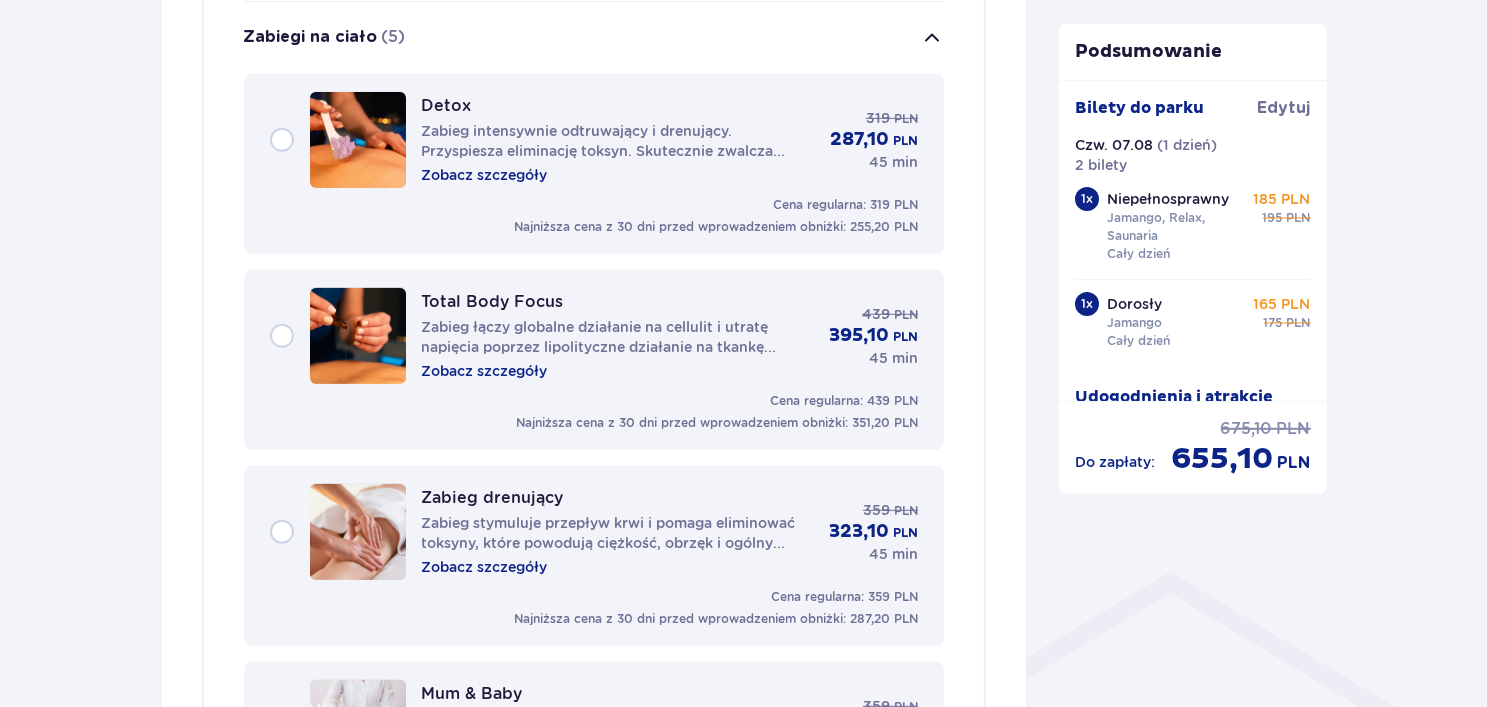 scroll, scrollTop: 1051, scrollLeft: 0, axis: vertical 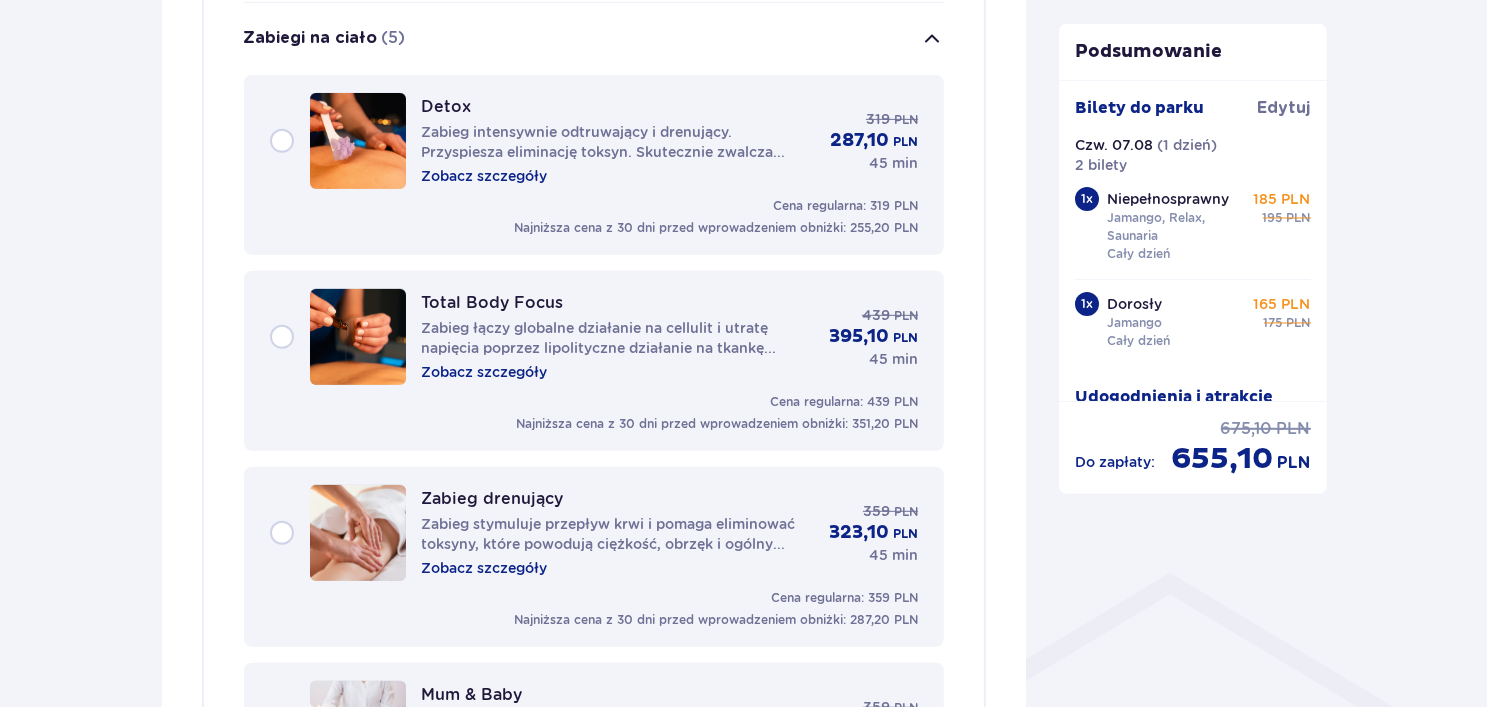 type 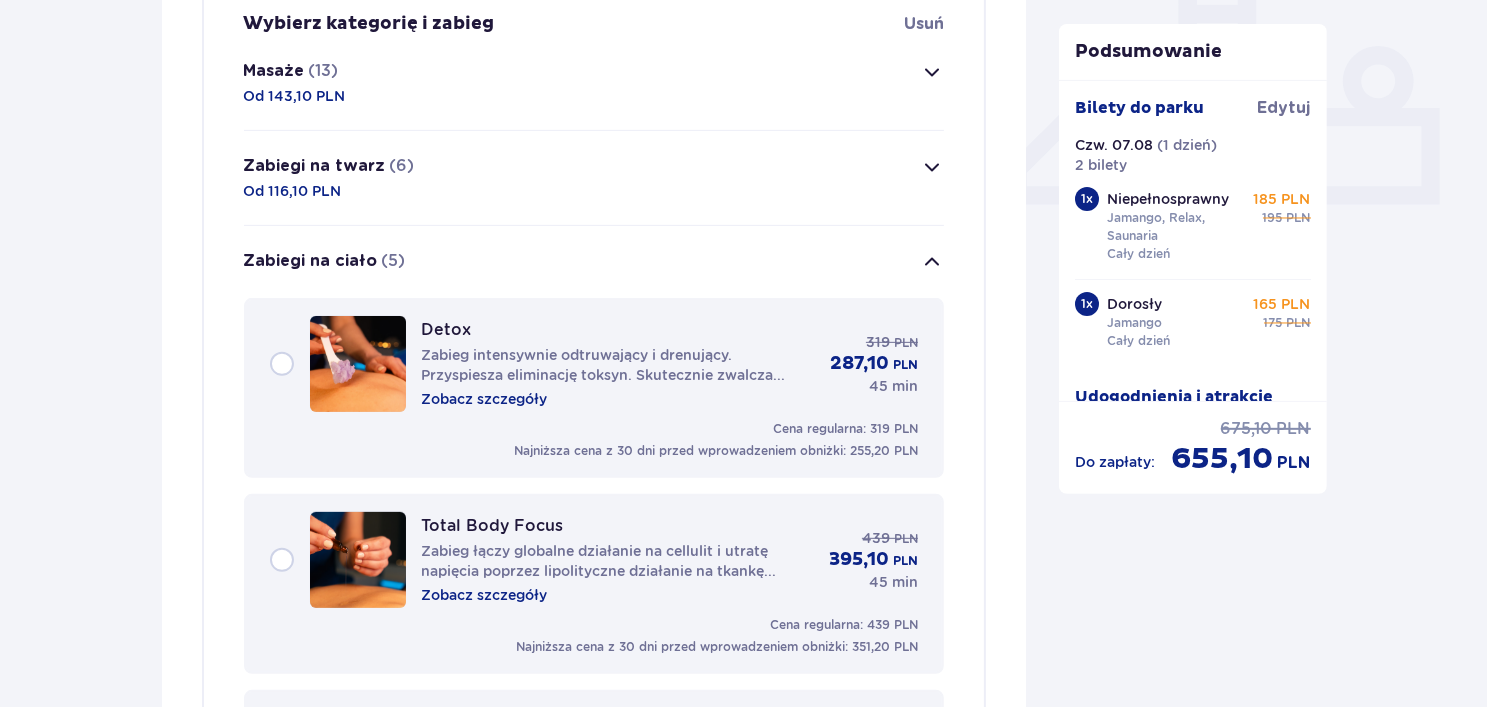 scroll, scrollTop: 811, scrollLeft: 0, axis: vertical 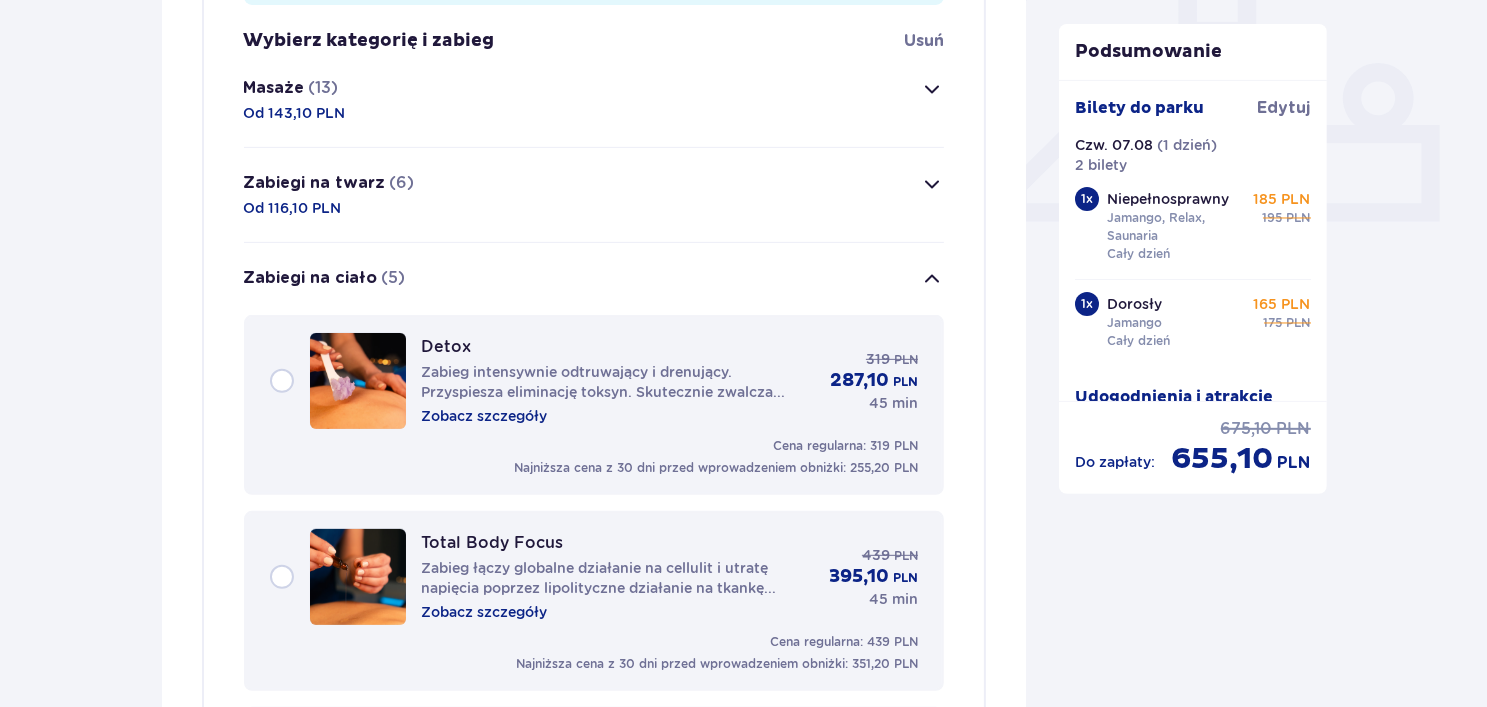 click on "Zabiegi na ciało (5)" at bounding box center [594, 279] 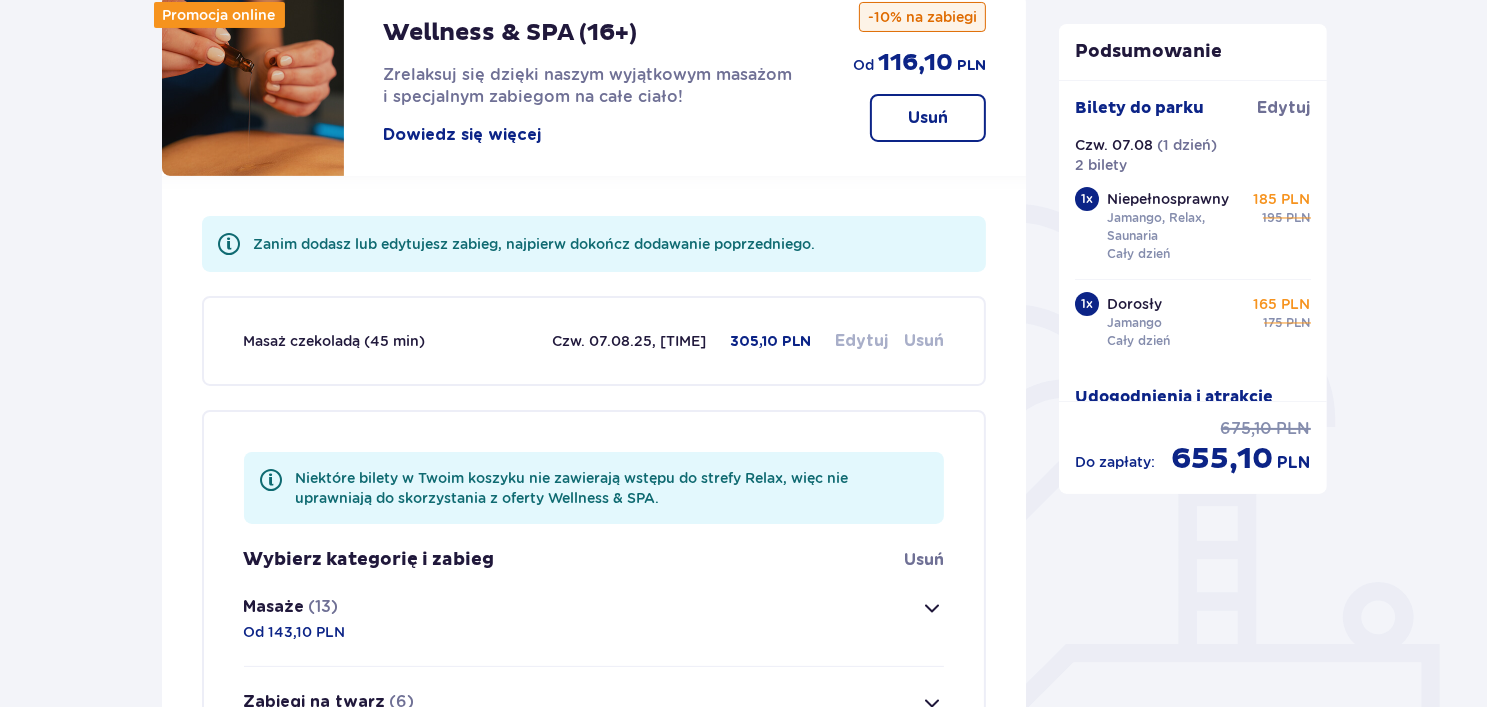 scroll, scrollTop: 291, scrollLeft: 0, axis: vertical 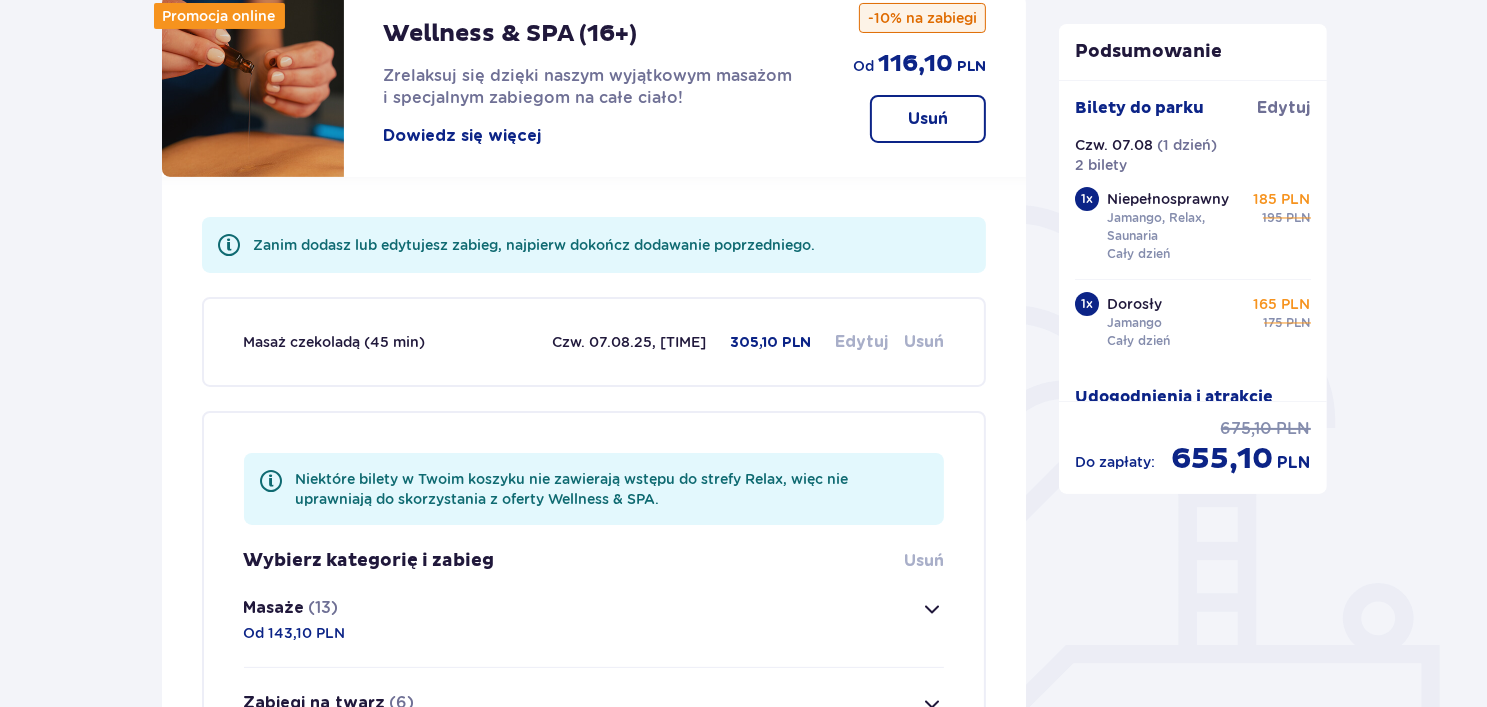 click on "Usuń" at bounding box center (924, 561) 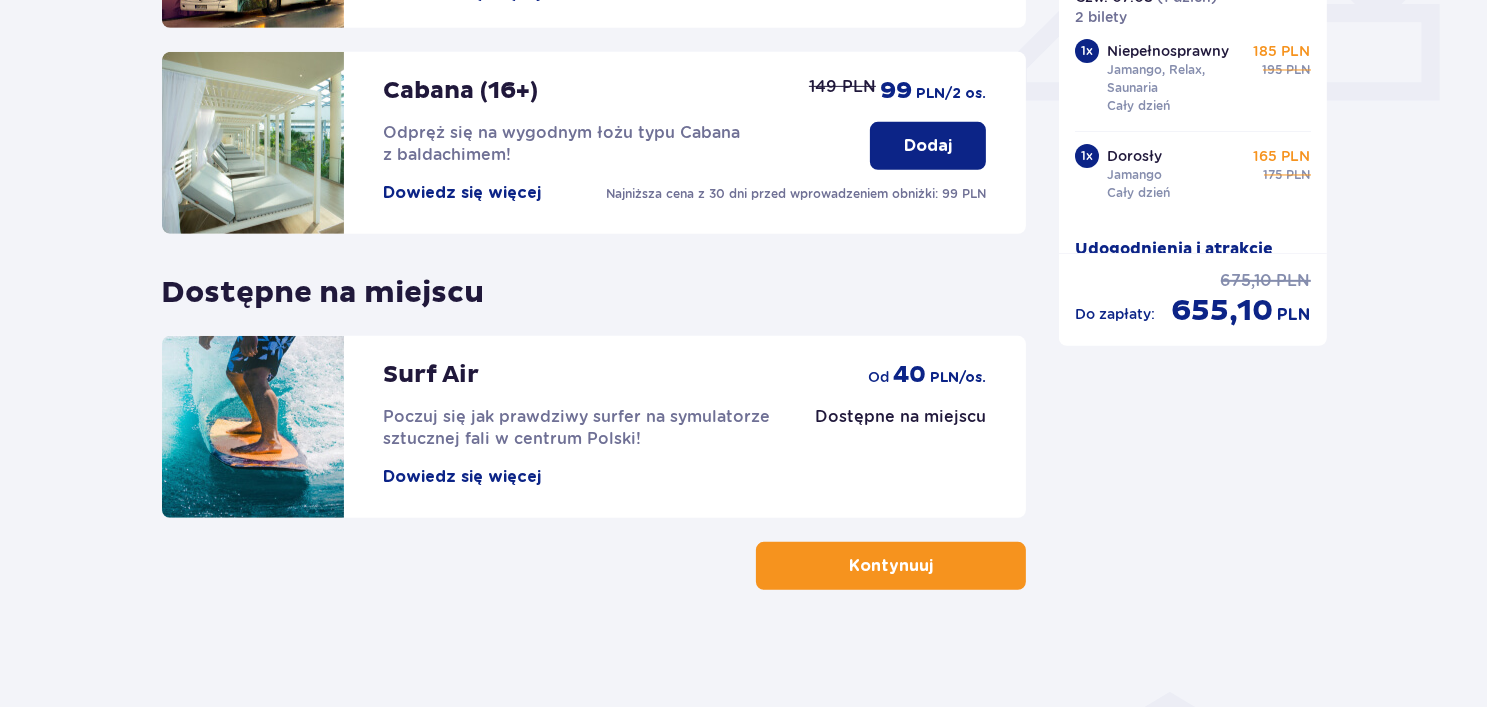 scroll, scrollTop: 933, scrollLeft: 0, axis: vertical 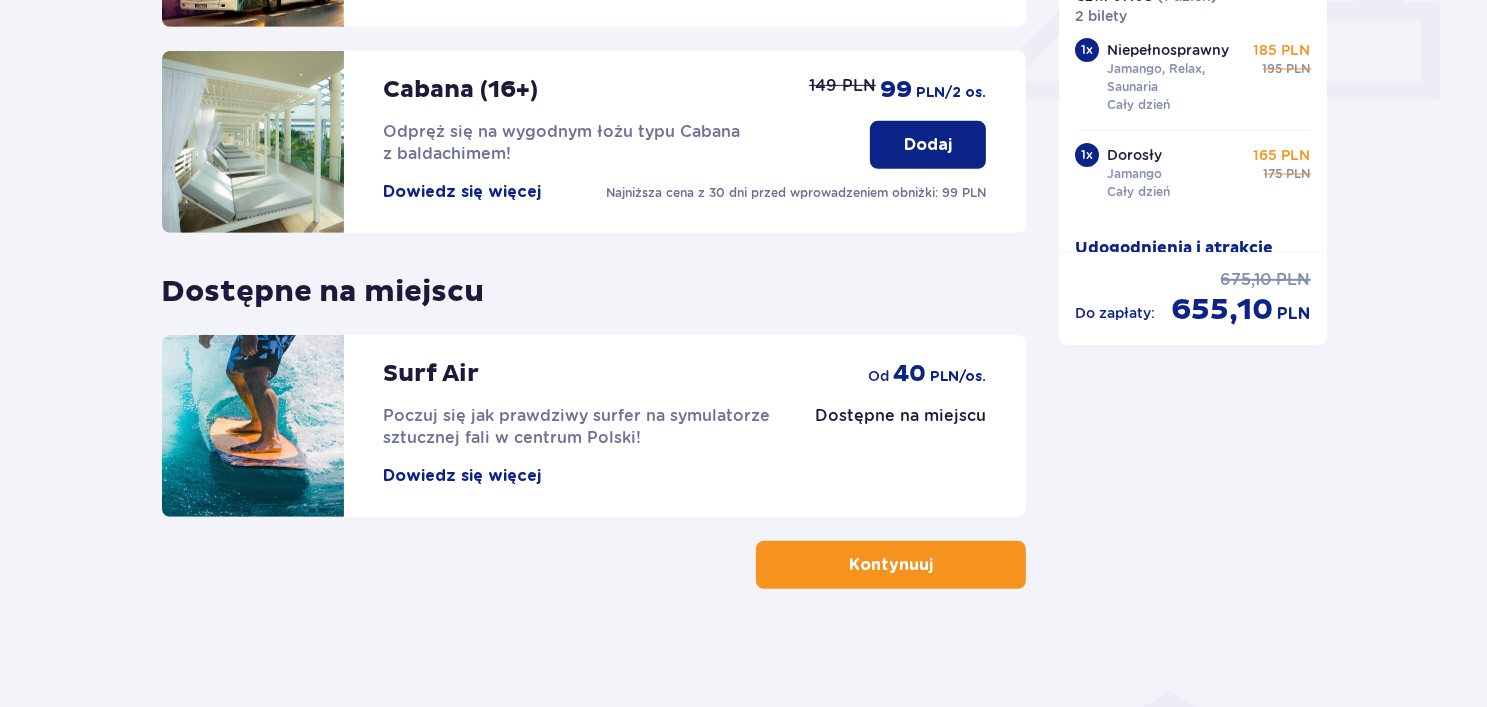 click at bounding box center [937, 565] 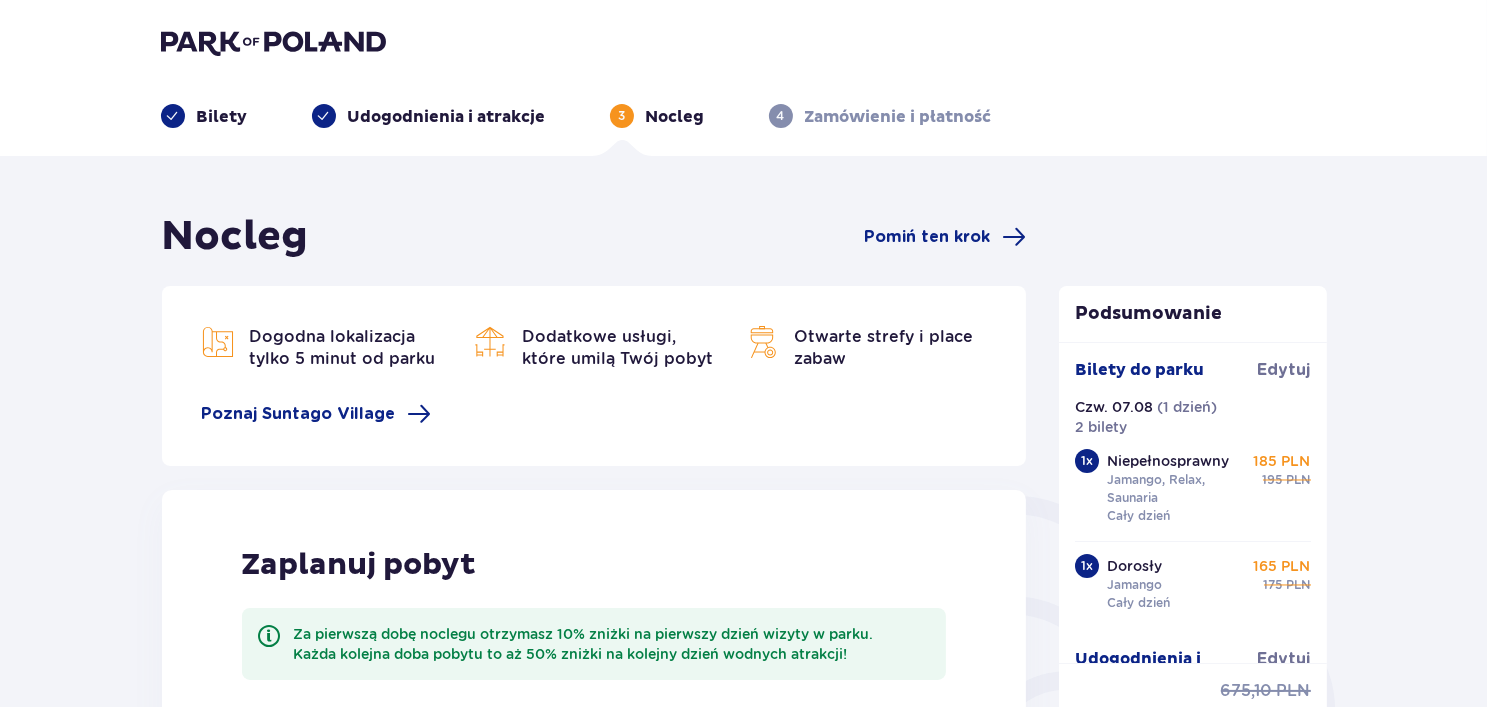 scroll, scrollTop: 0, scrollLeft: 0, axis: both 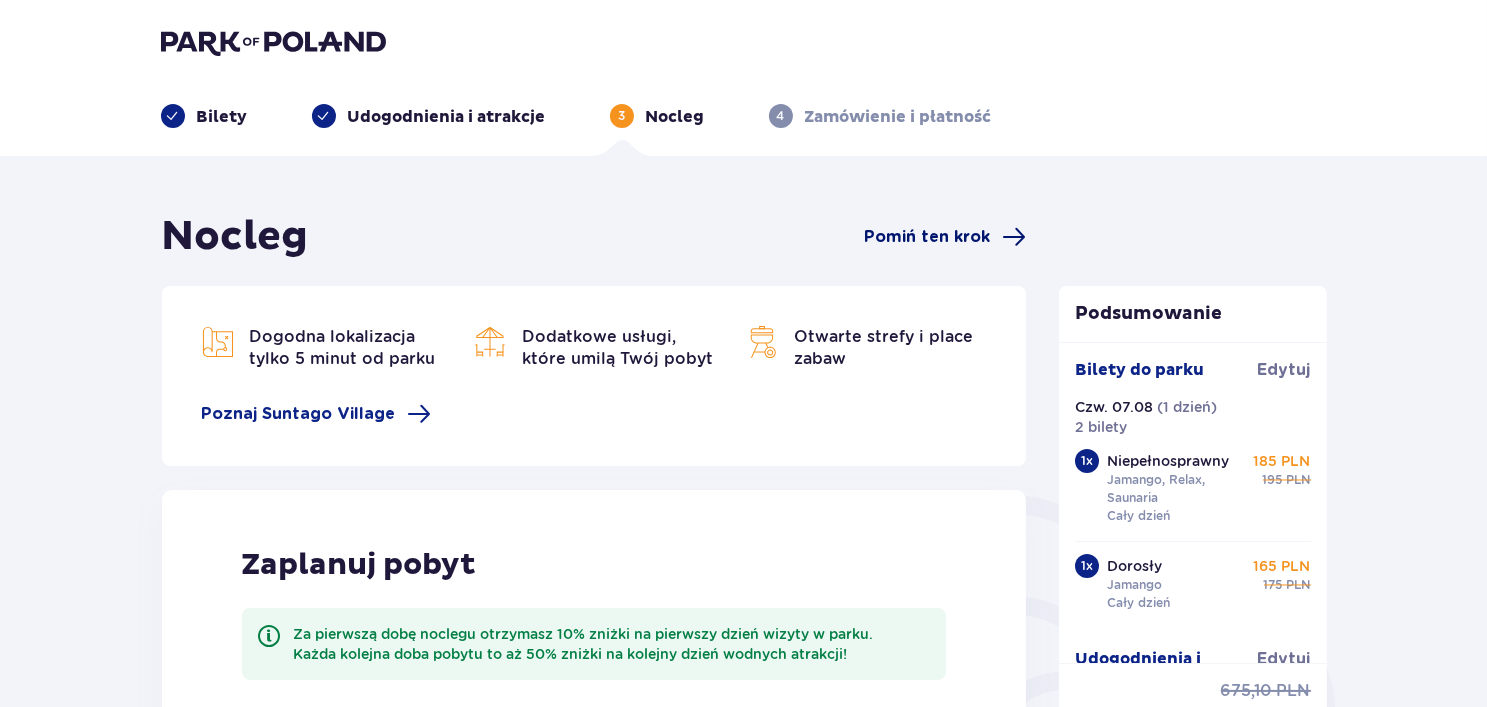 click on "Pomiń ten krok" at bounding box center [927, 237] 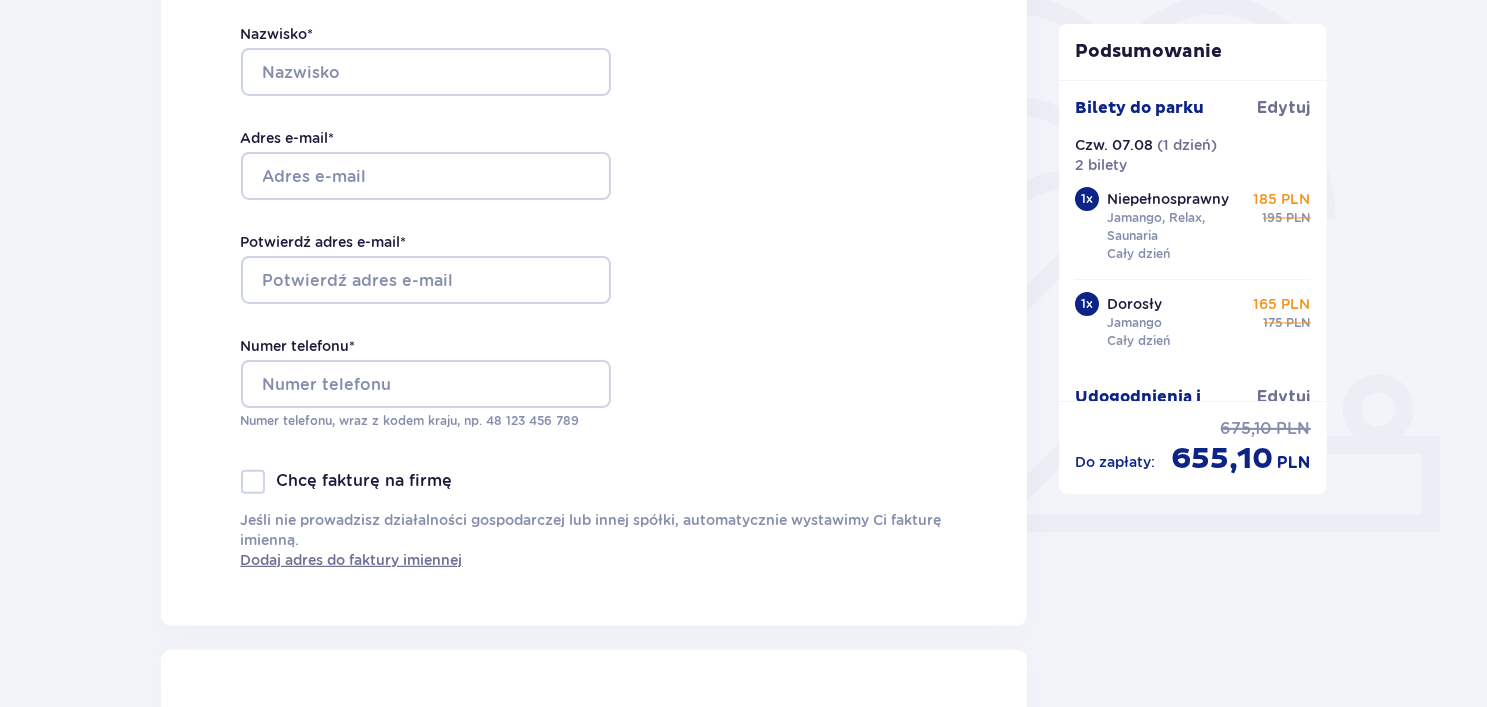 scroll, scrollTop: 0, scrollLeft: 0, axis: both 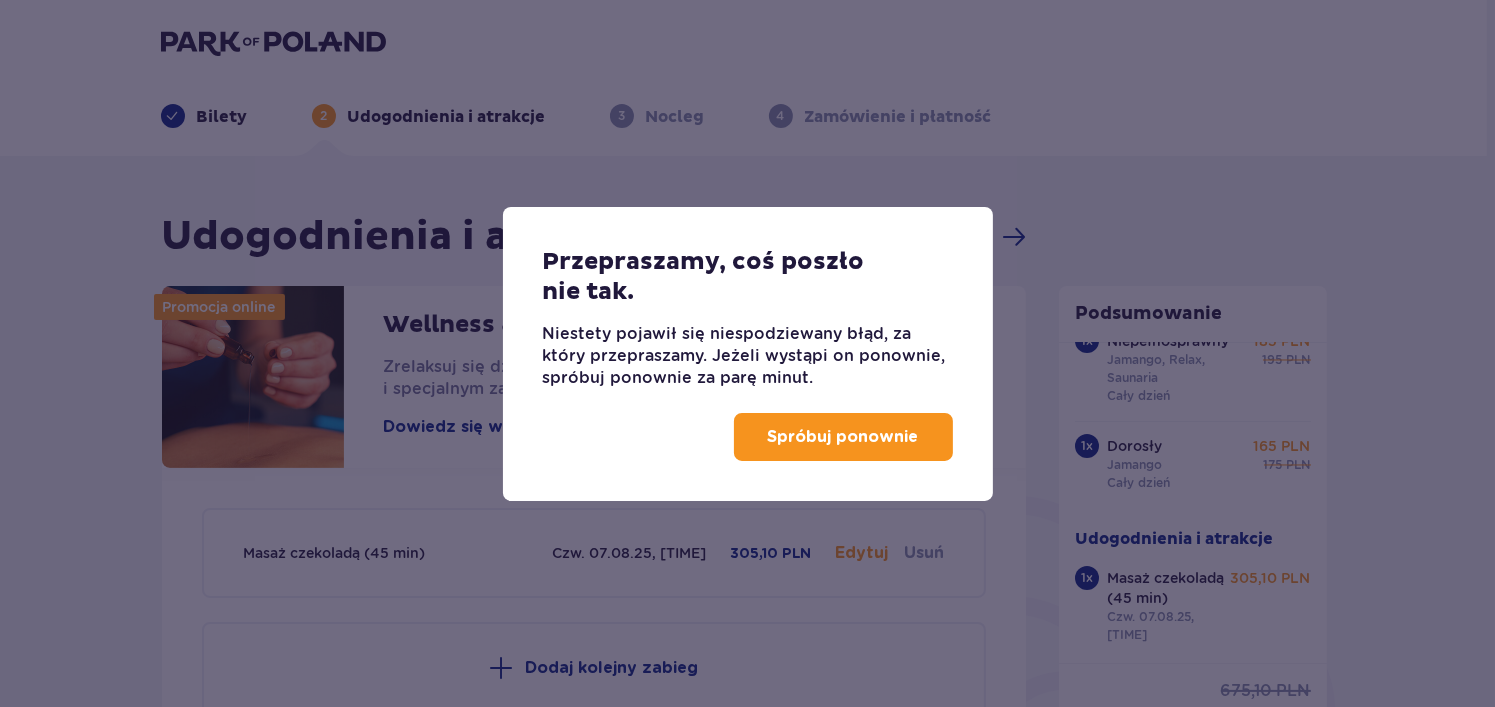 click on "Spróbuj ponownie" at bounding box center (843, 437) 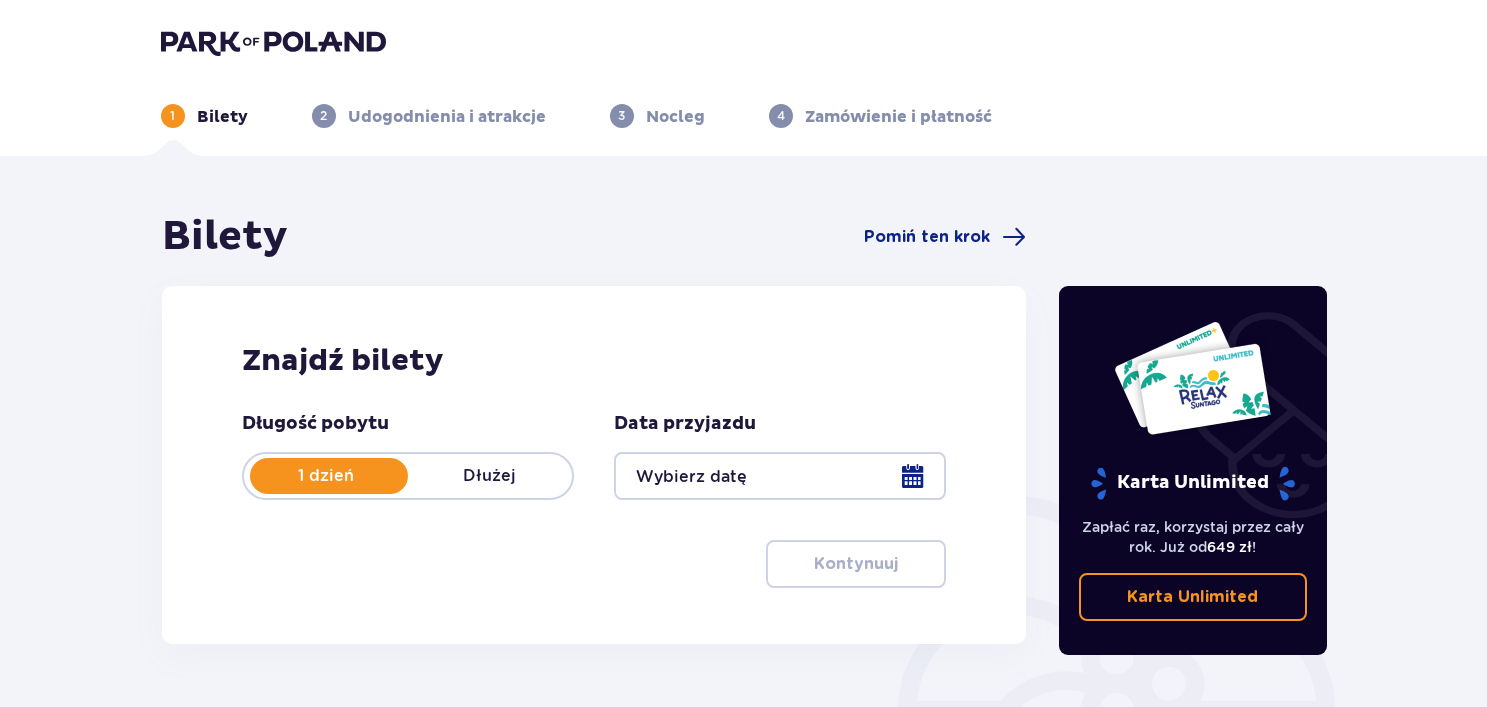 scroll, scrollTop: 0, scrollLeft: 0, axis: both 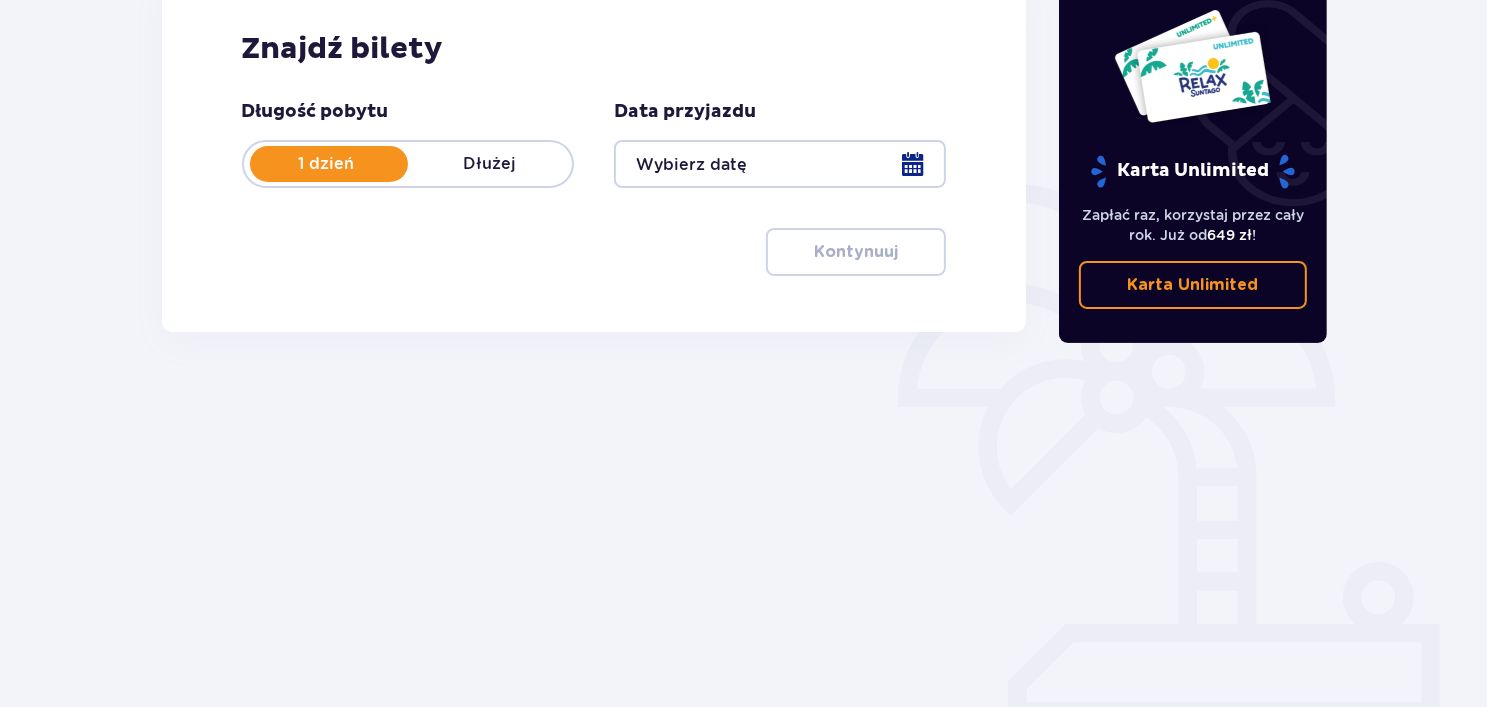 click at bounding box center [780, 164] 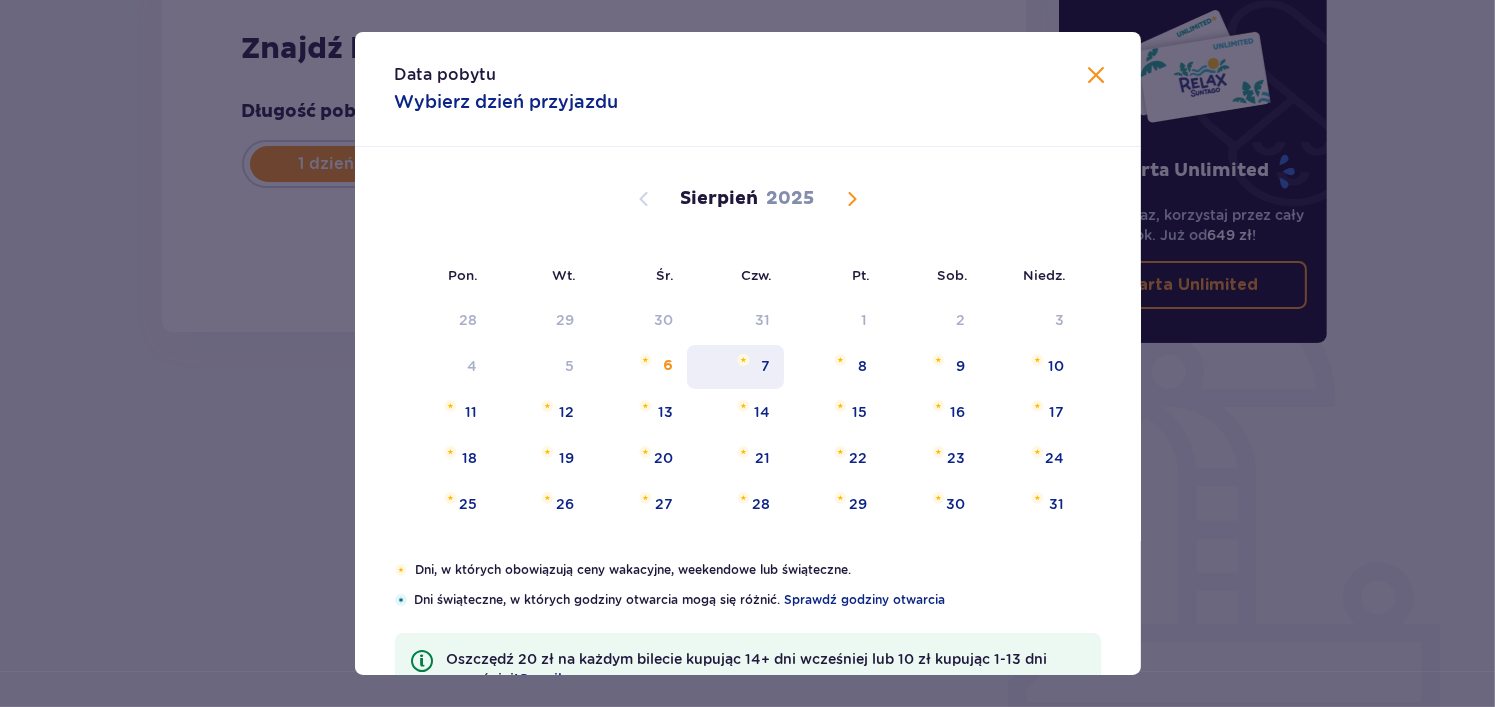 click at bounding box center (743, 360) 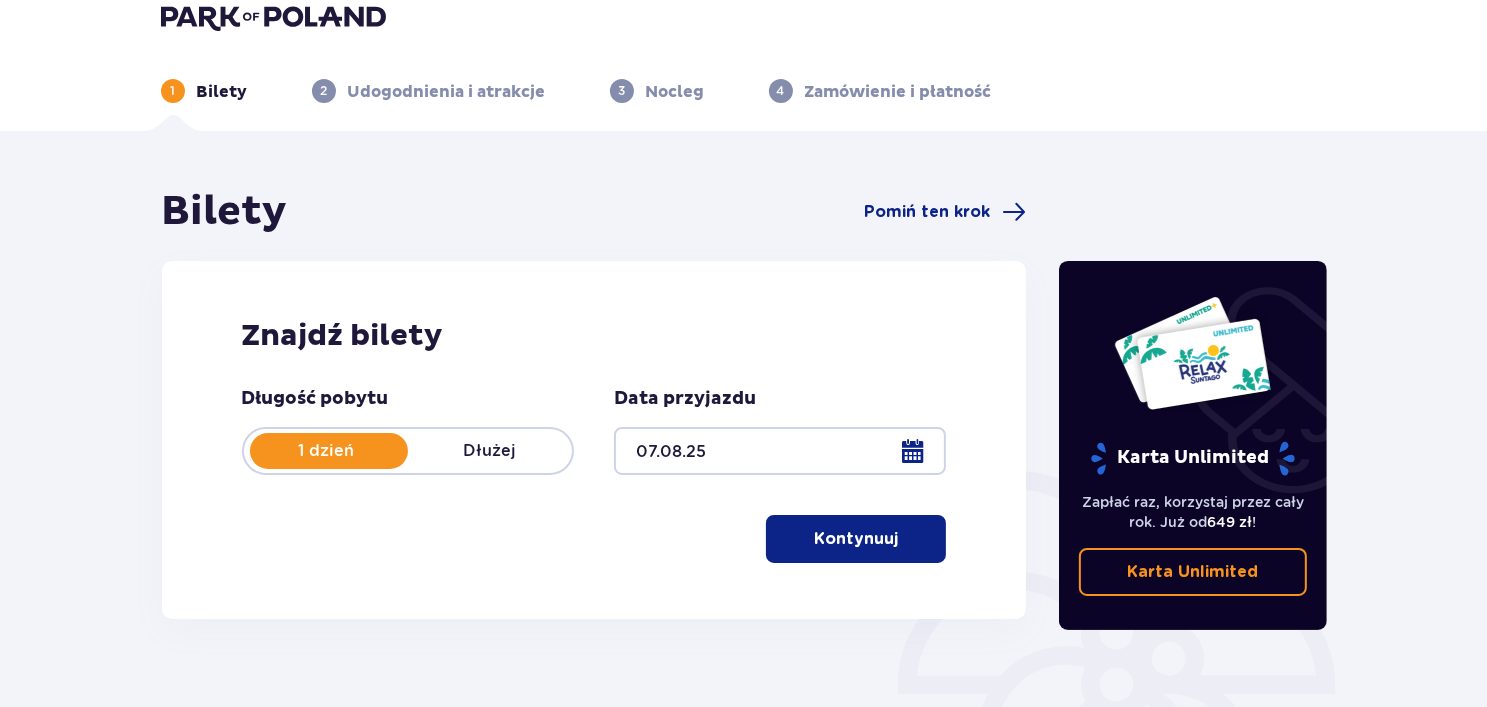 scroll, scrollTop: 0, scrollLeft: 0, axis: both 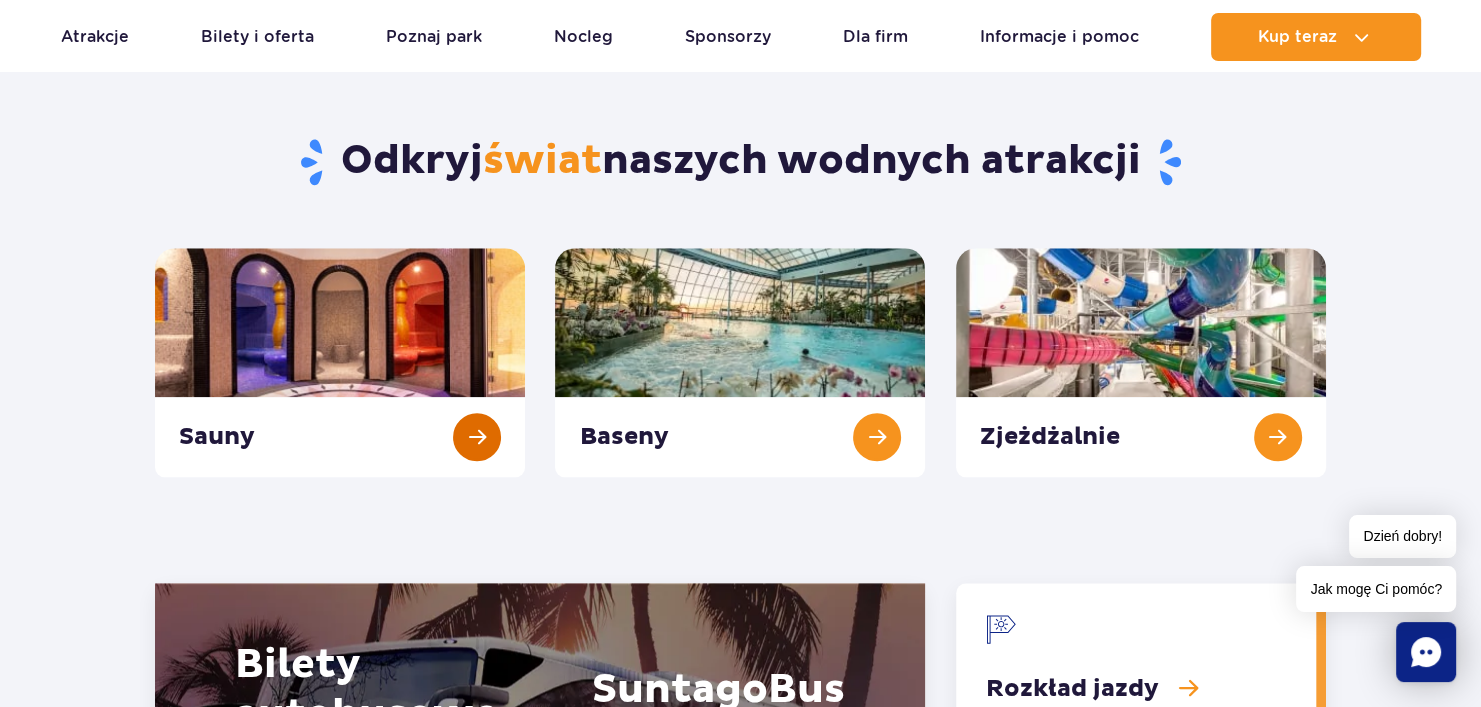 click at bounding box center [340, 362] 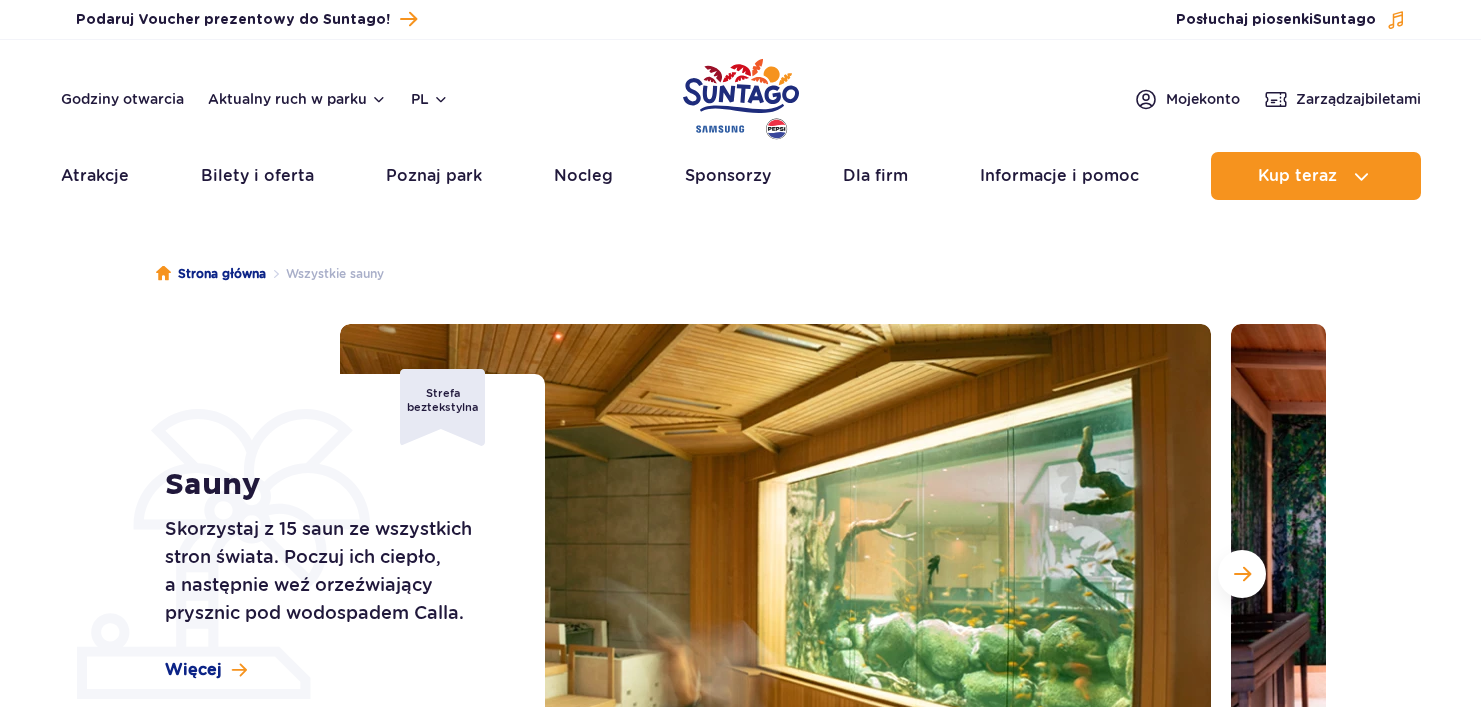 scroll, scrollTop: 0, scrollLeft: 0, axis: both 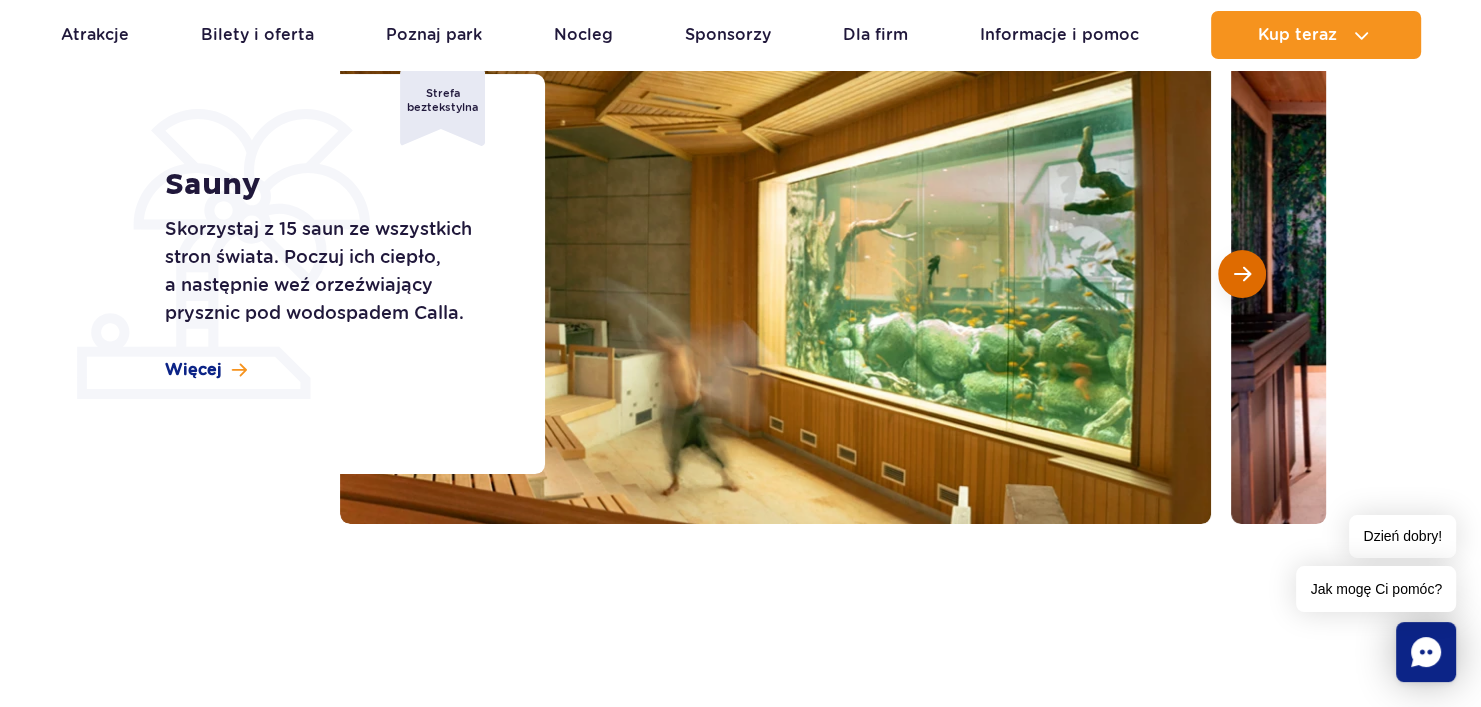 click at bounding box center (1242, 274) 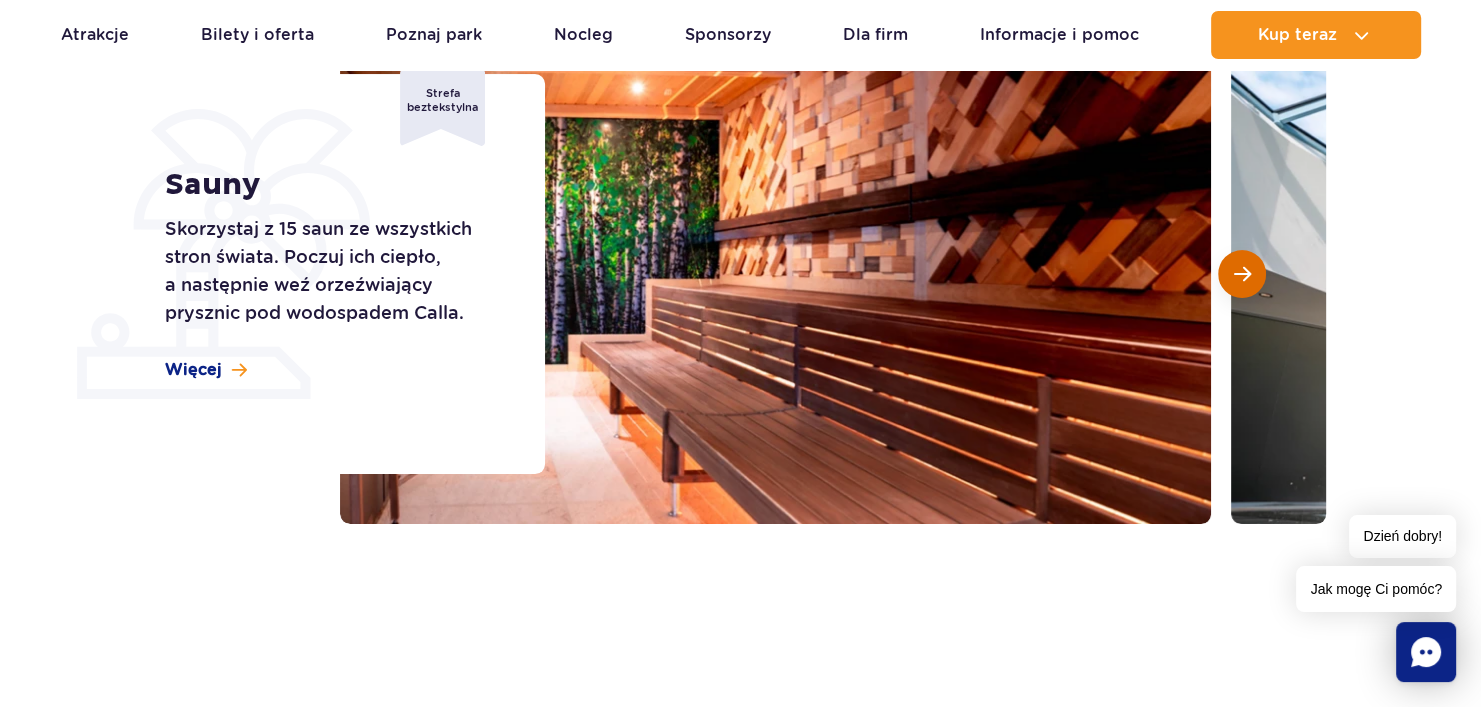 click at bounding box center (1242, 274) 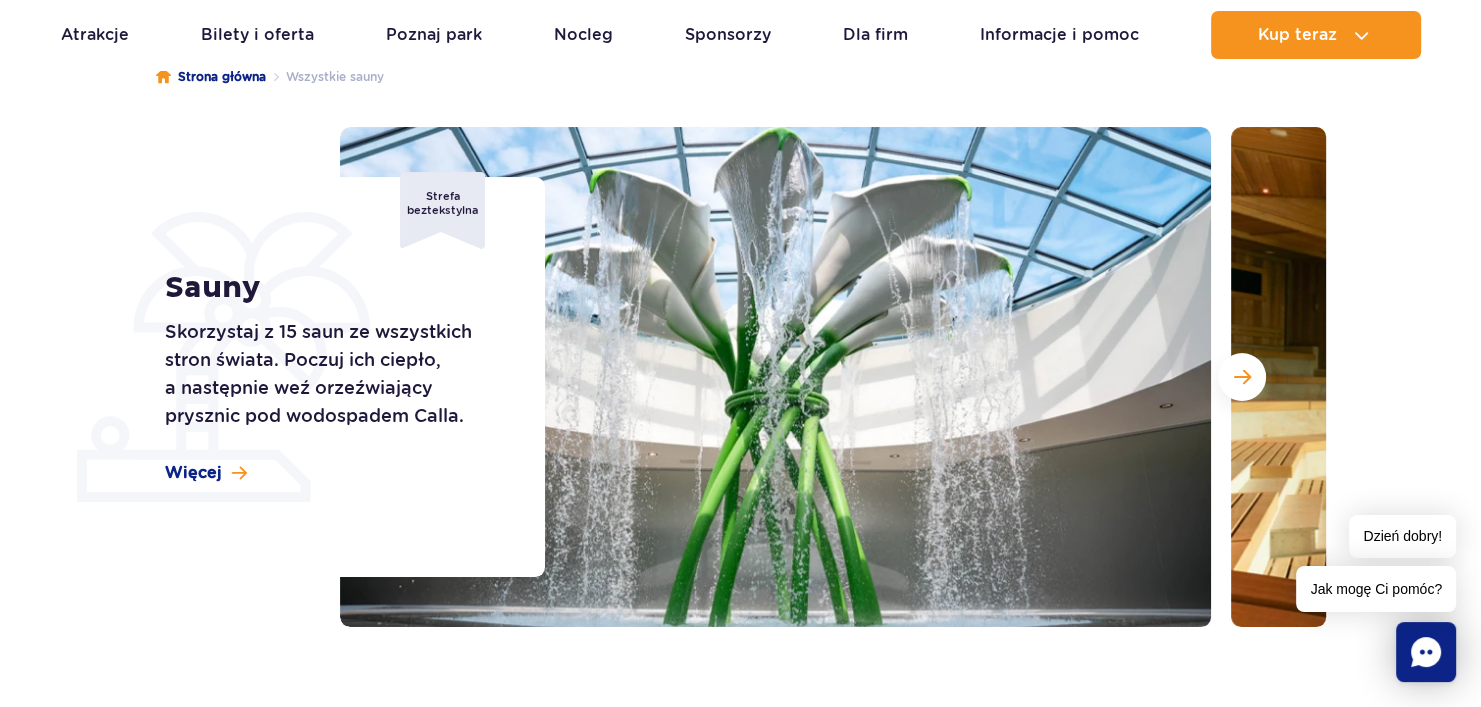 scroll, scrollTop: 200, scrollLeft: 0, axis: vertical 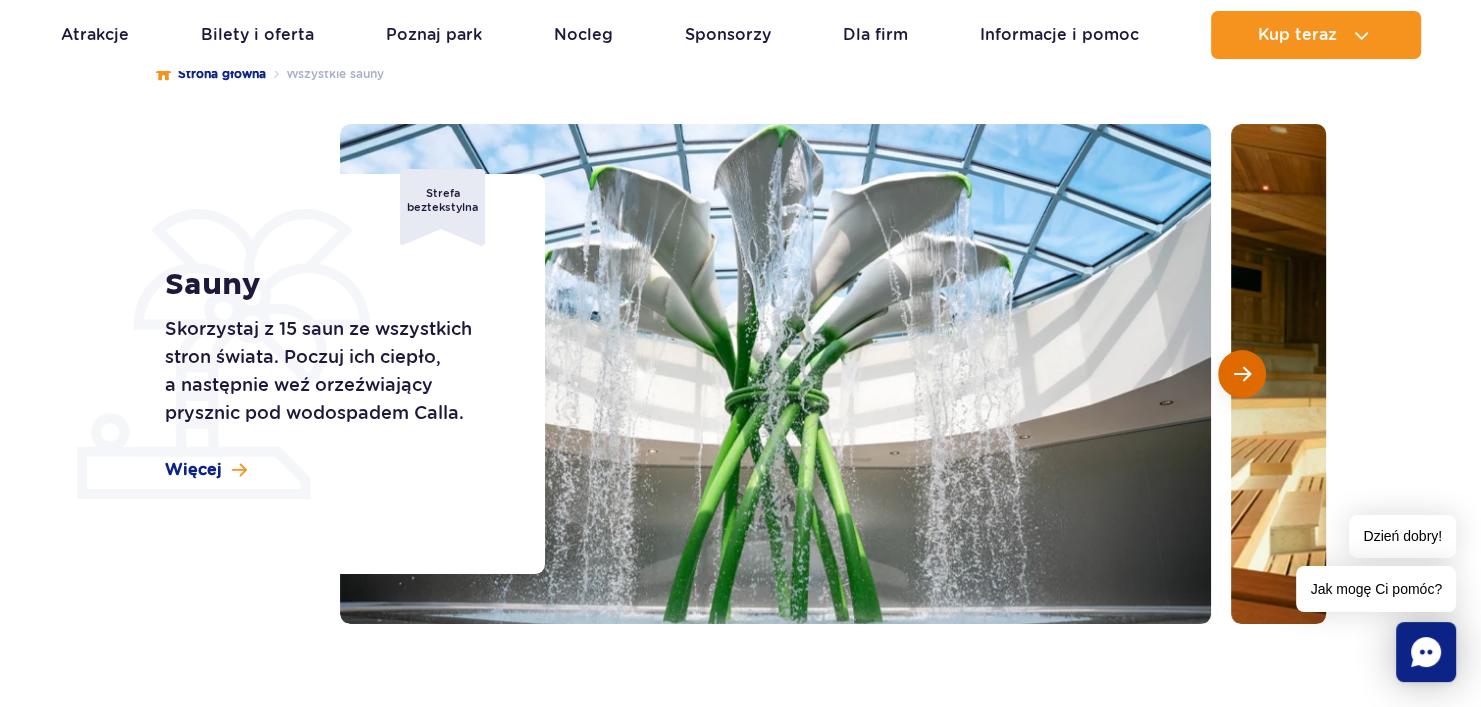 click at bounding box center (1242, 374) 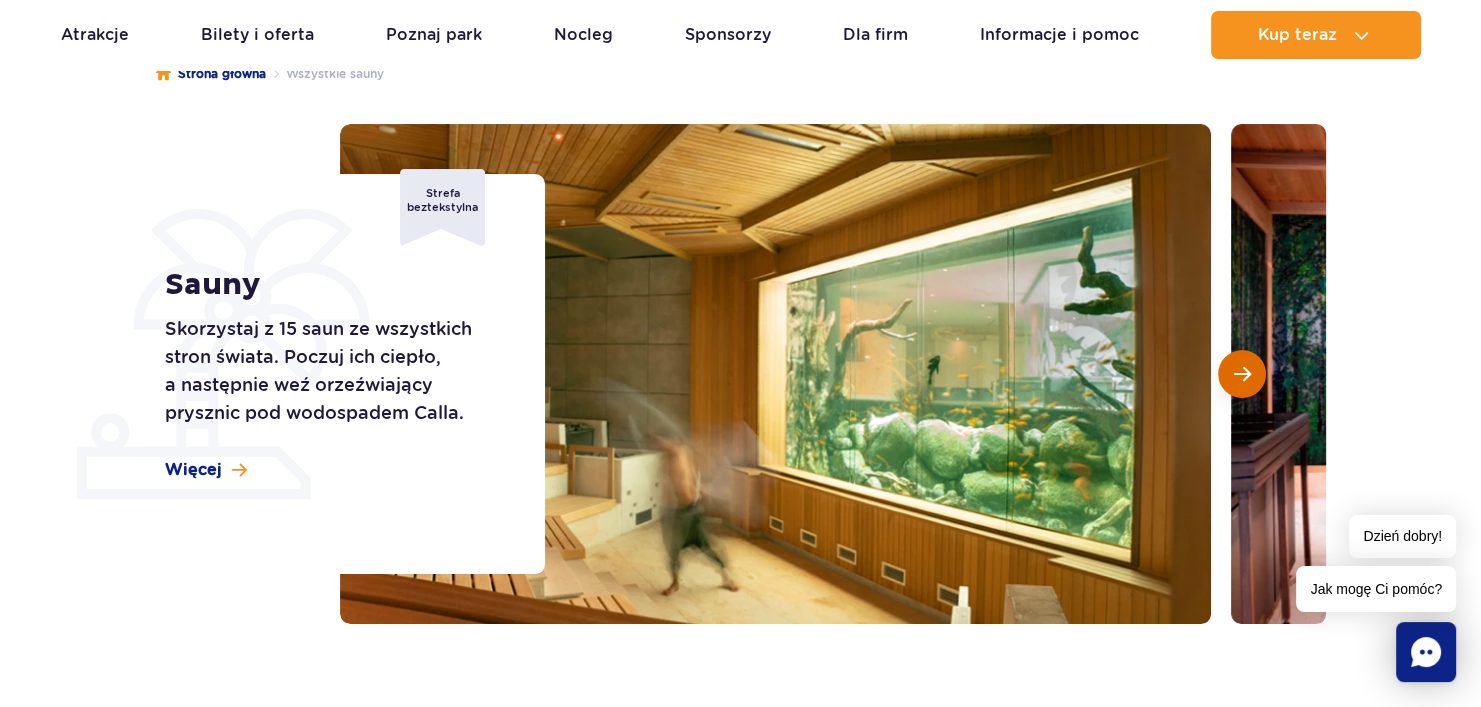 click at bounding box center (1242, 374) 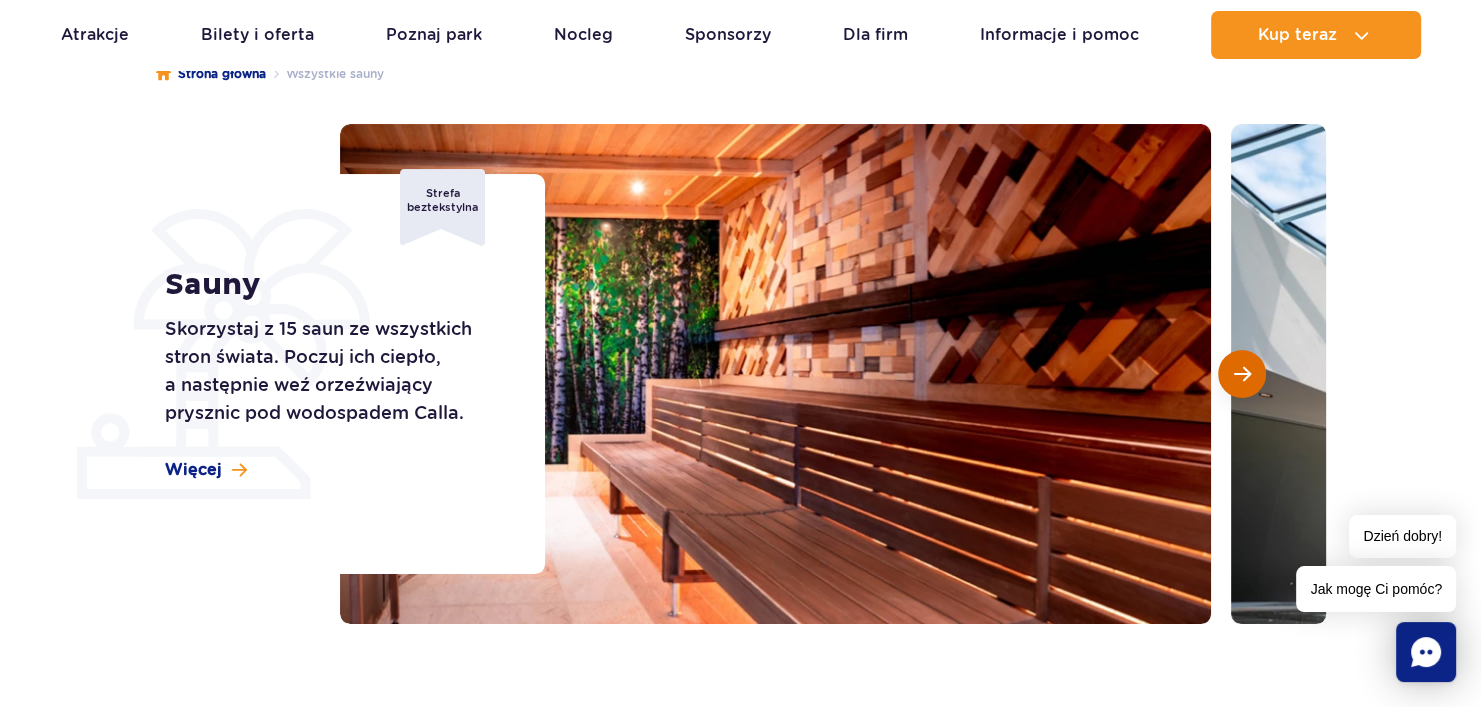 click at bounding box center [1242, 374] 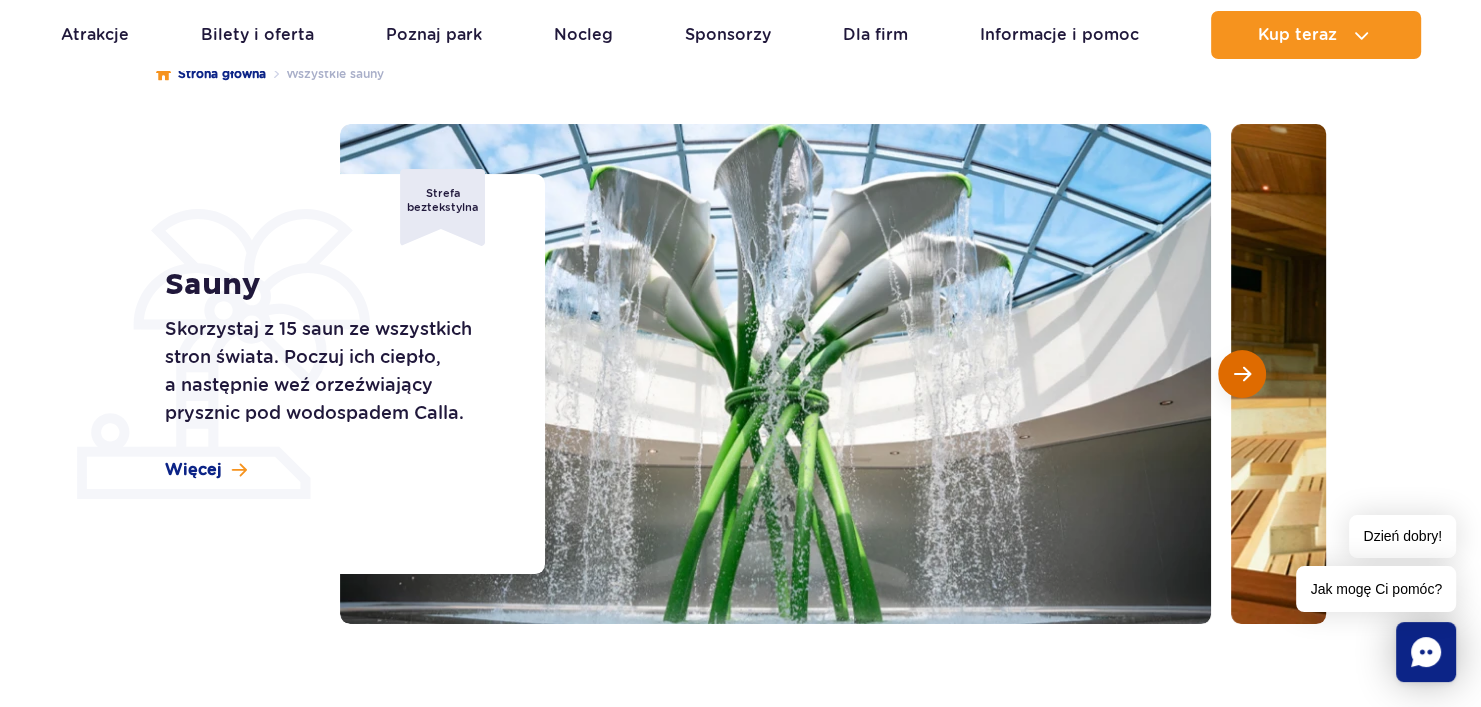 click at bounding box center (1242, 374) 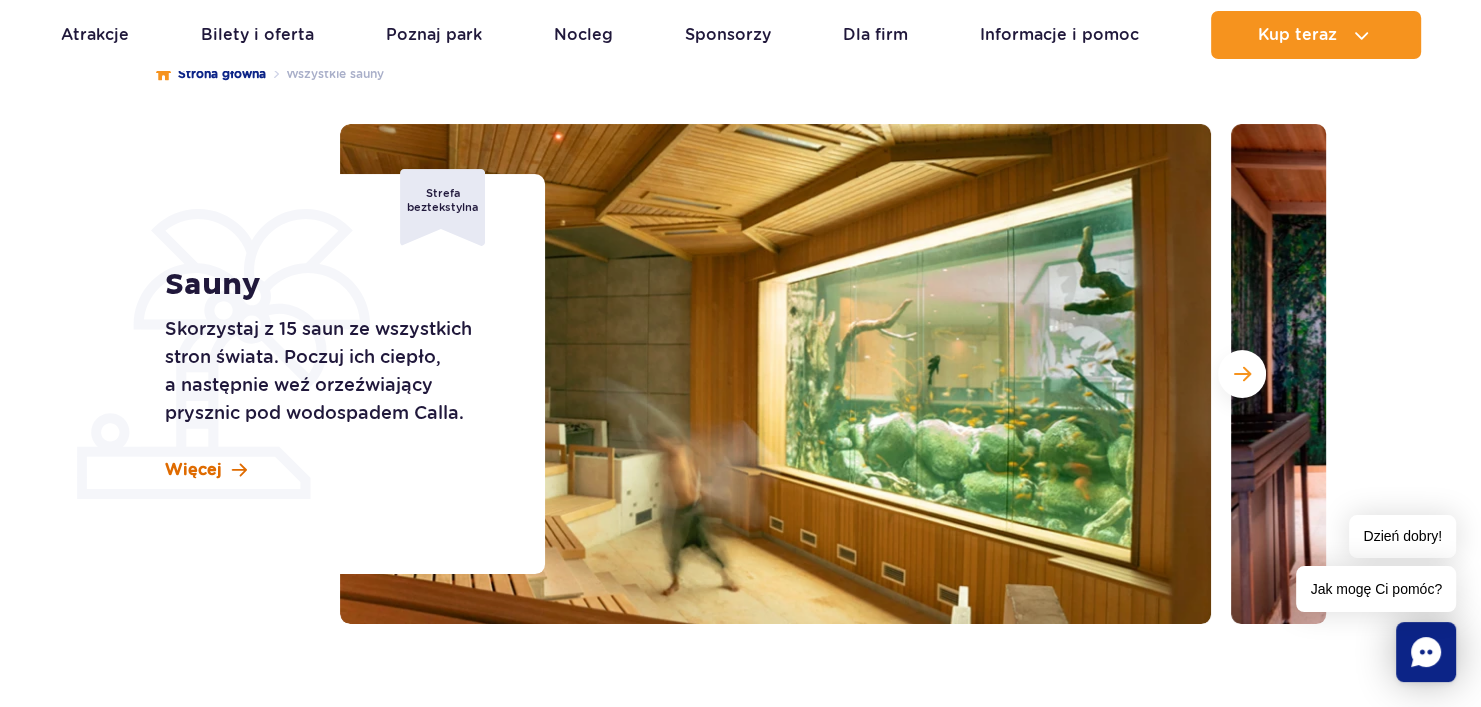 click on "Więcej" at bounding box center (206, 470) 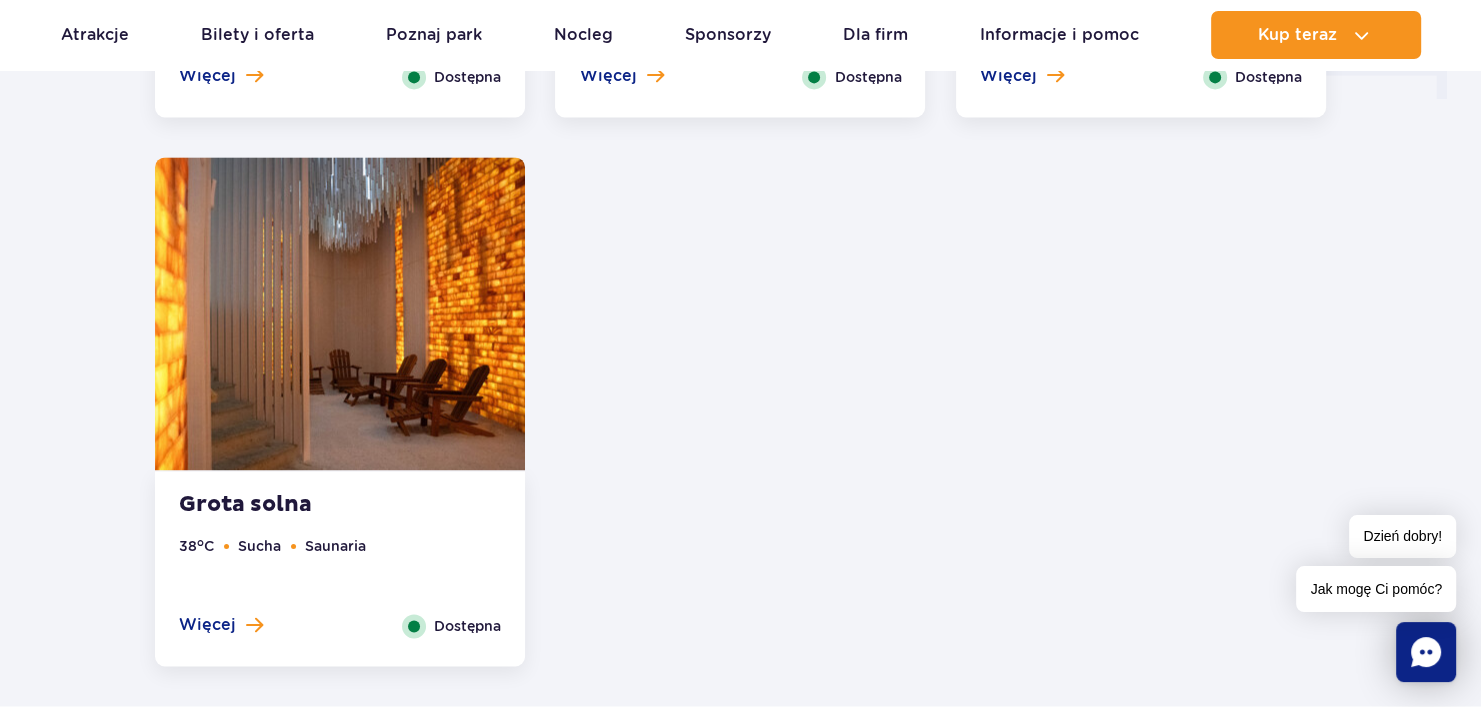 scroll, scrollTop: 2708, scrollLeft: 0, axis: vertical 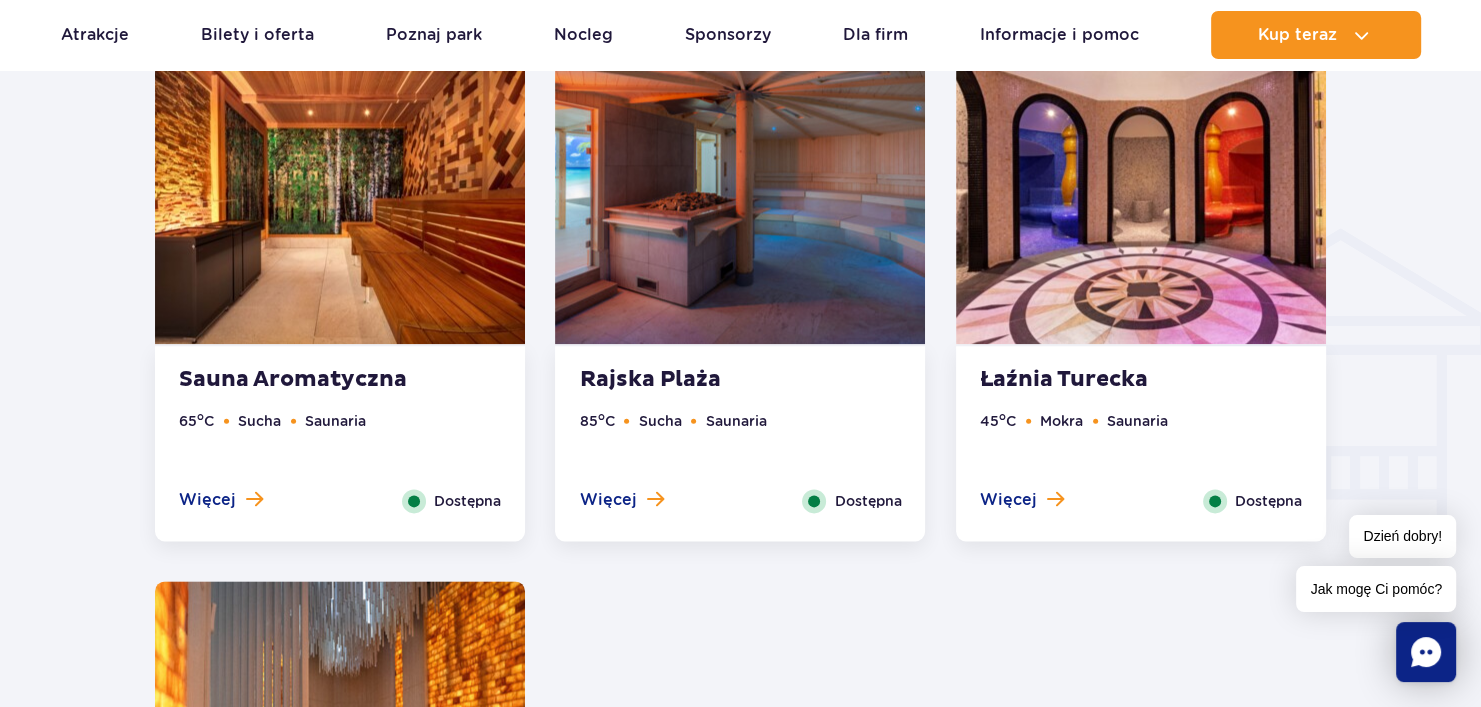 drag, startPoint x: 664, startPoint y: 556, endPoint x: 647, endPoint y: 660, distance: 105.380264 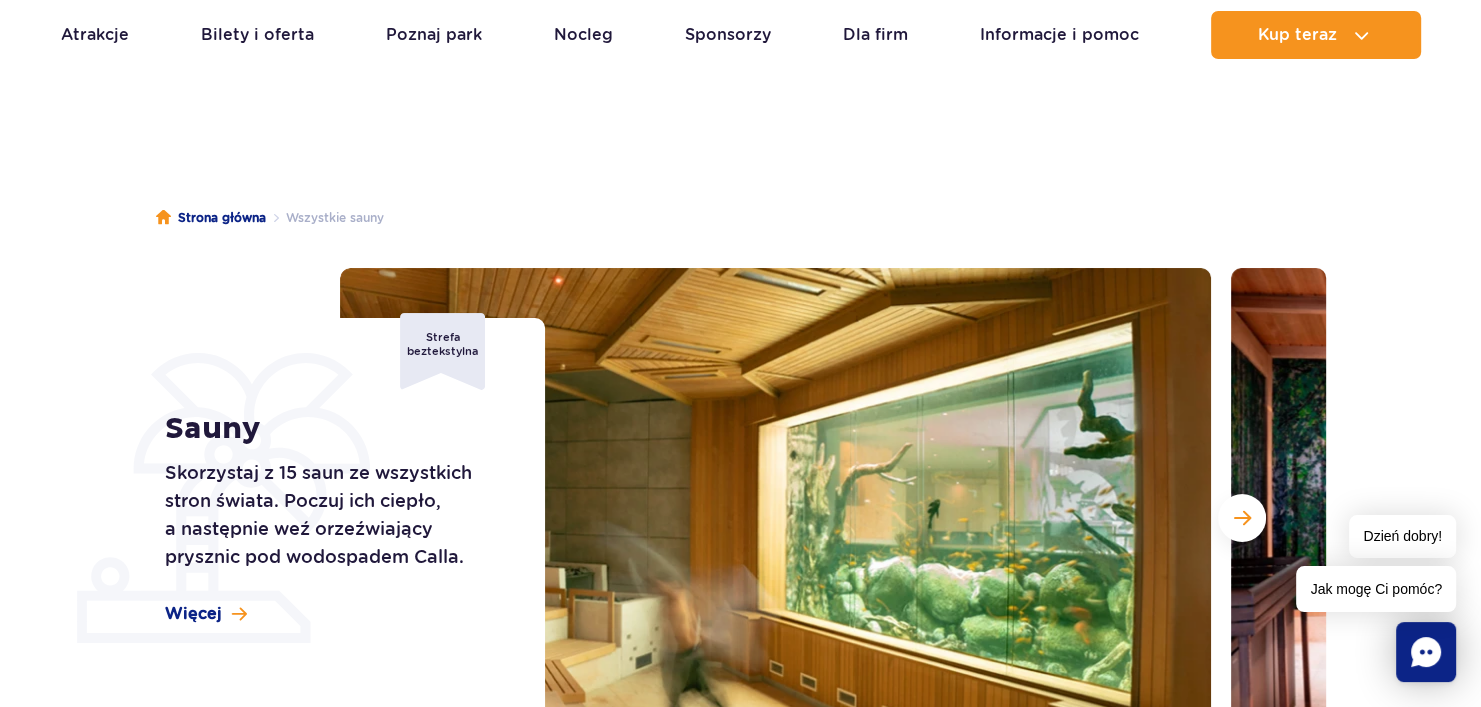 scroll, scrollTop: 0, scrollLeft: 0, axis: both 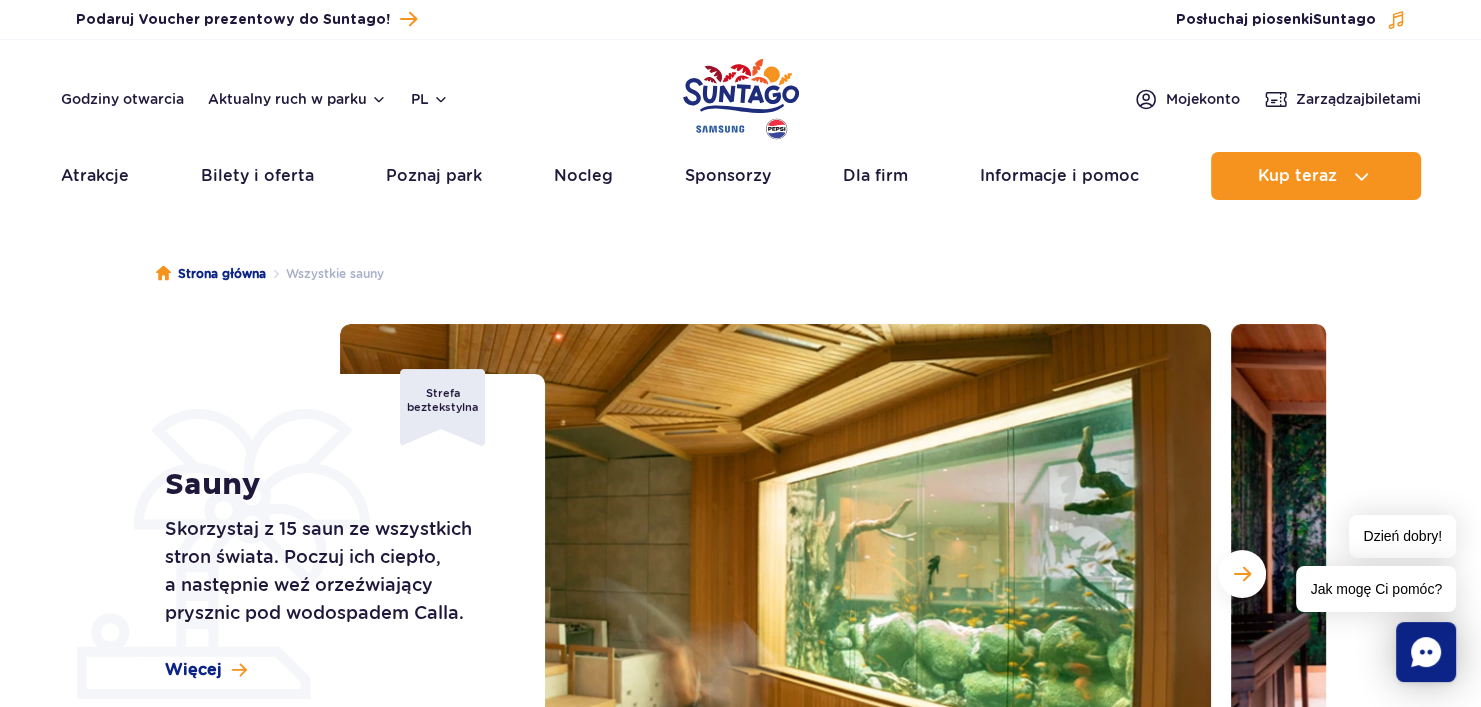 click at bounding box center (741, 99) 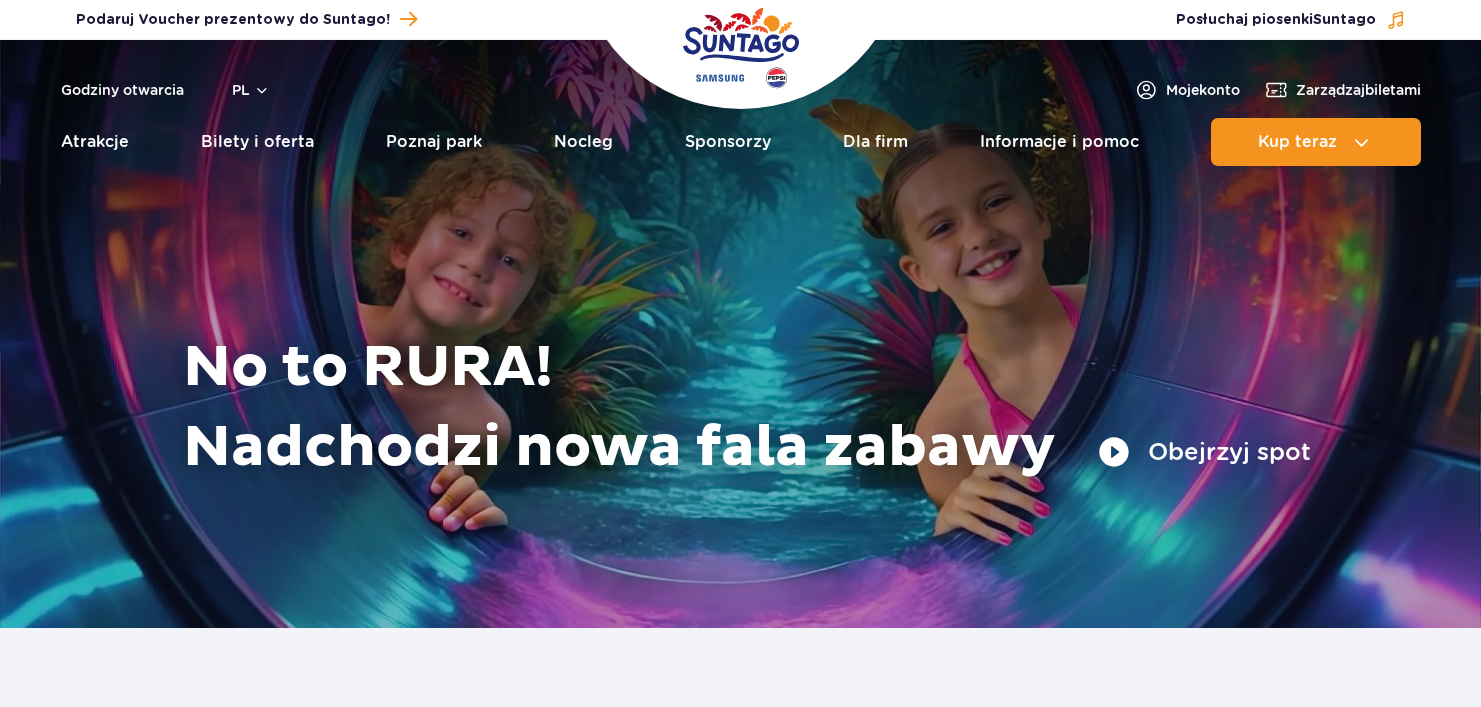 scroll, scrollTop: 0, scrollLeft: 0, axis: both 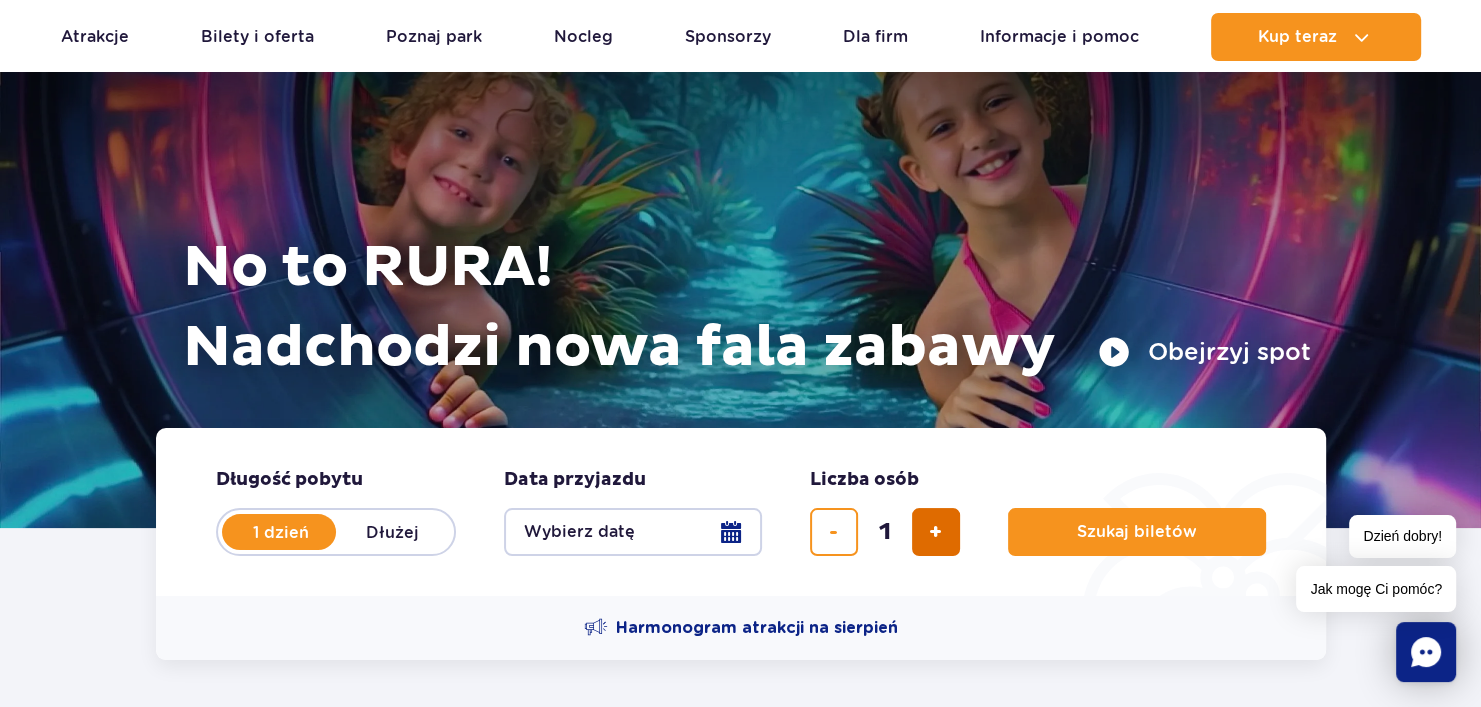 click at bounding box center [936, 532] 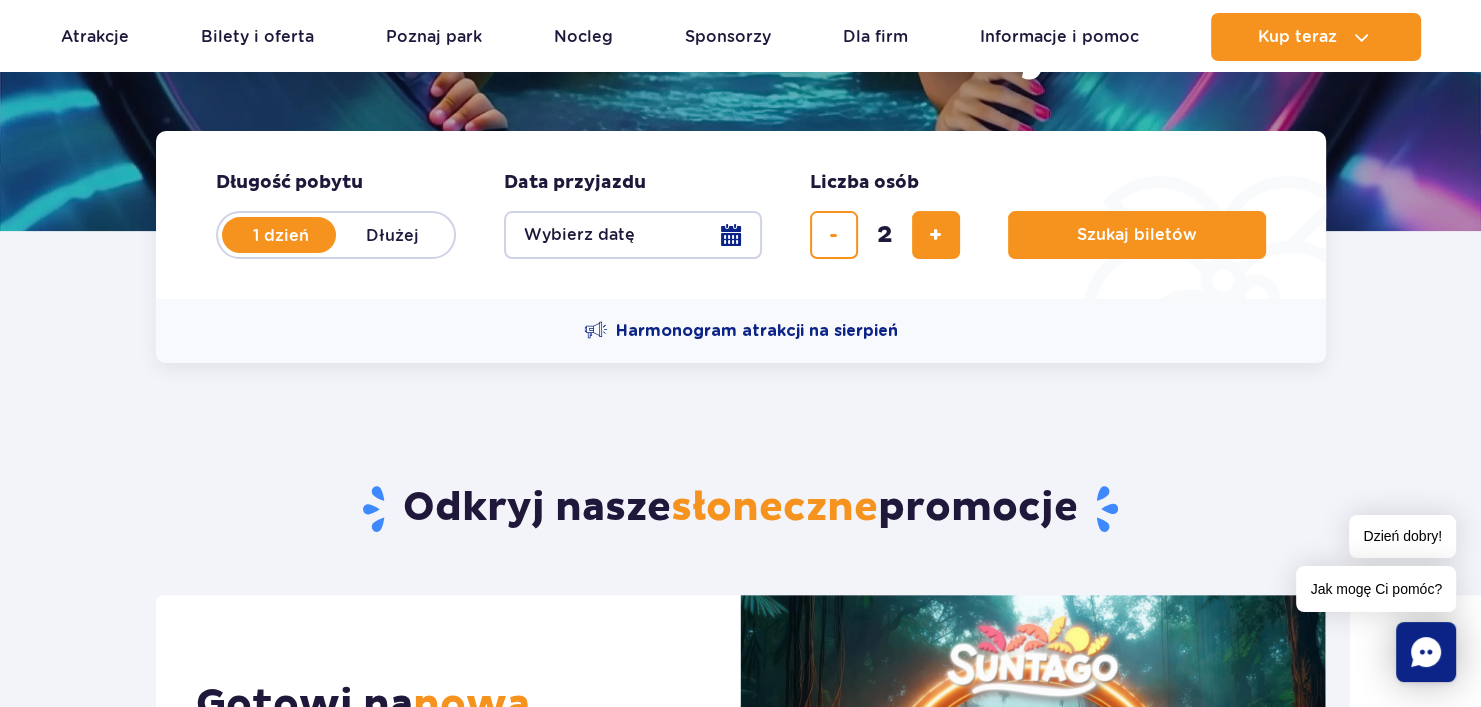 scroll, scrollTop: 400, scrollLeft: 0, axis: vertical 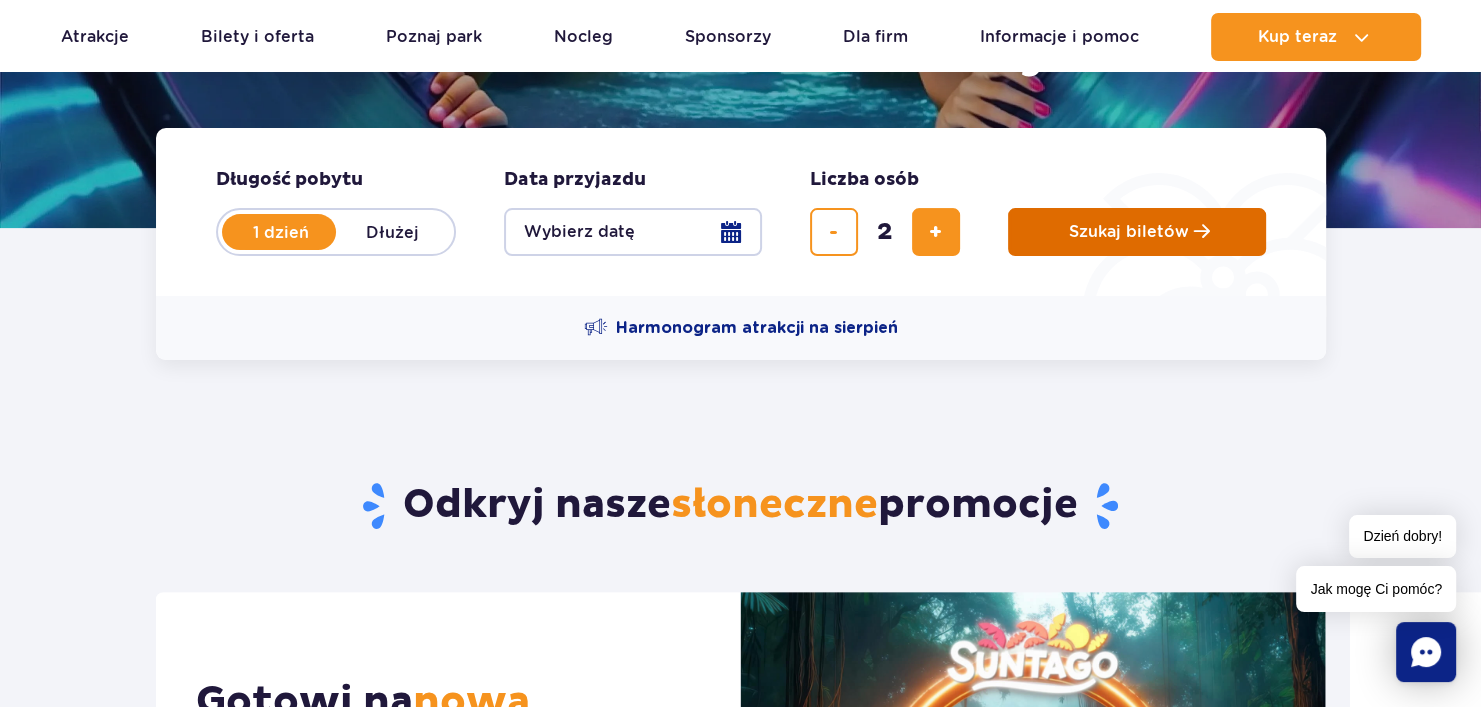 click on "Szukaj biletów" at bounding box center (1137, 232) 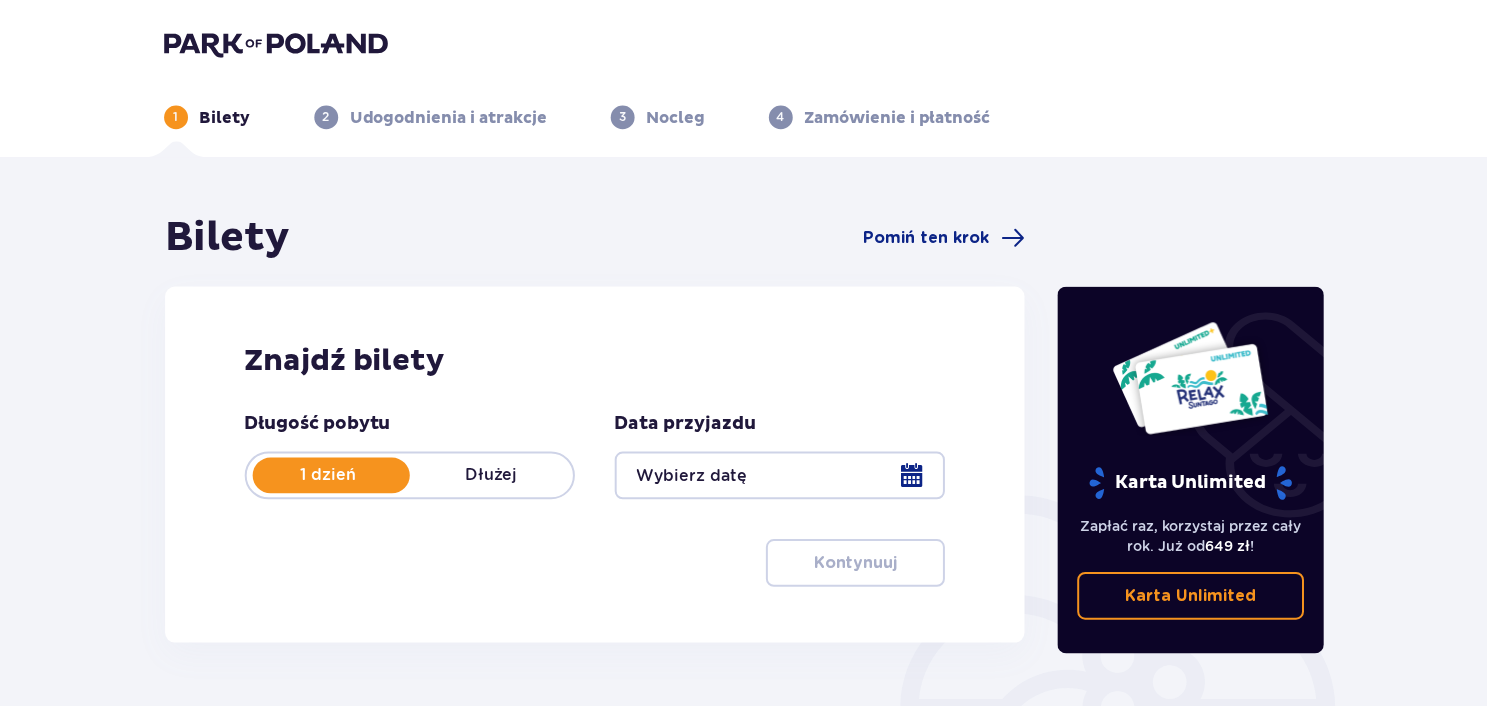 scroll, scrollTop: 0, scrollLeft: 0, axis: both 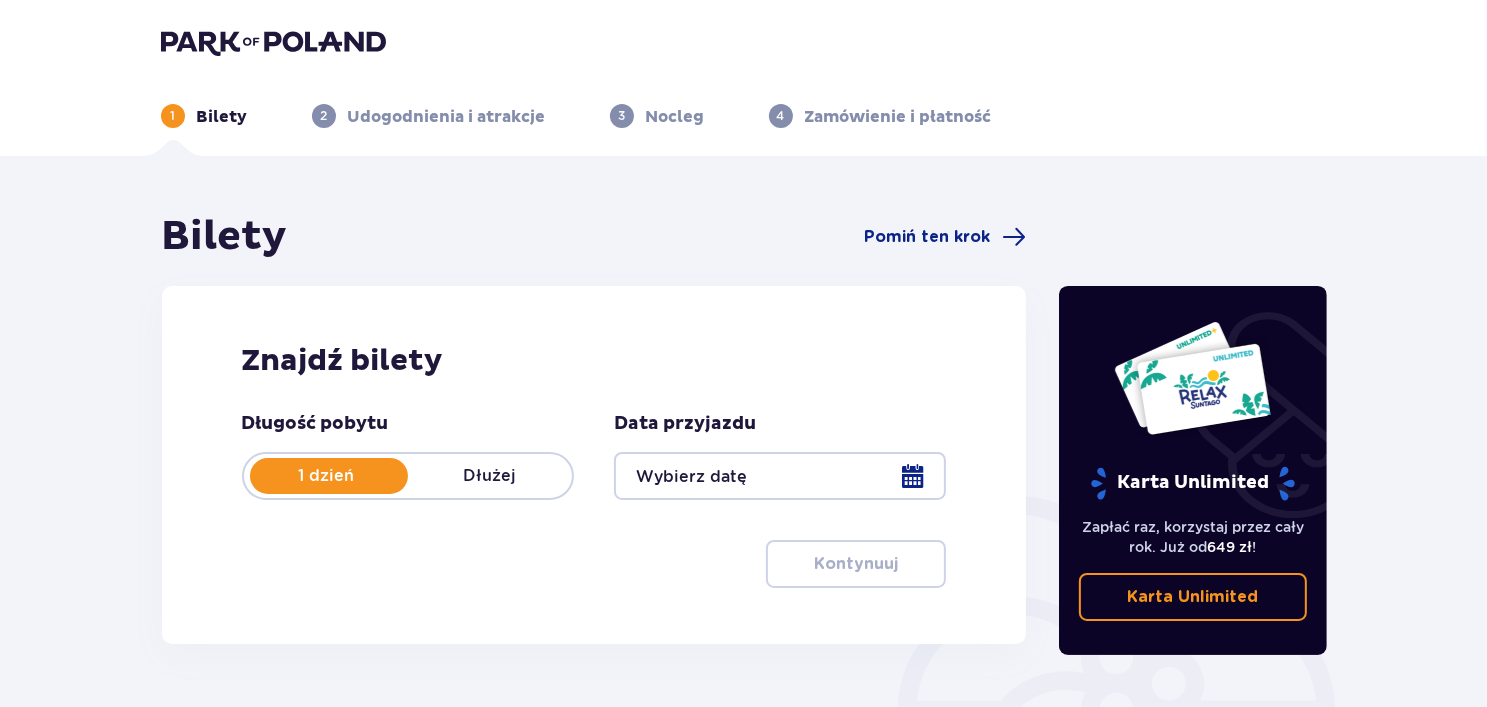 click at bounding box center (780, 476) 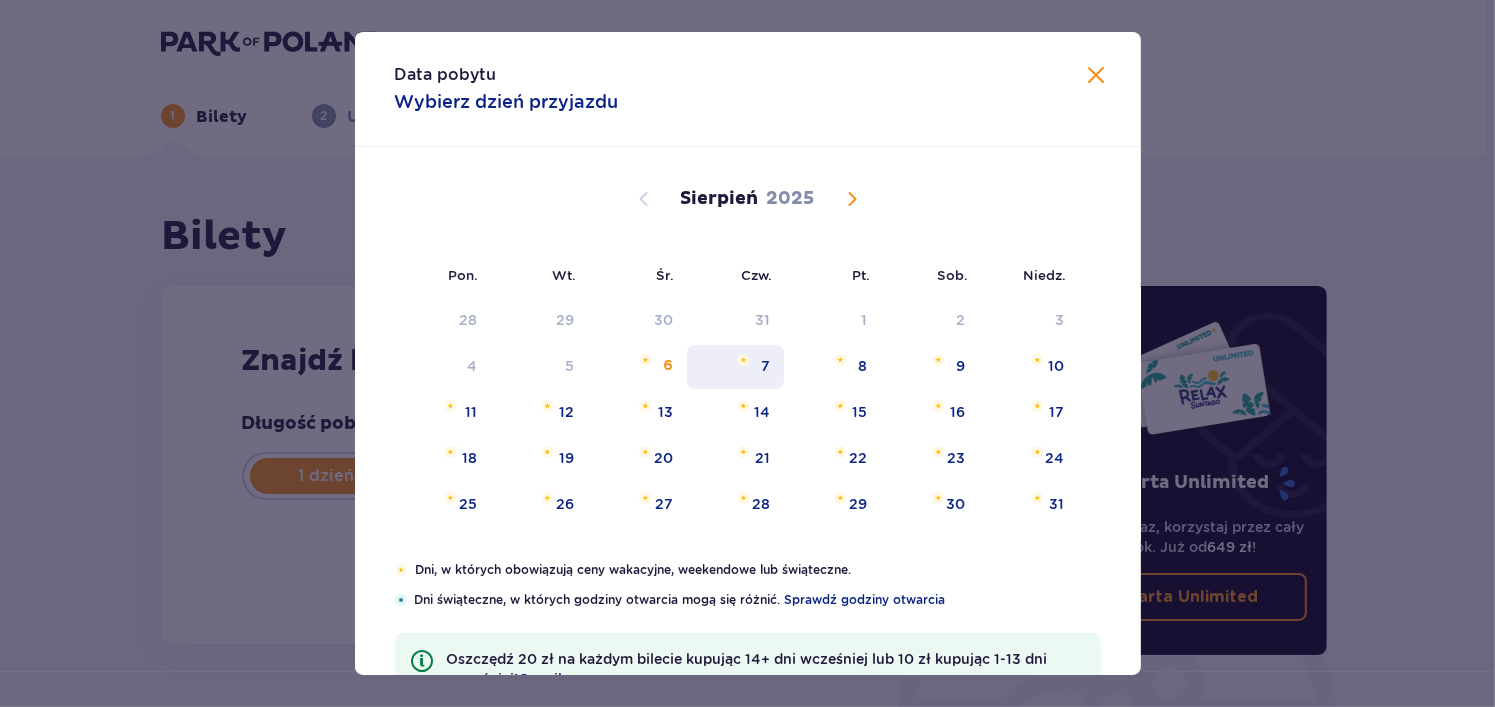 click on "7" at bounding box center [735, 367] 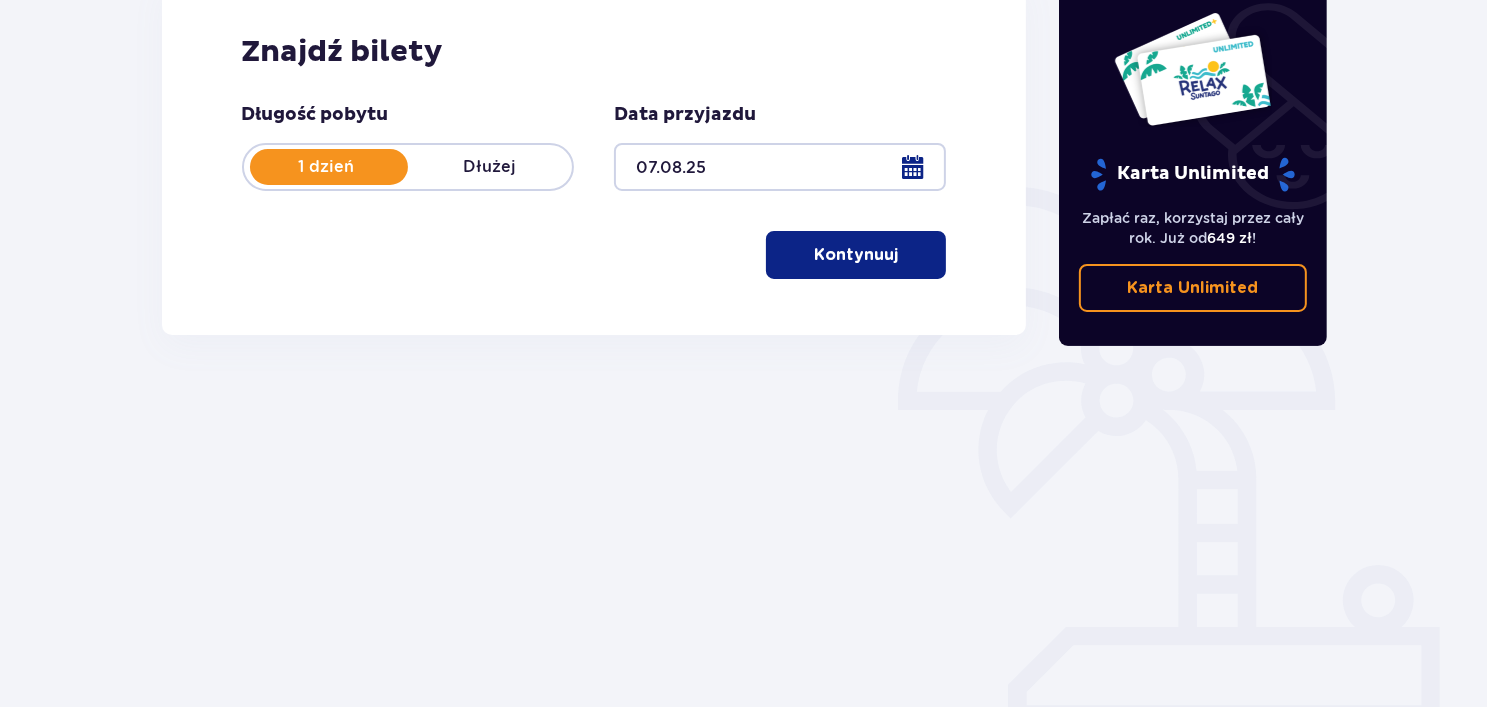 scroll, scrollTop: 312, scrollLeft: 0, axis: vertical 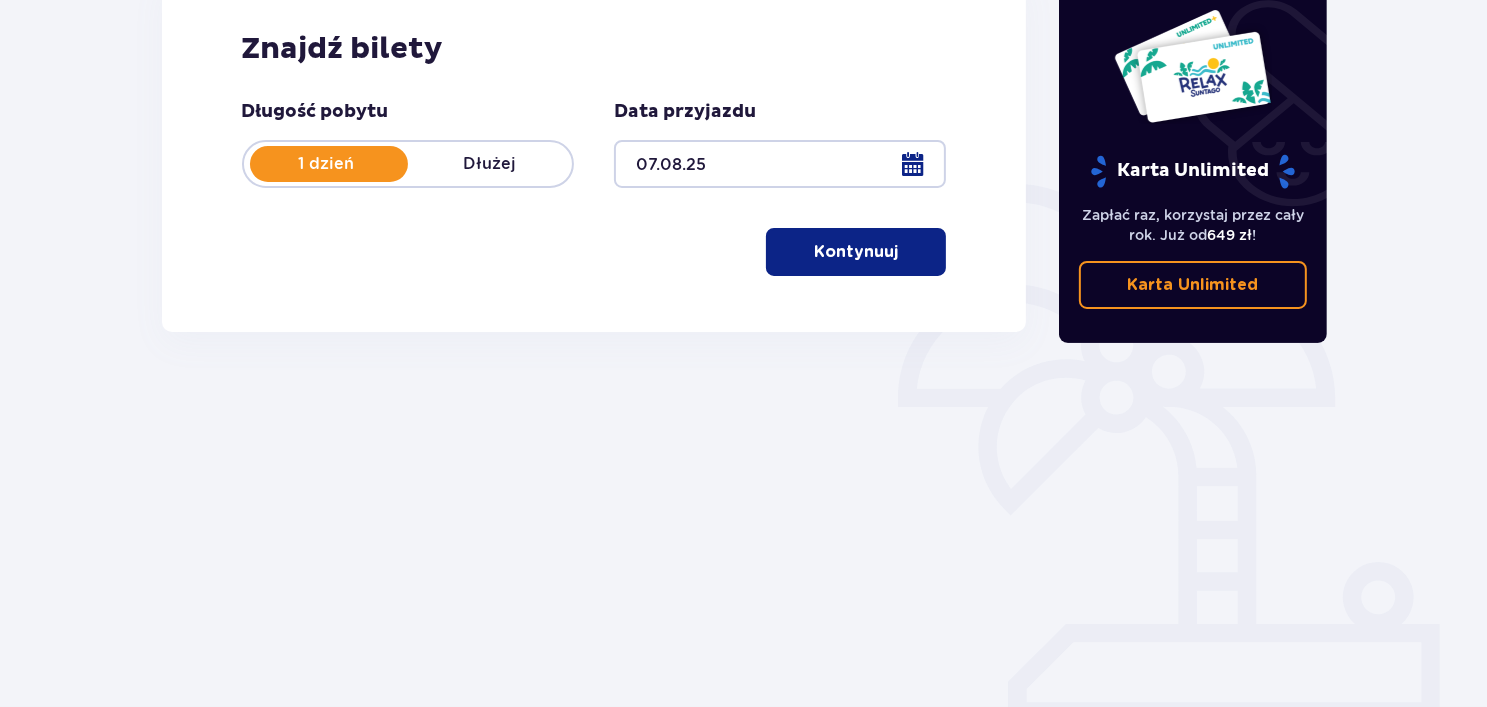 click on "Kontynuuj" at bounding box center (856, 252) 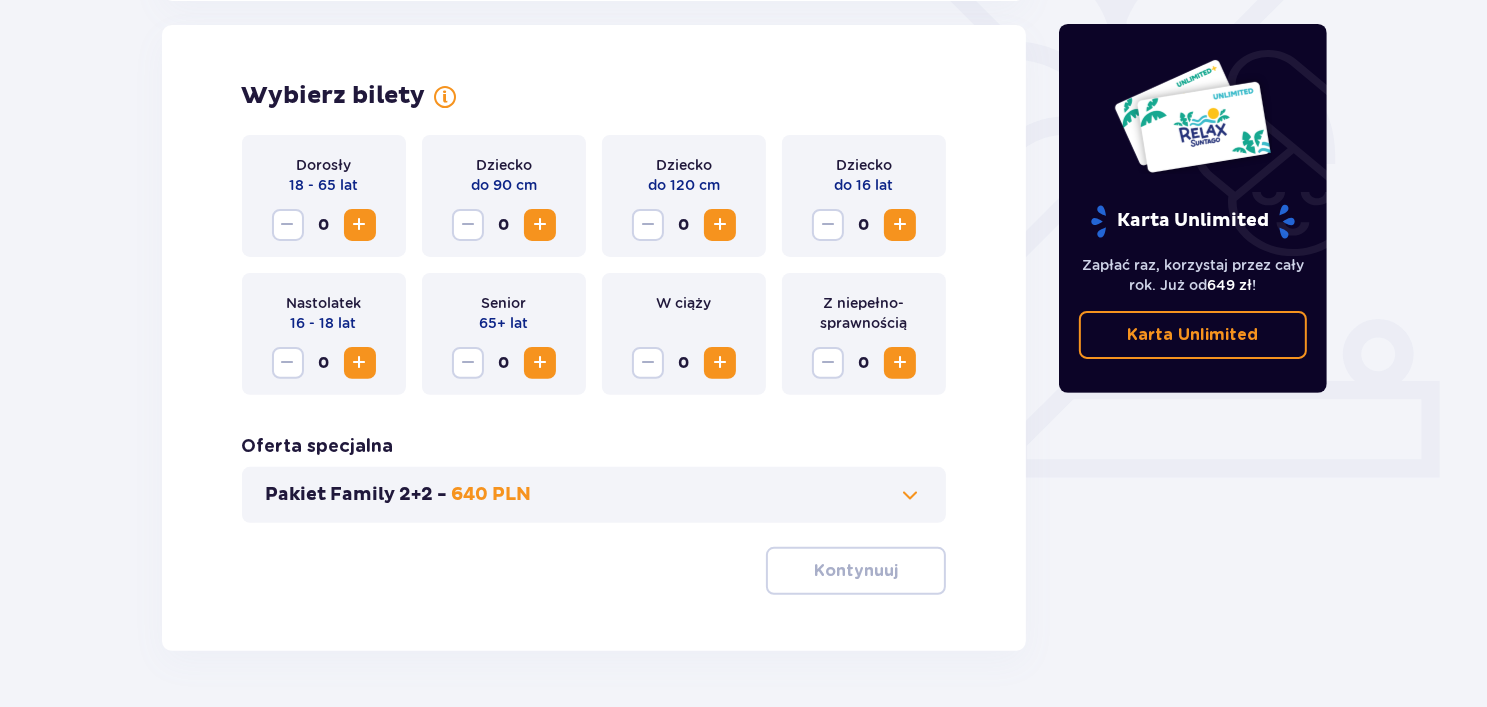 scroll, scrollTop: 556, scrollLeft: 0, axis: vertical 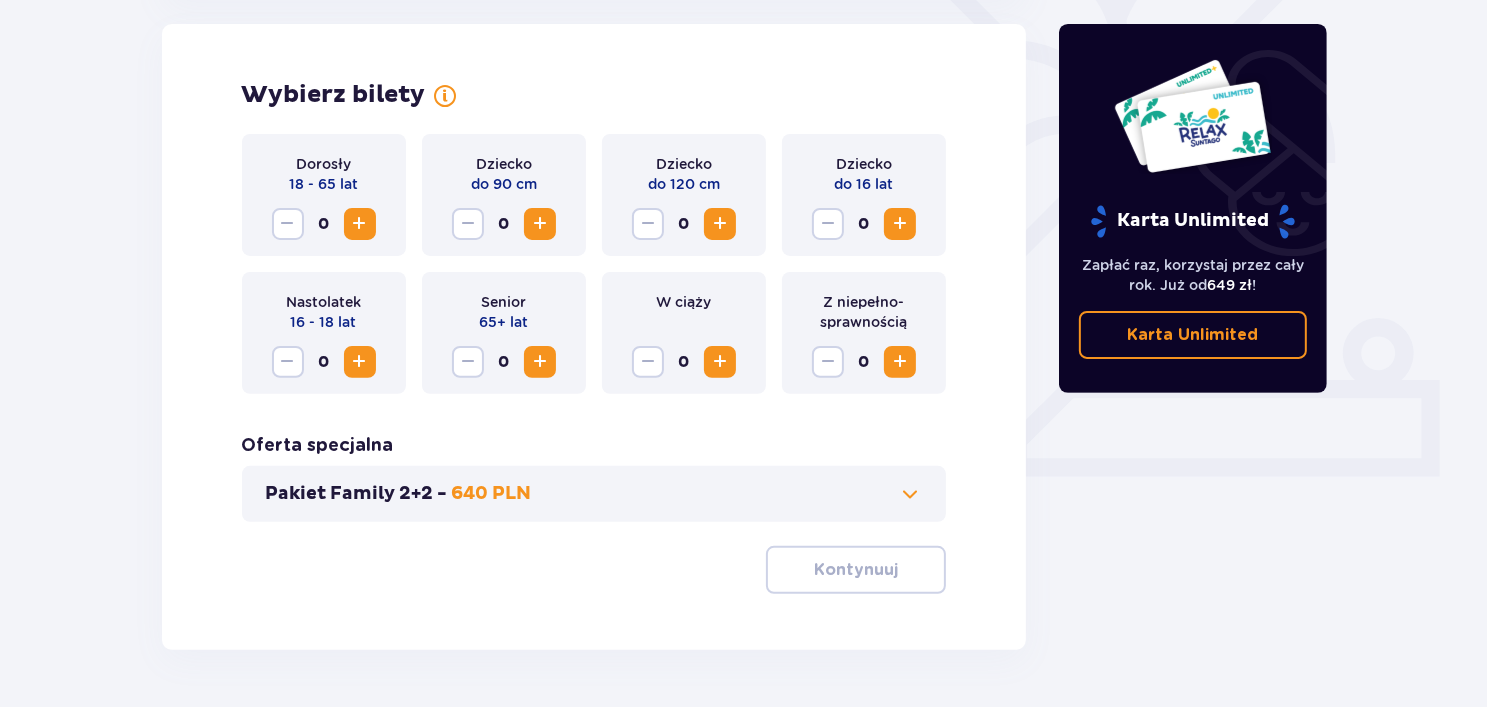 click at bounding box center (360, 224) 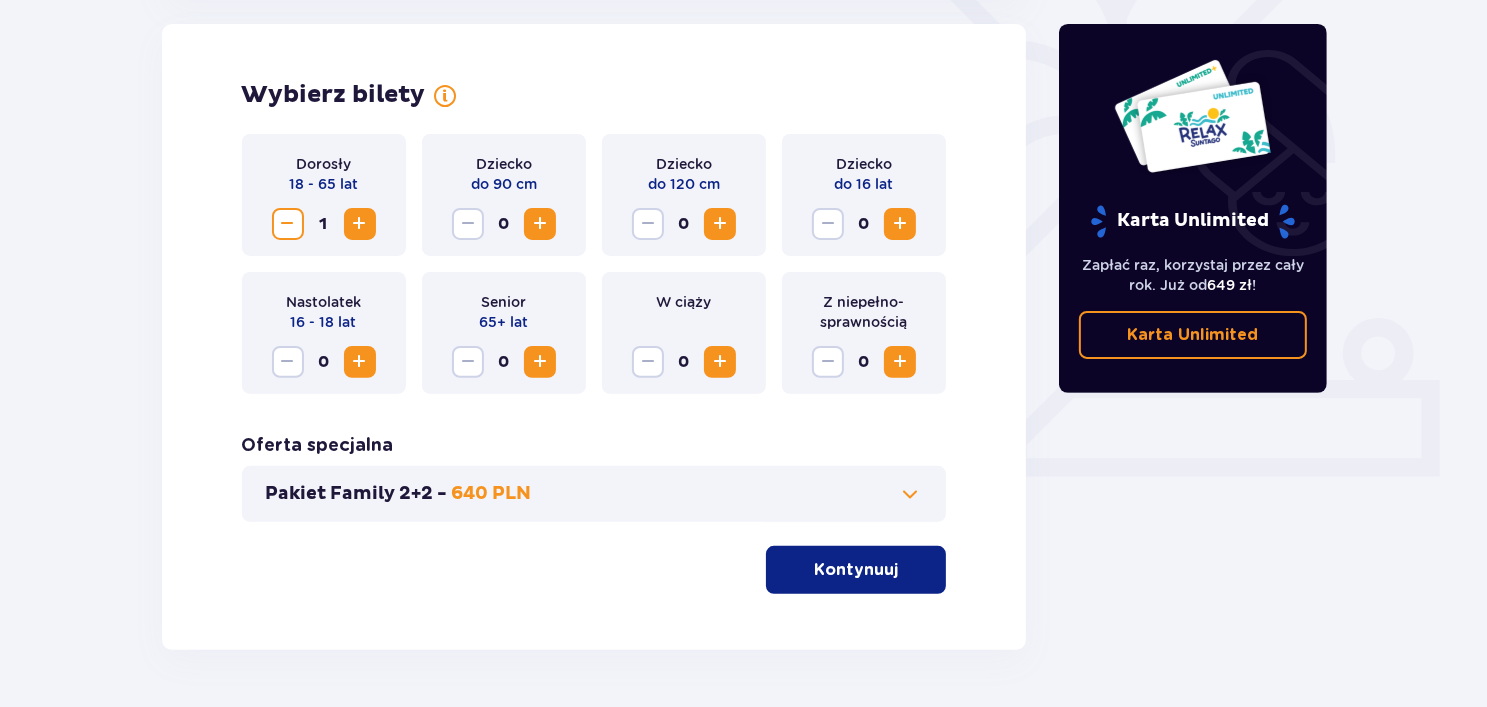 click at bounding box center (900, 362) 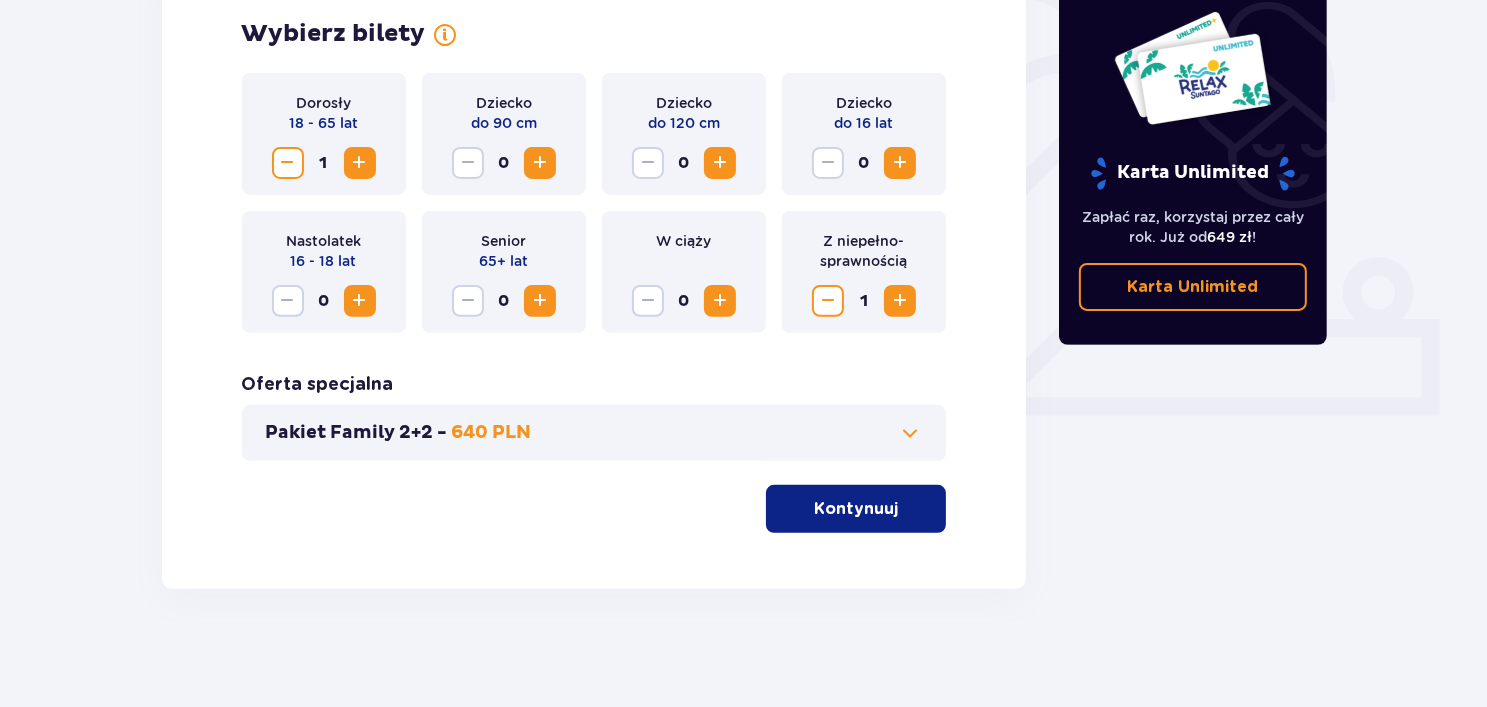 scroll, scrollTop: 619, scrollLeft: 0, axis: vertical 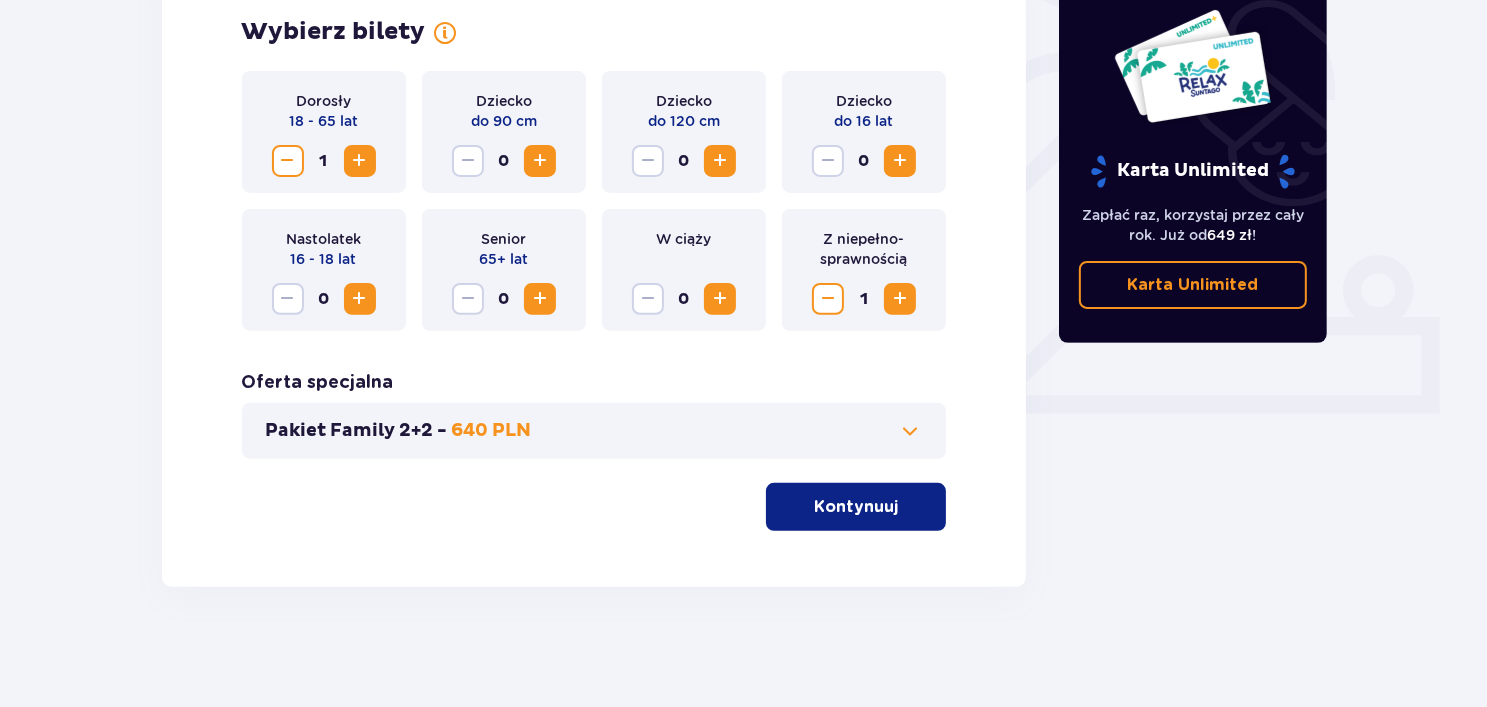 click on "Kontynuuj" at bounding box center (856, 507) 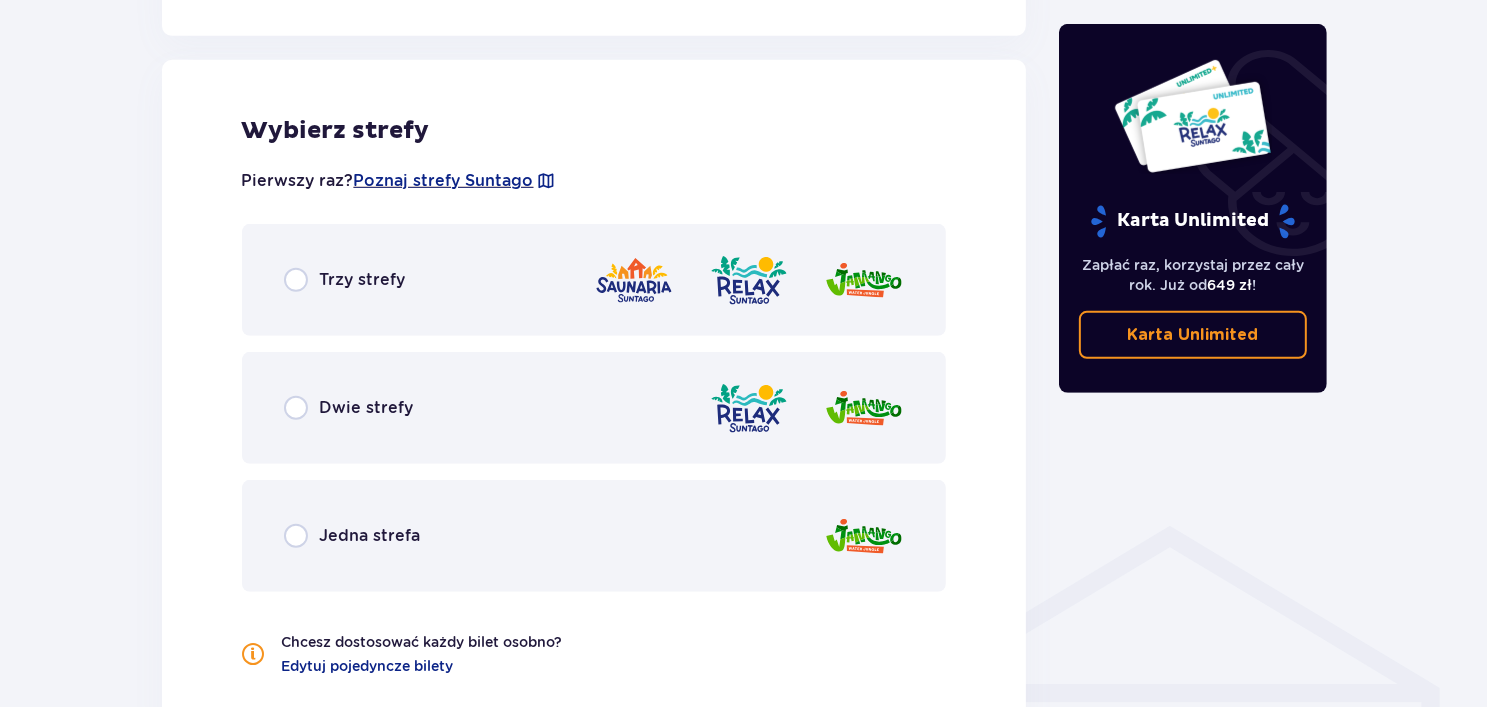scroll, scrollTop: 1109, scrollLeft: 0, axis: vertical 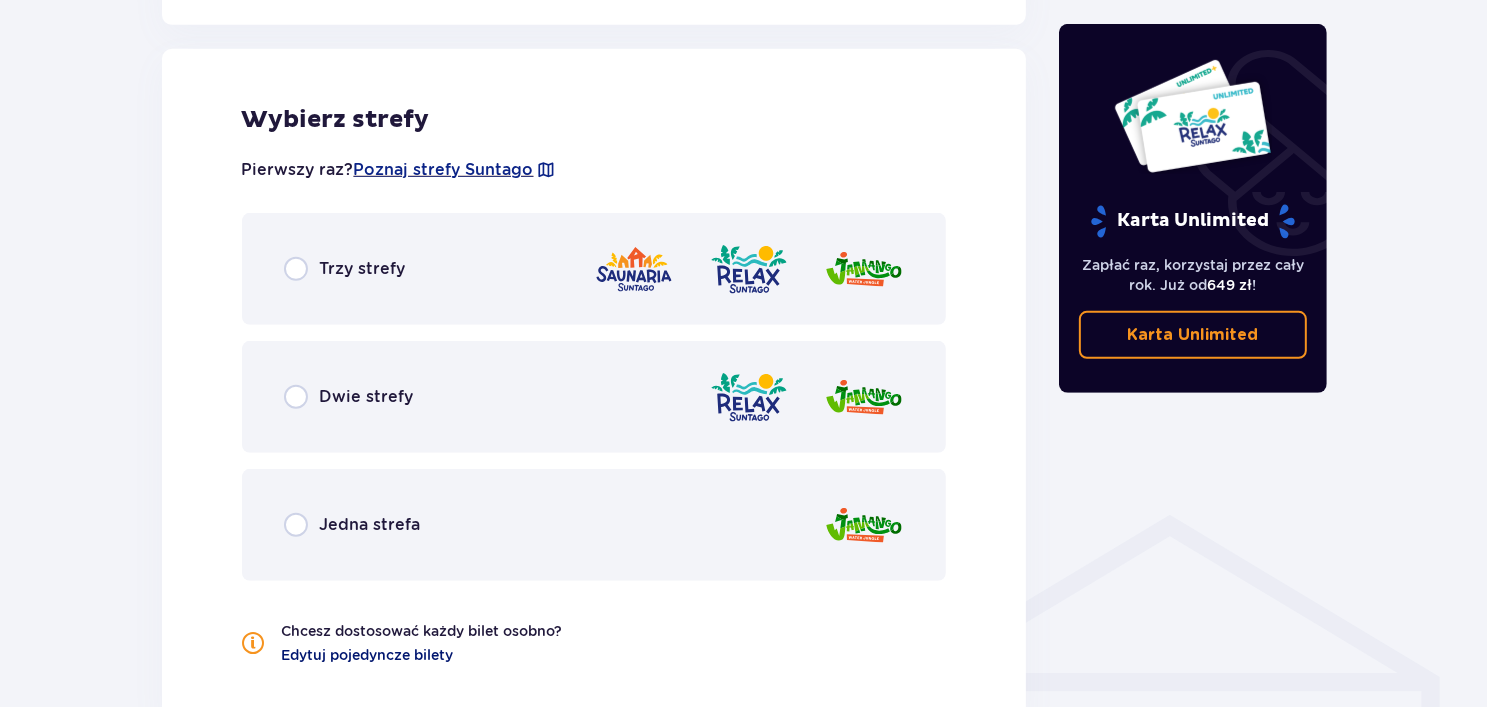 click on "Edytuj pojedyncze bilety" at bounding box center (368, 655) 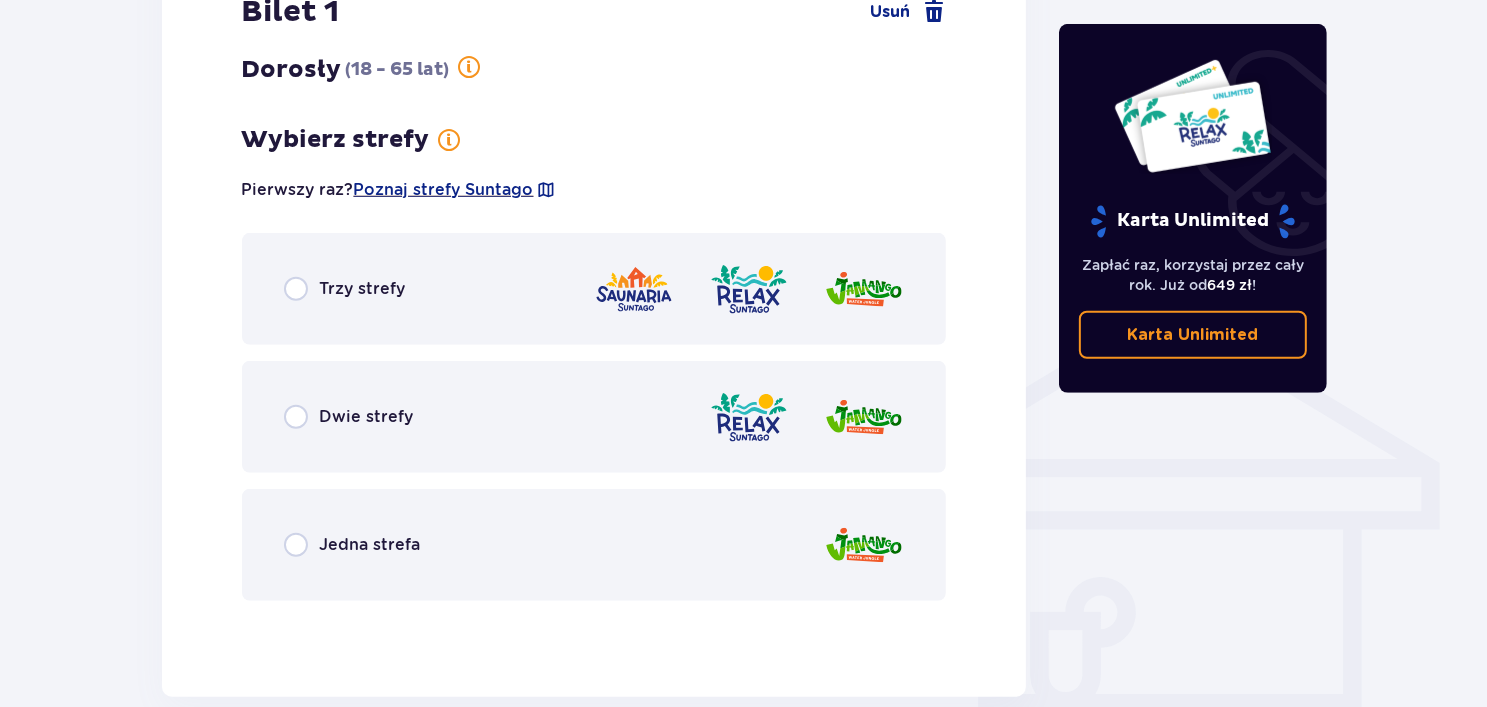 scroll, scrollTop: 1409, scrollLeft: 0, axis: vertical 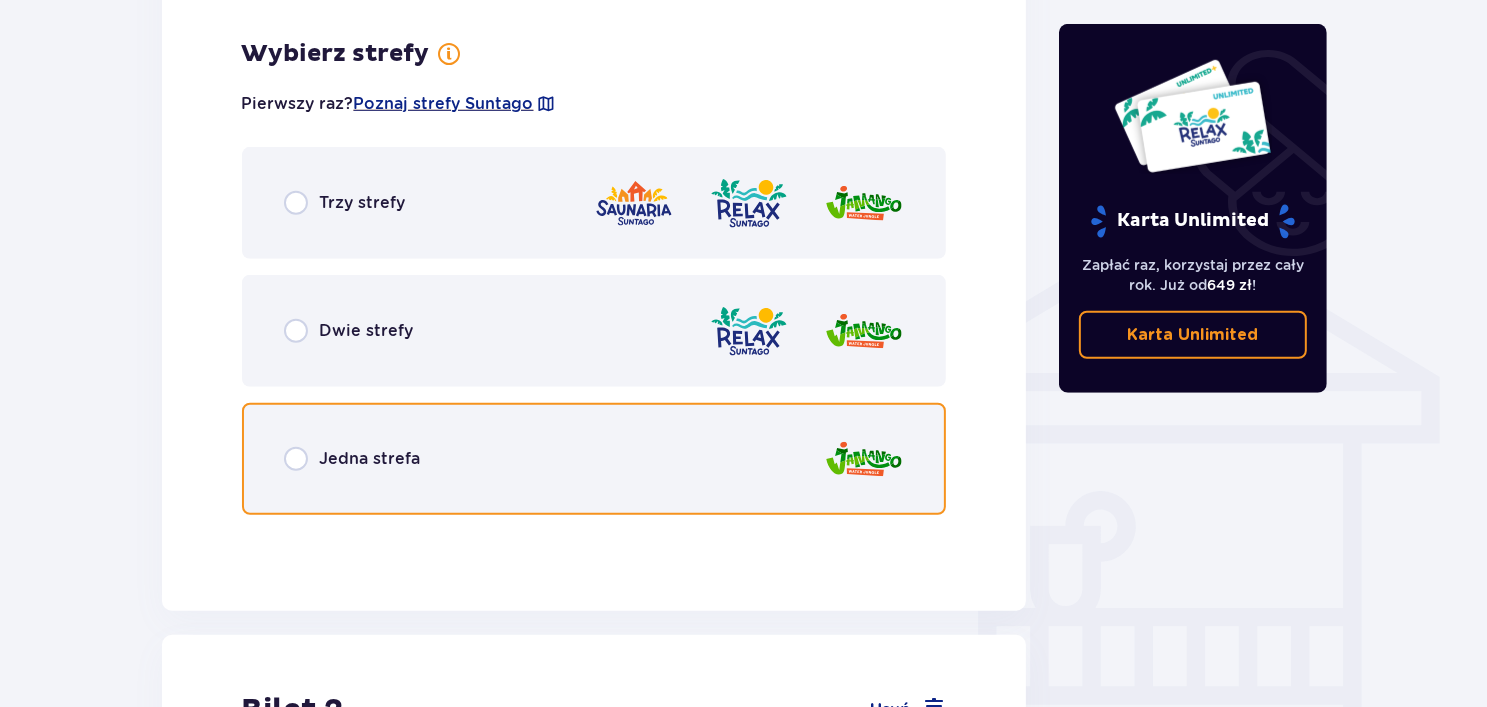 click at bounding box center (296, 459) 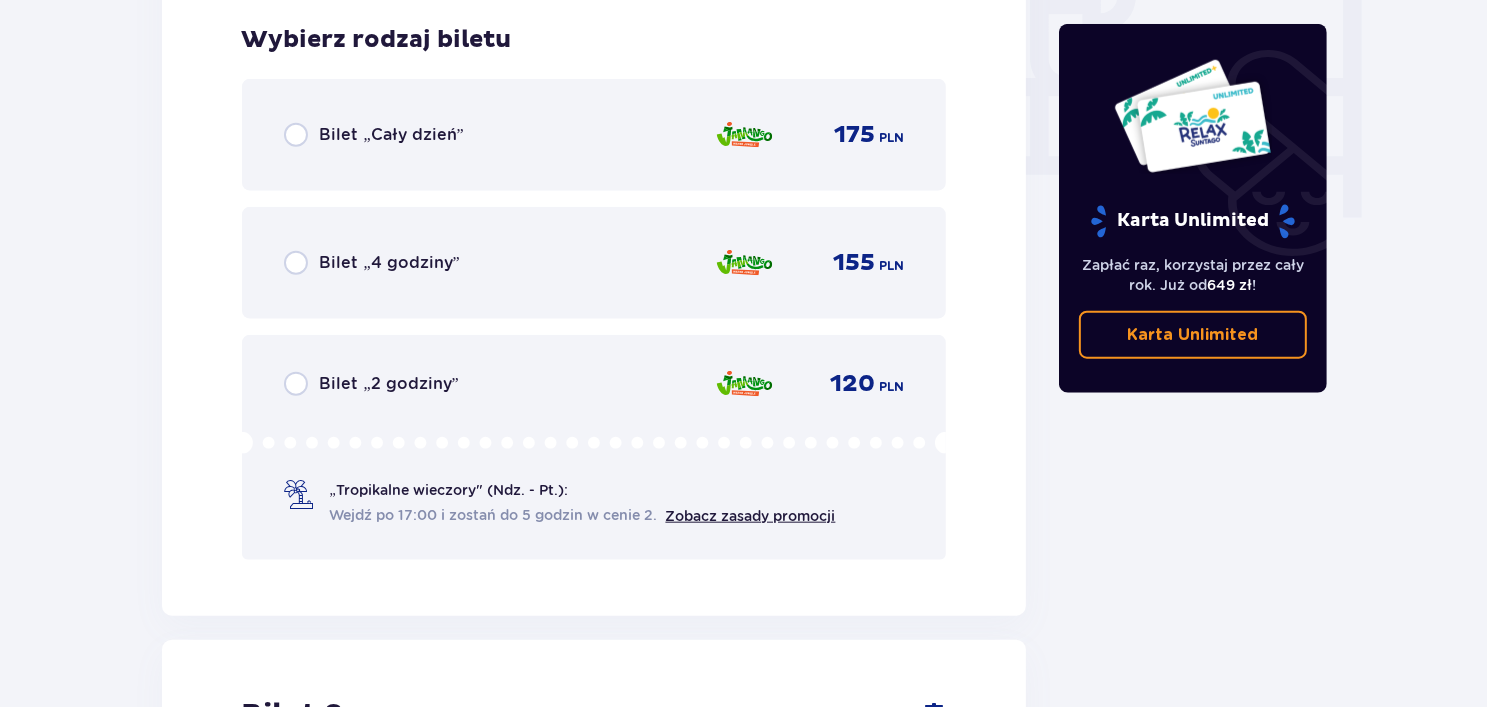 scroll, scrollTop: 1940, scrollLeft: 0, axis: vertical 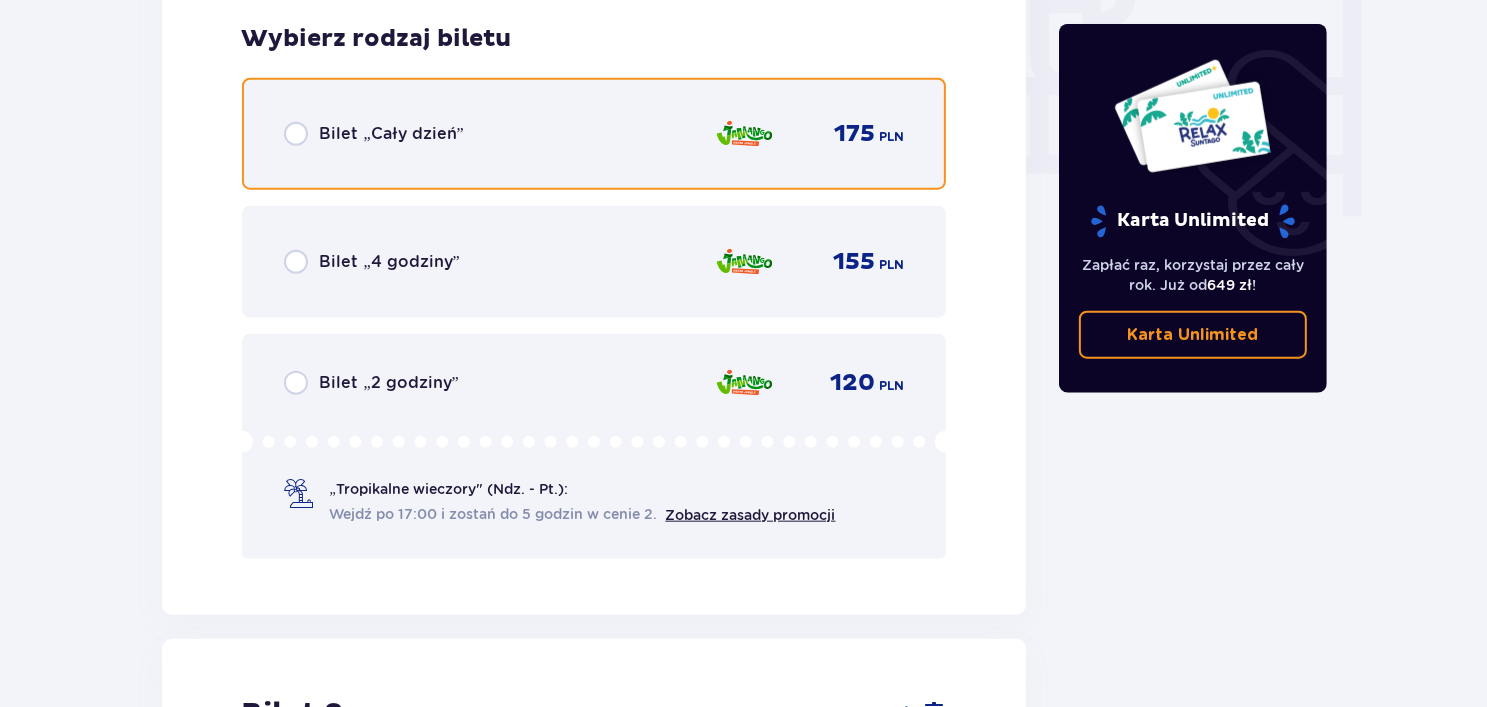 click at bounding box center (296, 134) 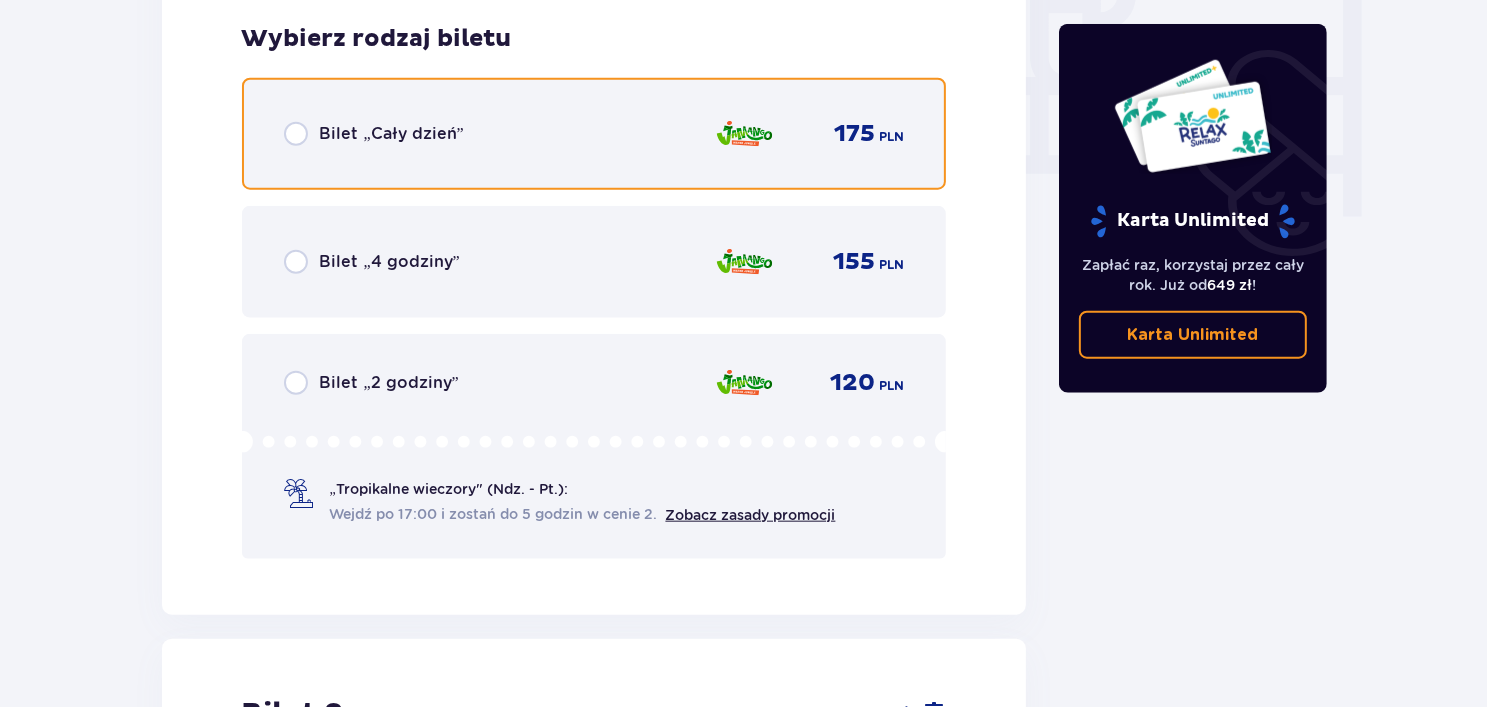 radio on "true" 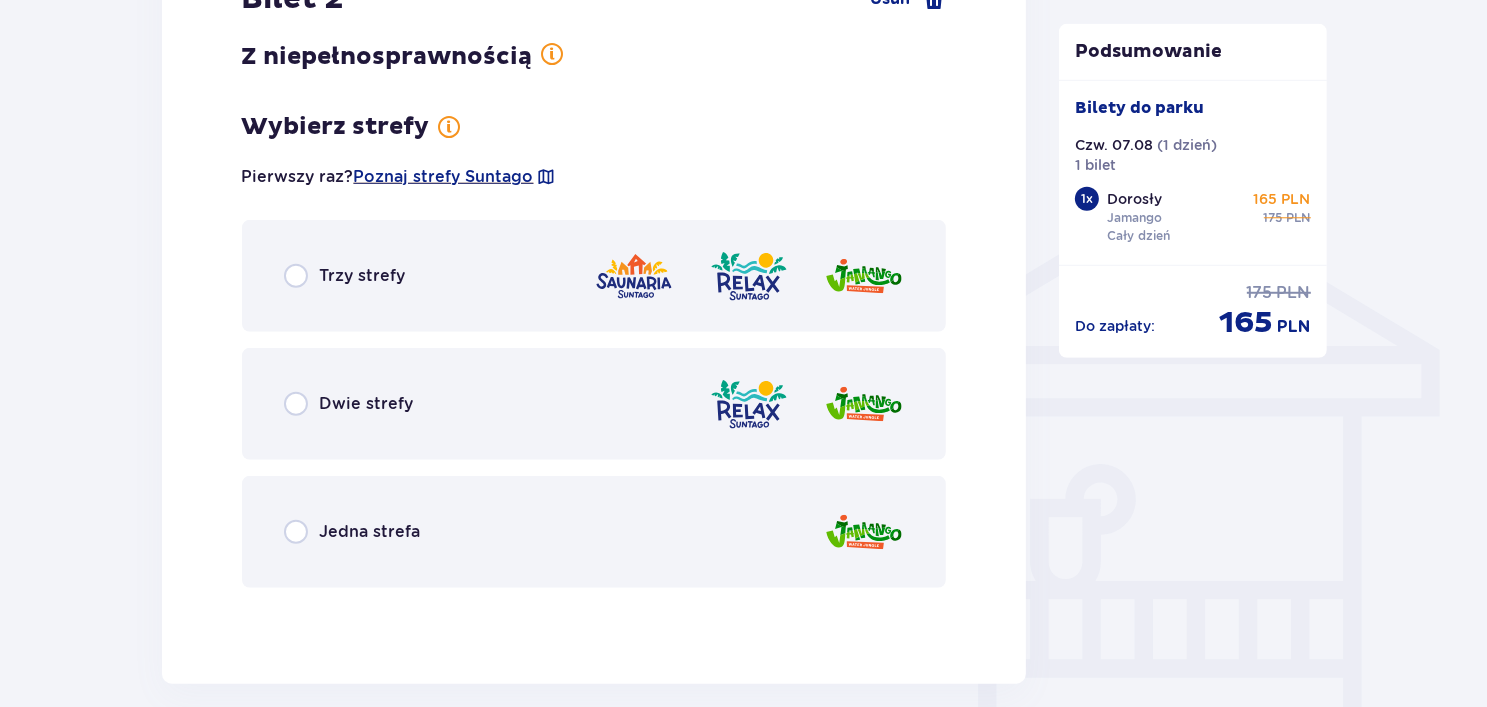 scroll, scrollTop: 1236, scrollLeft: 0, axis: vertical 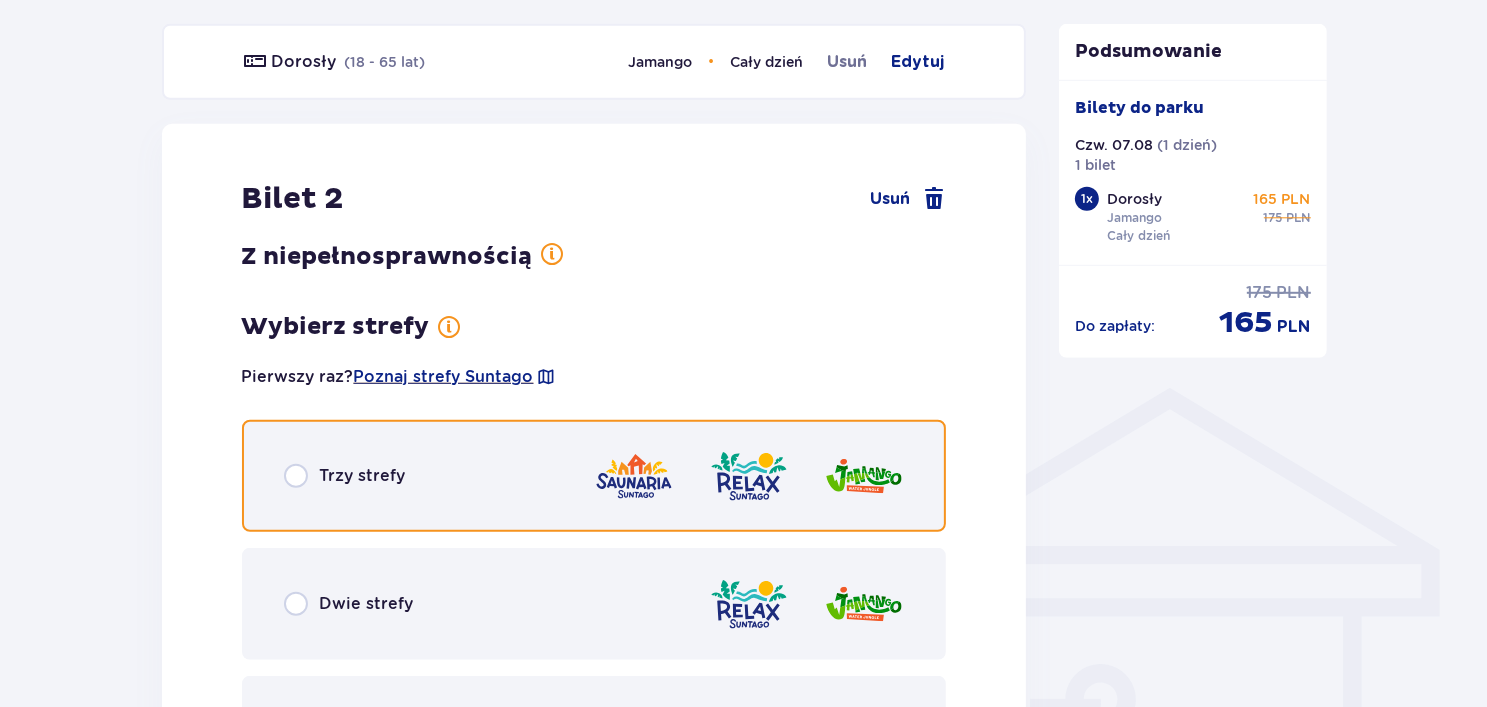 click at bounding box center [296, 476] 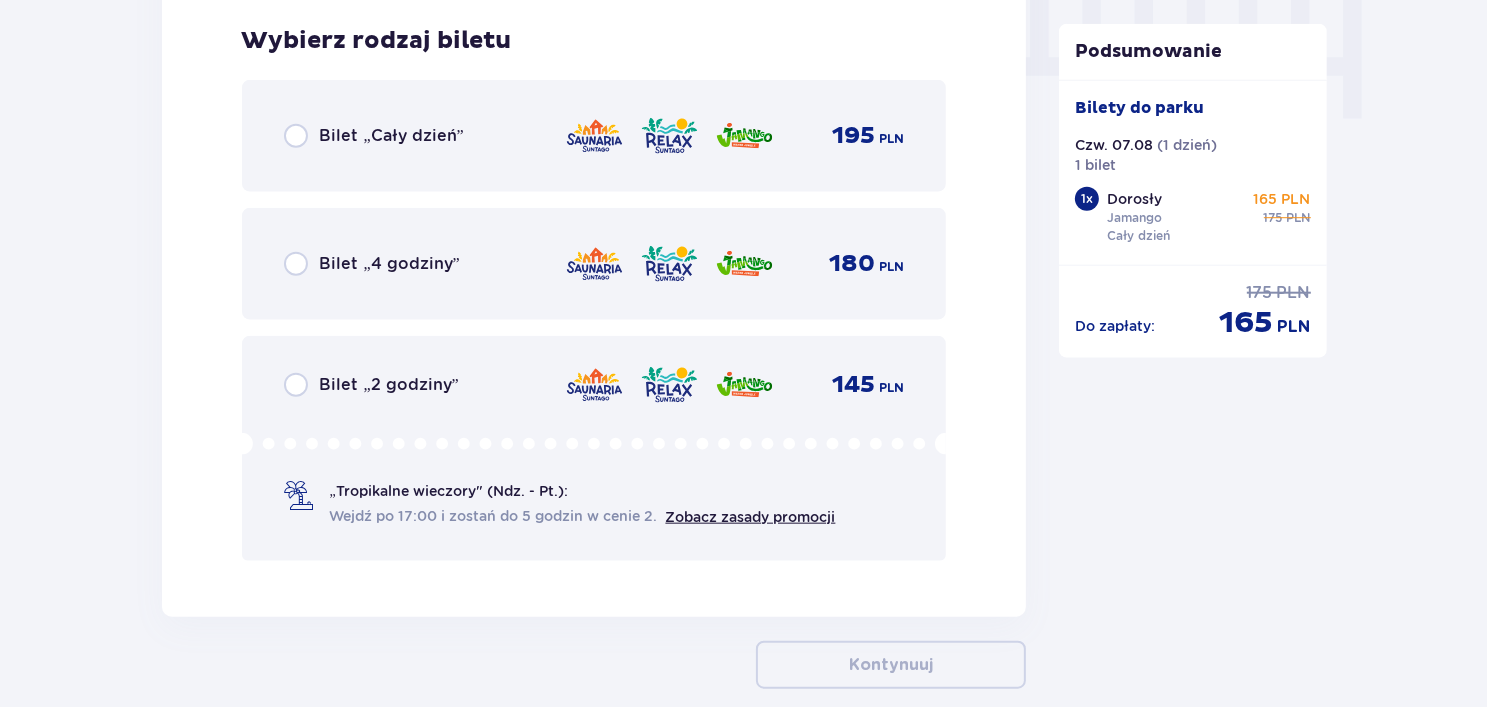 scroll, scrollTop: 2039, scrollLeft: 0, axis: vertical 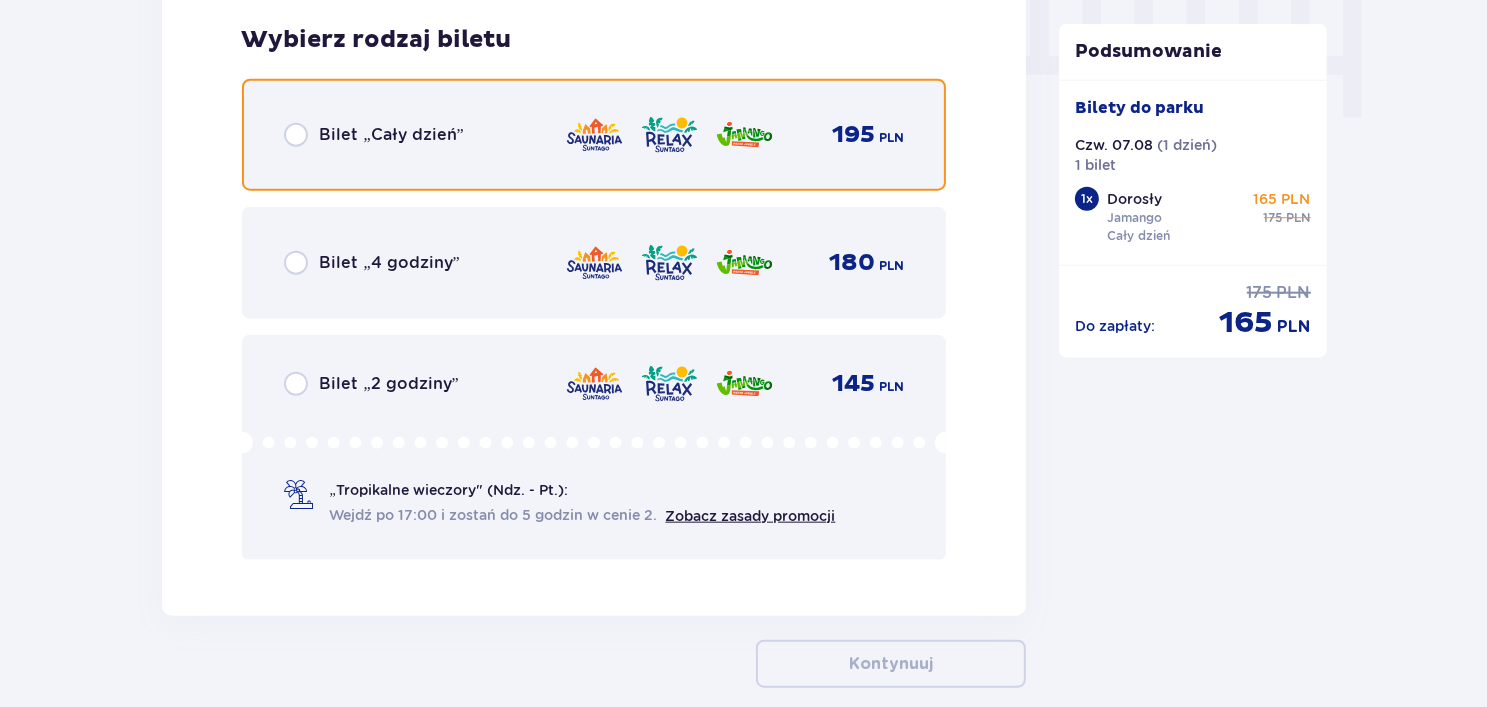 click at bounding box center [296, 135] 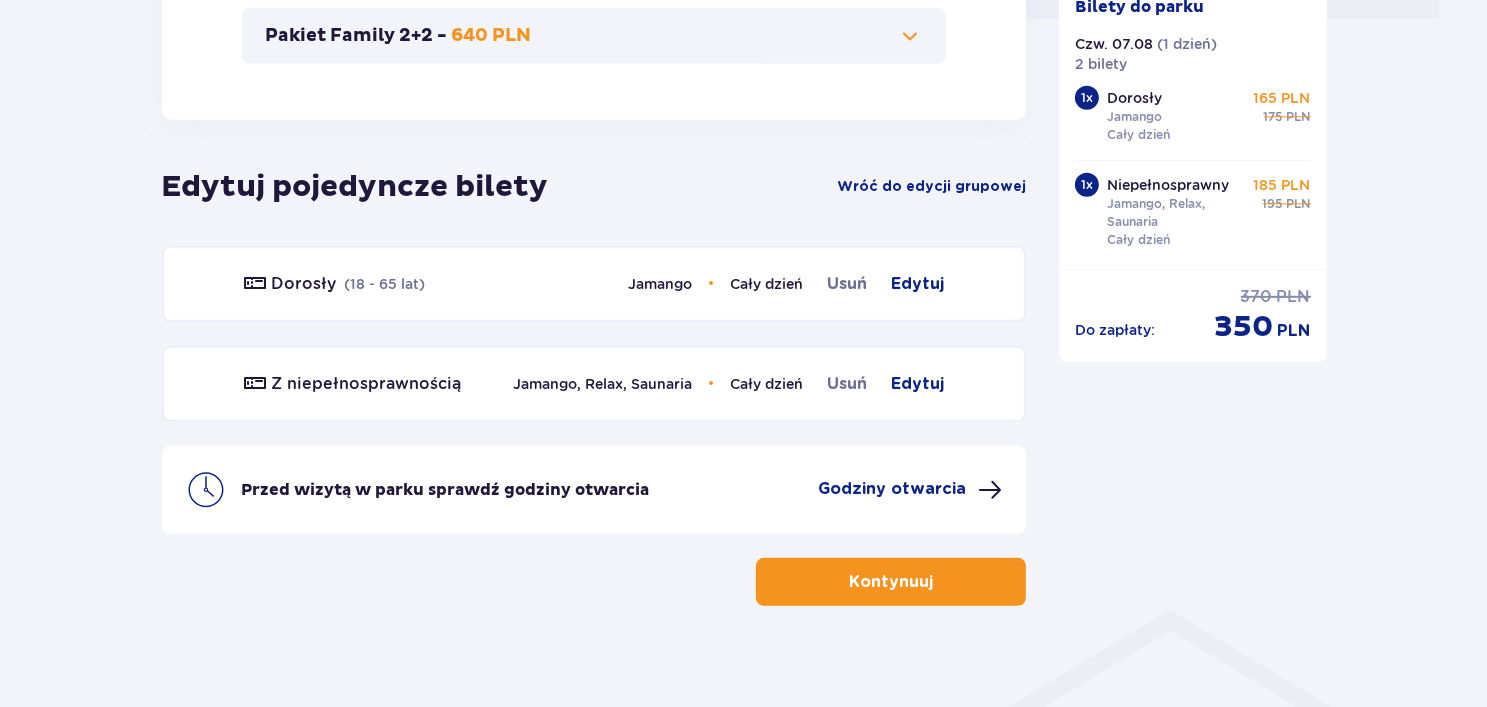 scroll, scrollTop: 1030, scrollLeft: 0, axis: vertical 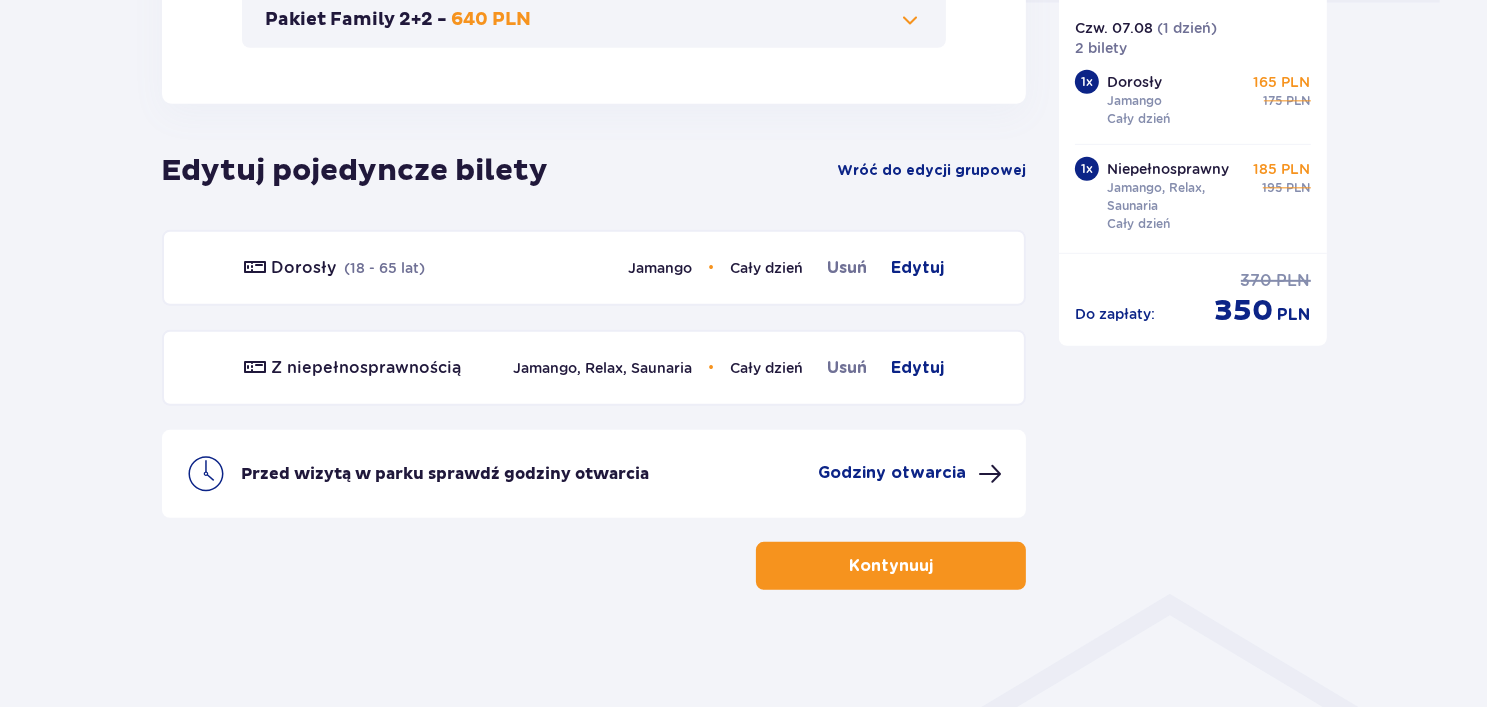 click on "Kontynuuj" at bounding box center (891, 566) 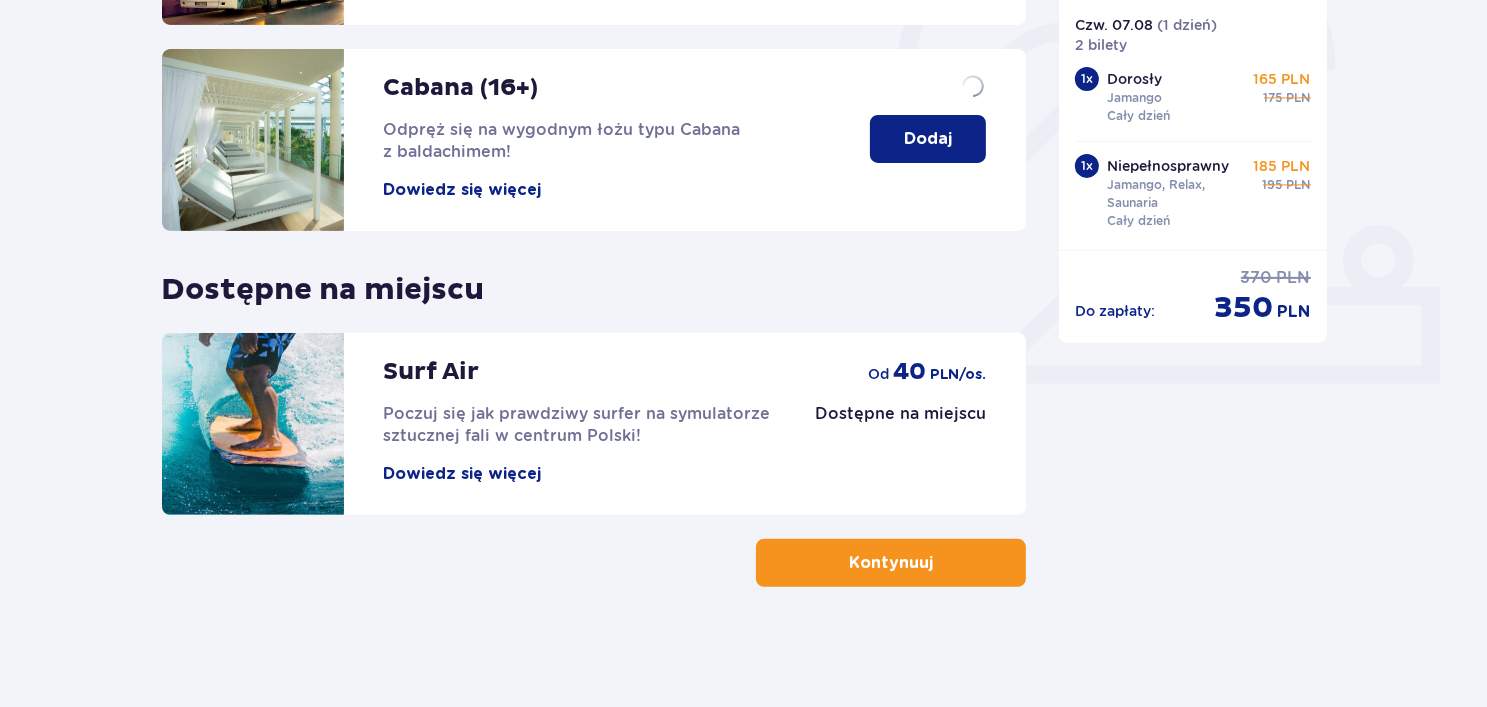 scroll, scrollTop: 0, scrollLeft: 0, axis: both 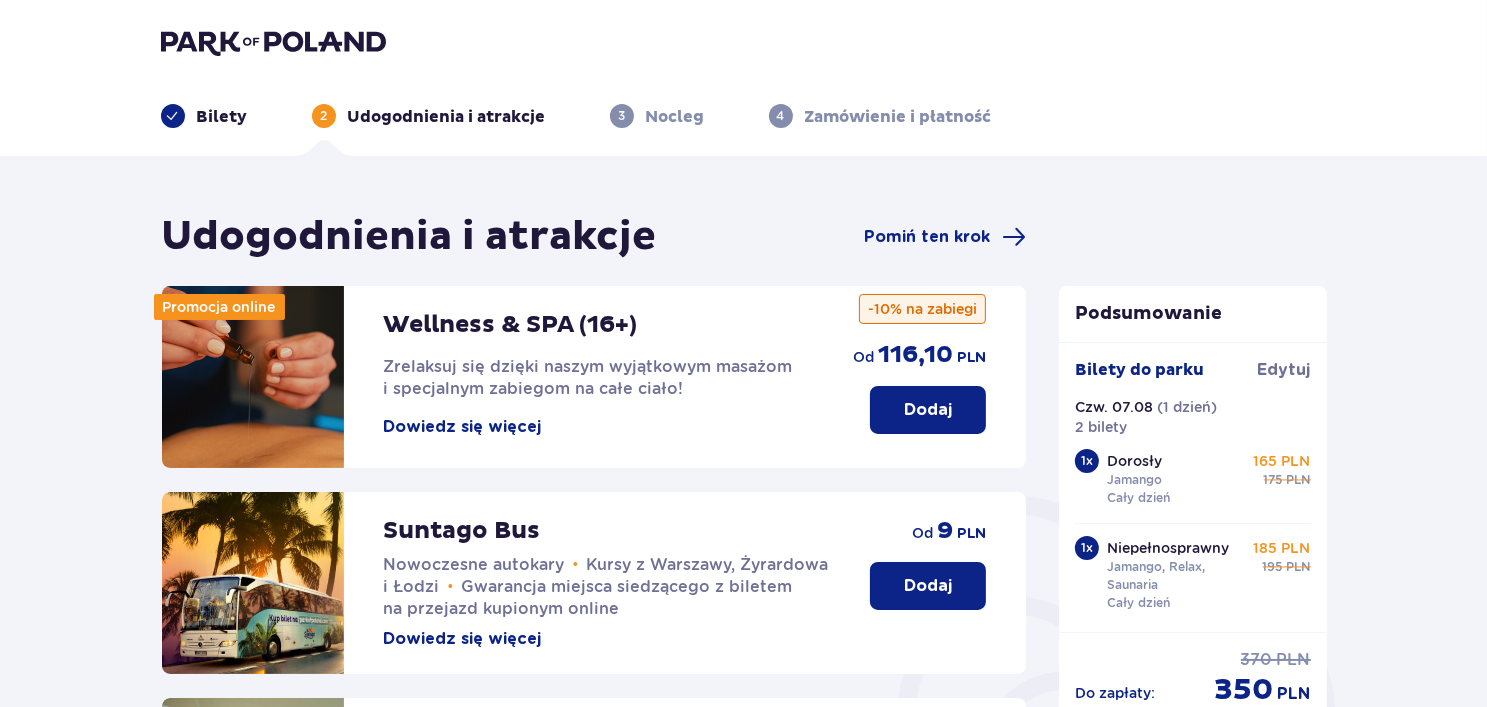 click on "Dodaj" at bounding box center (928, 410) 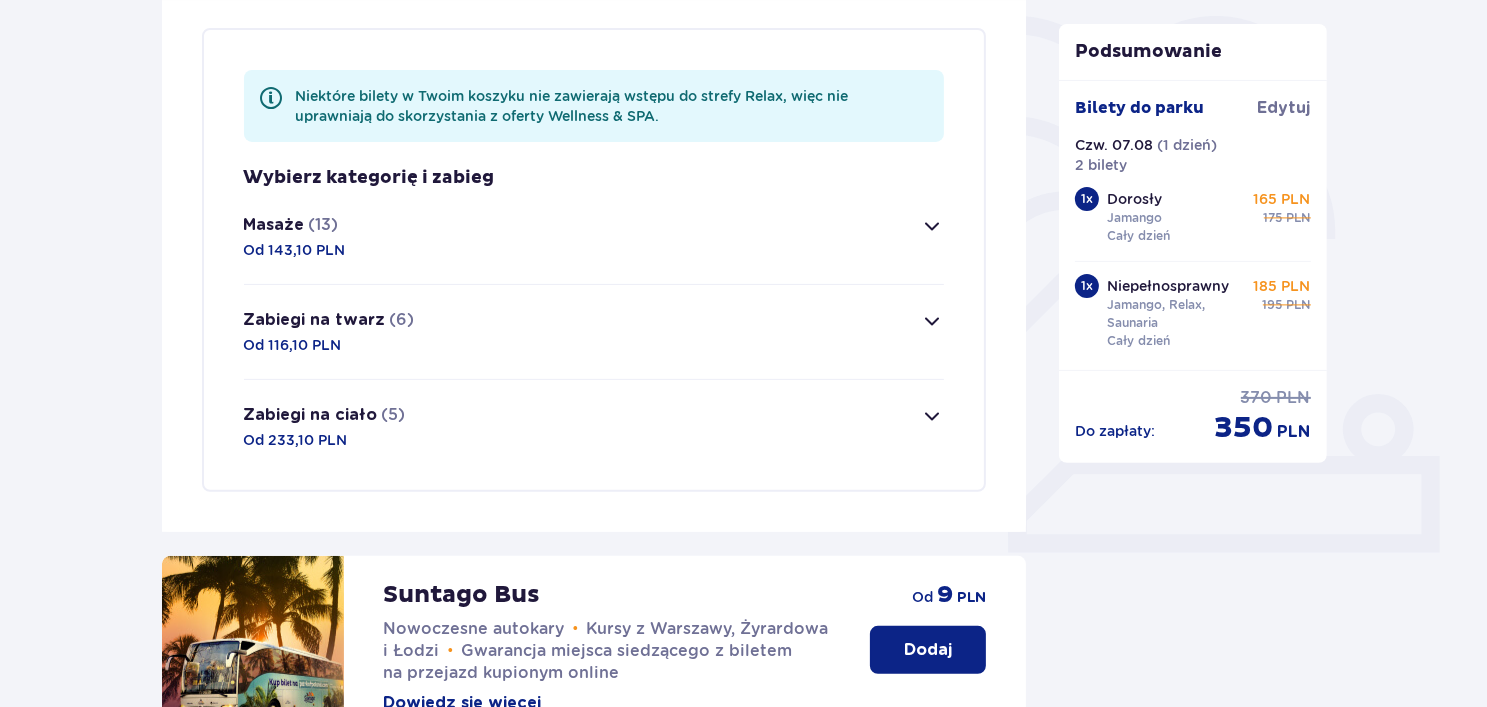 scroll, scrollTop: 484, scrollLeft: 0, axis: vertical 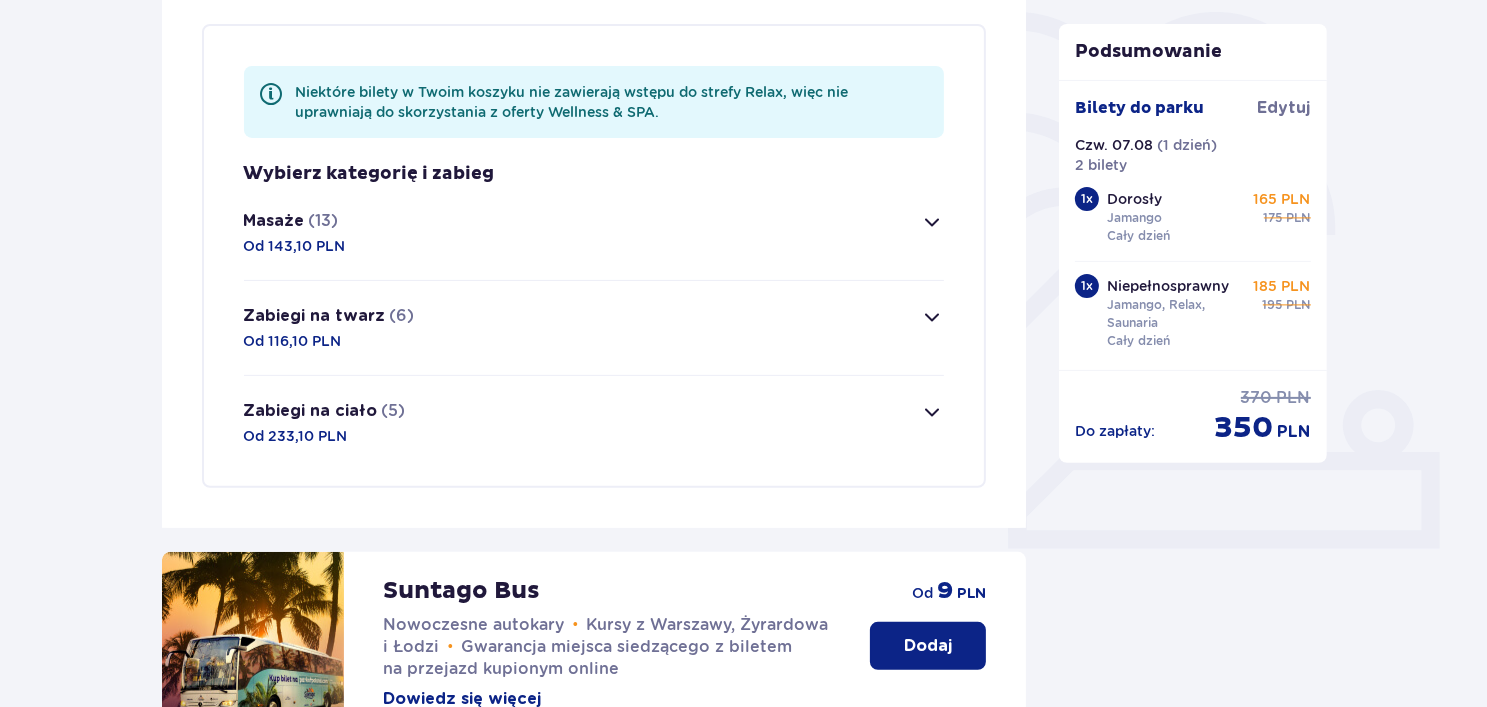 click on "Masaże (13) Od 143,10 PLN" at bounding box center [594, 233] 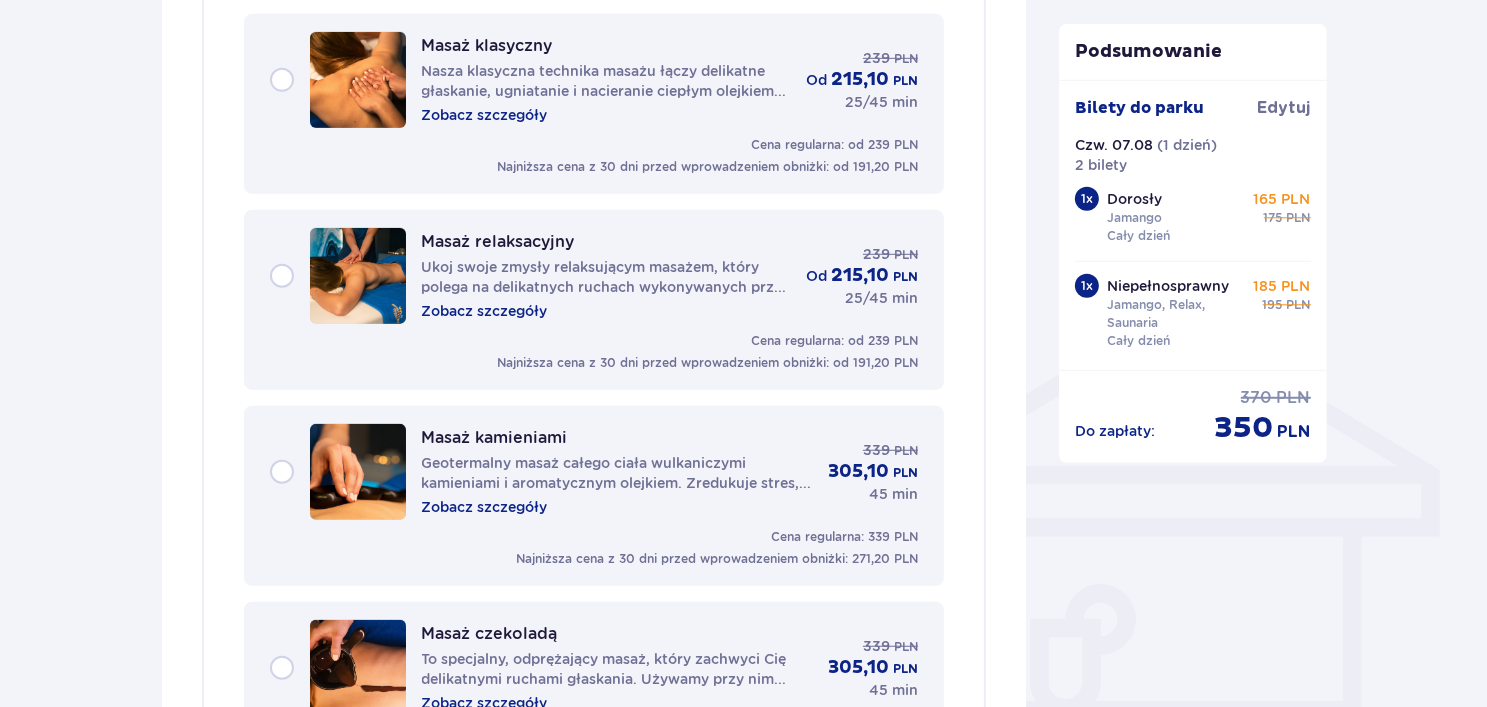 scroll, scrollTop: 1569, scrollLeft: 0, axis: vertical 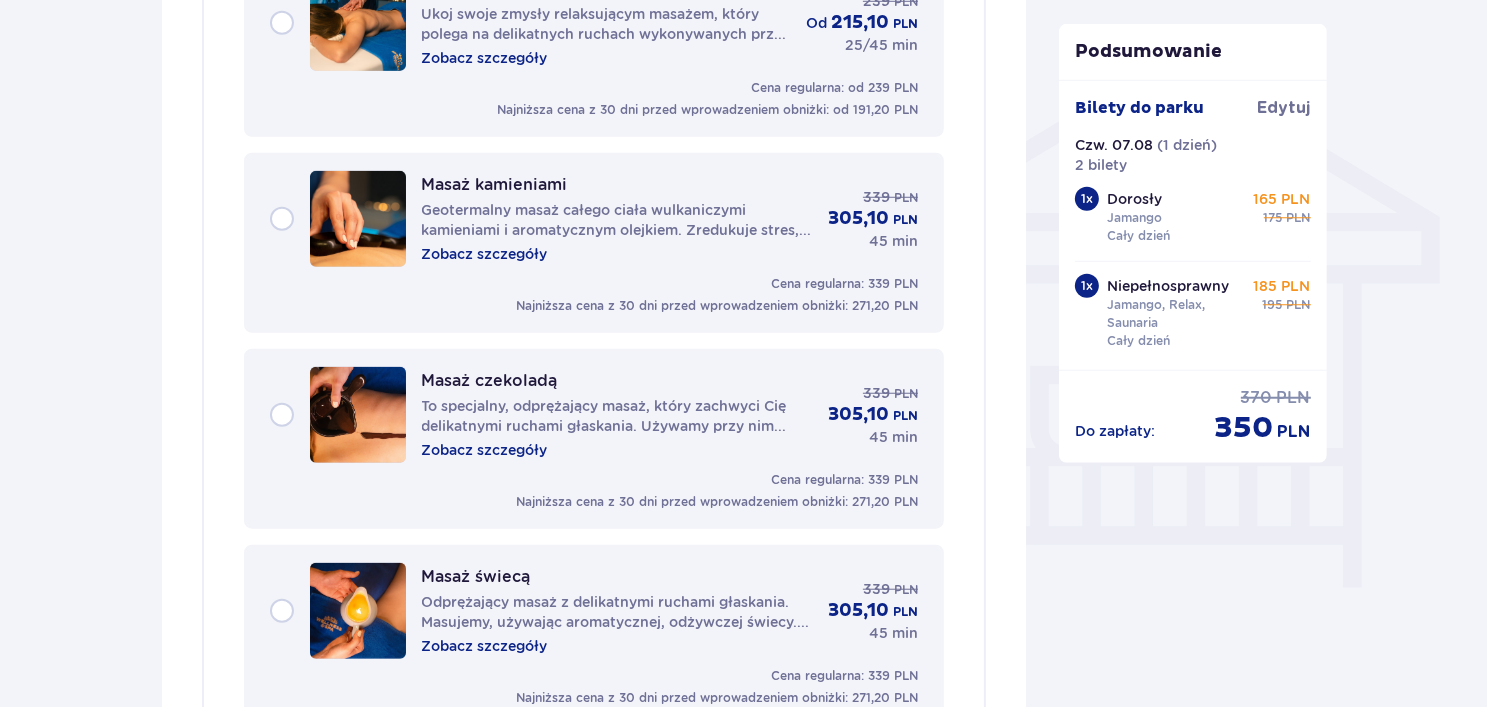 click on "Masaż czekoladą To specjalny, odprężający masaż, który zachwyci Cię delikatnymi ruchami głaskania. Używamy przy nim naturalnej, płynnej czekolady, co sprawia, że każda chwila staje się prawdziwą ucztą dla zmysłów. Zobacz szczegóły 339 PLN 305,10 PLN 45 min" at bounding box center [594, 415] 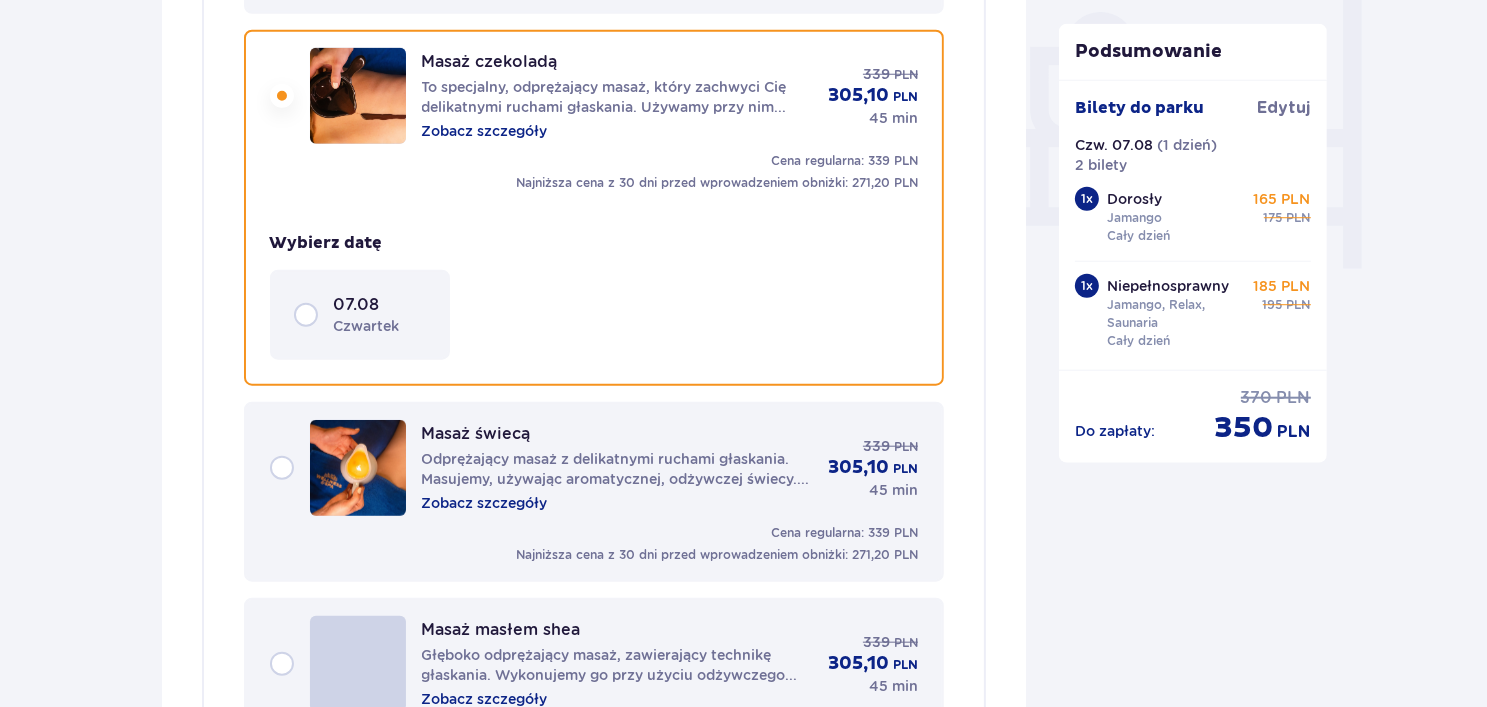 scroll, scrollTop: 1888, scrollLeft: 0, axis: vertical 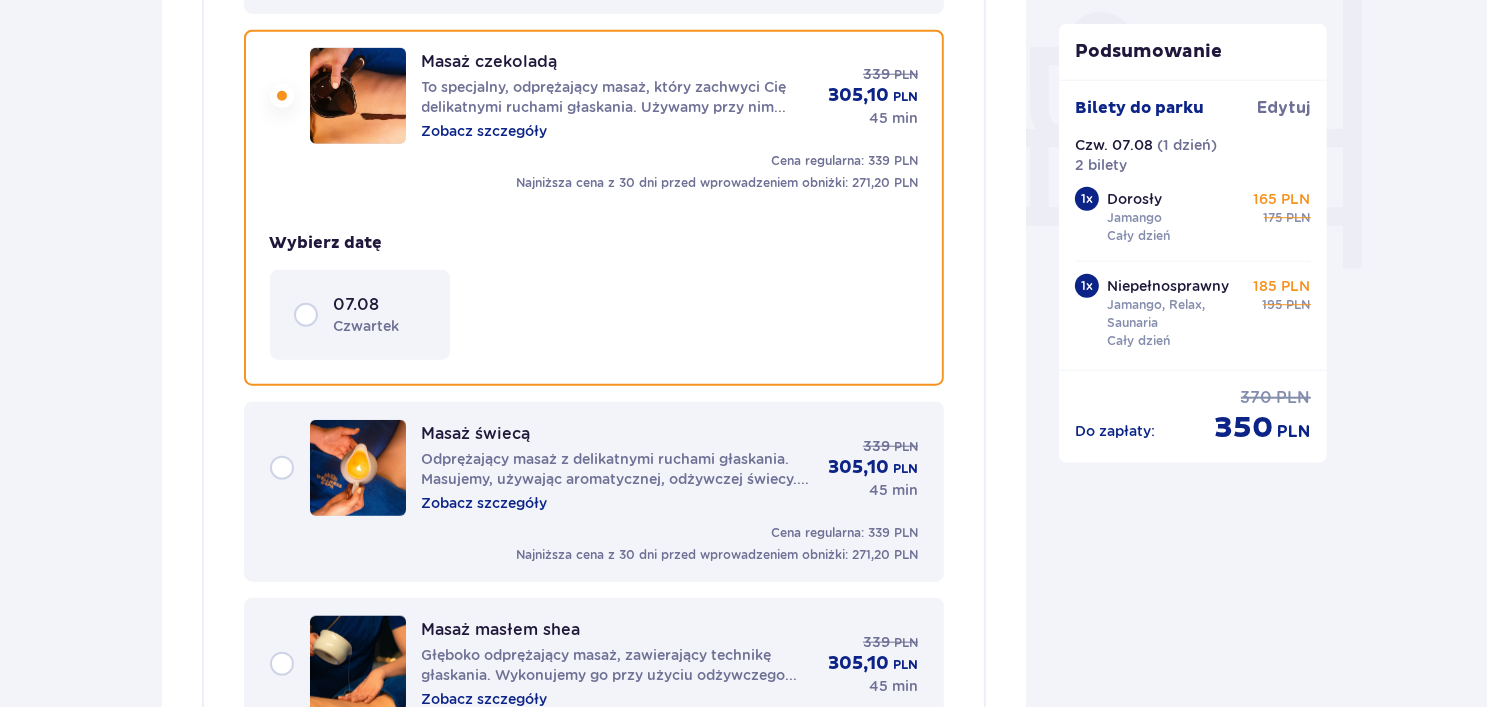 click on "07.08 czwartek" at bounding box center [360, 315] 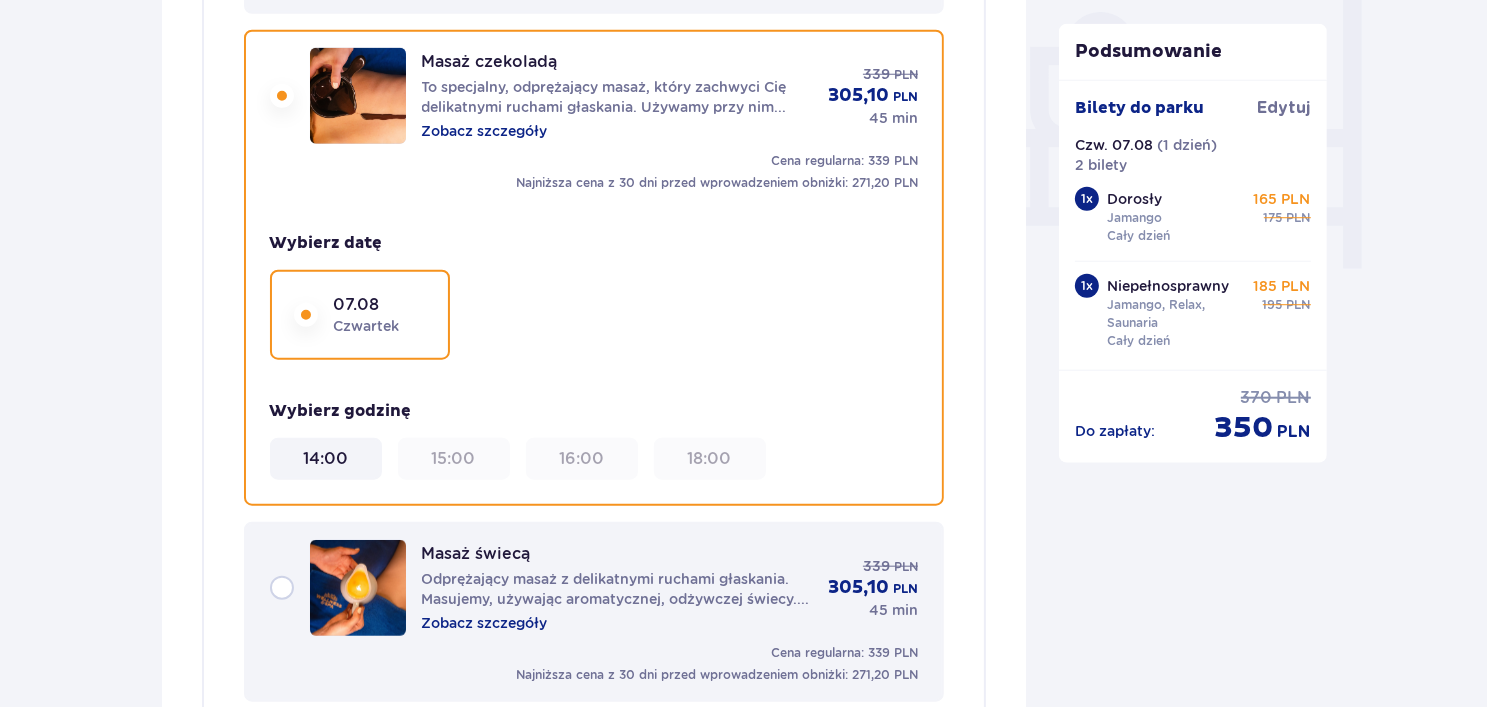 click on "14:00" at bounding box center (325, 459) 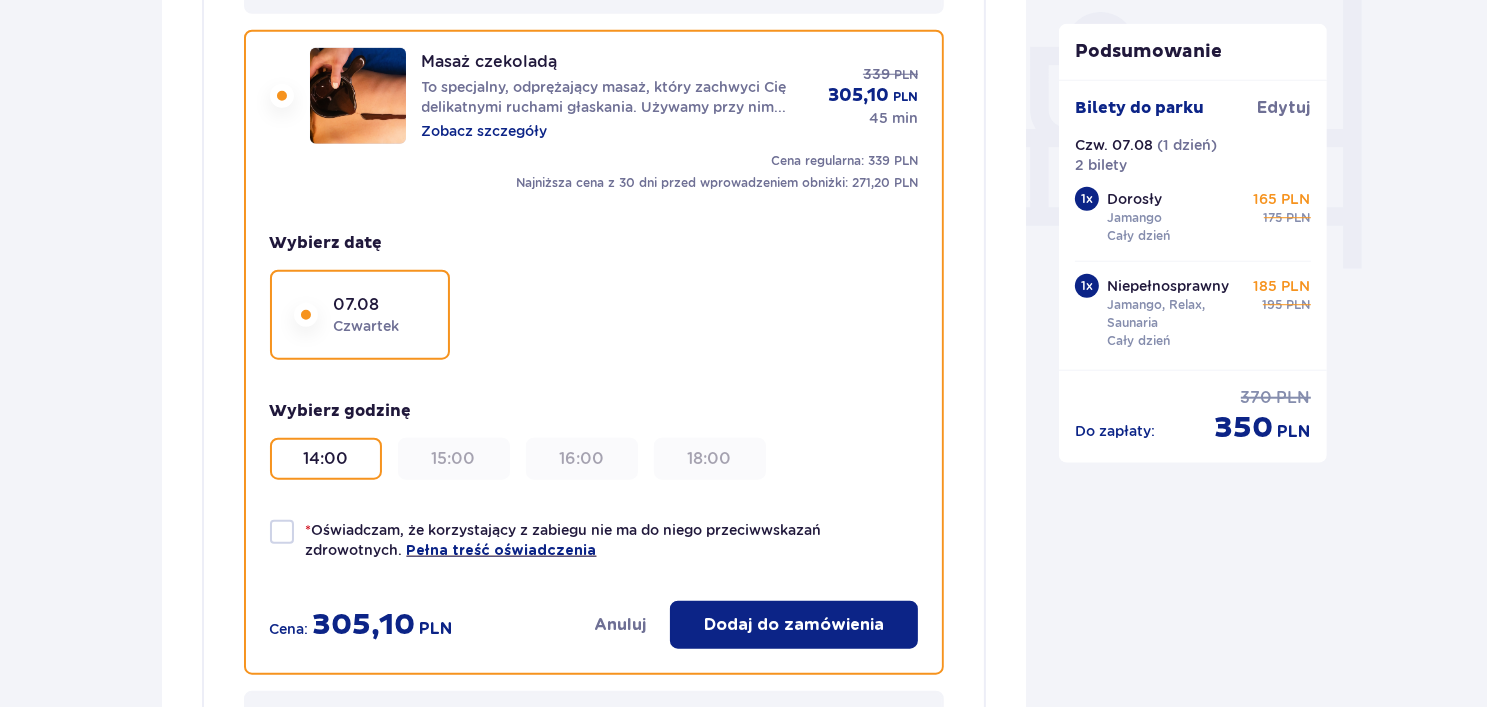 click at bounding box center (282, 532) 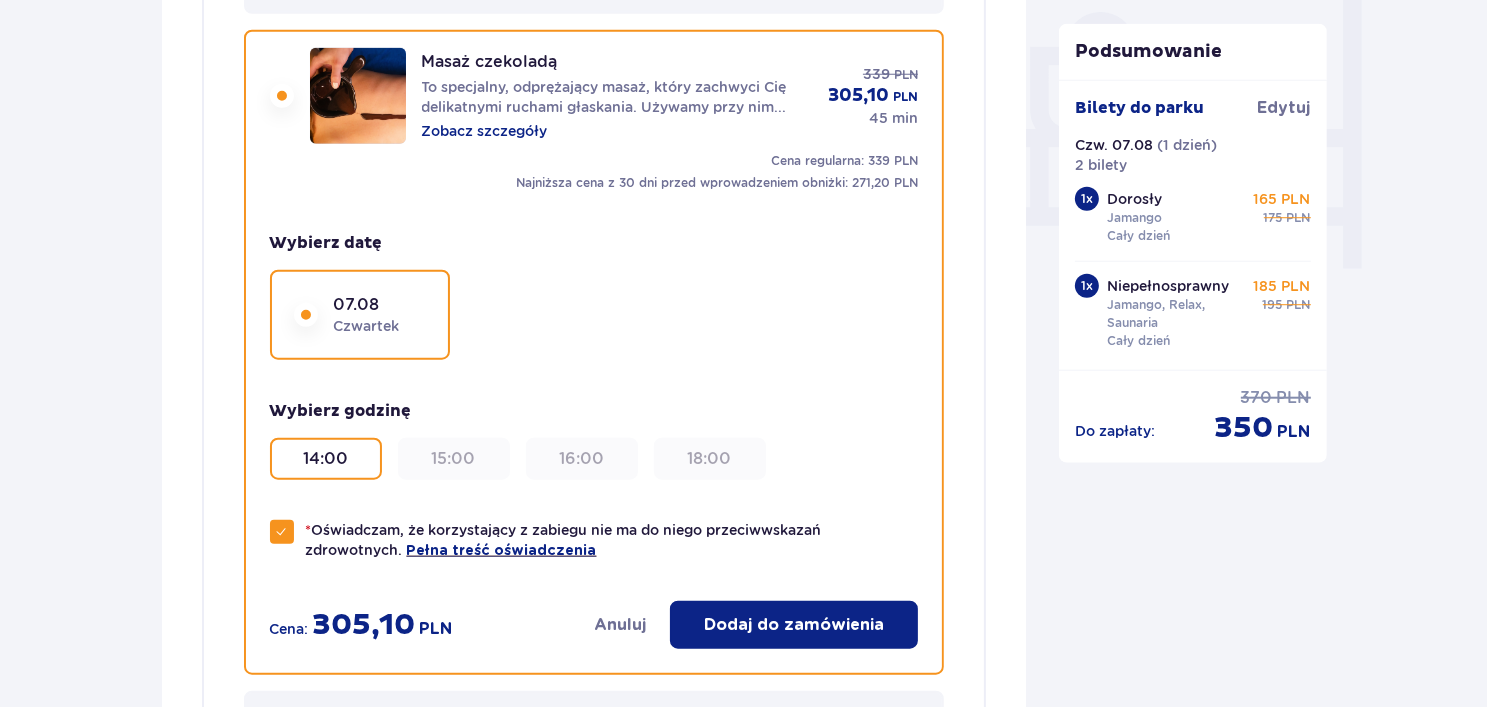 click on "Dodaj do zamówienia" at bounding box center [794, 625] 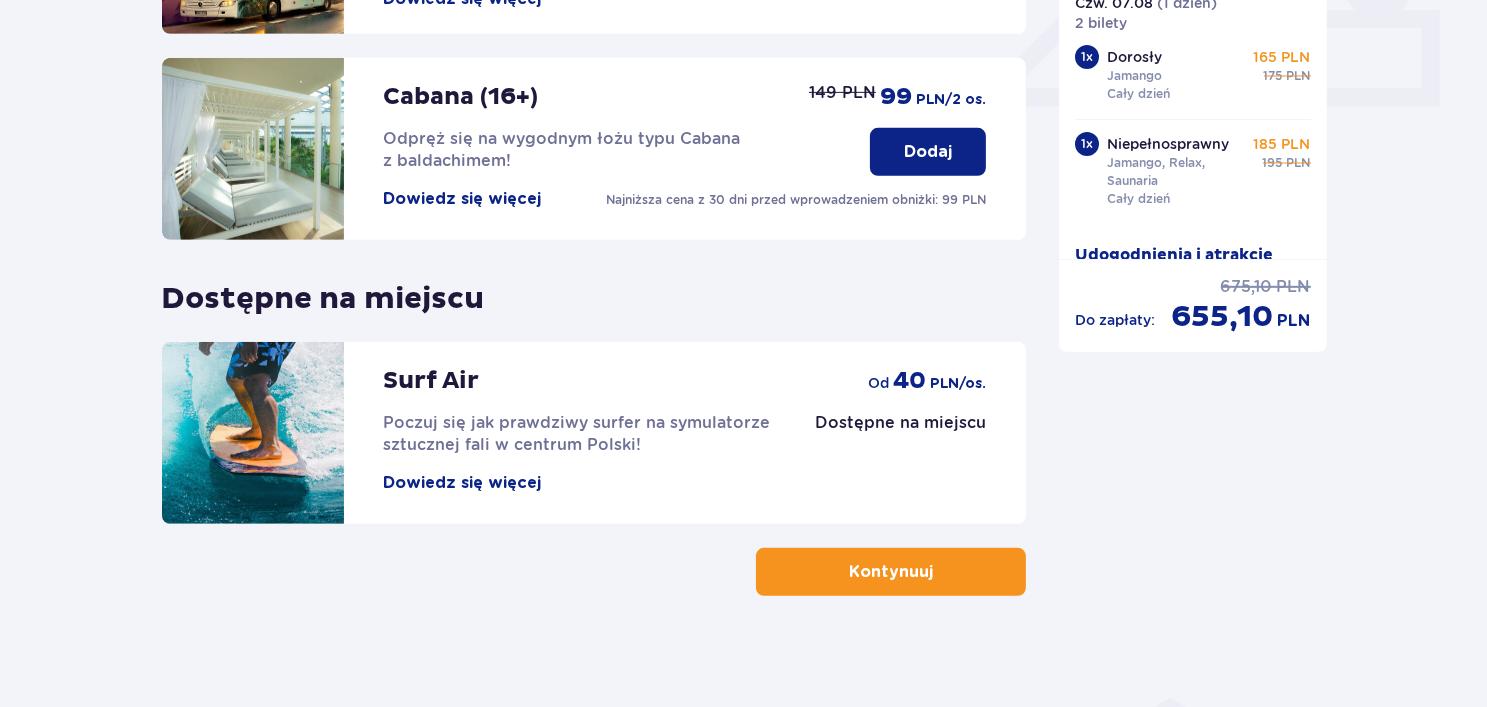 scroll, scrollTop: 933, scrollLeft: 0, axis: vertical 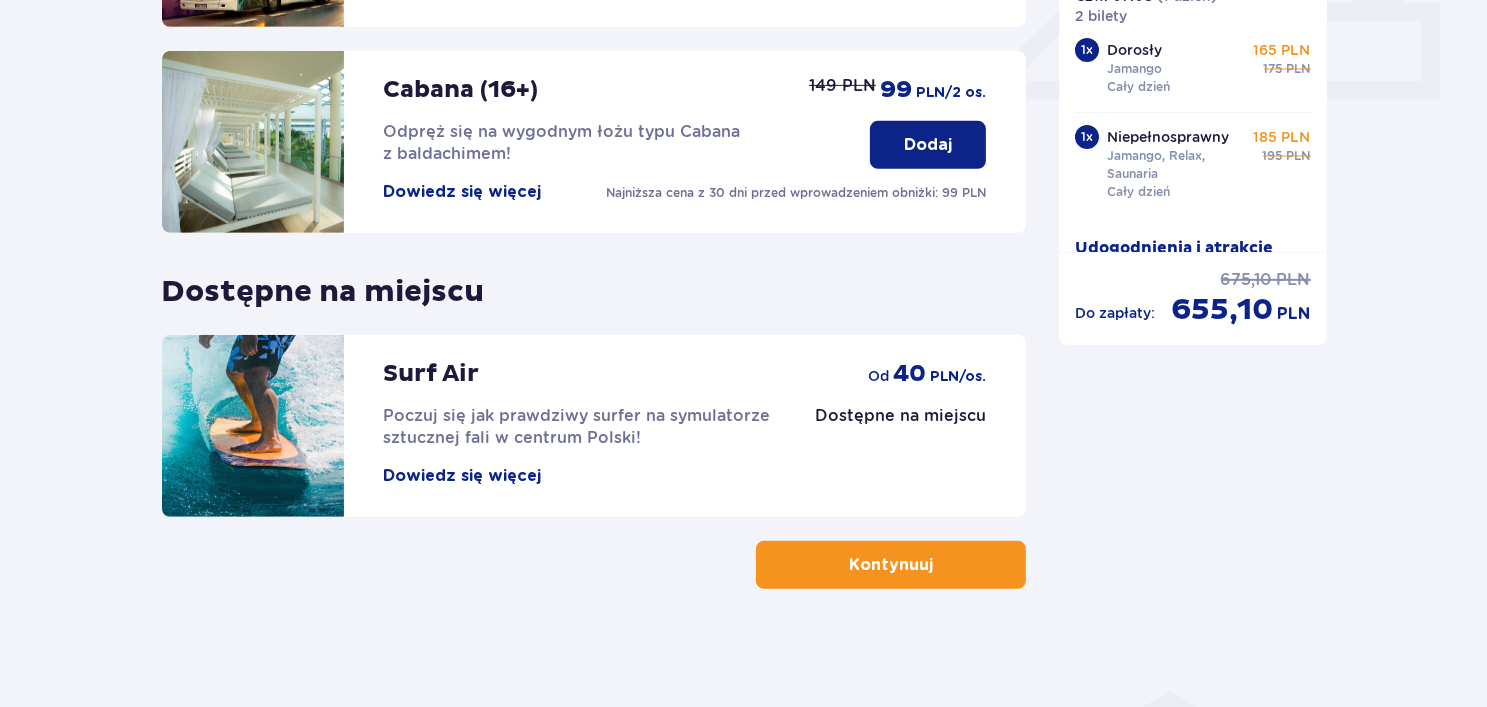 click on "Kontynuuj" at bounding box center [891, 565] 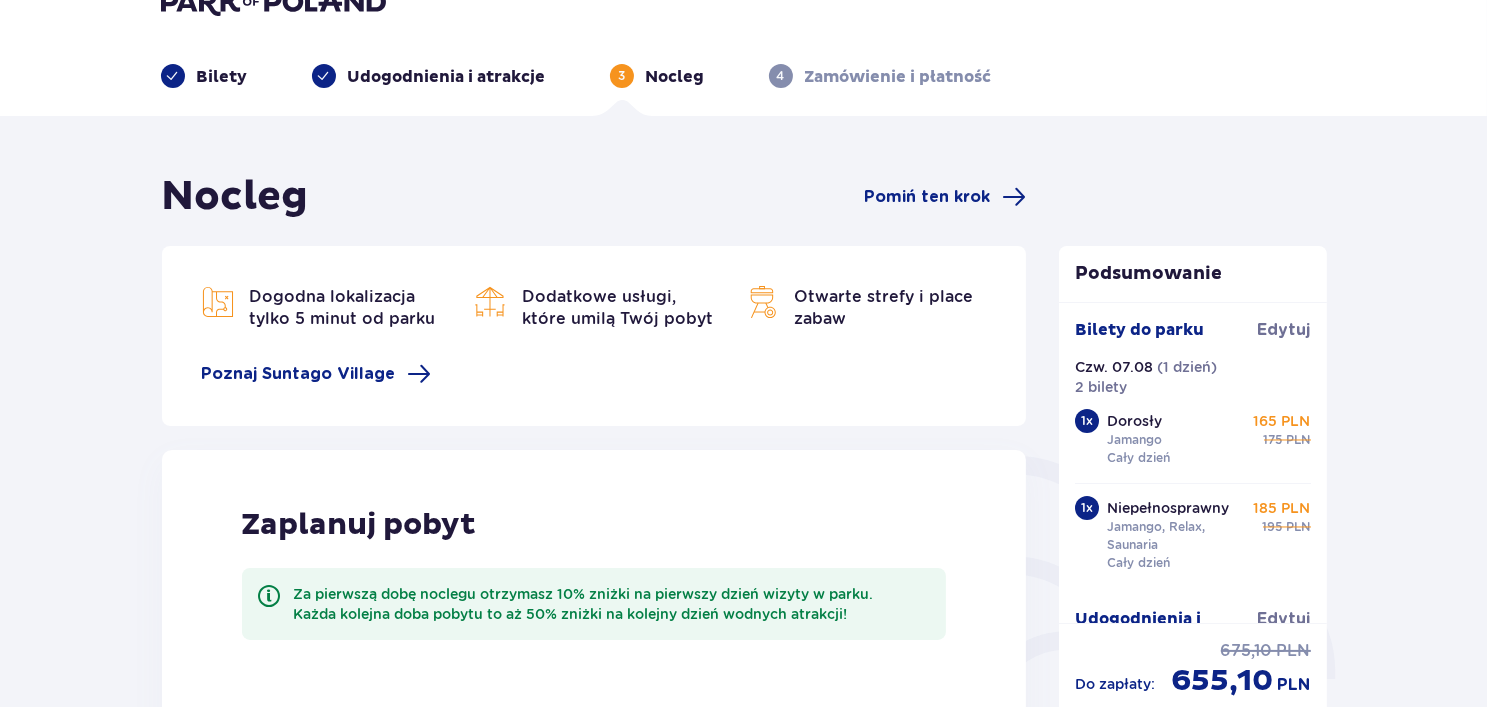 scroll, scrollTop: 0, scrollLeft: 0, axis: both 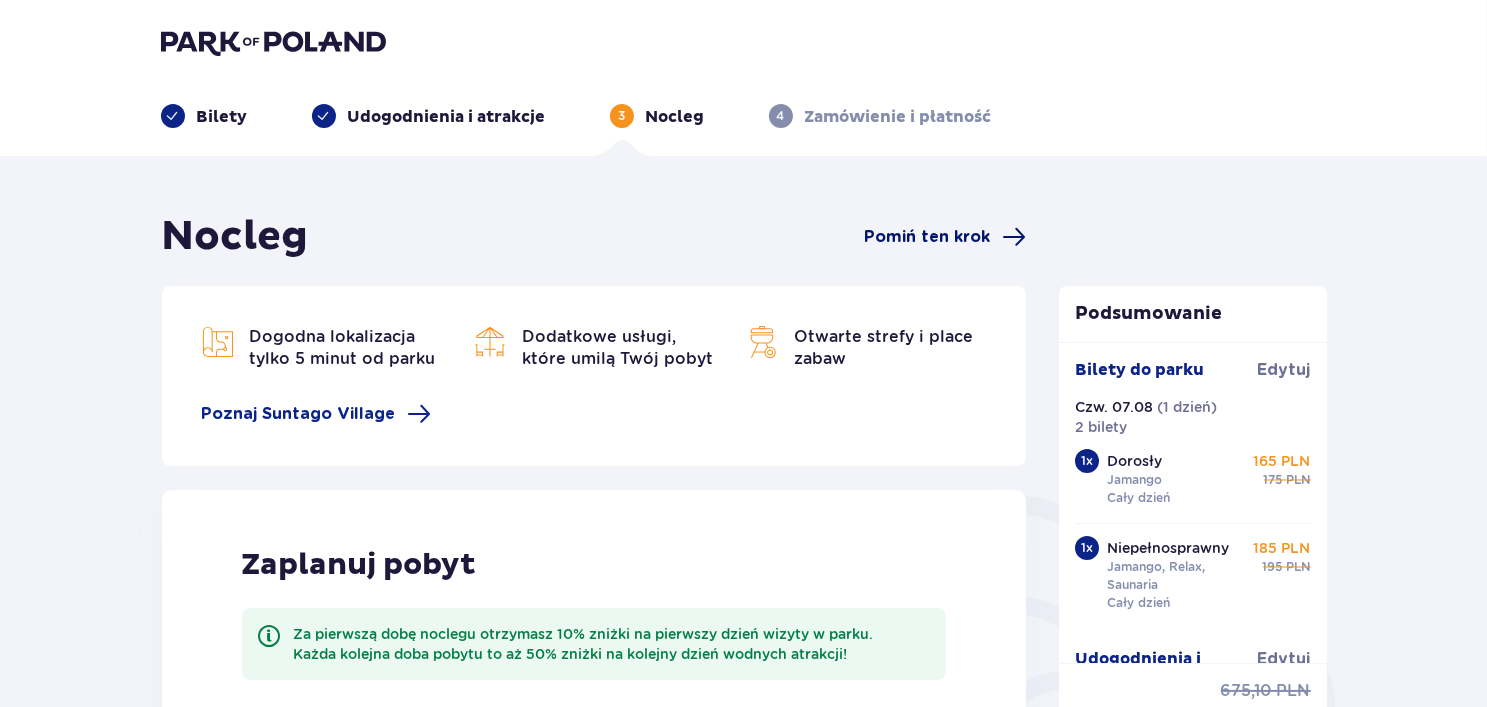 click on "Pomiń ten krok" at bounding box center (927, 237) 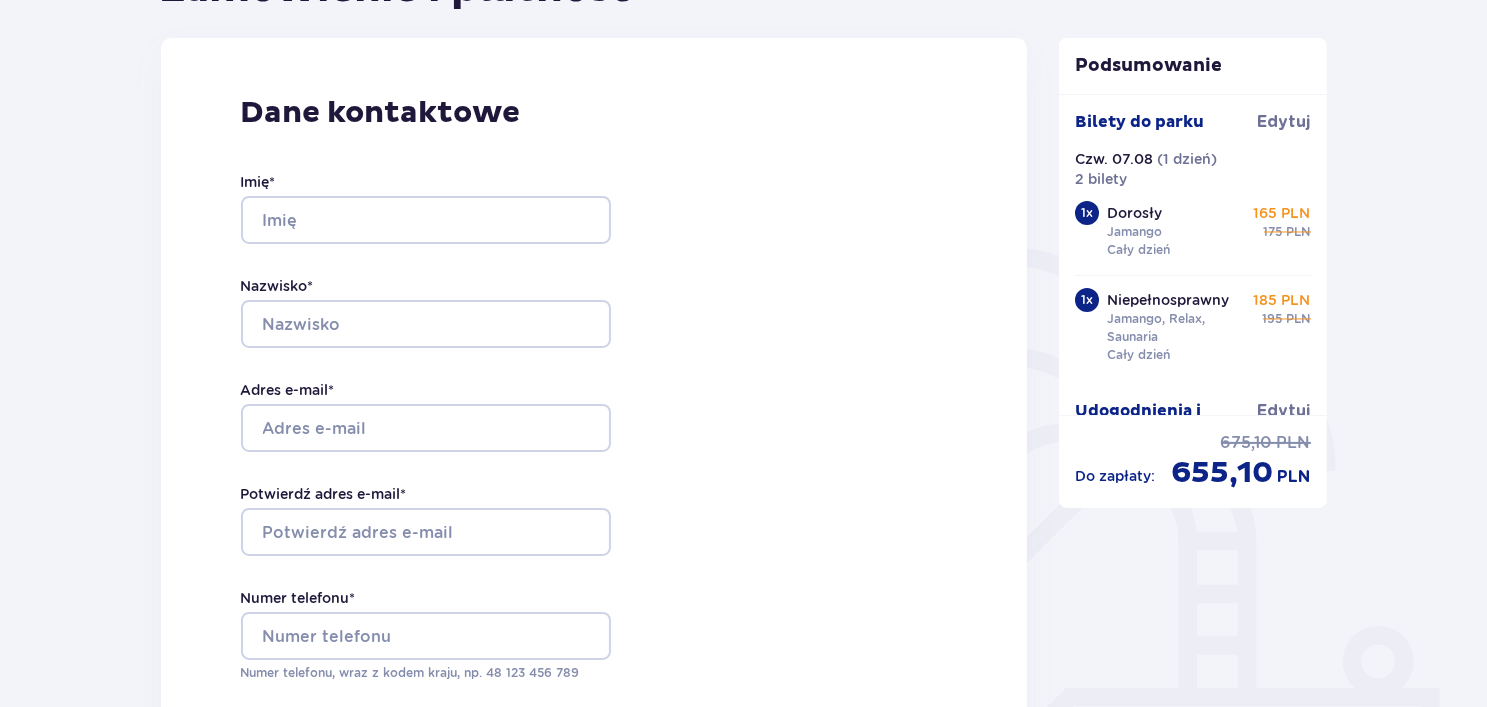 scroll, scrollTop: 300, scrollLeft: 0, axis: vertical 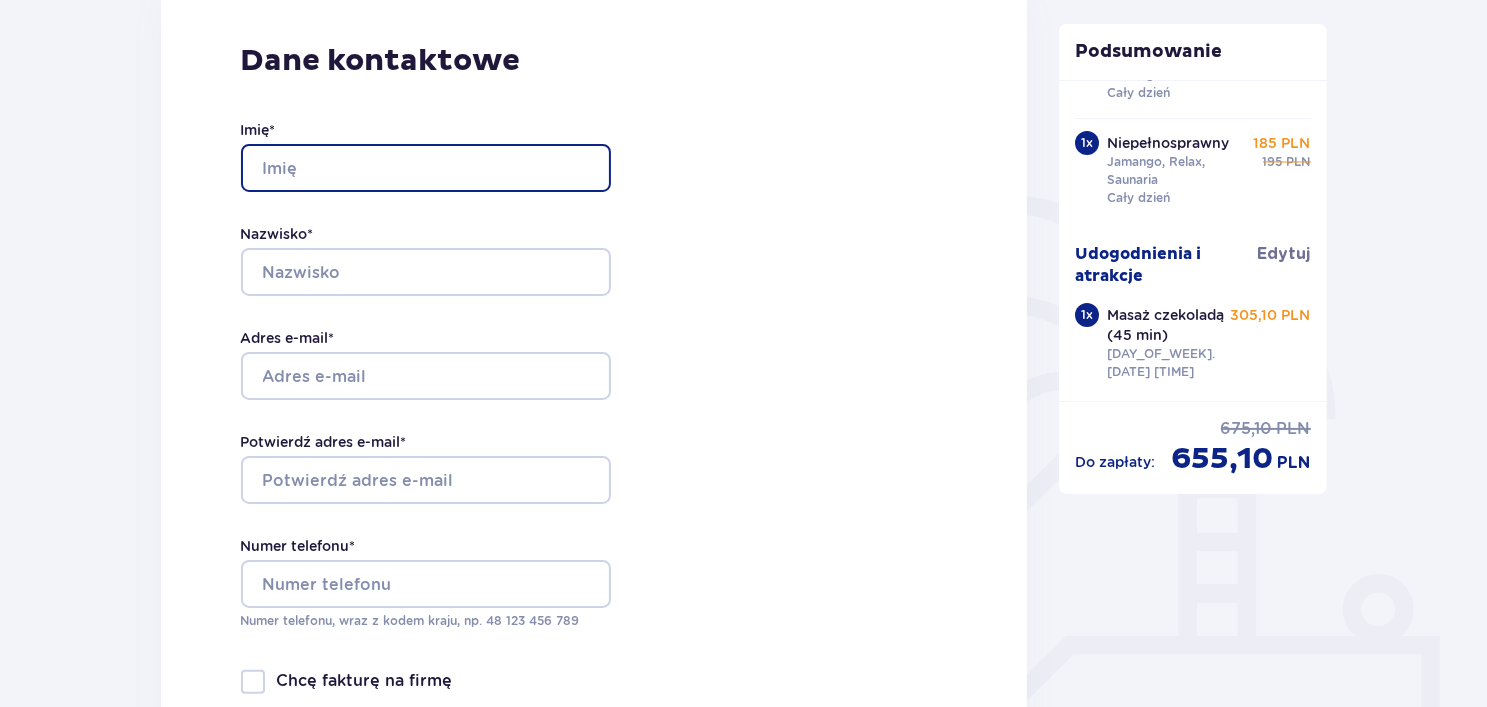 click on "Imię *" at bounding box center (426, 168) 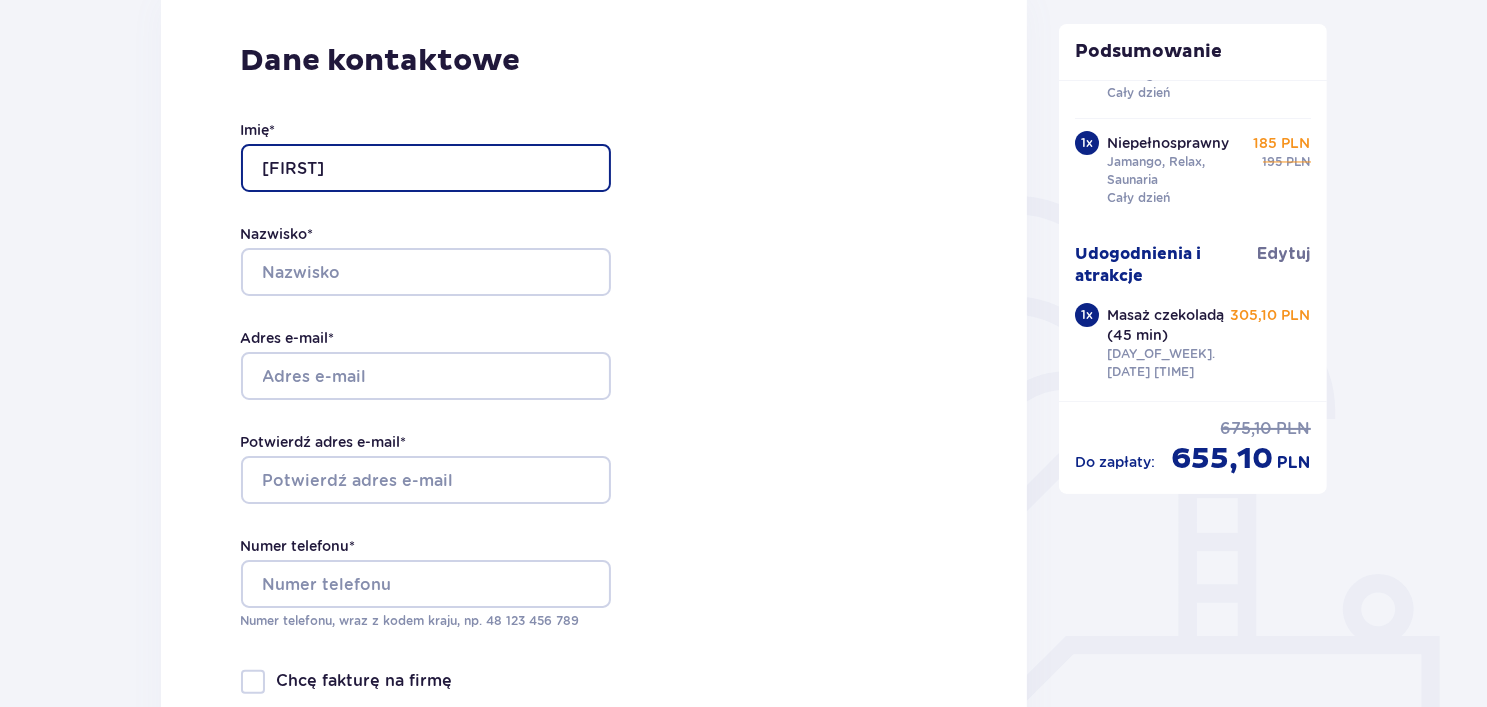 type on "Mikołaj" 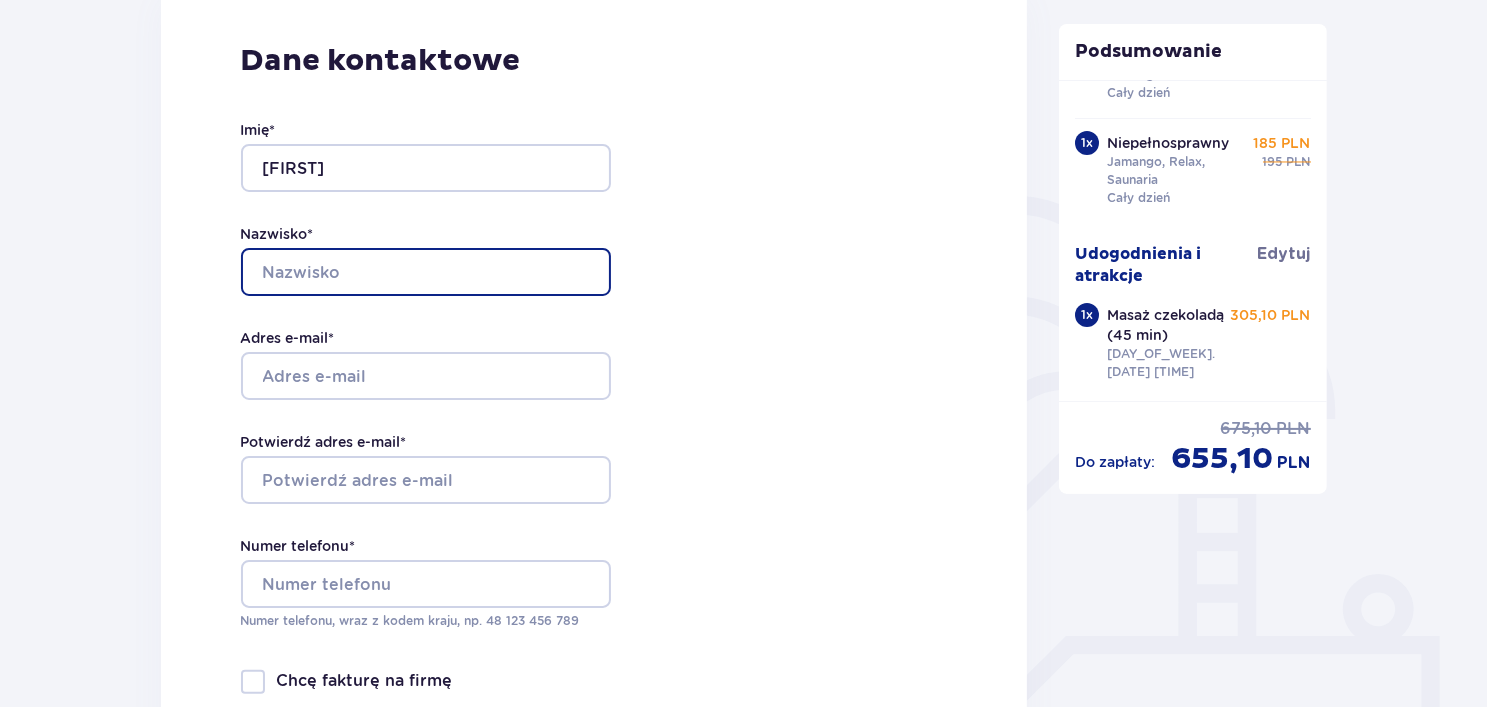 click on "Nazwisko *" at bounding box center (426, 272) 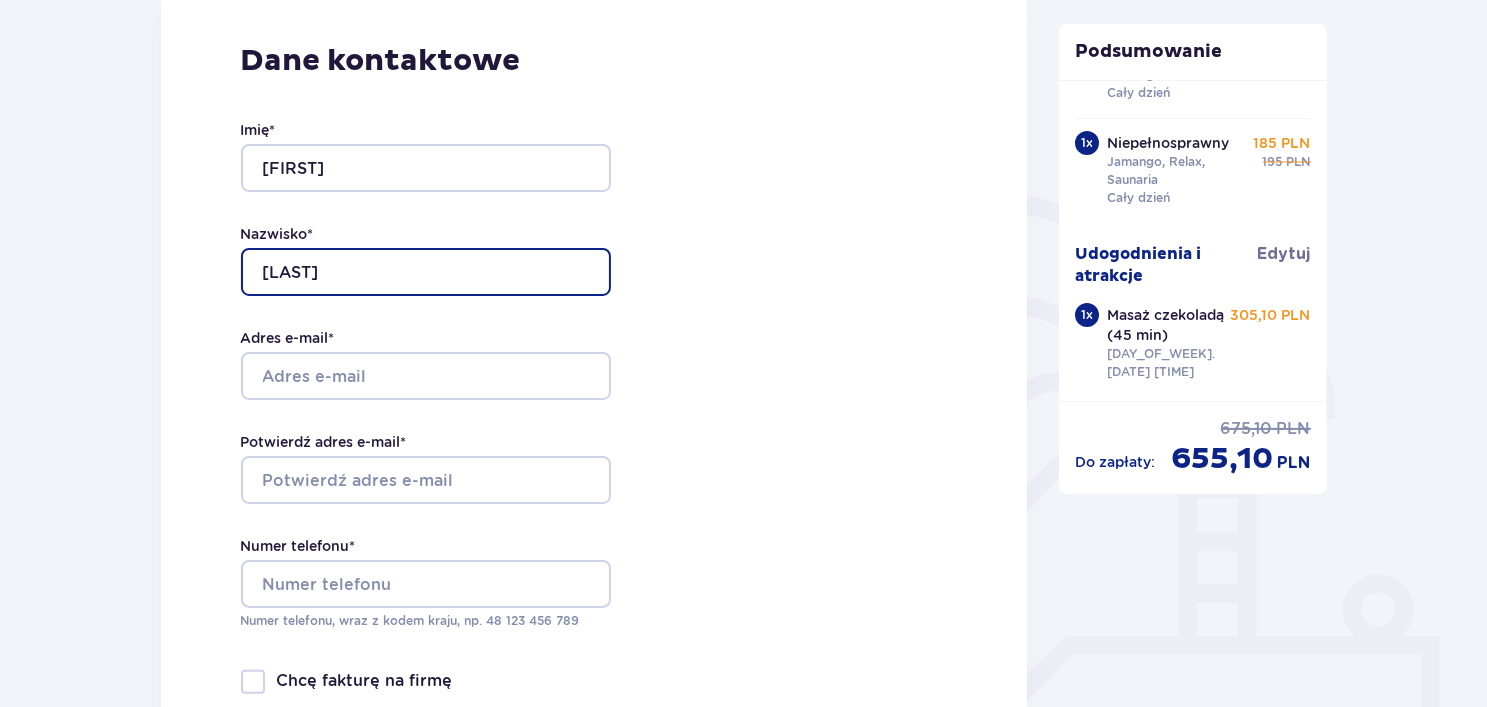 type on "Sołtys" 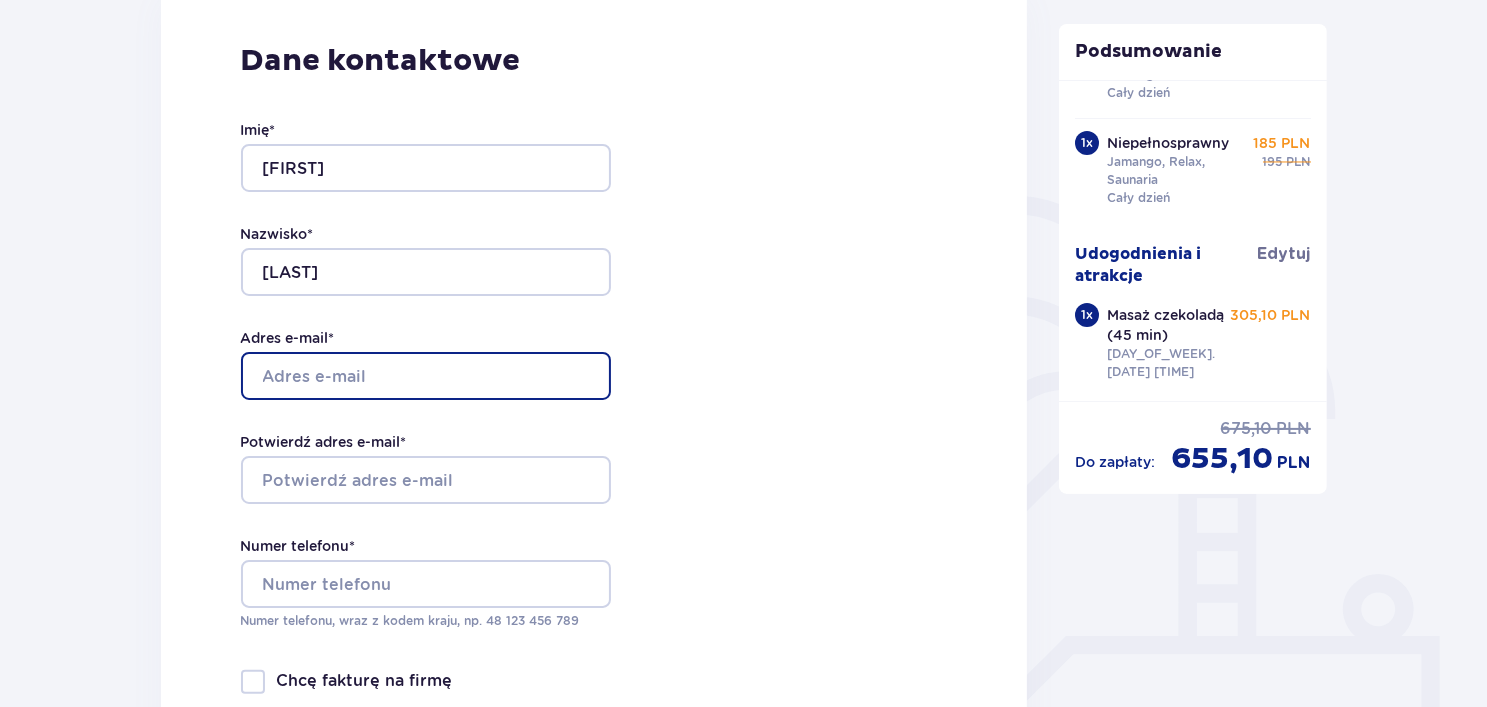 click on "Adres e-mail *" at bounding box center (426, 376) 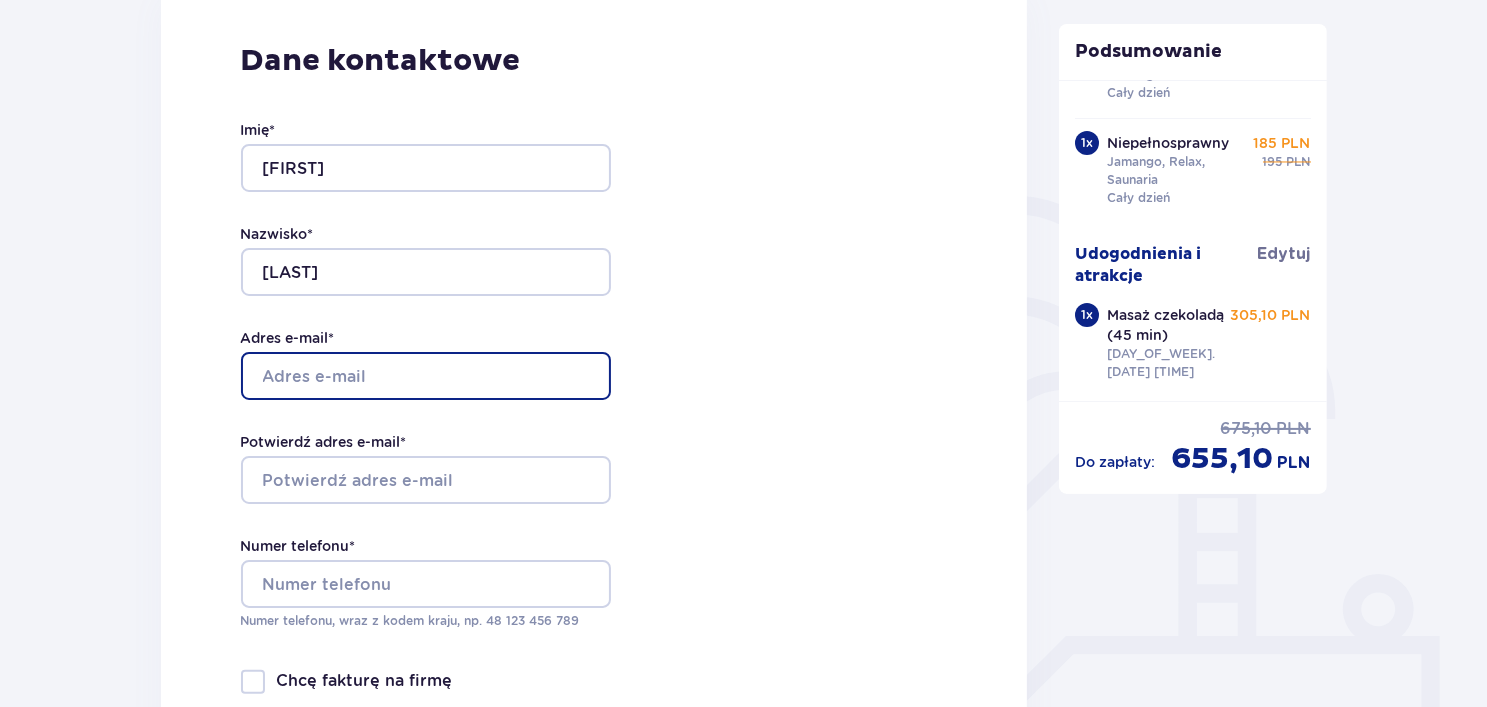 type on "mikolajsoltys392@gmail.com" 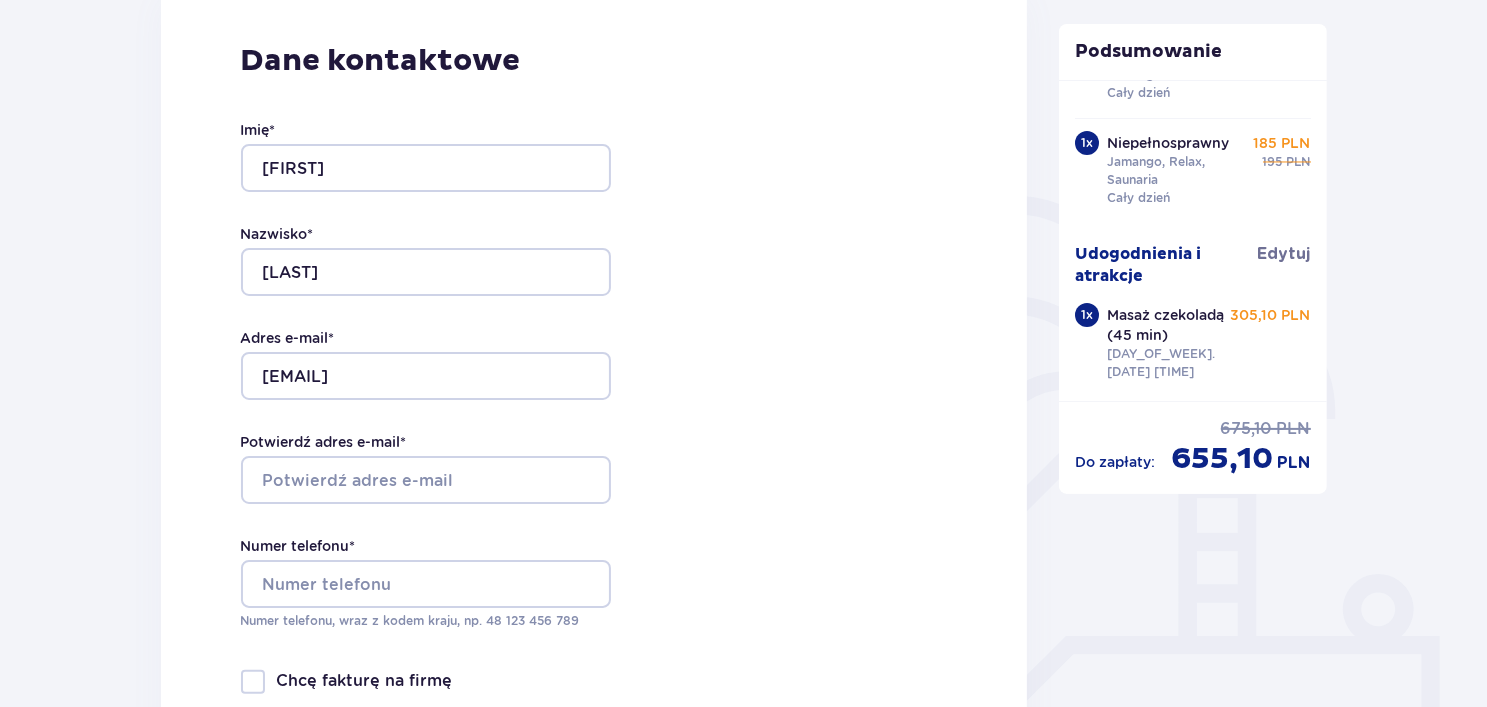 click on "Imię * Mikołaj Nazwisko * Sołtys Adres e-mail * mikolajsoltys392@gmail.com Potwierdź adres e-mail * Numer telefonu * Numer telefonu, wraz z kodem kraju, np. 48 ​123 ​456 ​789" at bounding box center (426, 375) 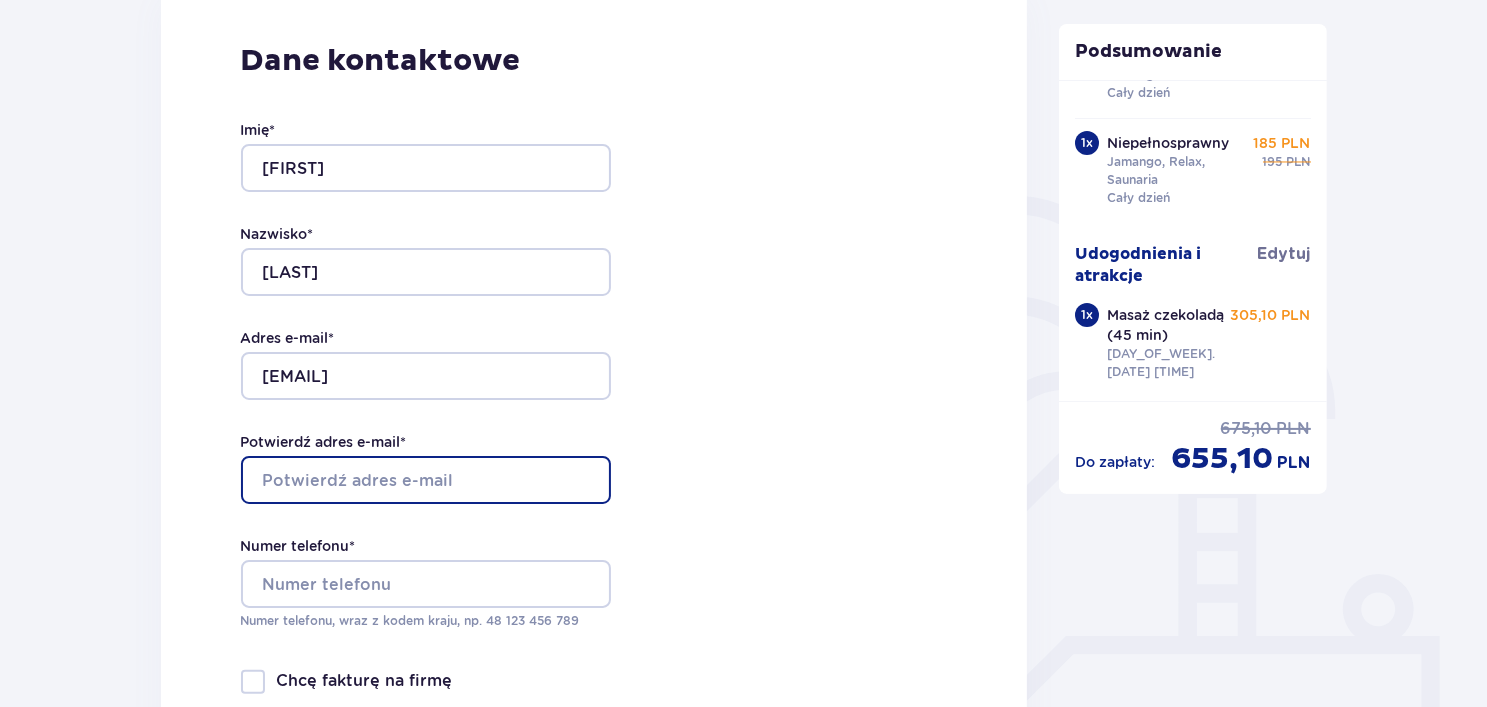 click on "Potwierdź adres e-mail *" at bounding box center (426, 480) 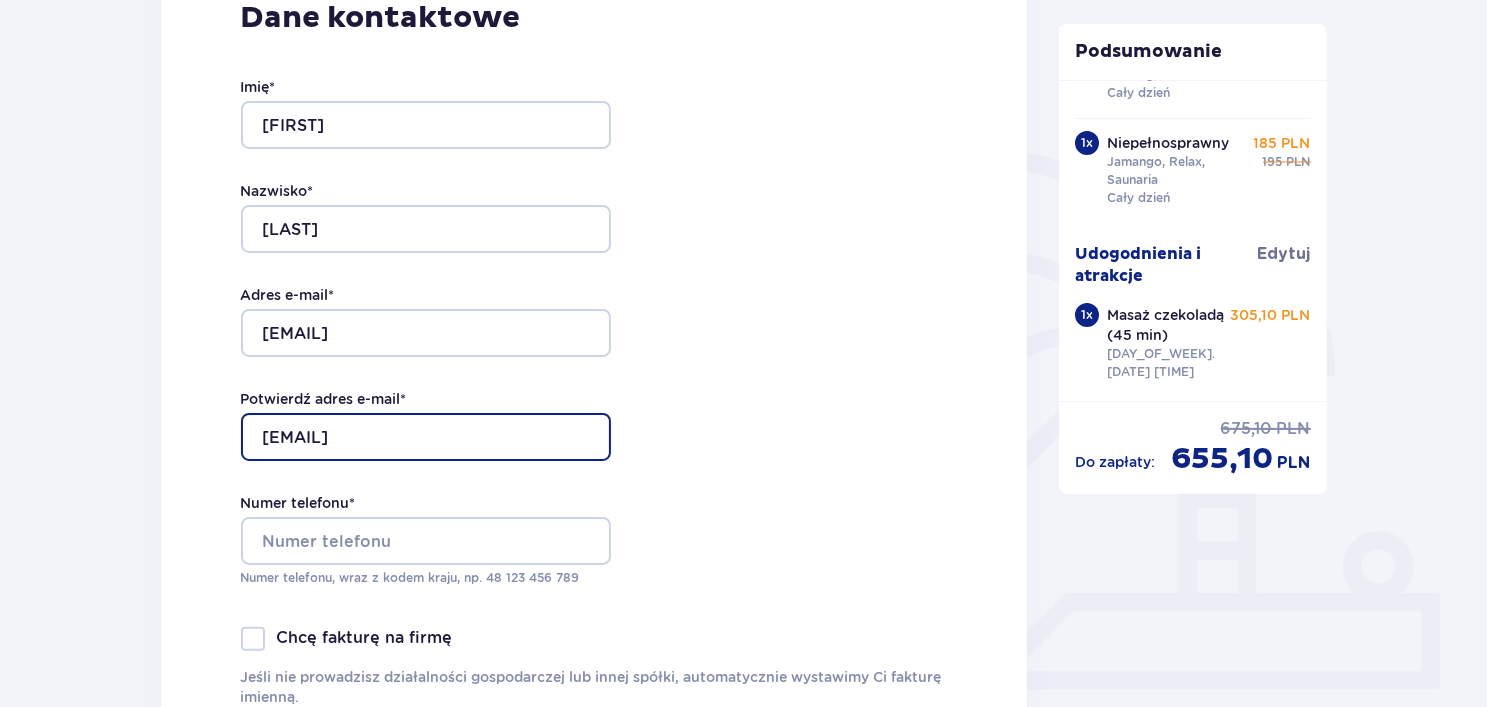 scroll, scrollTop: 400, scrollLeft: 0, axis: vertical 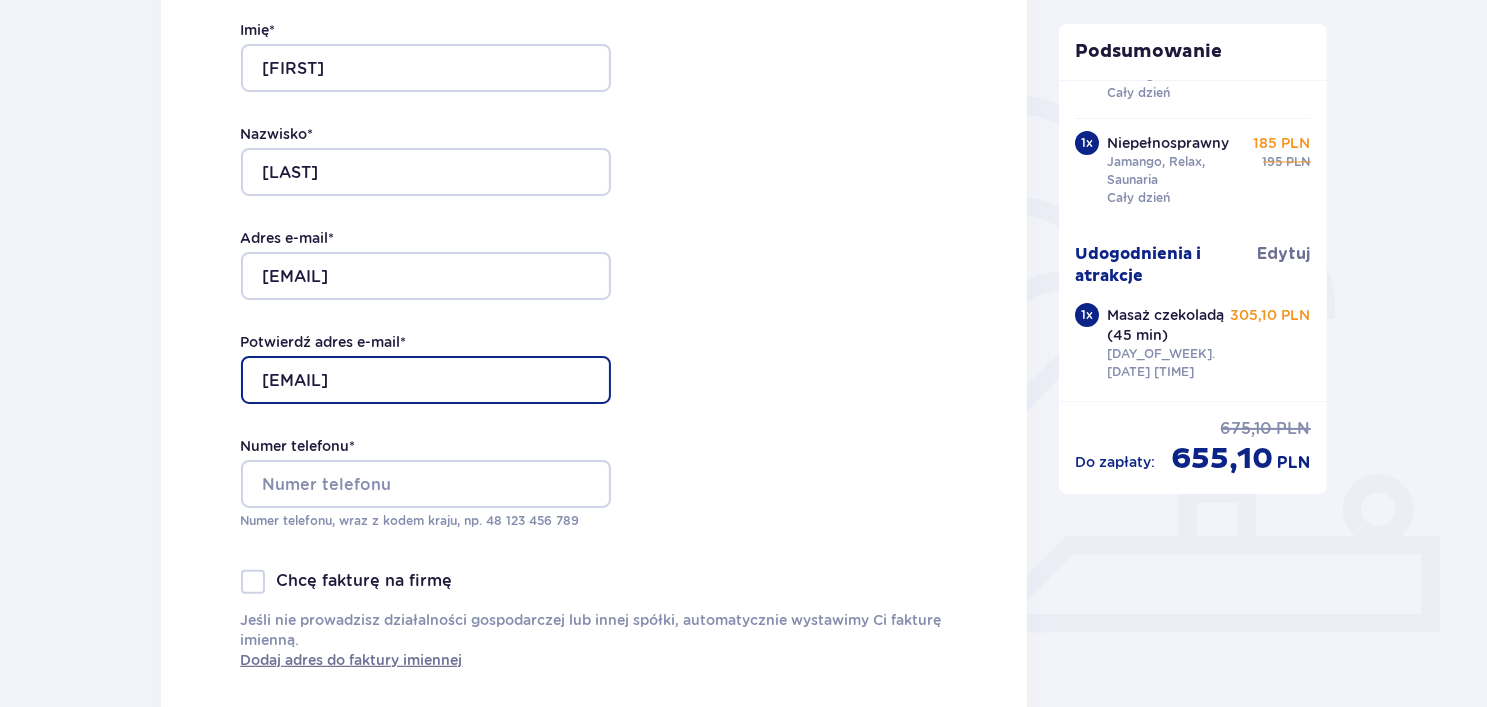 type on "mikolajsoltys392@gmail.com" 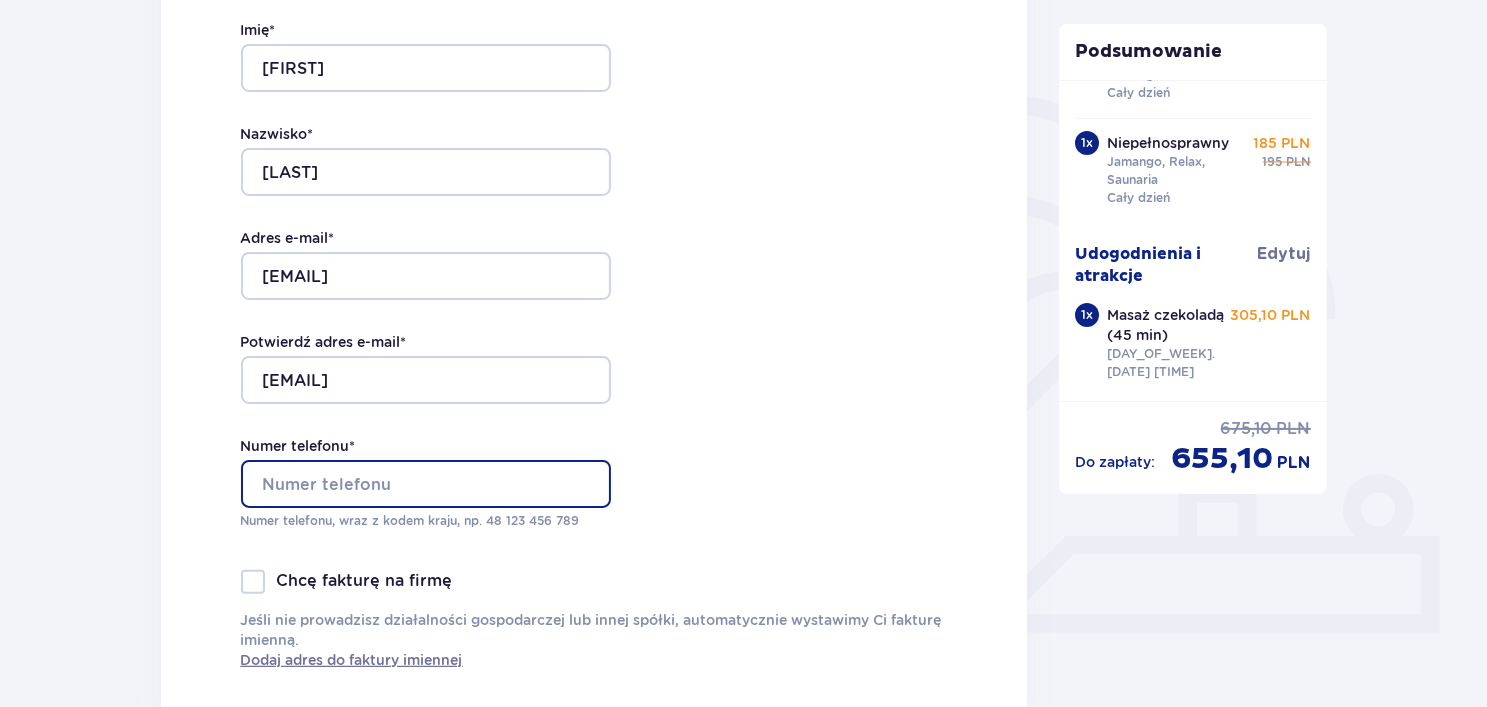 click on "Numer telefonu *" at bounding box center (426, 484) 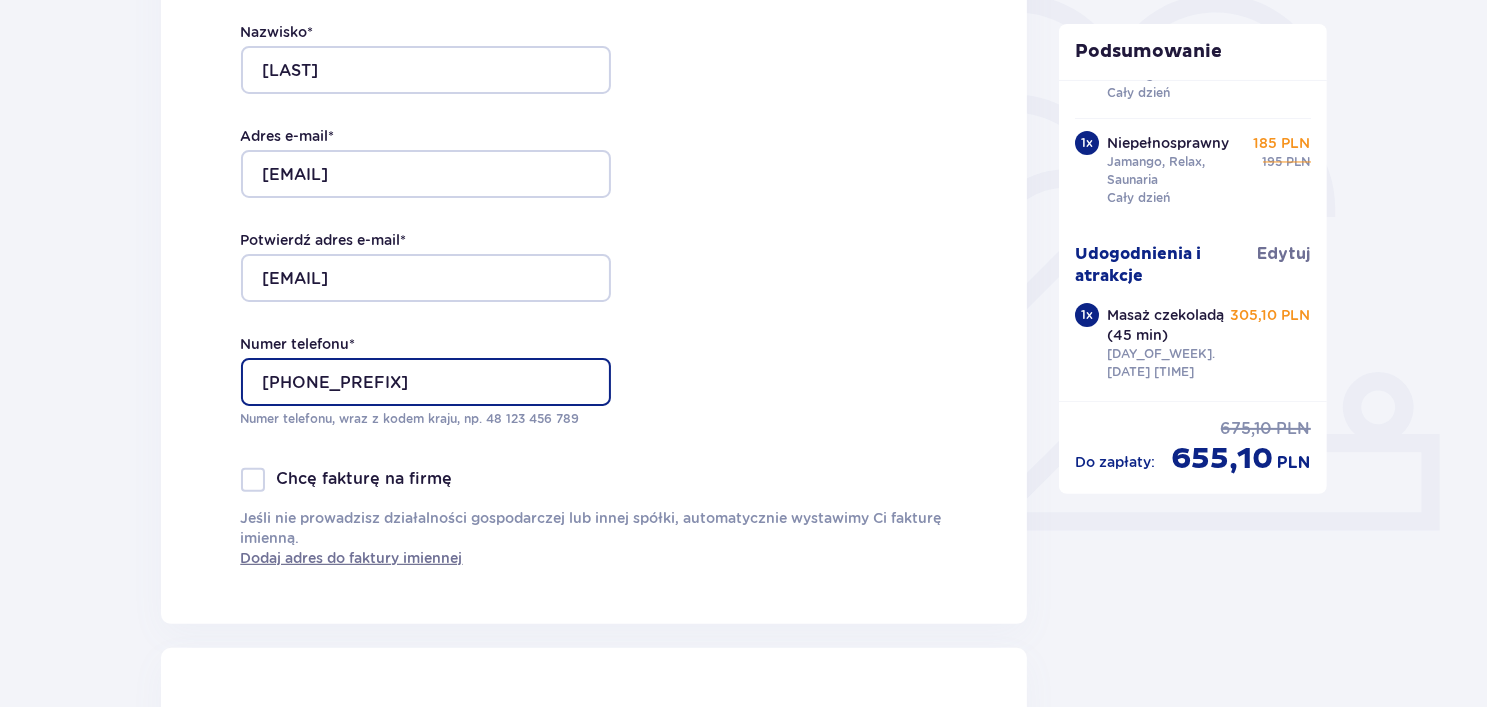 scroll, scrollTop: 500, scrollLeft: 0, axis: vertical 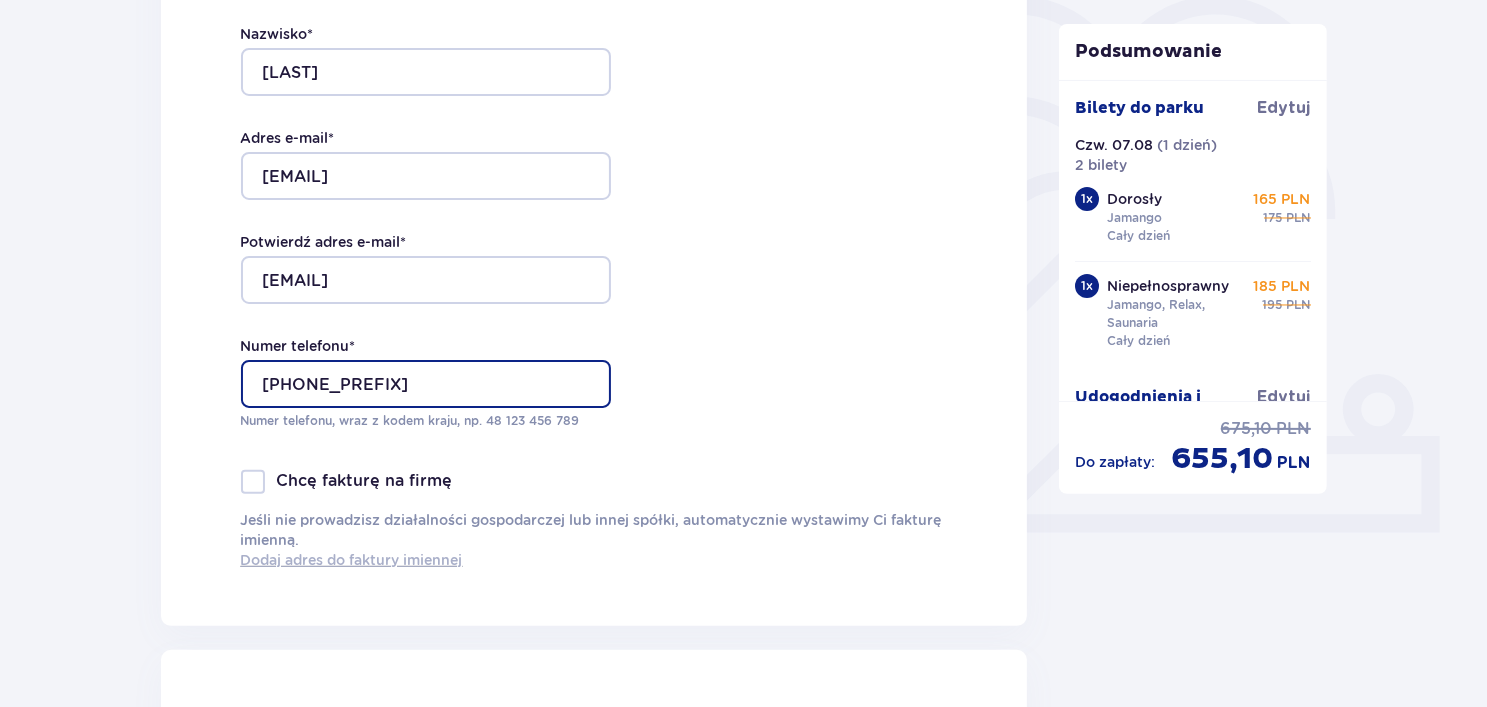type on "881029181" 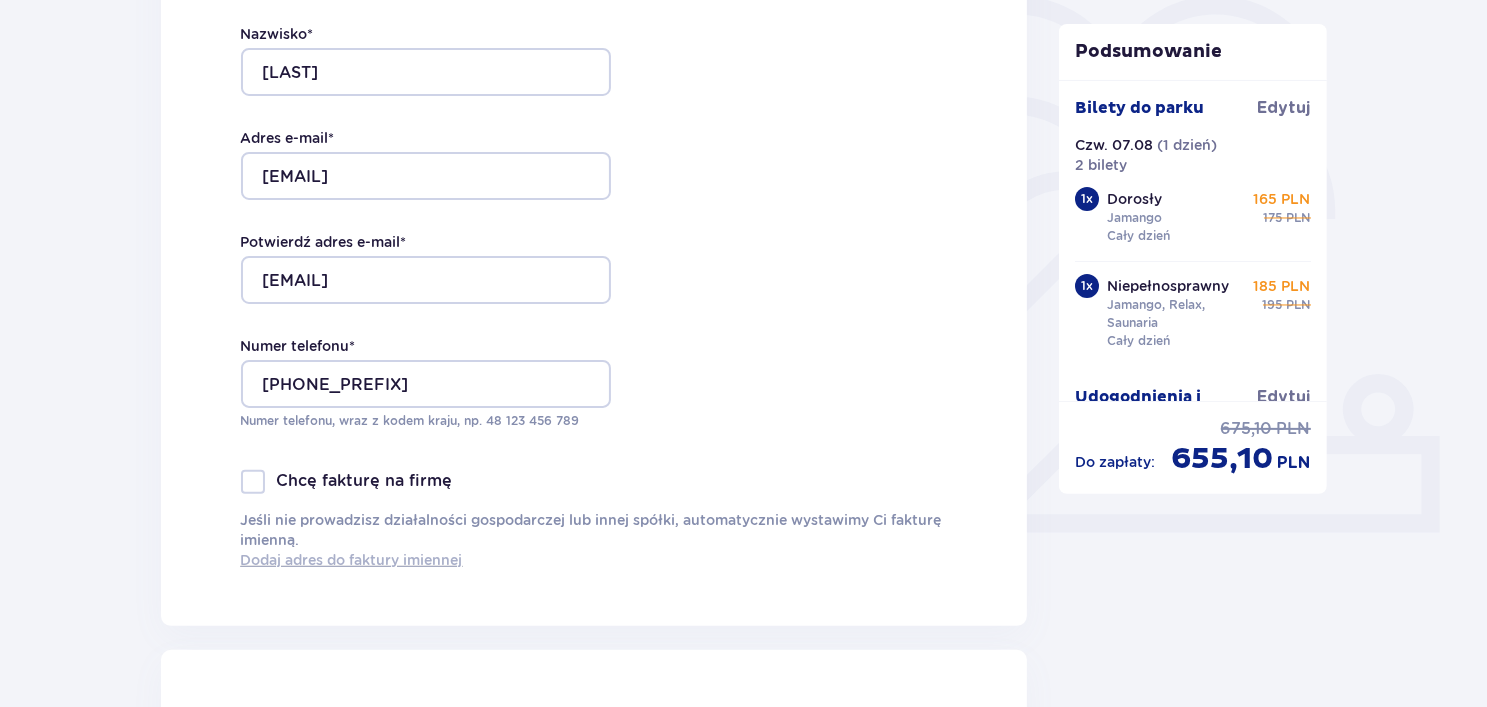 click on "Dodaj adres do faktury imiennej" at bounding box center [352, 560] 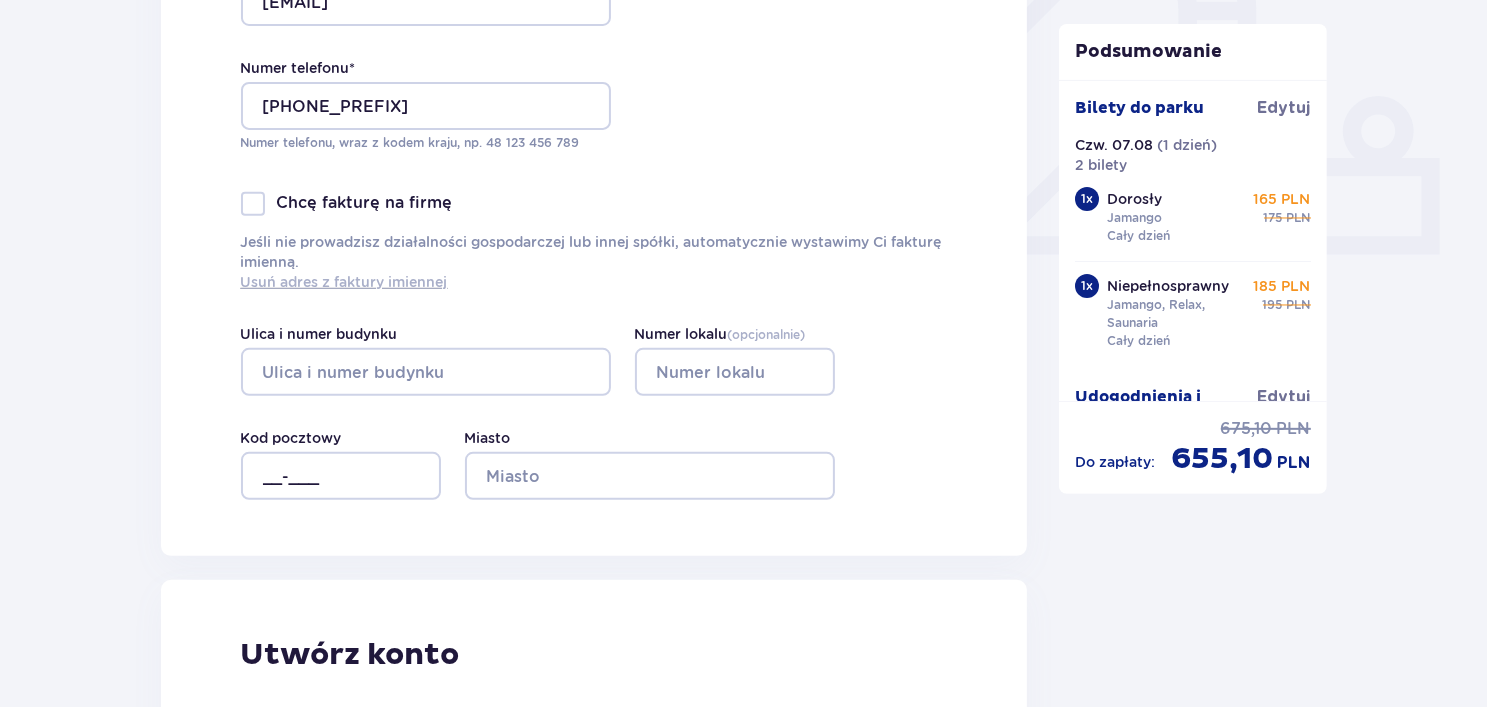 scroll, scrollTop: 800, scrollLeft: 0, axis: vertical 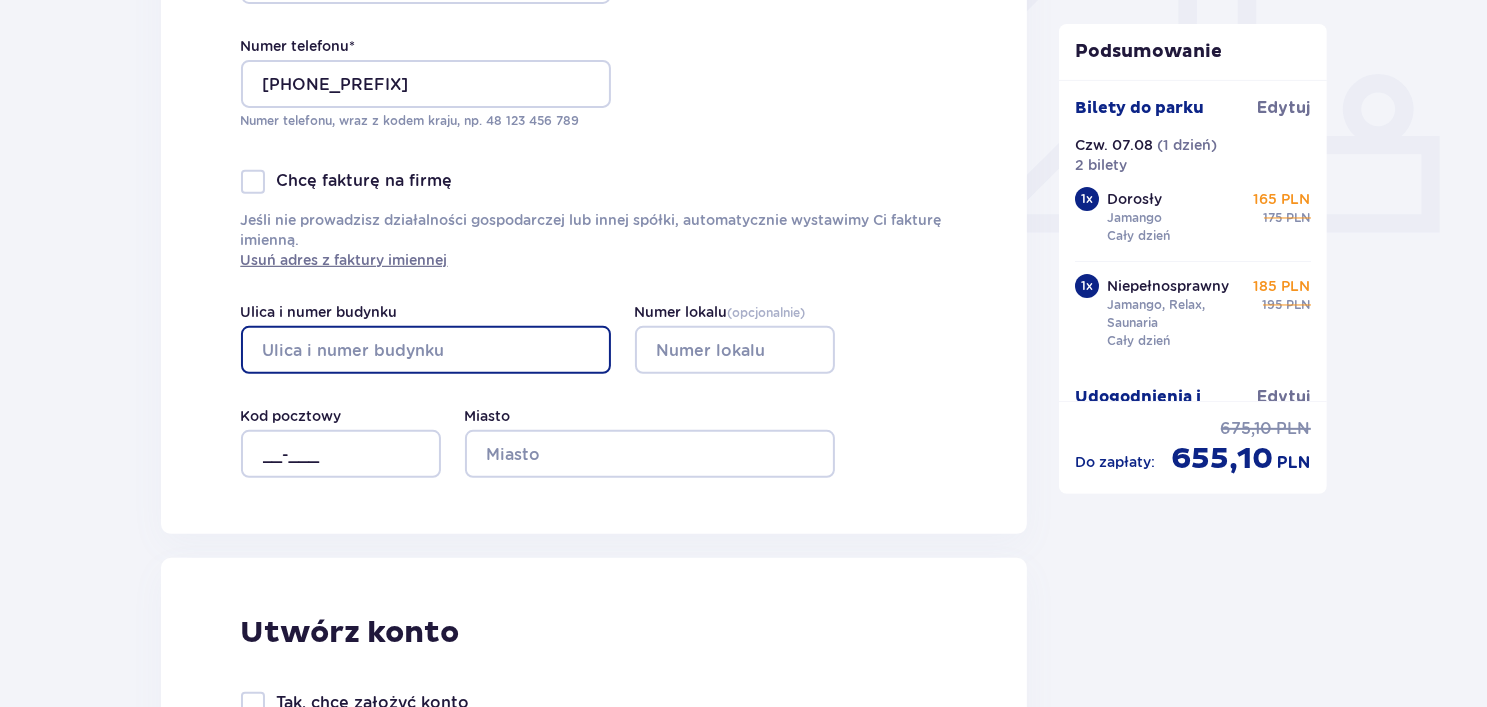 click on "Ulica i numer budynku" at bounding box center [426, 350] 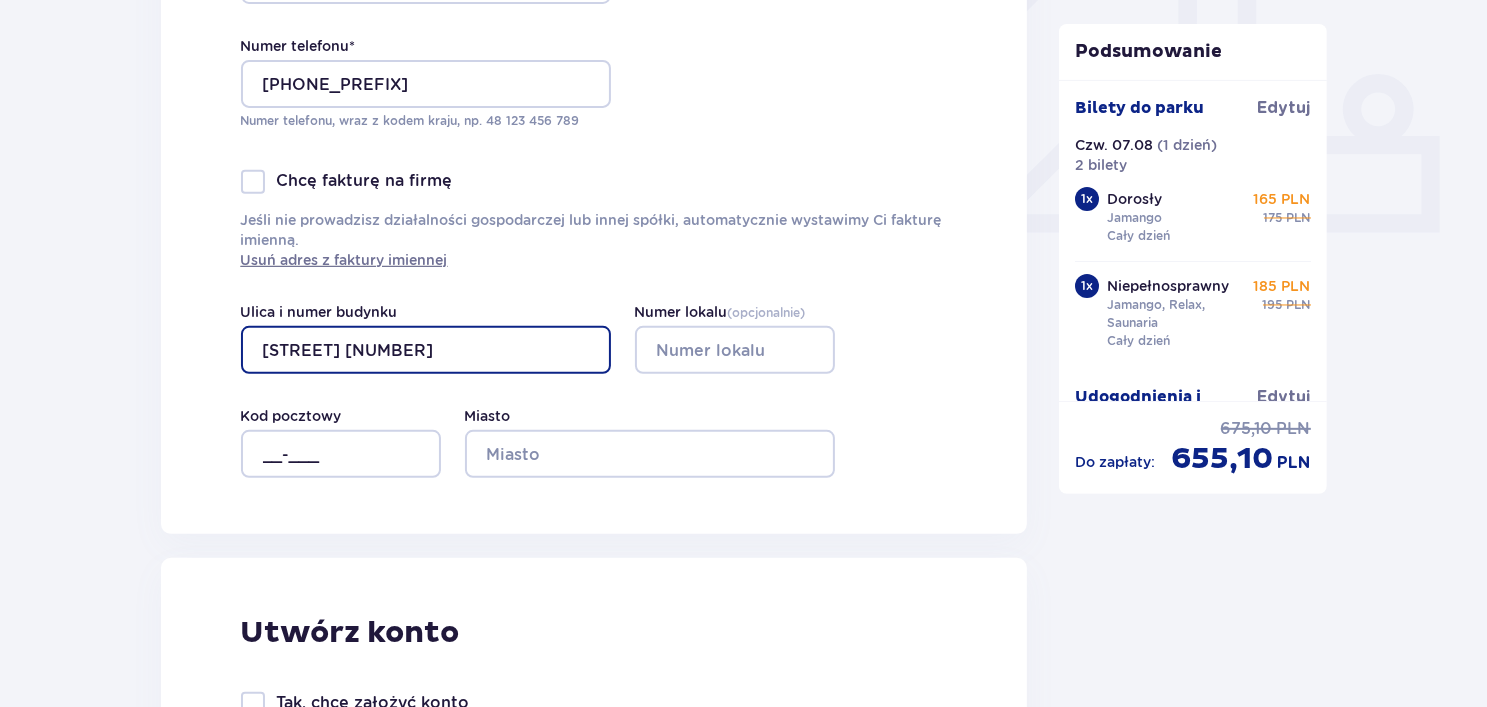 type on "Rzemieślnicza 33" 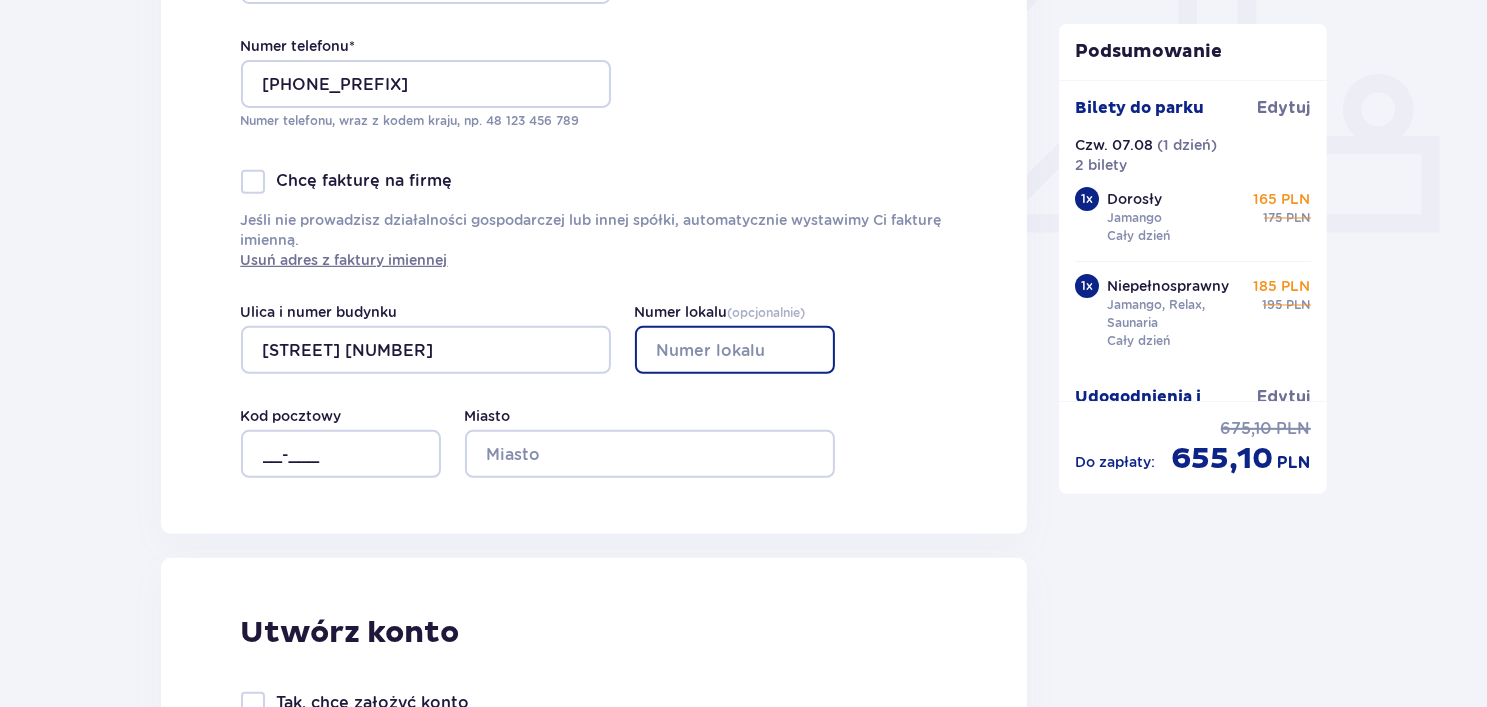 click on "Numer lokalu  ( opcjonalnie )" at bounding box center [735, 350] 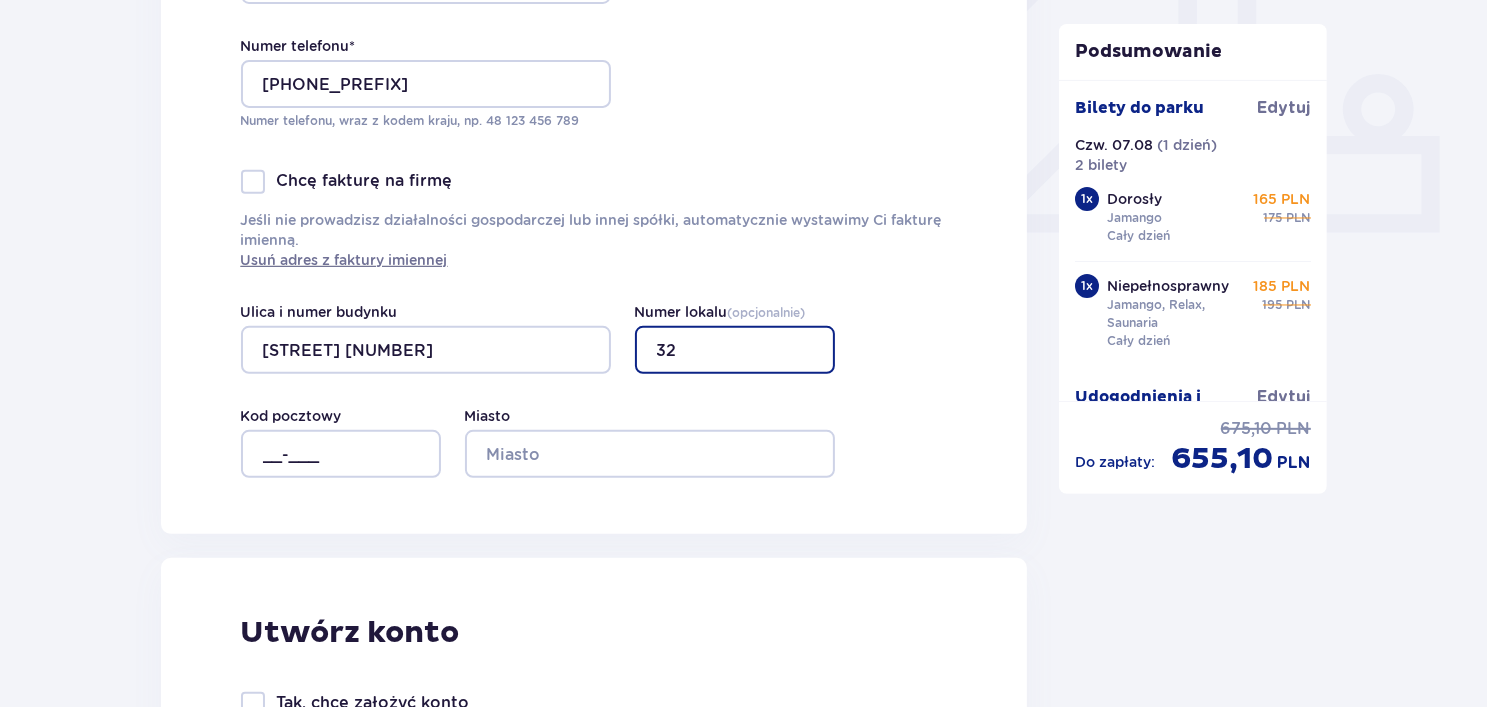 type on "32" 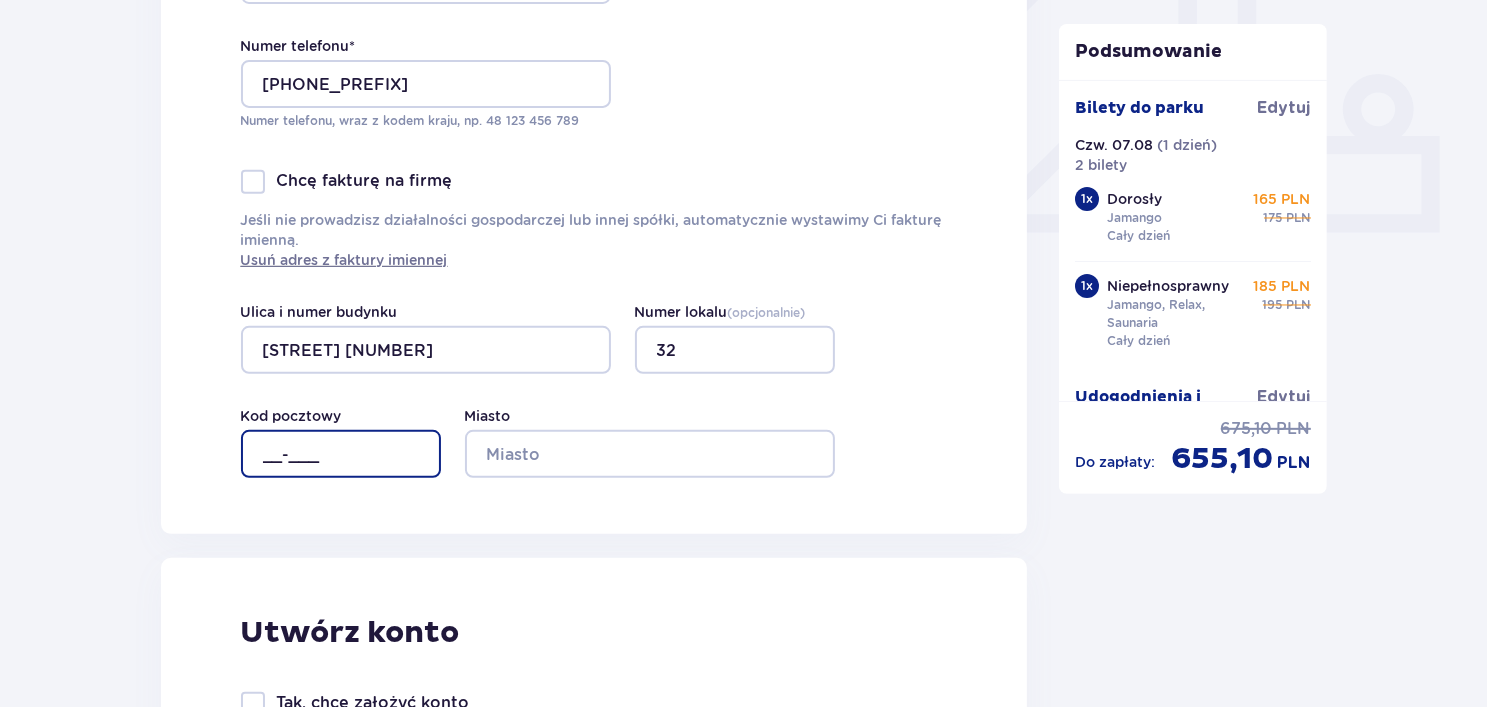 click on "__-___" at bounding box center (341, 454) 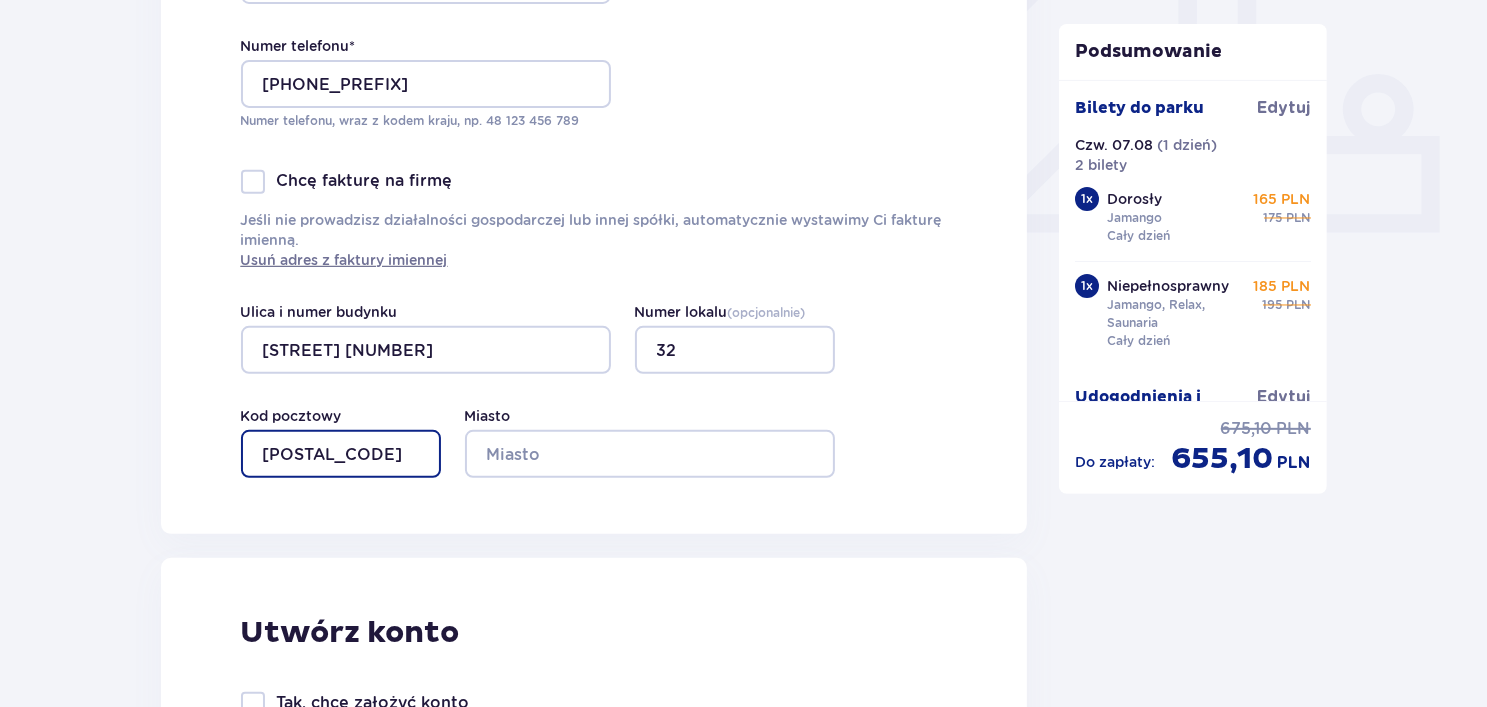 type on "26-800" 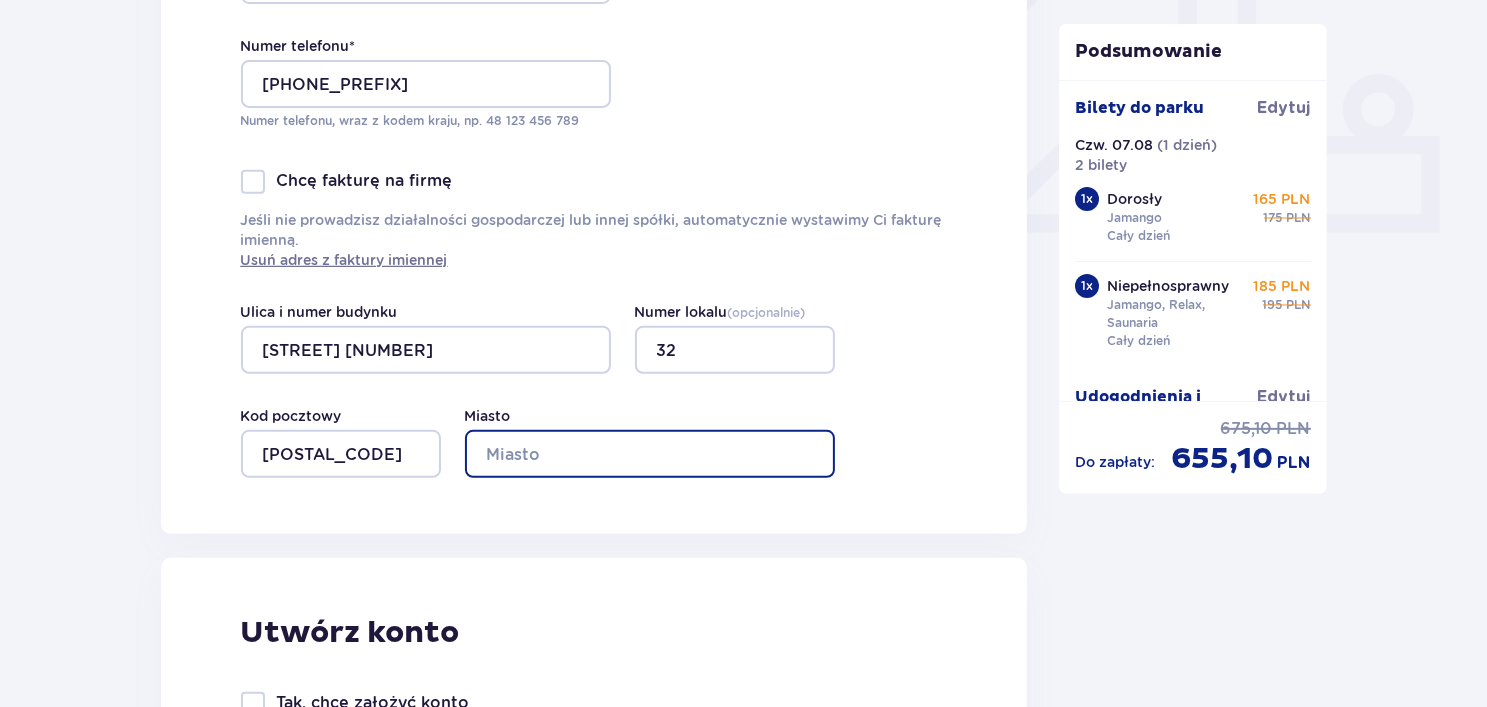 click on "Miasto" at bounding box center (650, 454) 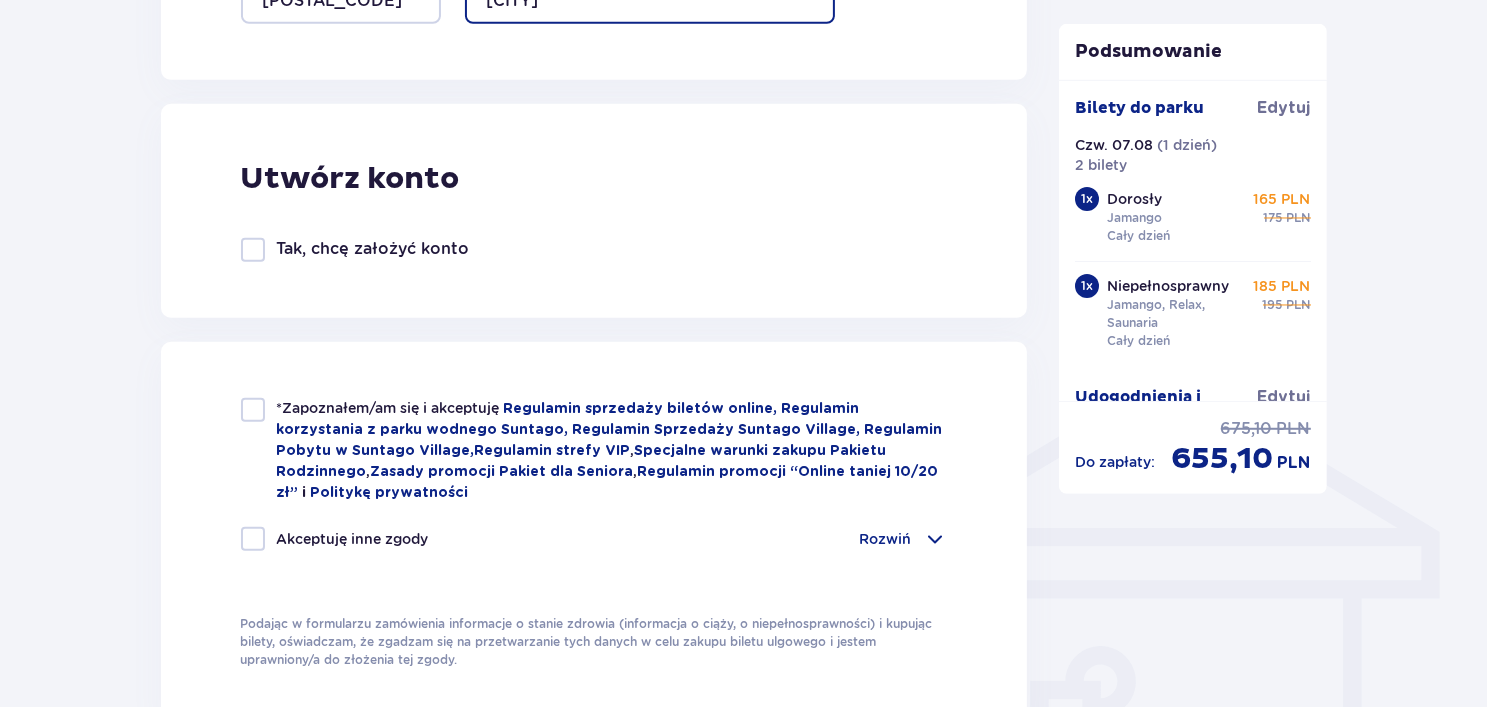 scroll, scrollTop: 1300, scrollLeft: 0, axis: vertical 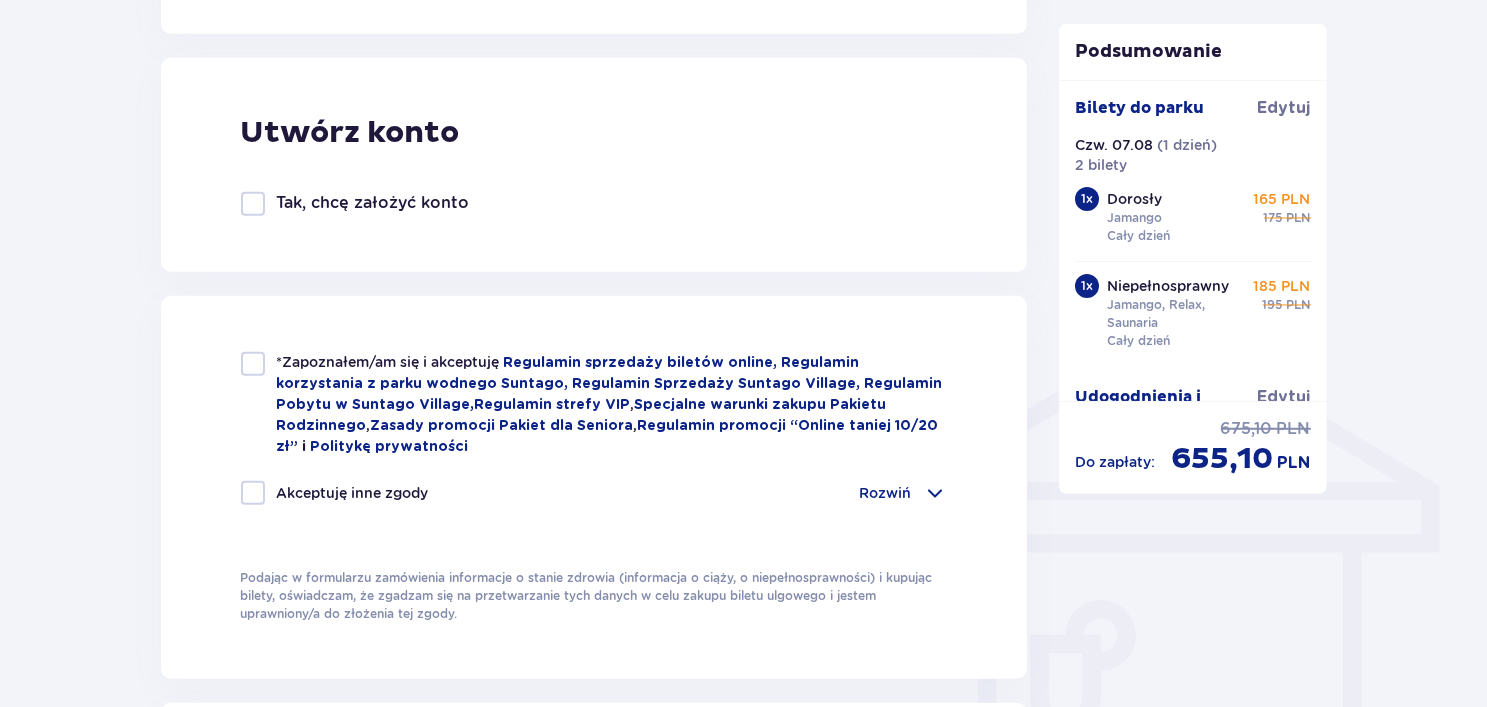 type on "Białobrzegi" 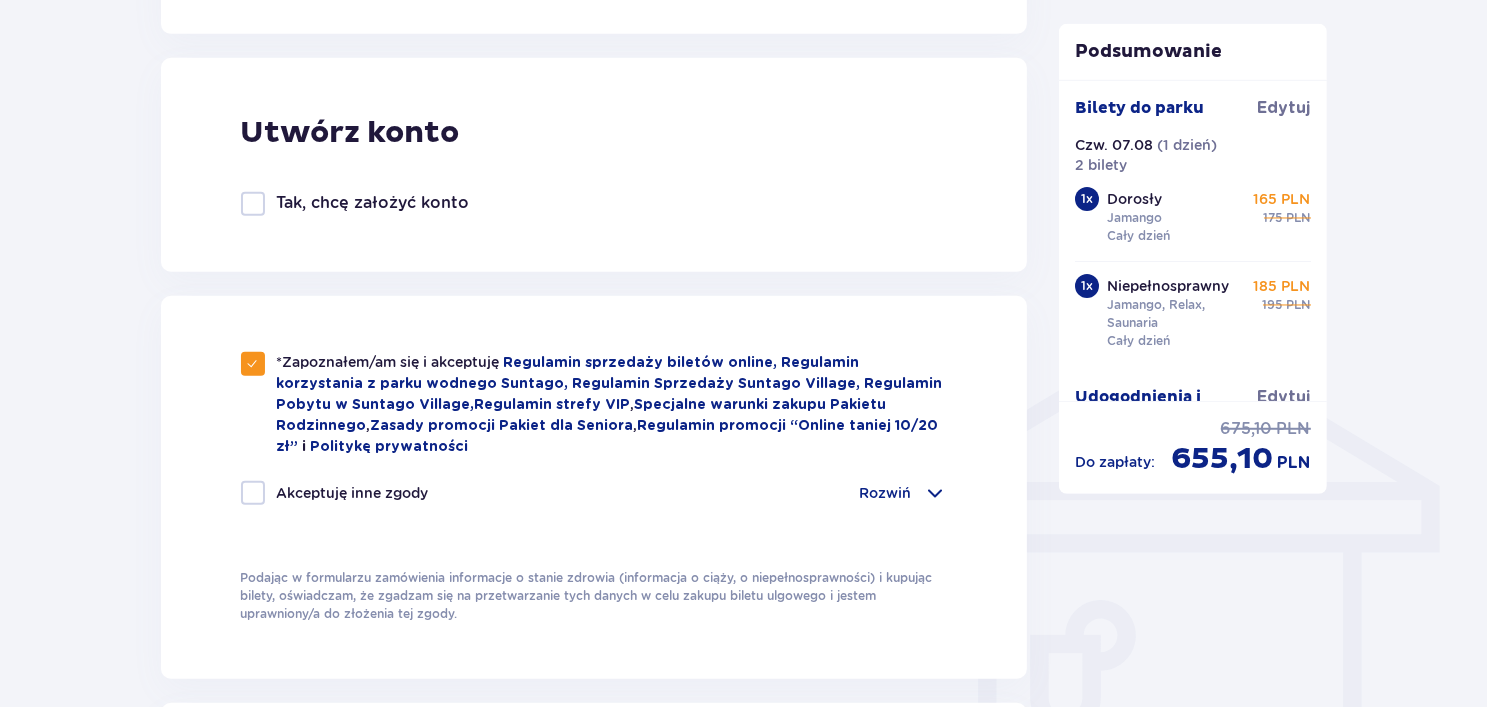 checkbox on "true" 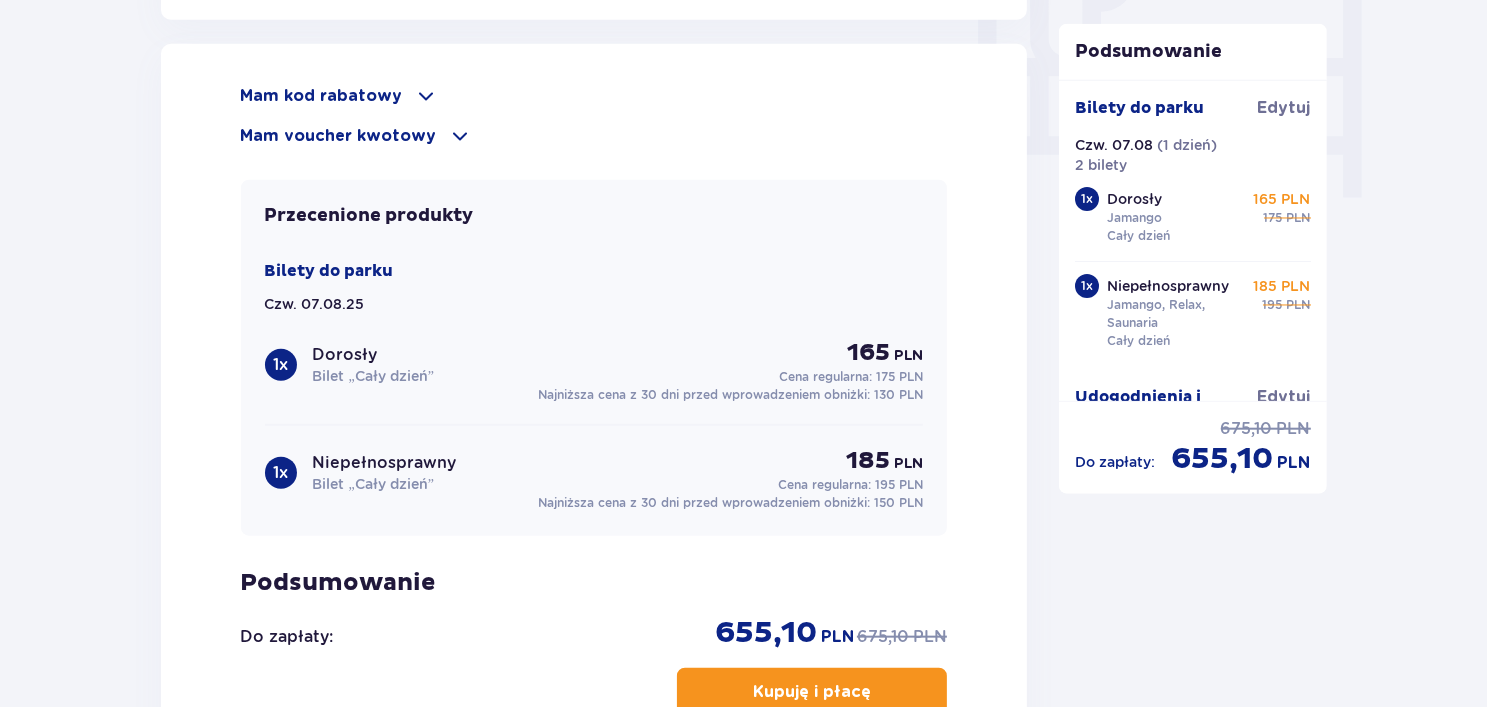 scroll, scrollTop: 1956, scrollLeft: 0, axis: vertical 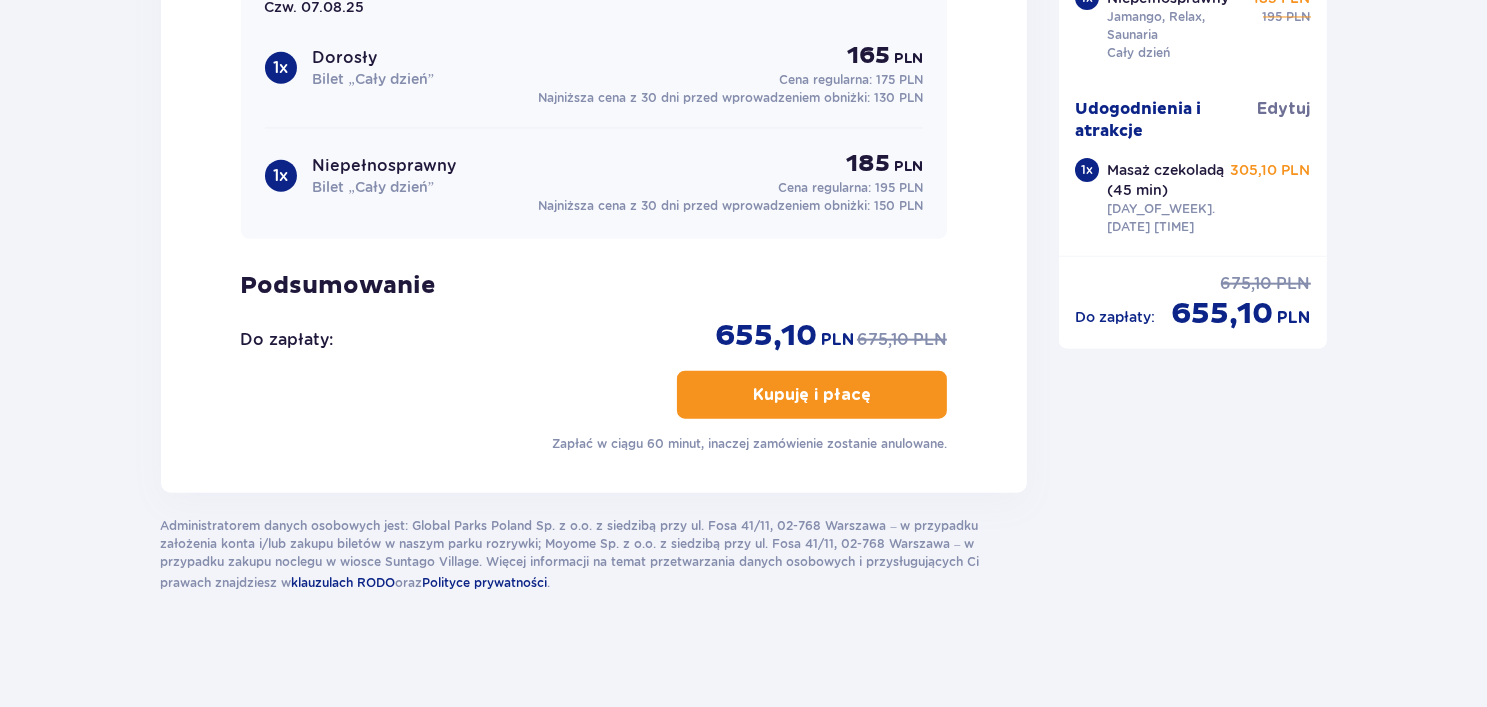 click on "Kupuję i płacę" at bounding box center [812, 395] 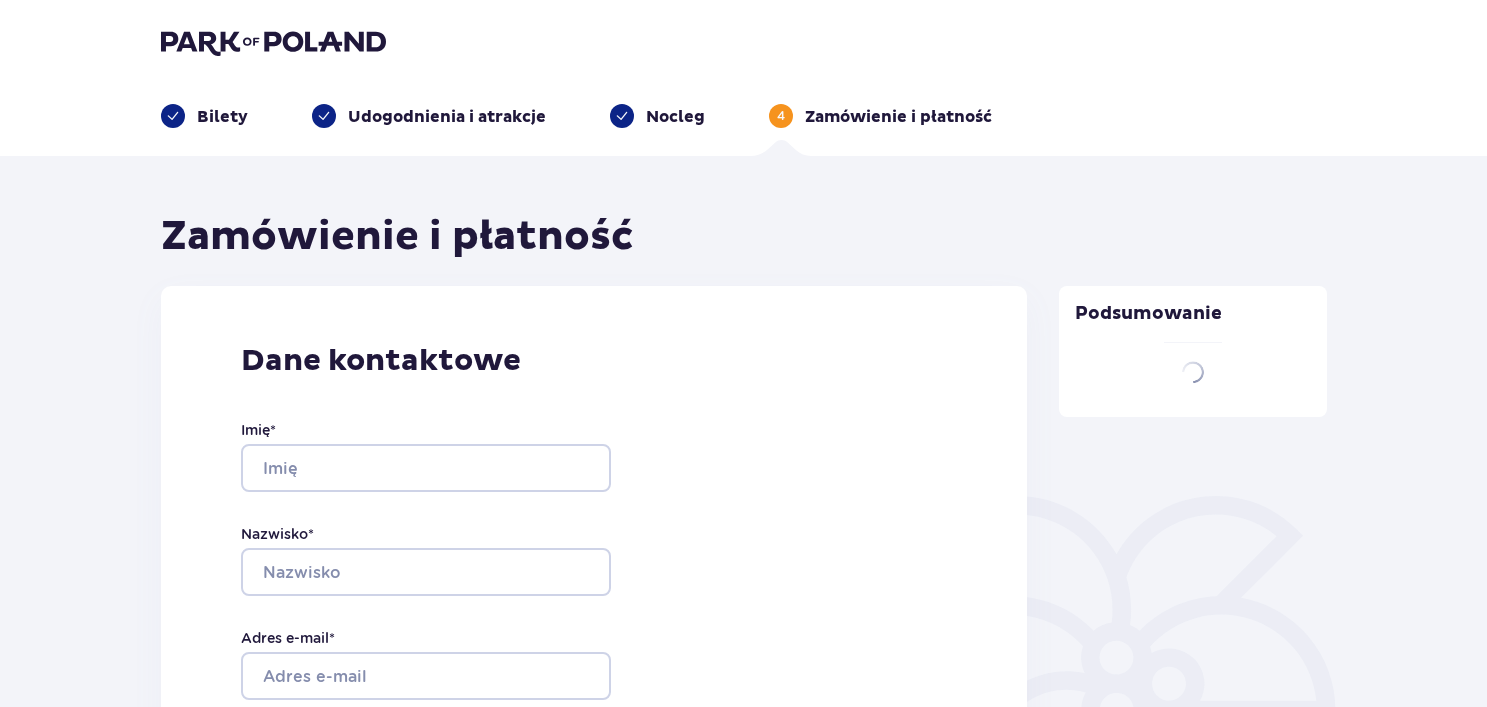 scroll, scrollTop: 0, scrollLeft: 0, axis: both 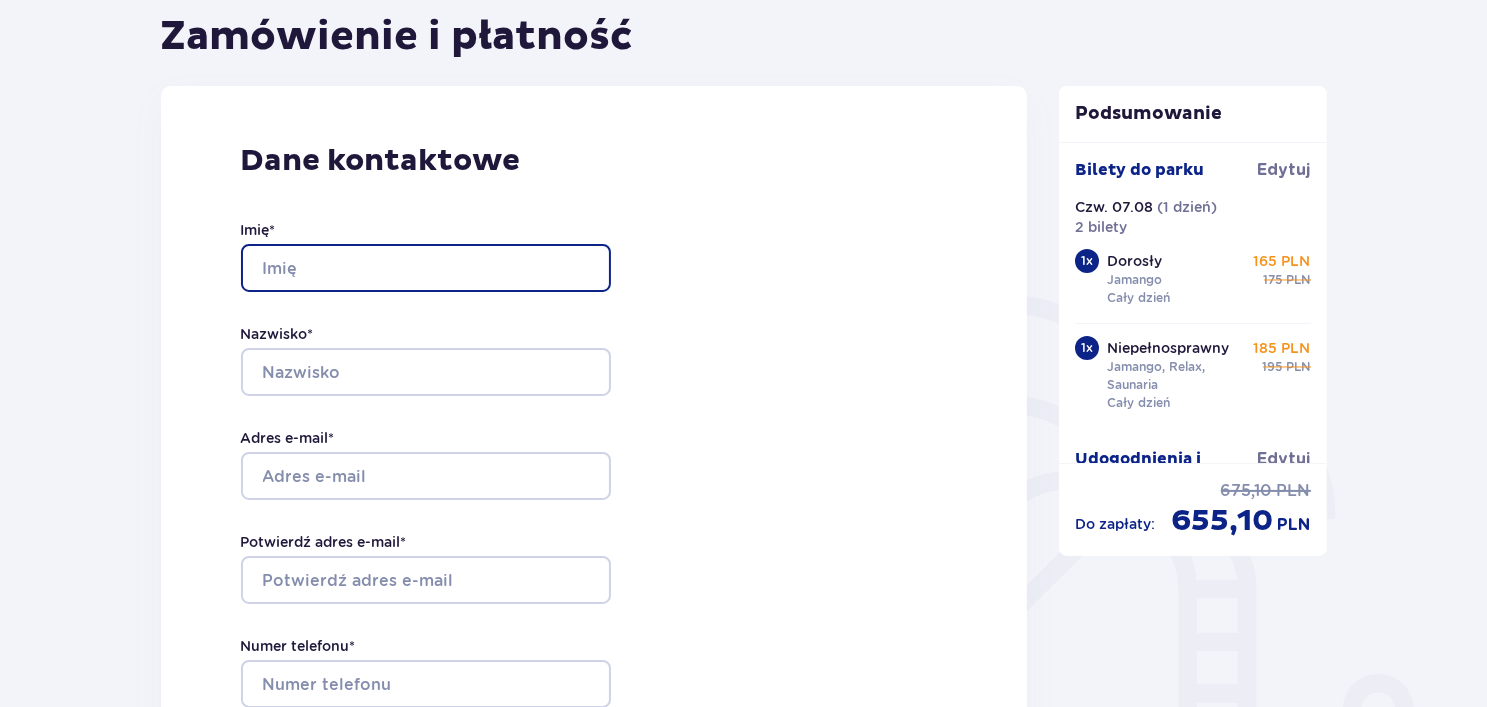 click on "Imię *" at bounding box center (426, 268) 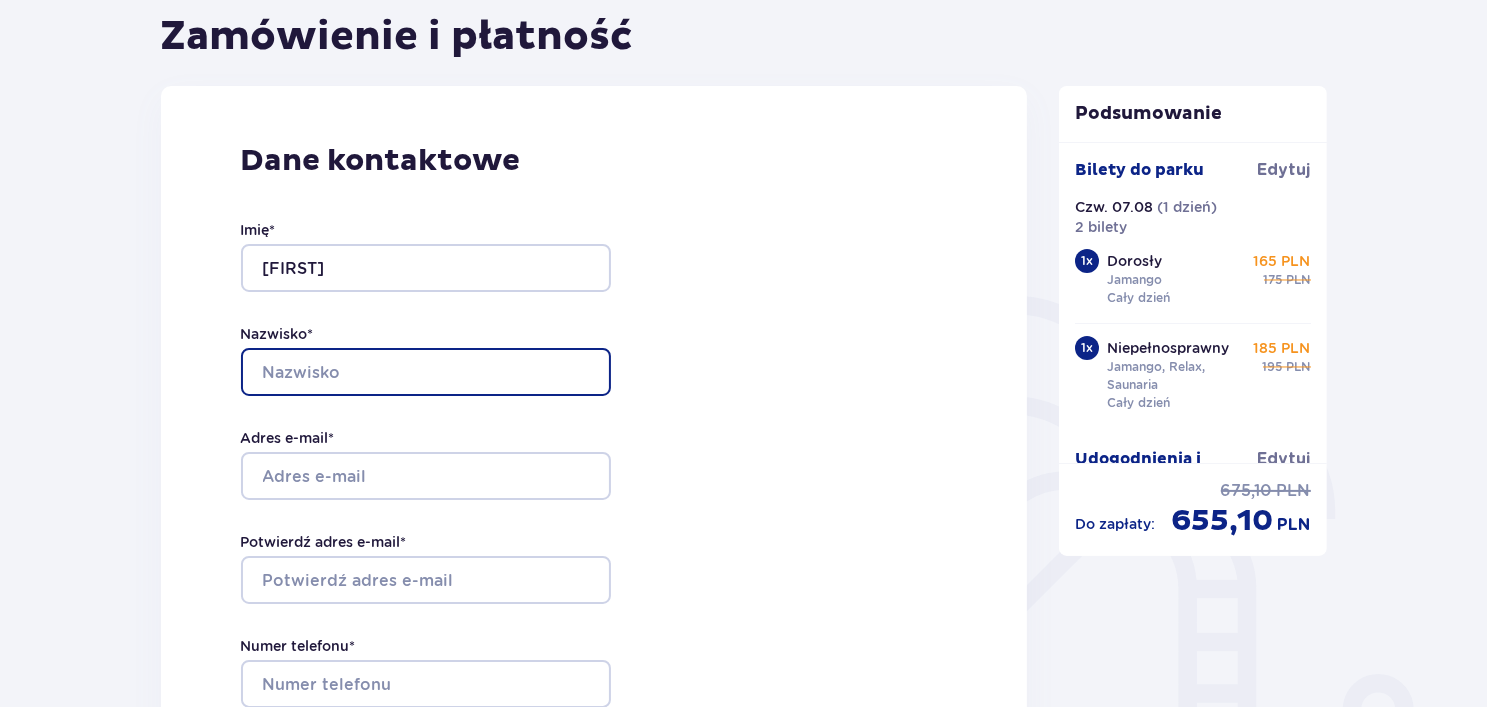 click on "Nazwisko *" at bounding box center (426, 372) 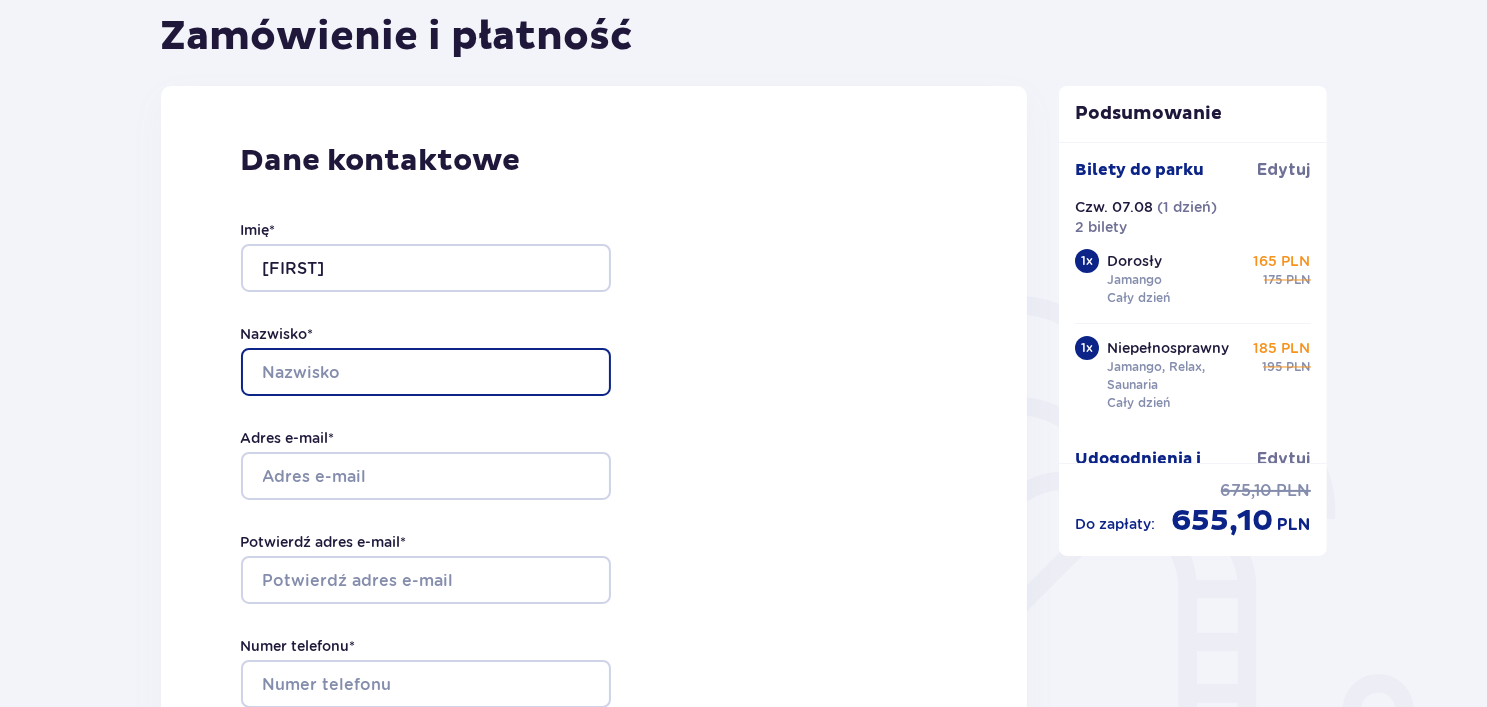 type on "[LAST]" 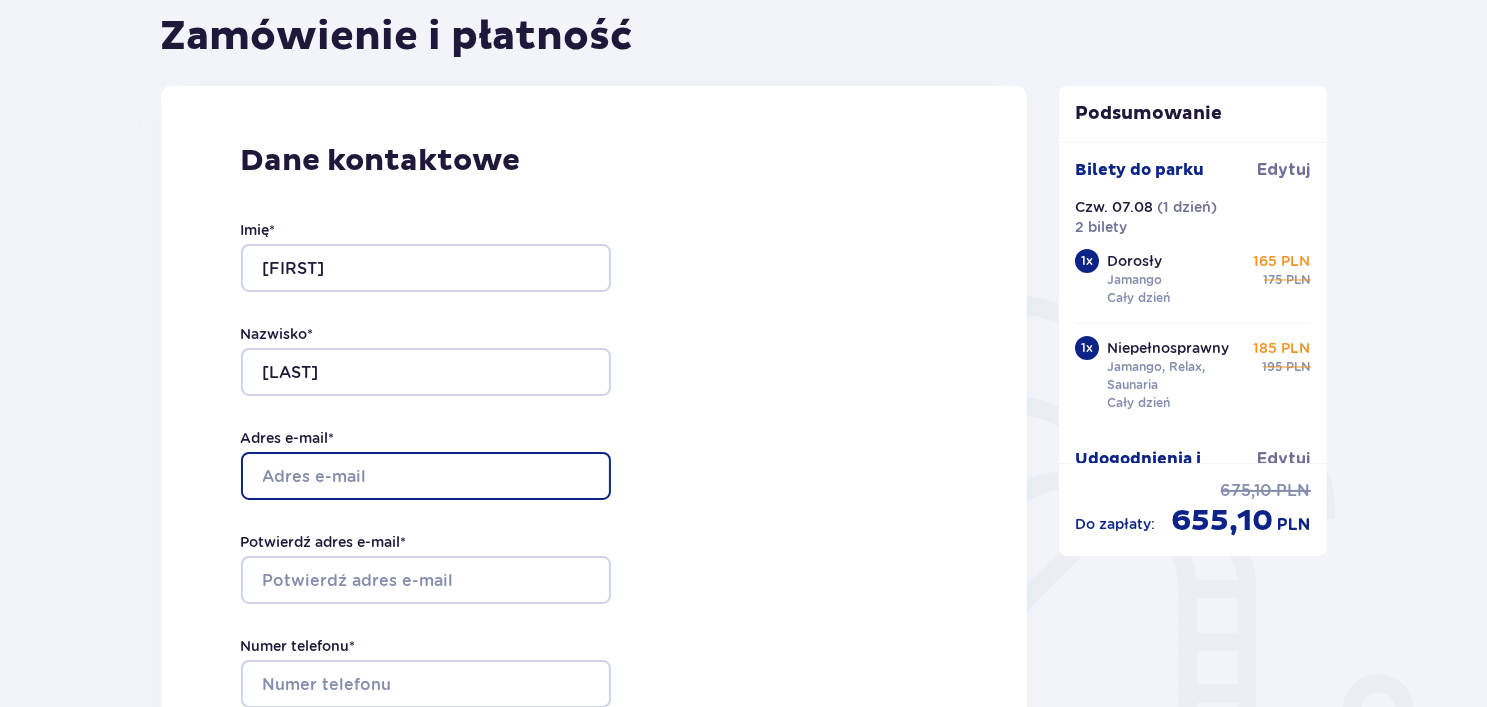 click on "Adres e-mail *" at bounding box center [426, 476] 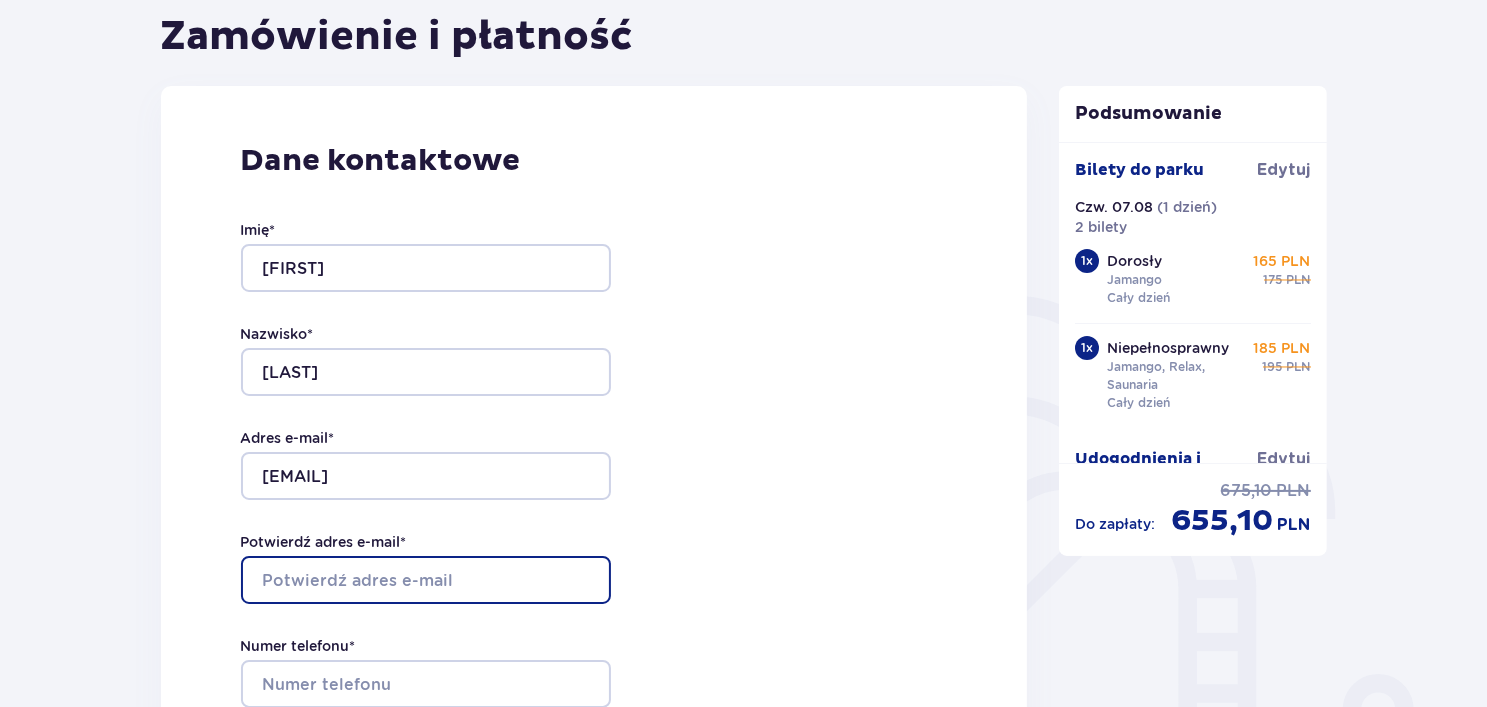 click on "Potwierdź adres e-mail *" at bounding box center [426, 580] 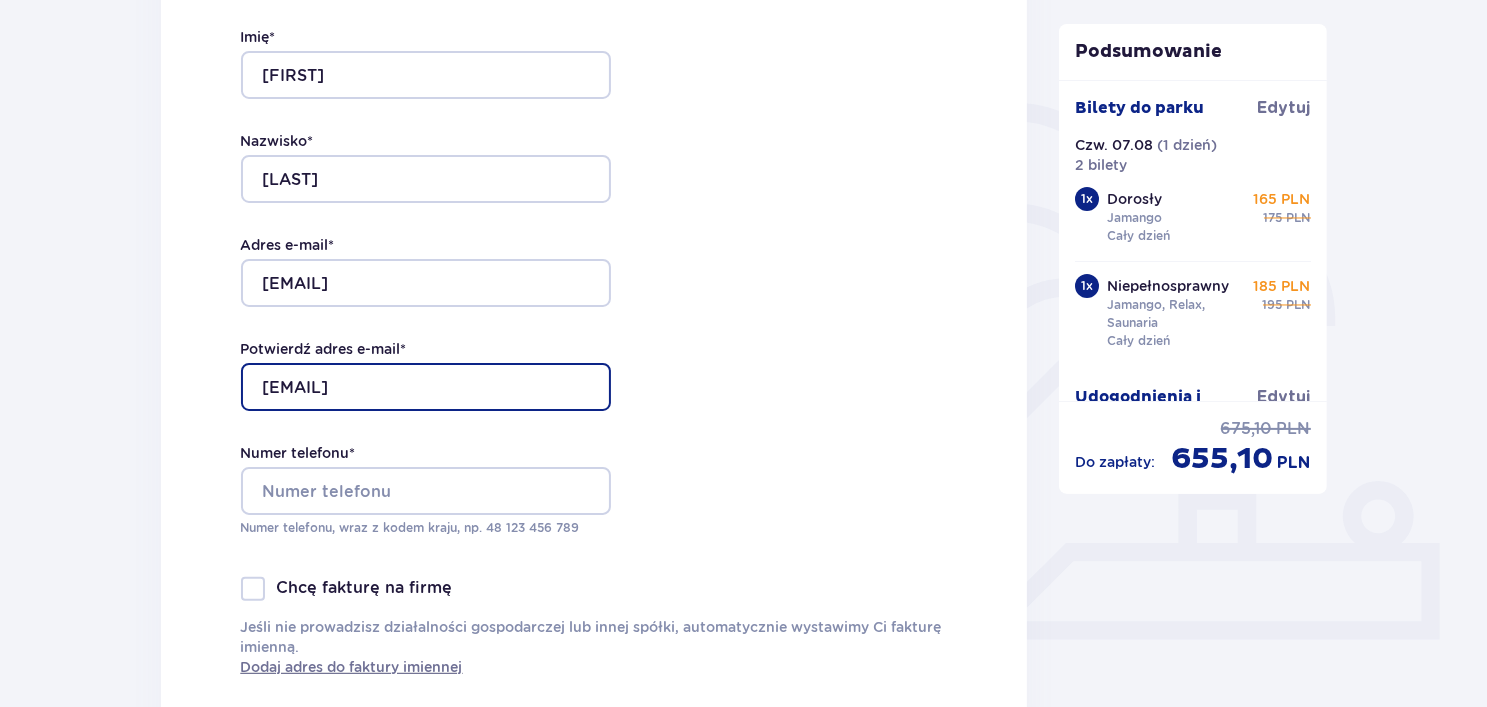 scroll, scrollTop: 400, scrollLeft: 0, axis: vertical 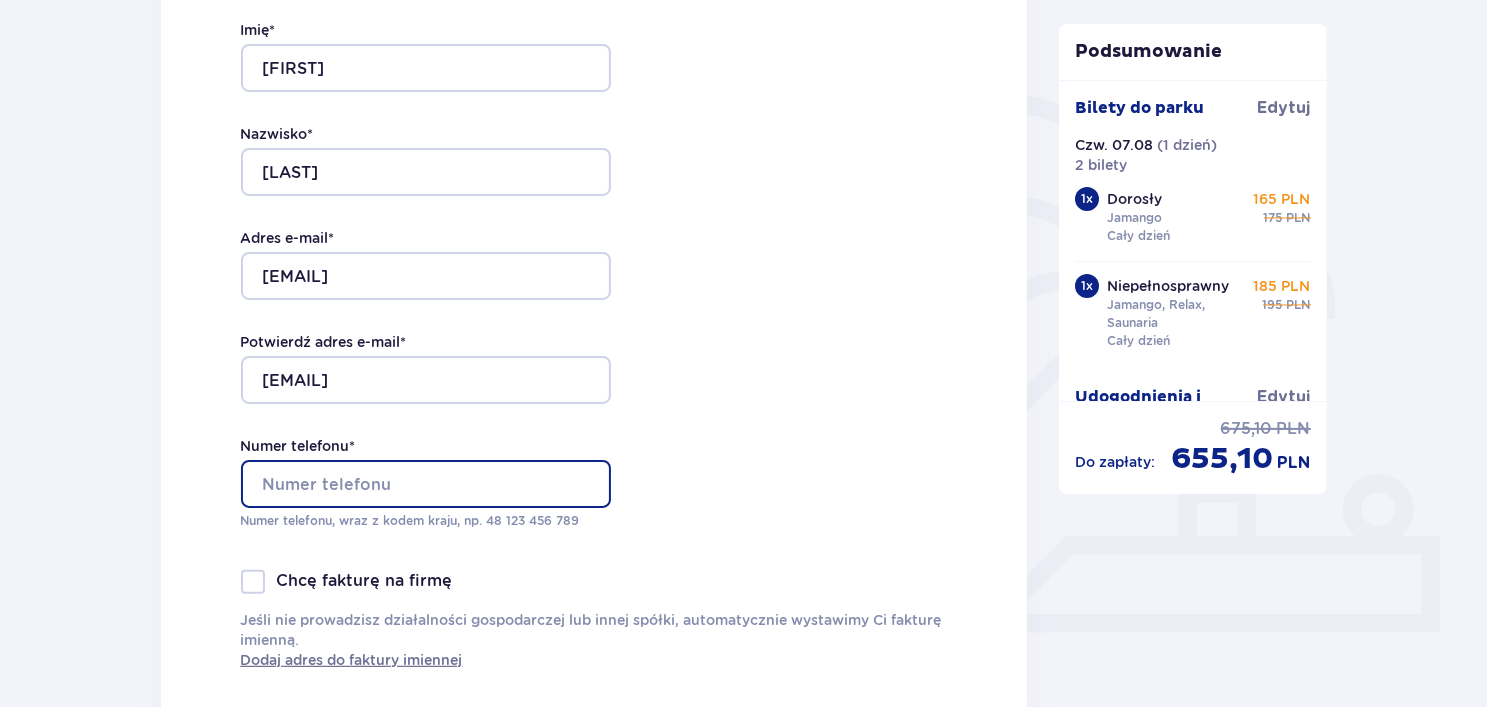 click on "Numer telefonu *" at bounding box center (426, 484) 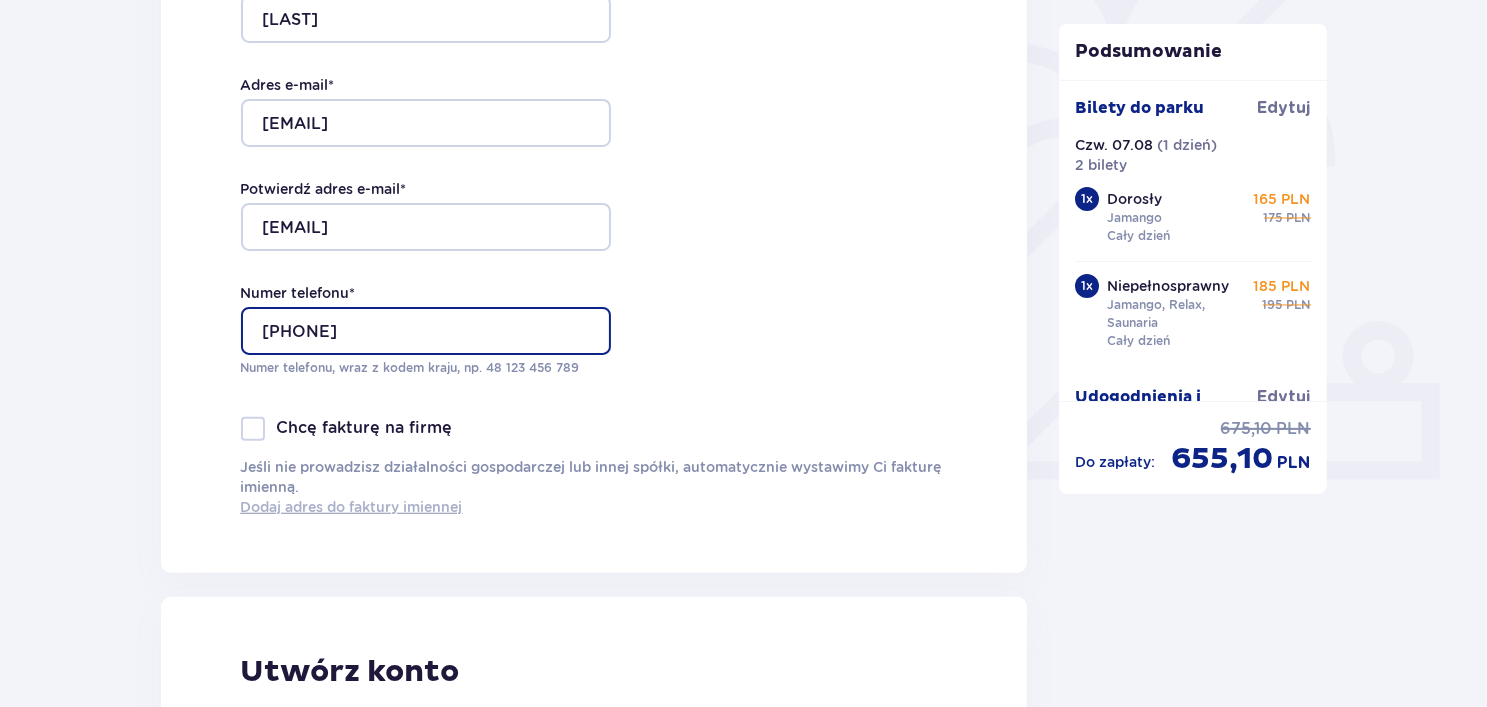 scroll, scrollTop: 600, scrollLeft: 0, axis: vertical 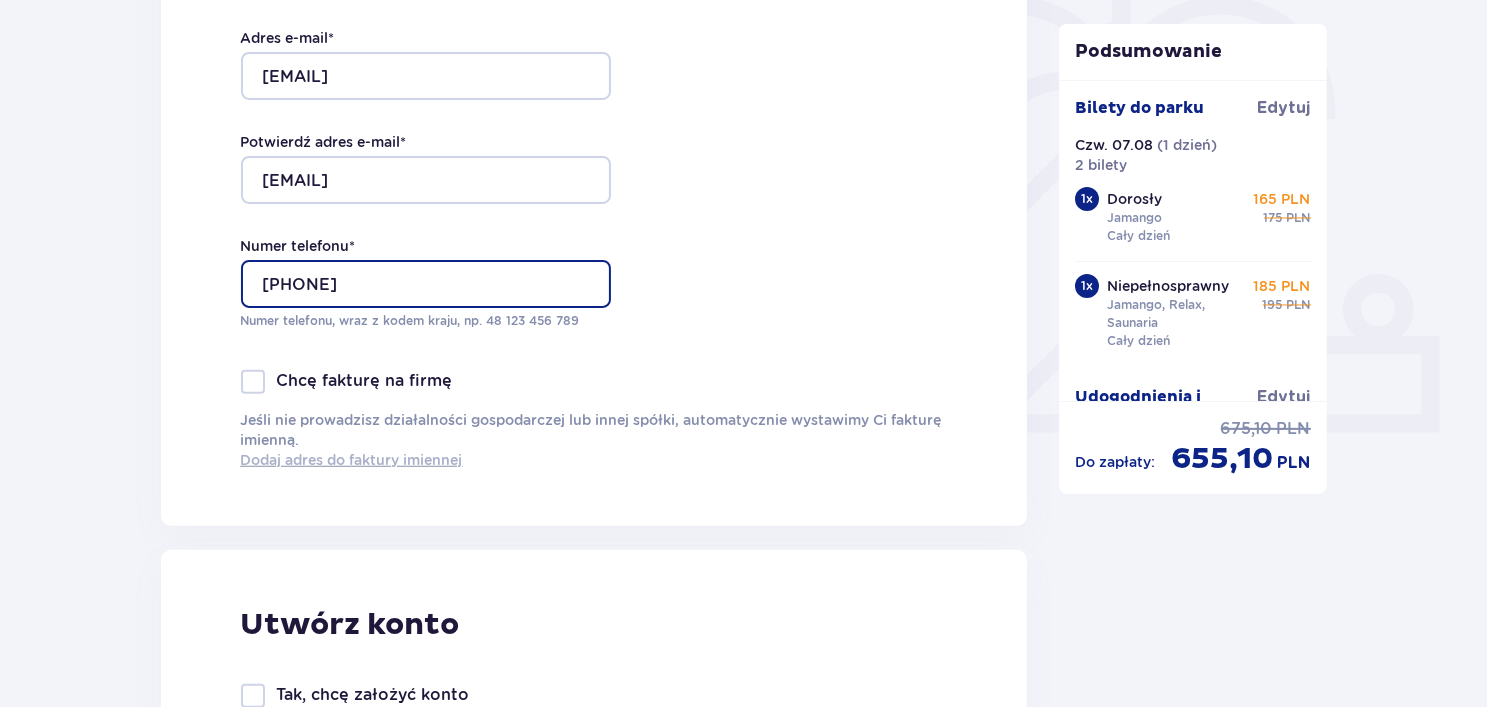 type on "[PHONE]" 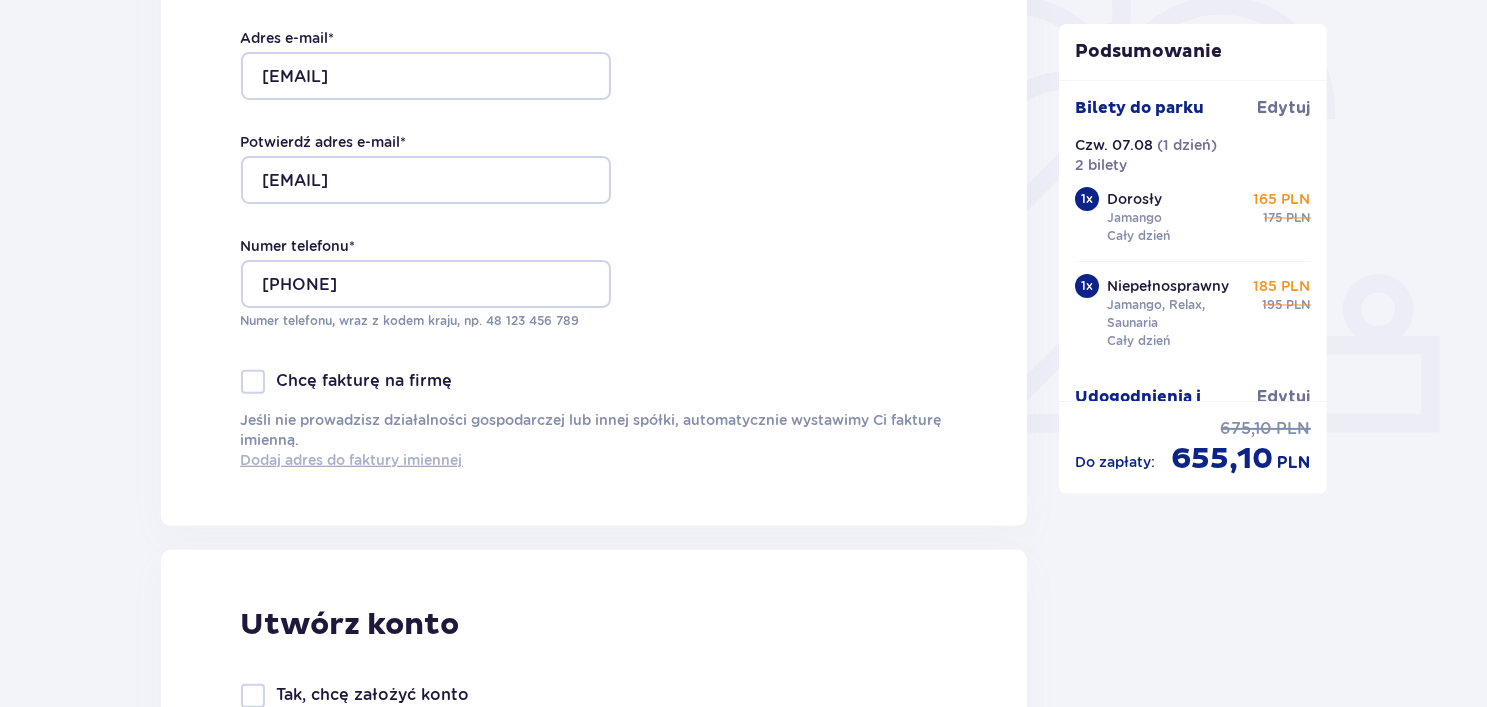 click on "Dodaj adres do faktury imiennej" at bounding box center [352, 460] 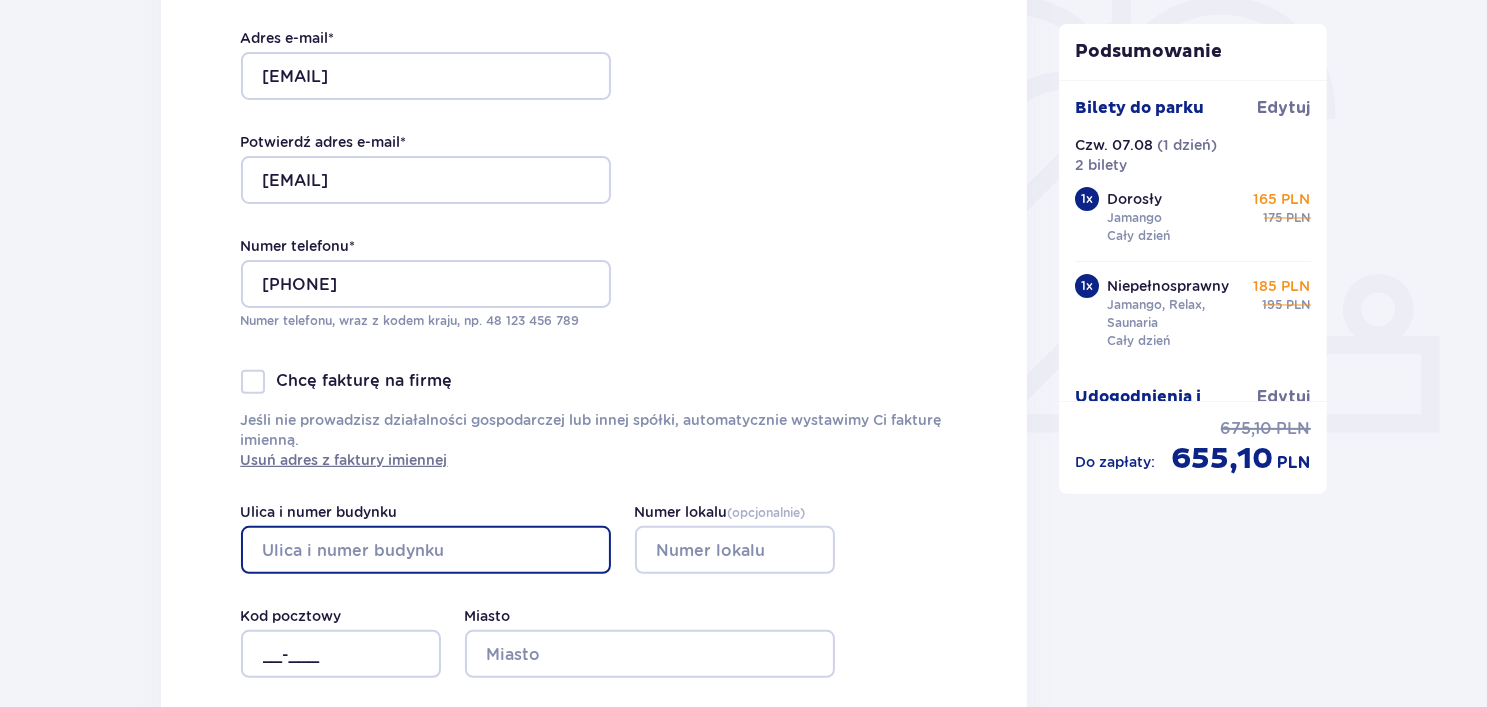 click on "Ulica i numer budynku" at bounding box center (426, 550) 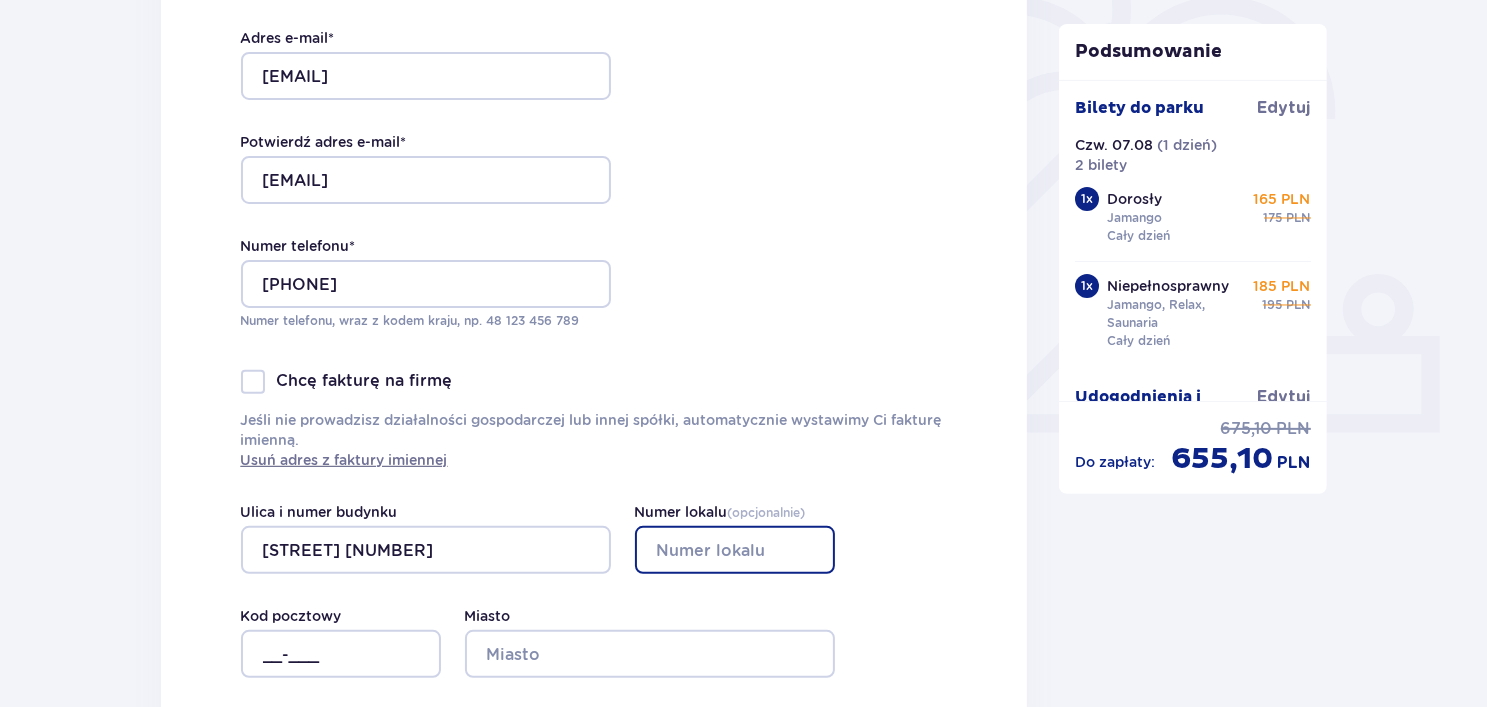 click on "Numer lokalu  ( opcjonalnie )" at bounding box center [735, 550] 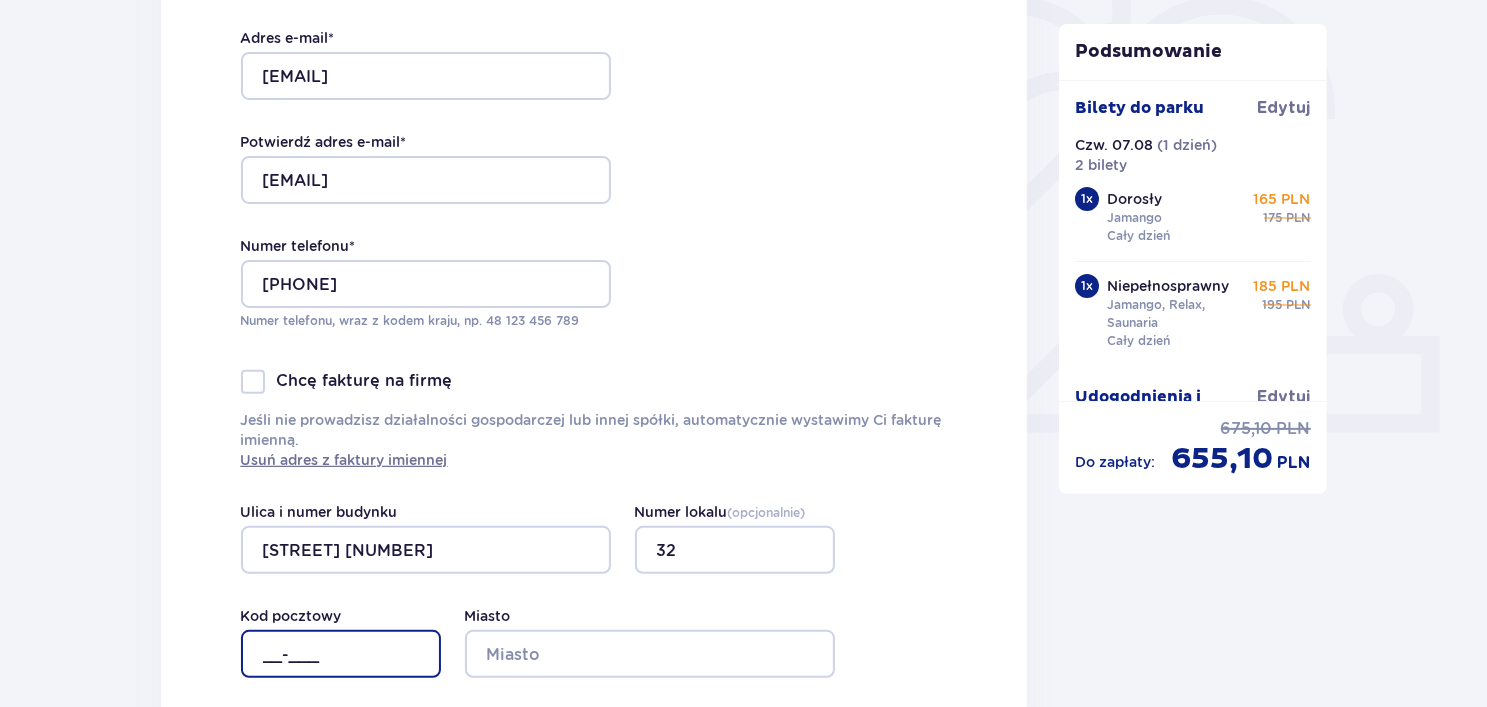 click on "__-___" at bounding box center (341, 654) 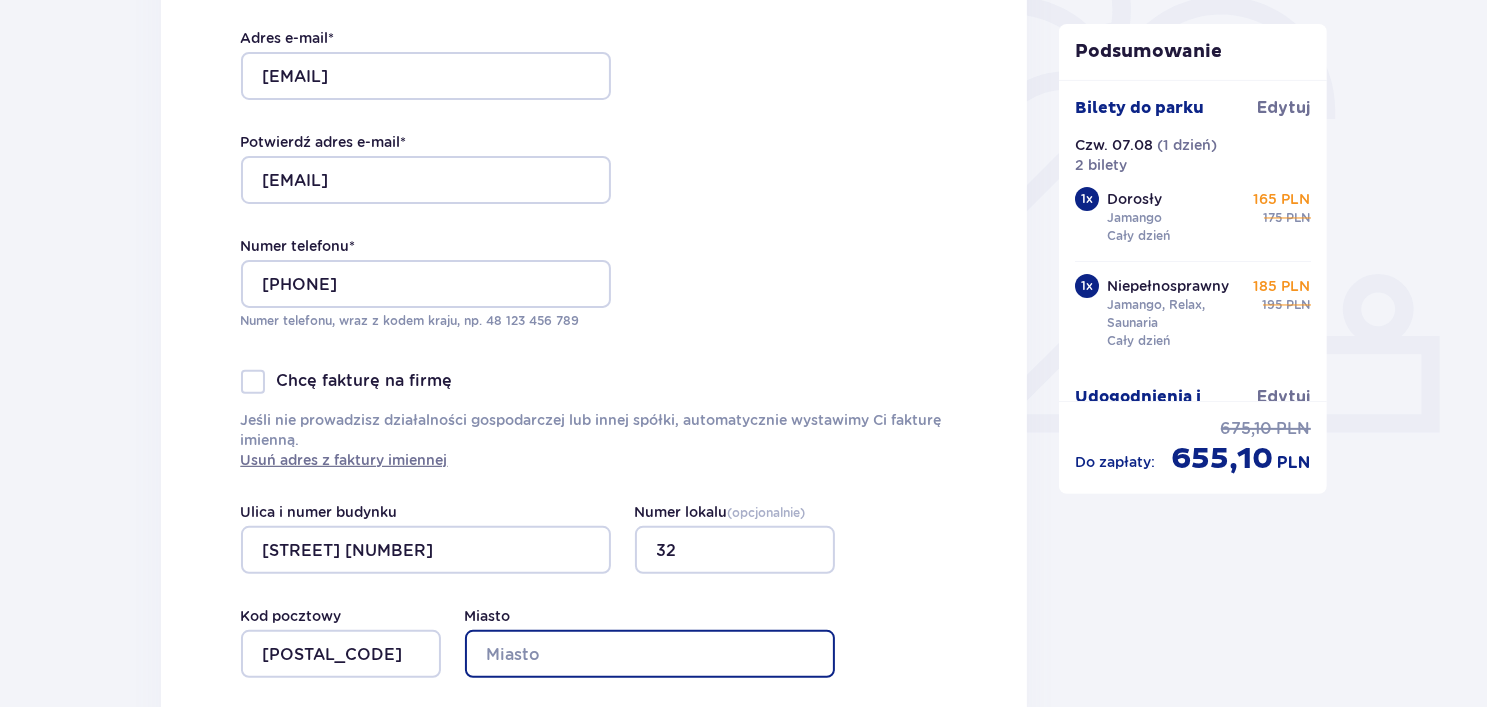 click on "Miasto" at bounding box center (650, 654) 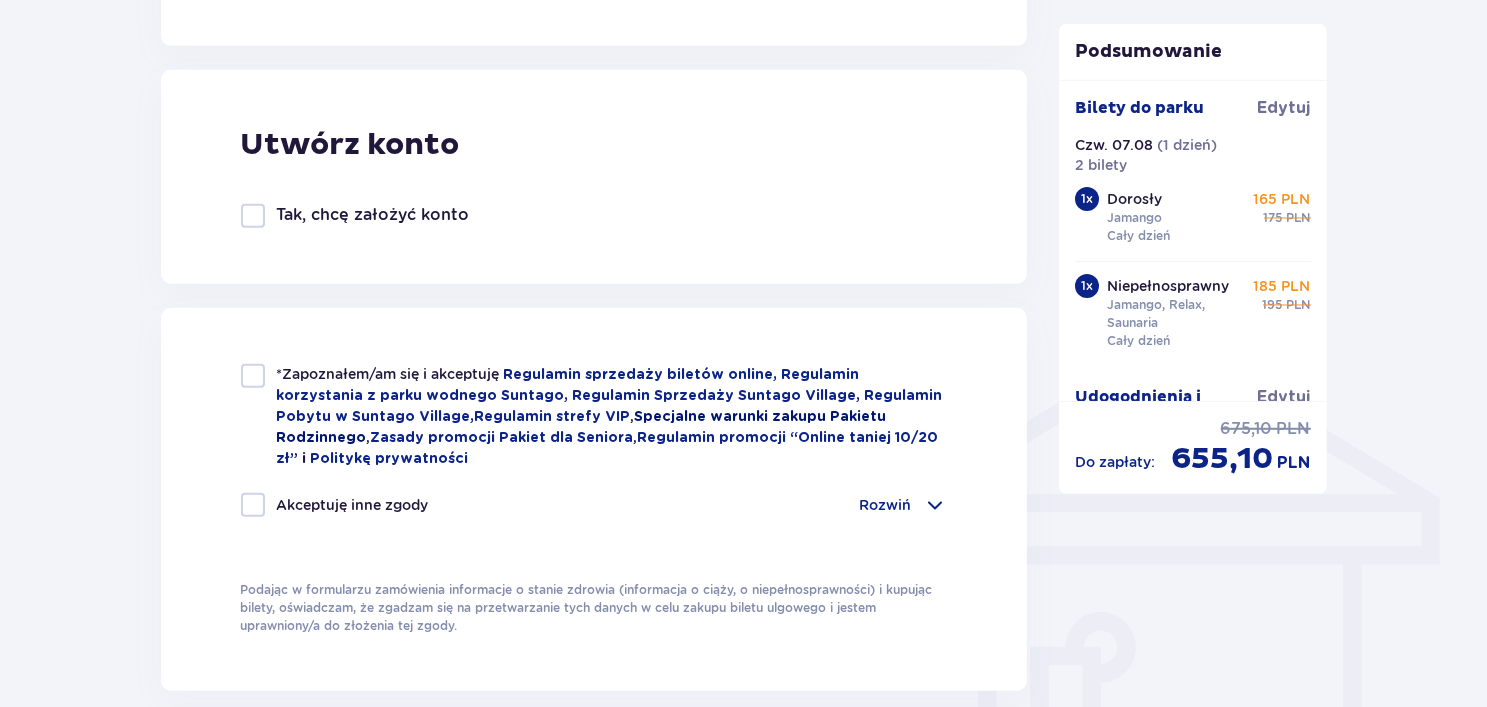 scroll, scrollTop: 1300, scrollLeft: 0, axis: vertical 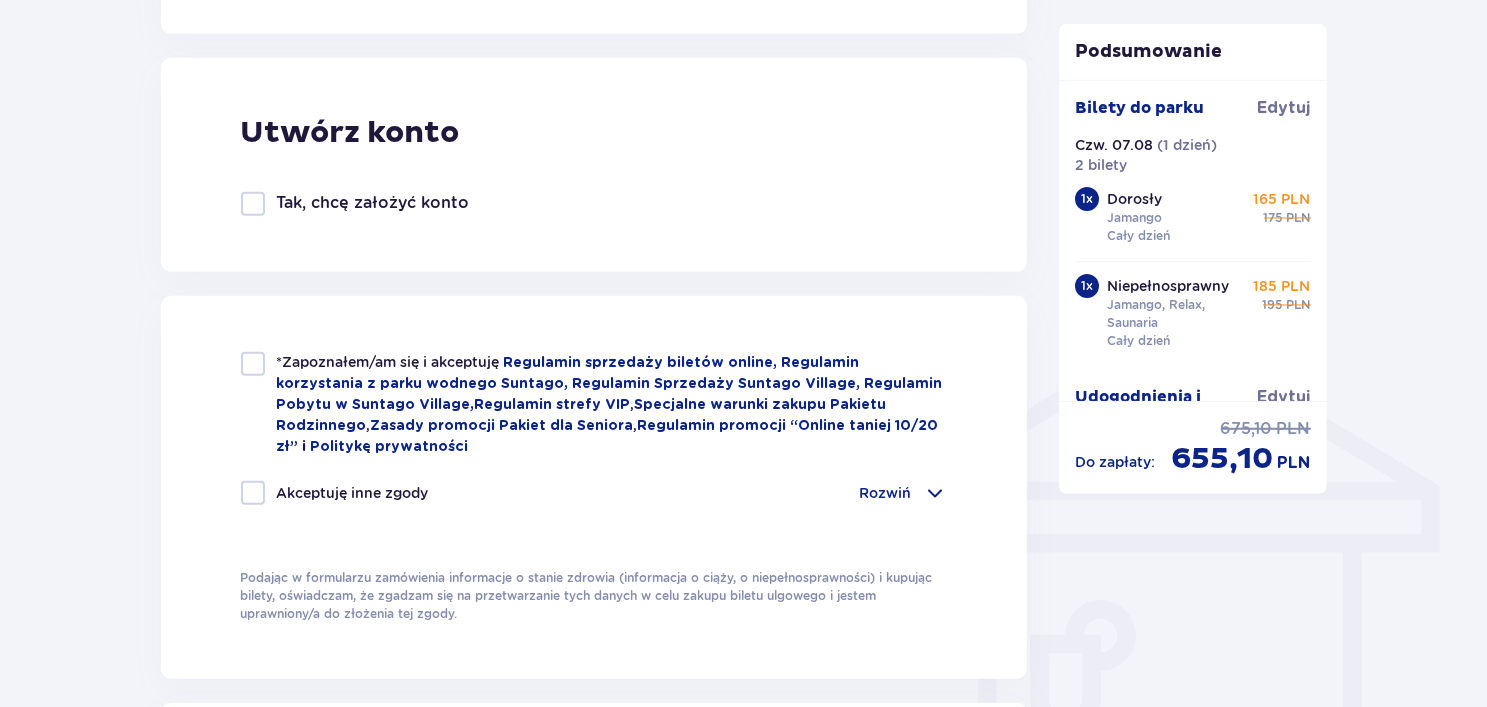 click at bounding box center [253, 364] 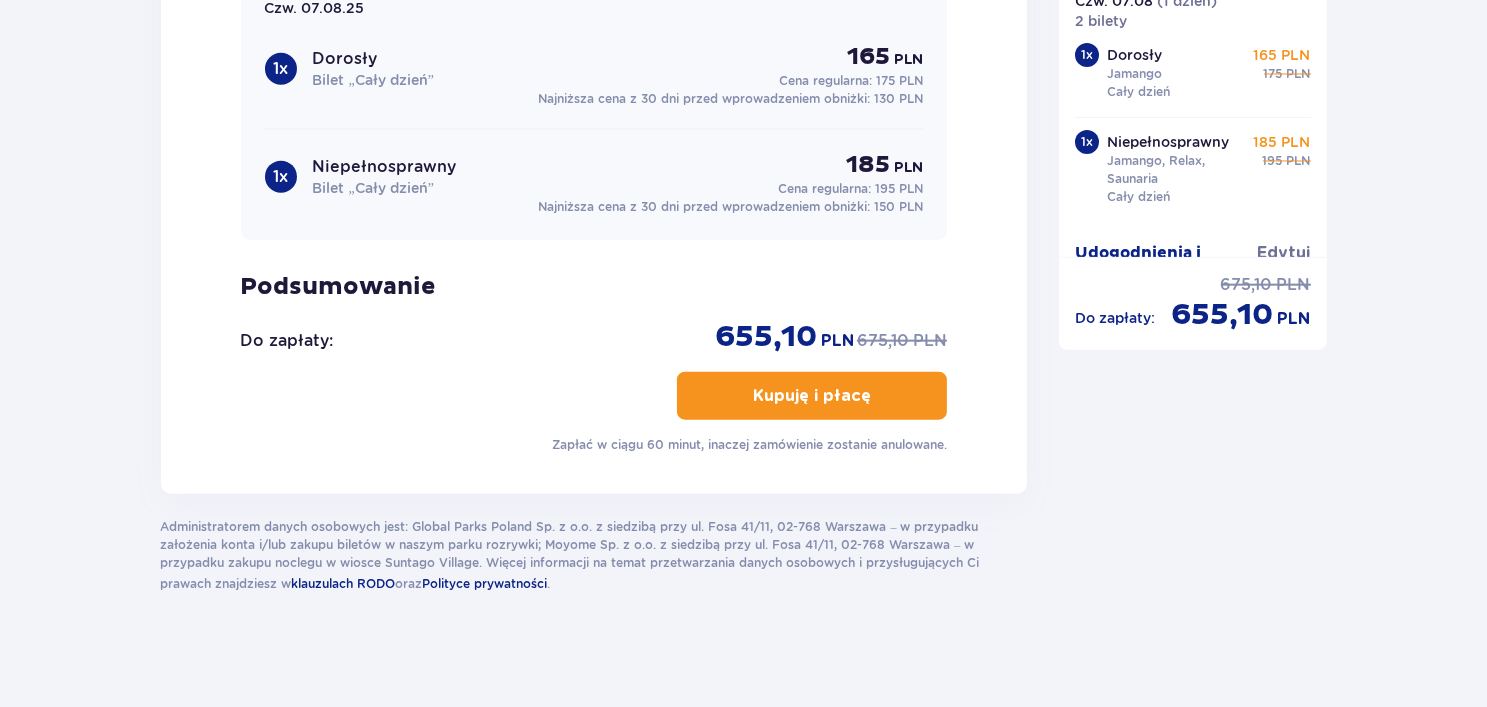 scroll, scrollTop: 2256, scrollLeft: 0, axis: vertical 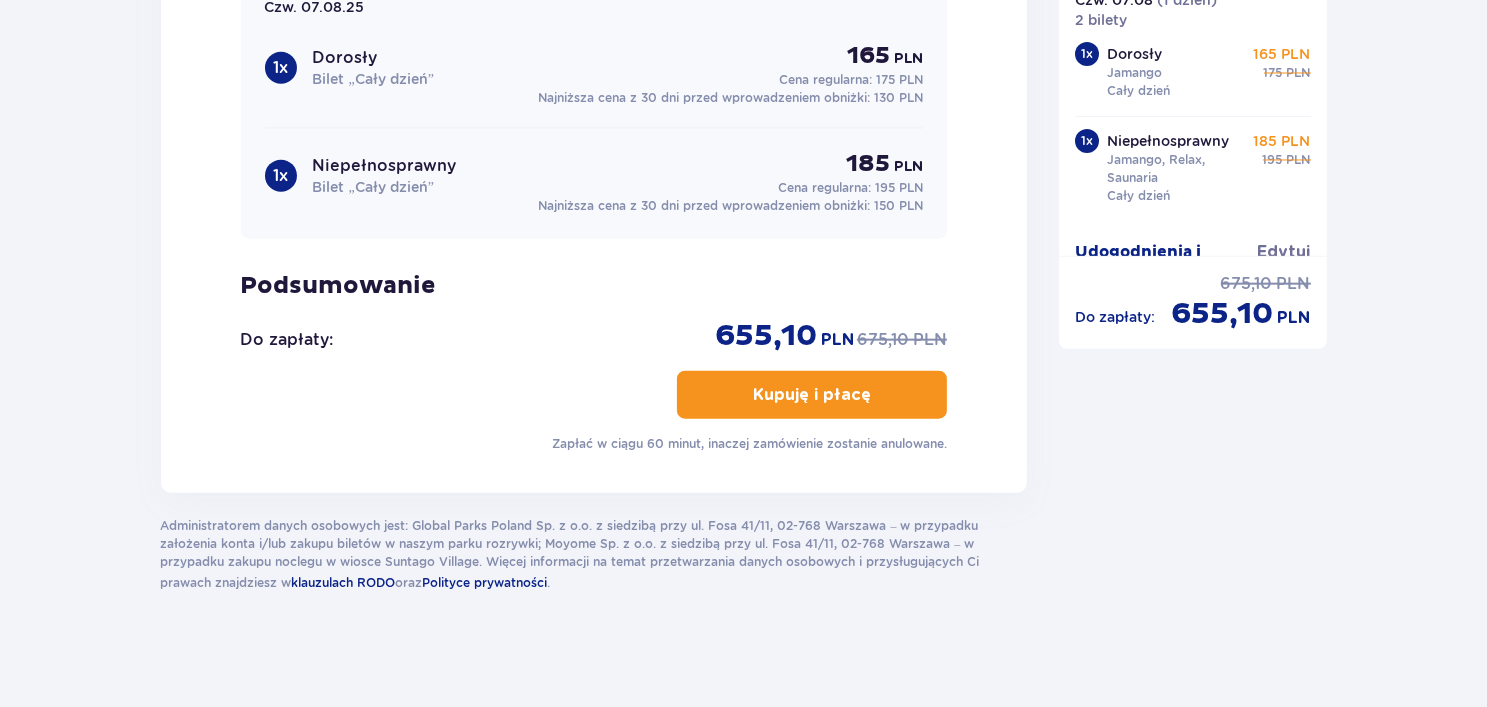 click on "Kupuję i płacę" at bounding box center (812, 395) 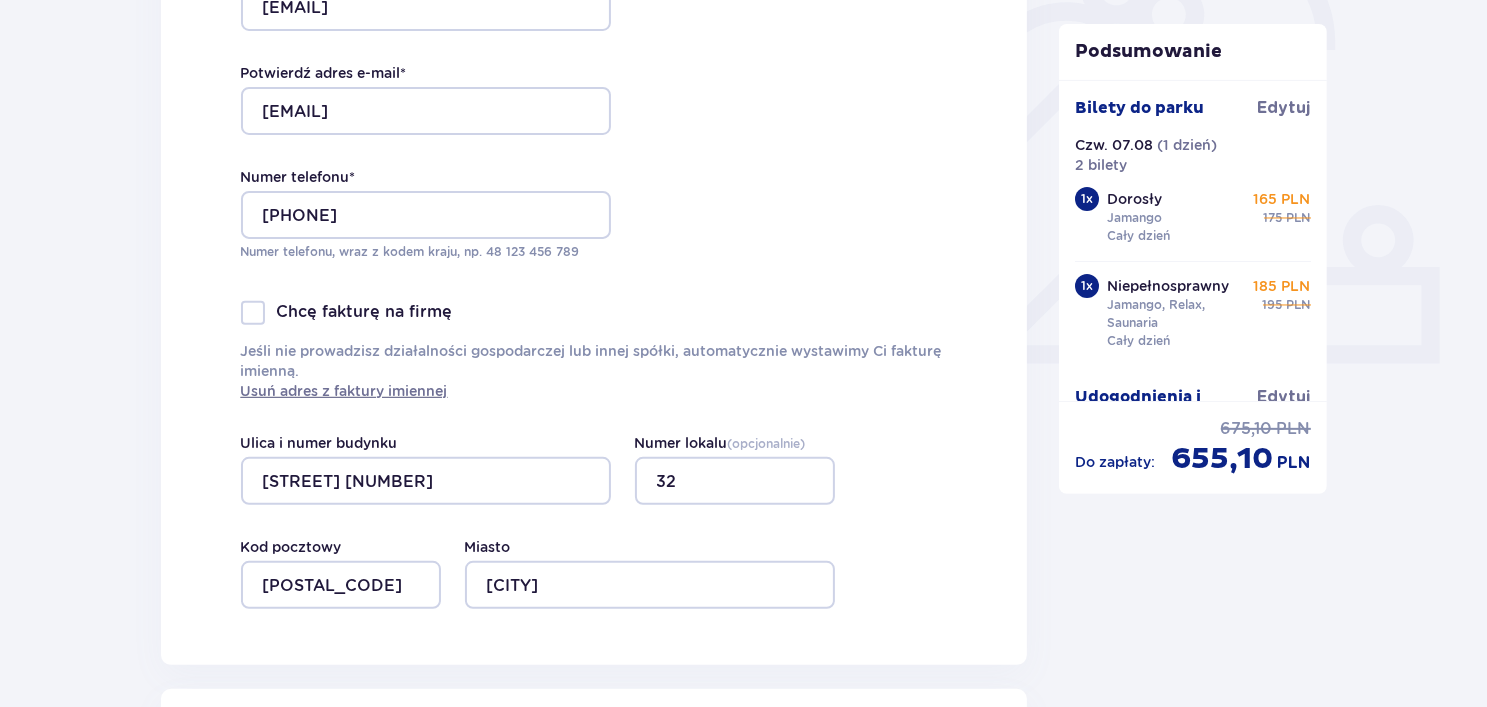 scroll, scrollTop: 656, scrollLeft: 0, axis: vertical 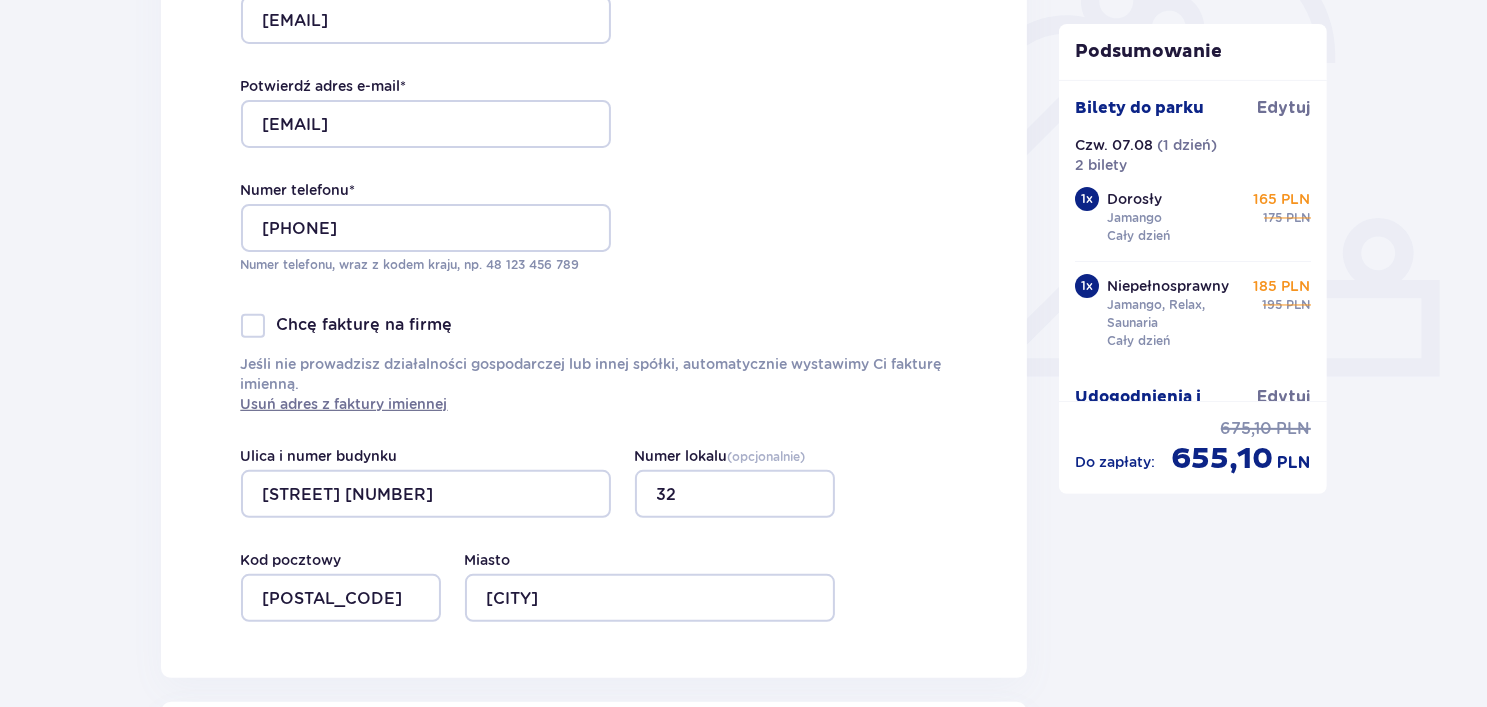 click on "Dane kontaktowe Imię * Mikołaj Nazwisko * Sołtys Adres e-mail * mikolajsoltys392@gmail.com Potwierdź adres e-mail * mikolajsoltys392@gmail.com Numer telefonu * 48 881 029 181 Numer telefonu, wraz z kodem kraju, np. 48 ​123 ​456 ​789 Chcę fakturę na firmę Jeśli nie prowadzisz działalności gospodarczej lub innej spółki, automatycznie wystawimy Ci fakturę imienną. Usuń adres z faktury imiennej Ulica i numer budynku Rzemieślnicza 33 Numer lokalu  ( opcjonalnie ) 32 Miasto Białobrzegi Kod pocztowy 26-800" at bounding box center [594, 154] 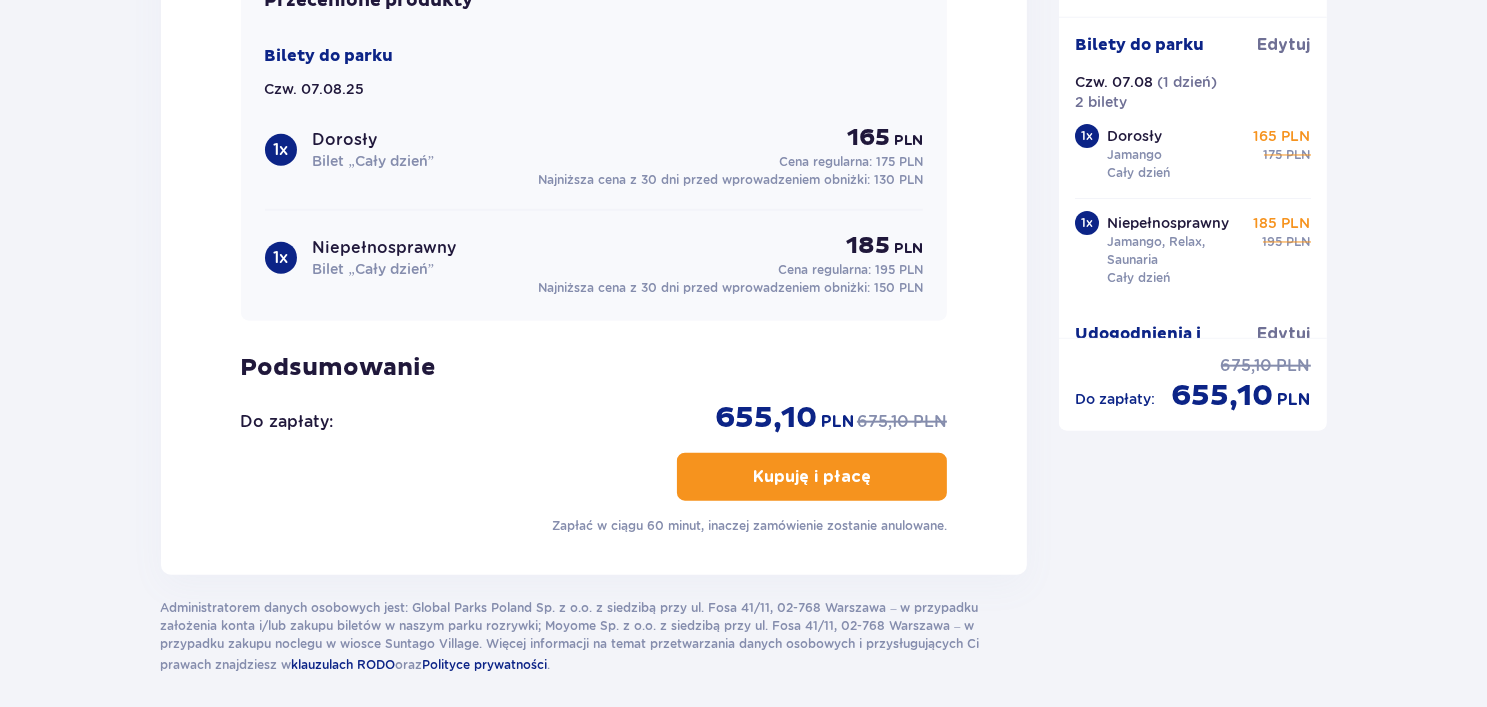 scroll, scrollTop: 2256, scrollLeft: 0, axis: vertical 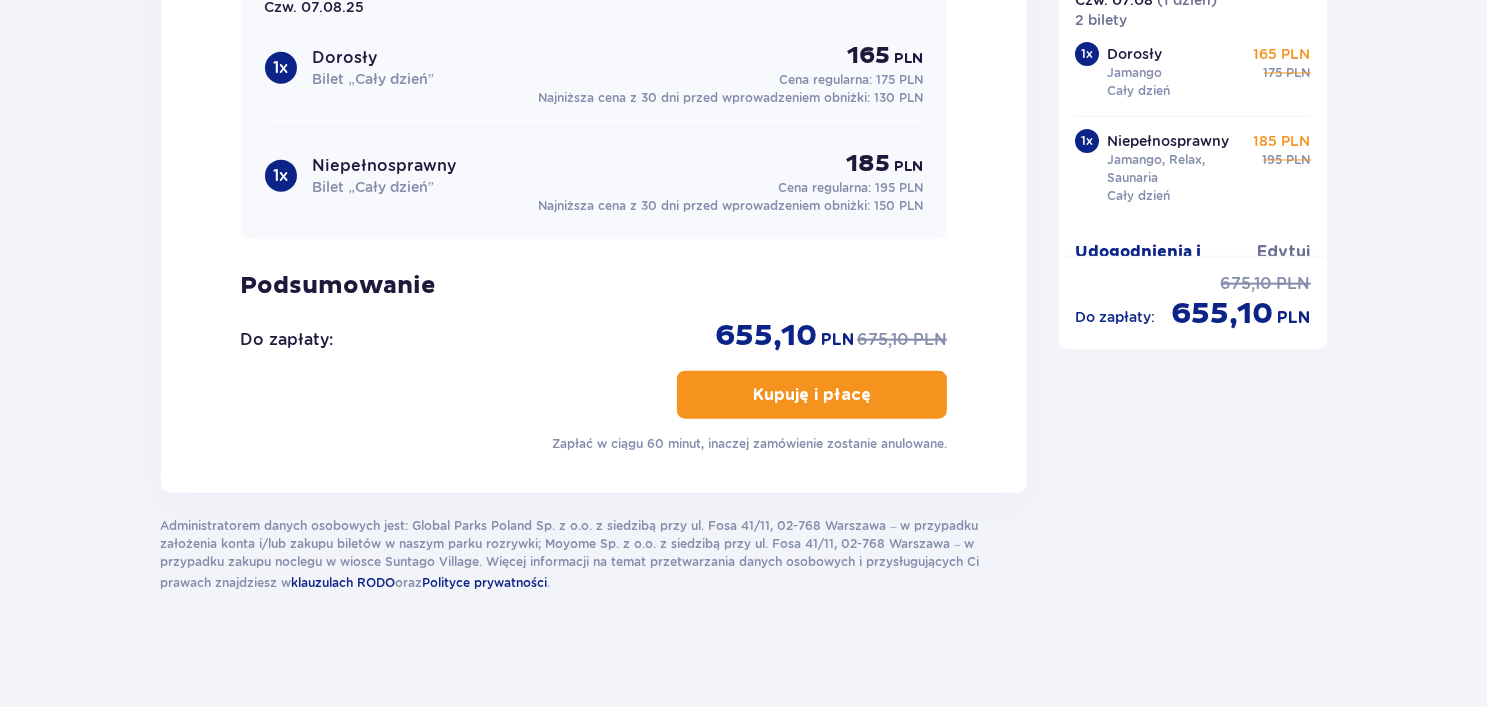 click on "Kupuję i płacę" at bounding box center (812, 395) 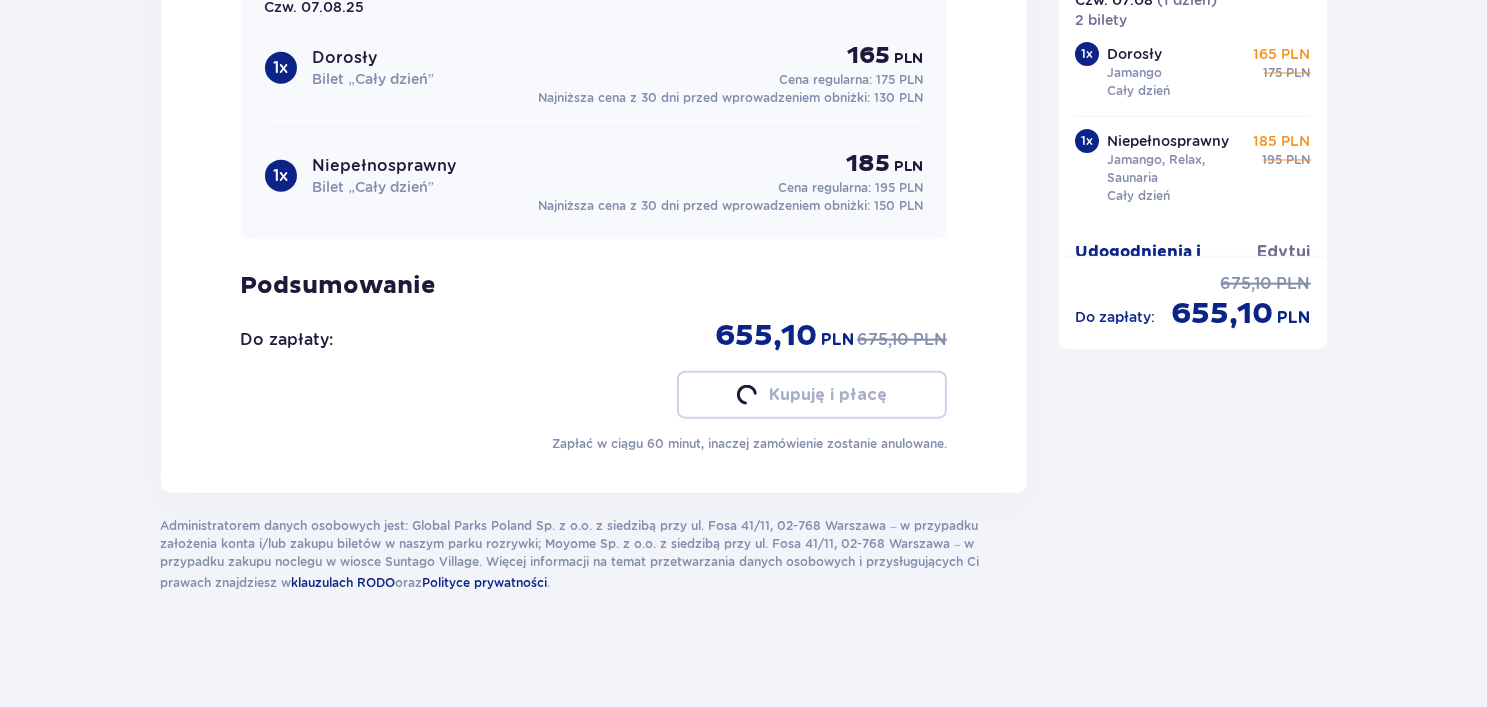 click on "Kupuję i płacę" at bounding box center (828, 395) 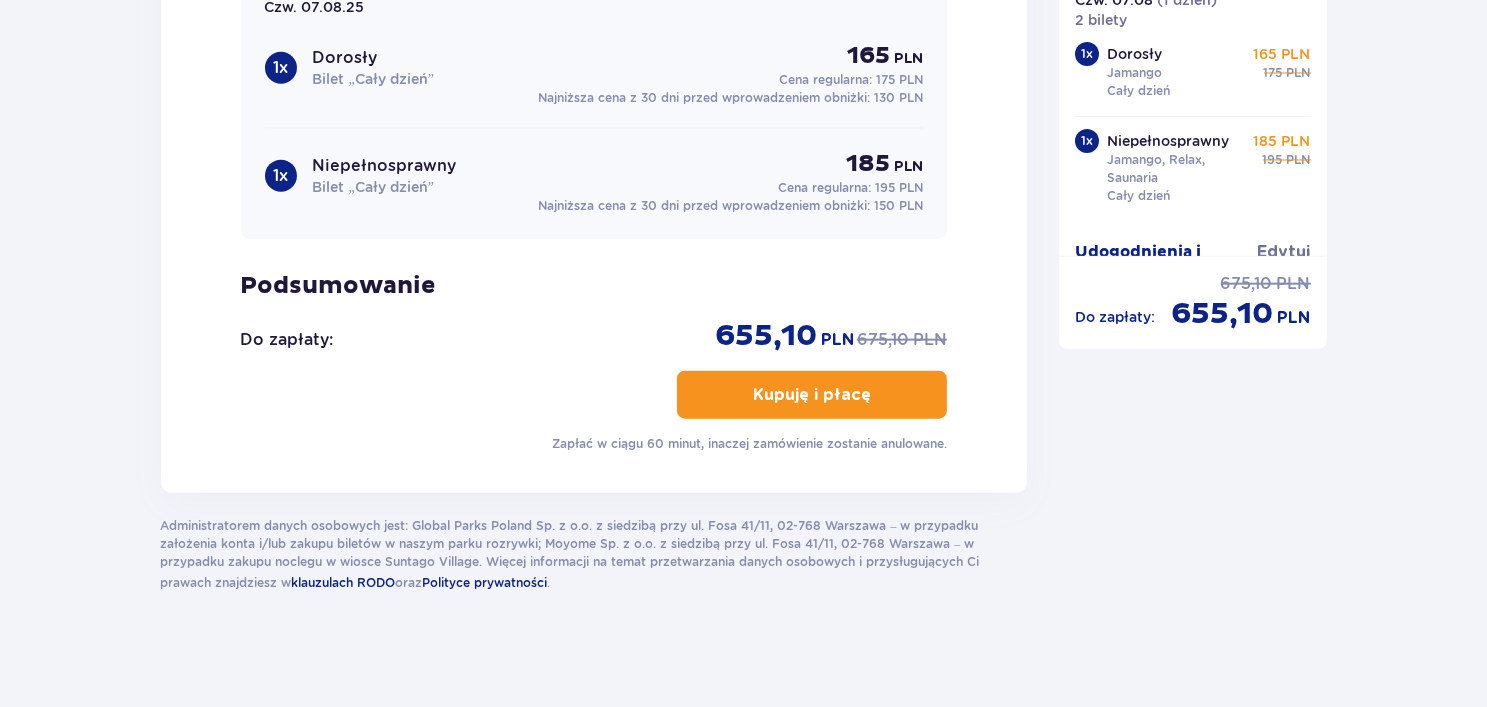 click on "Kupuję i płacę" at bounding box center [812, 395] 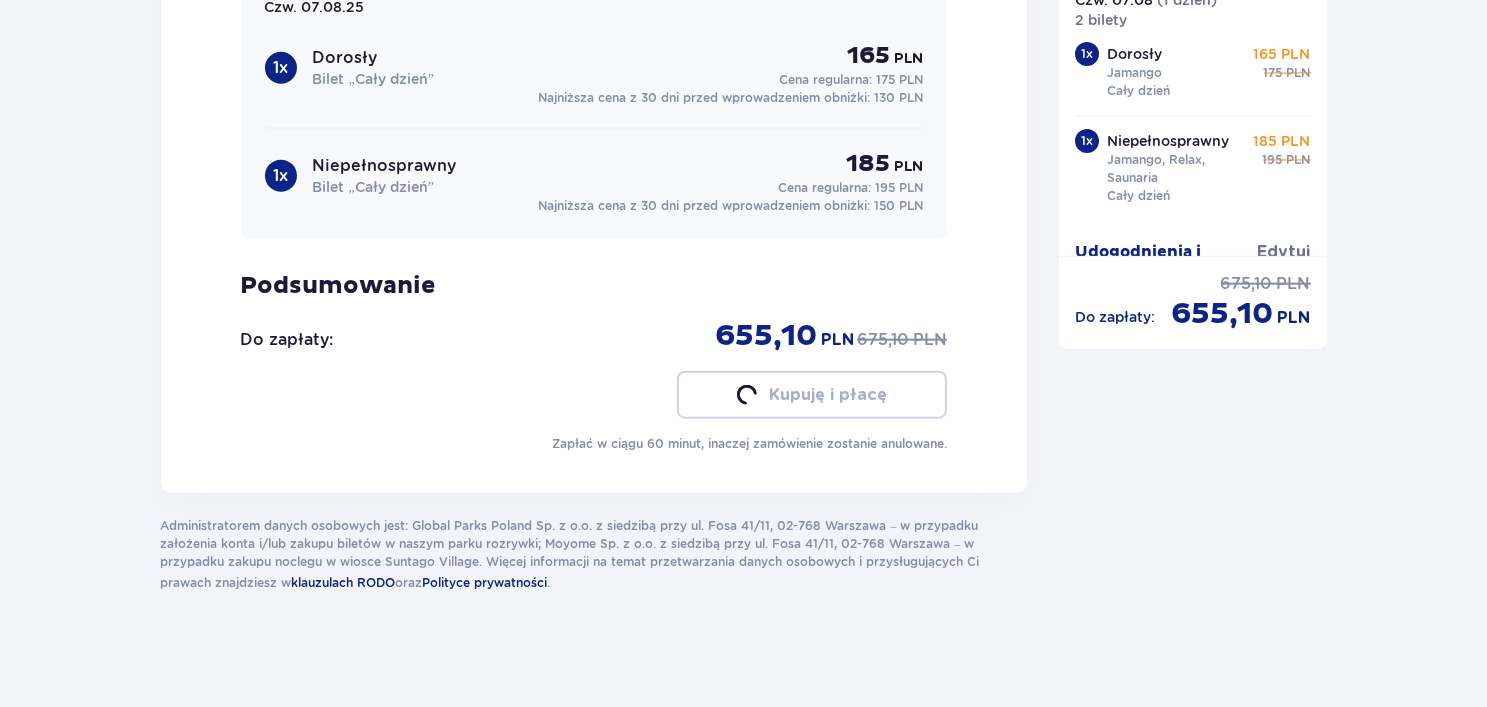 click on "Kupuję i płacę" at bounding box center (828, 395) 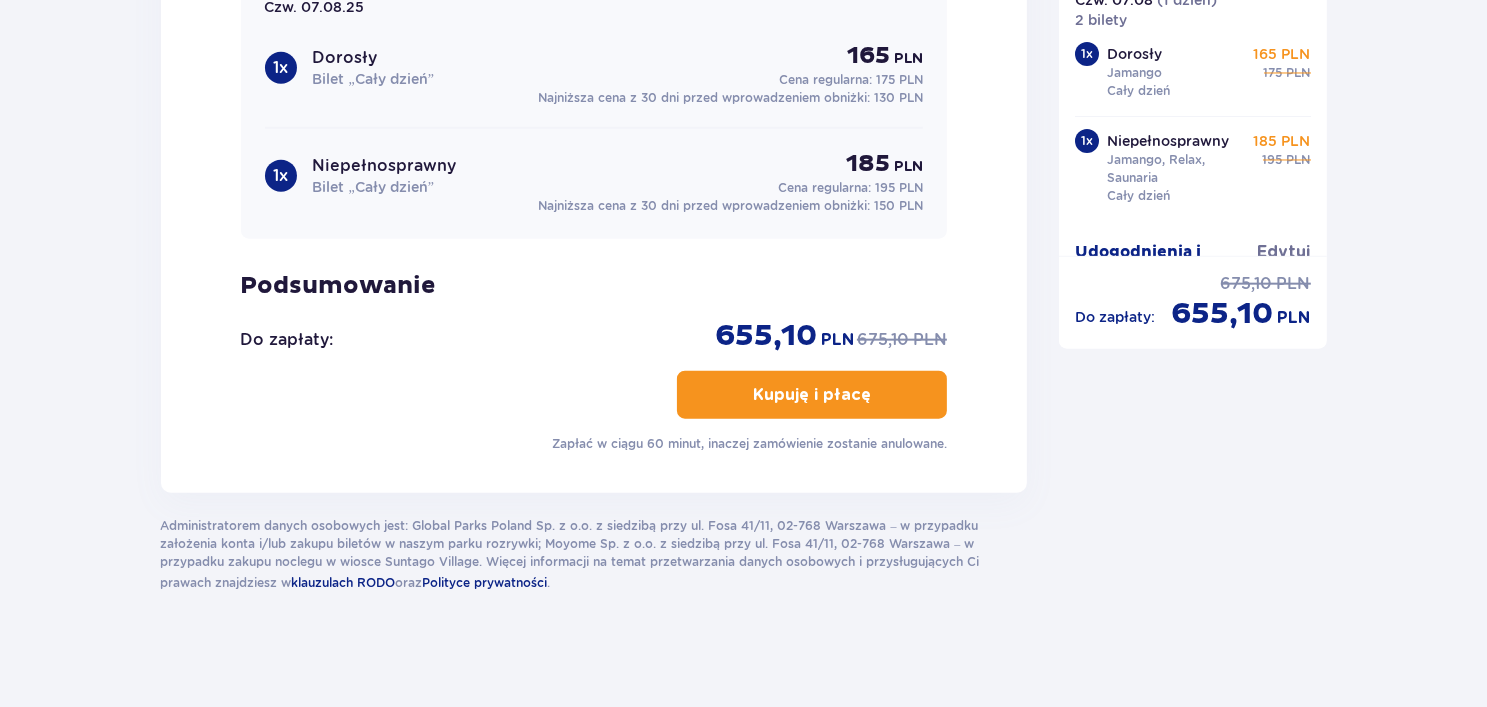 click on "Kupuję i płacę" at bounding box center (812, 395) 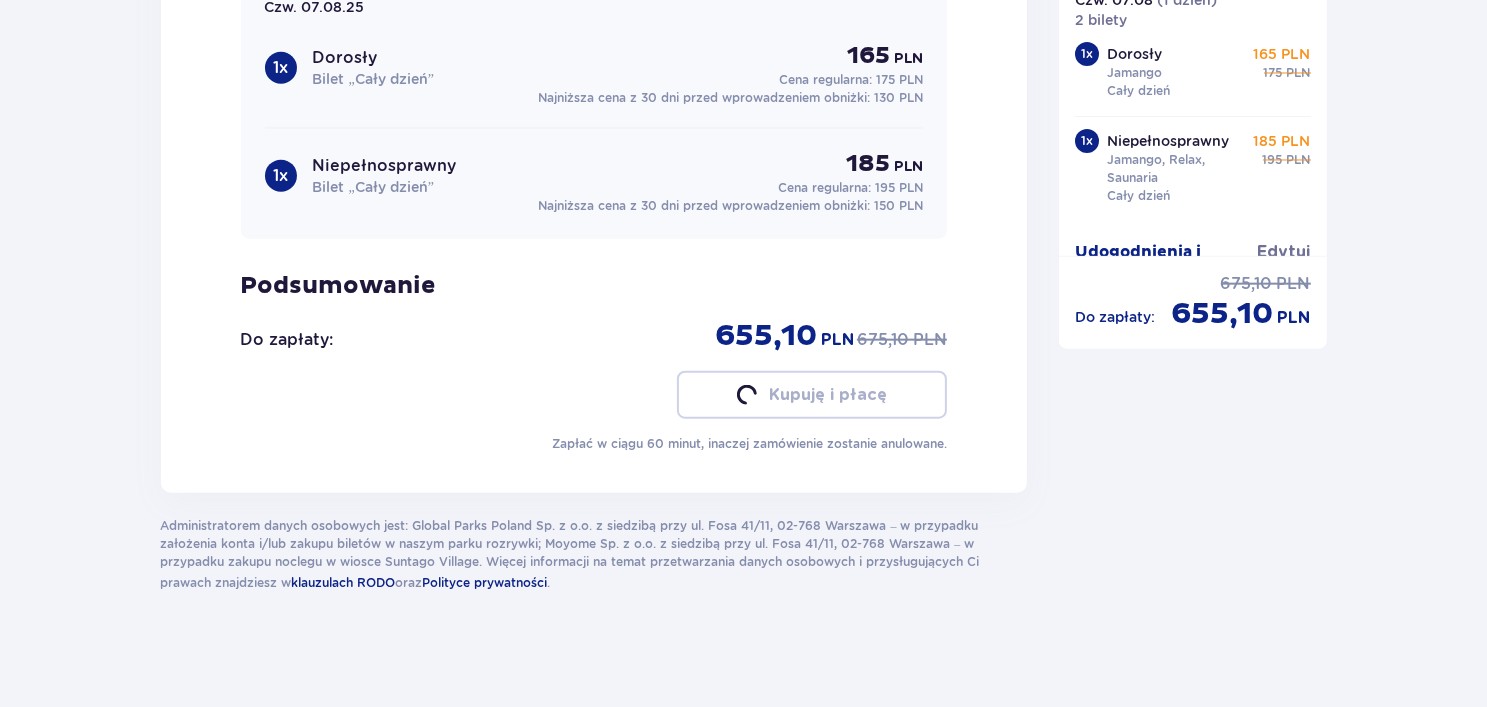 click on "Kupuję i płacę" at bounding box center (828, 395) 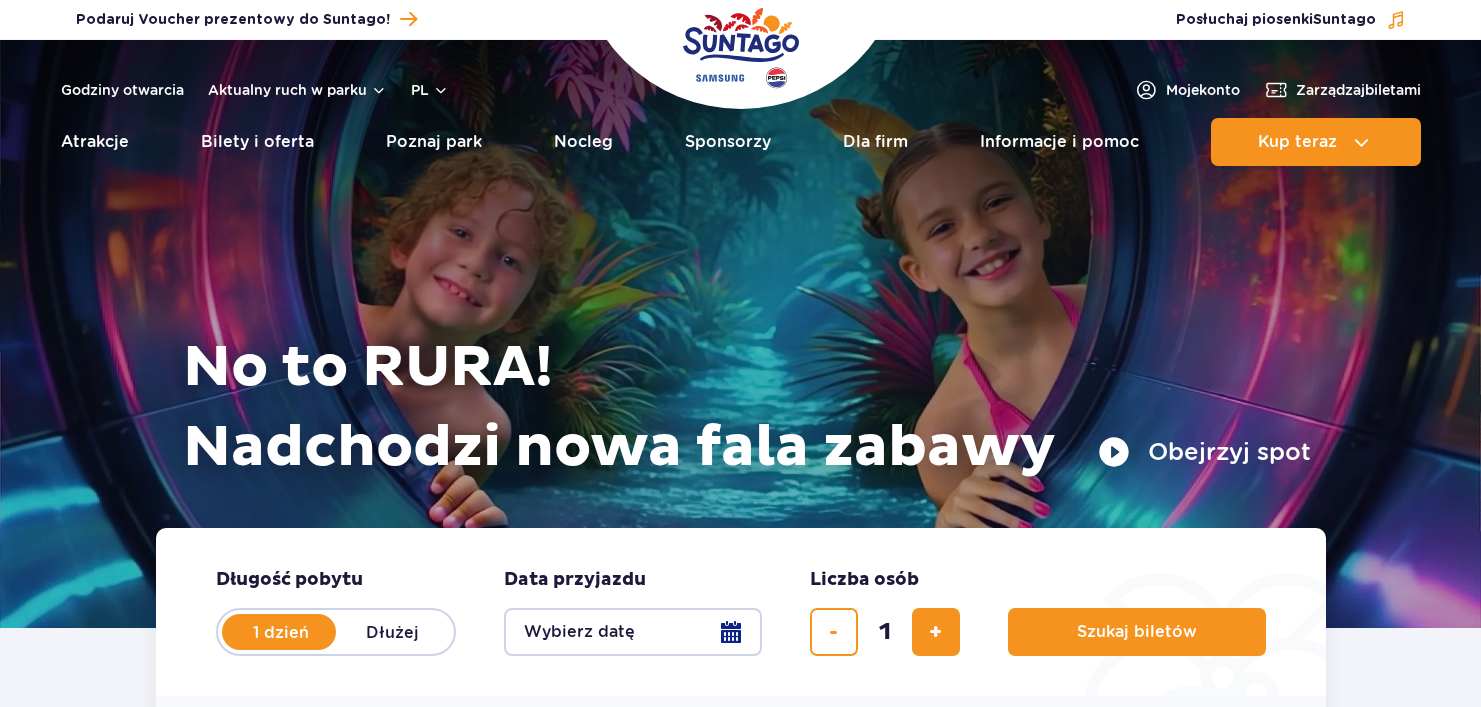 scroll, scrollTop: 0, scrollLeft: 0, axis: both 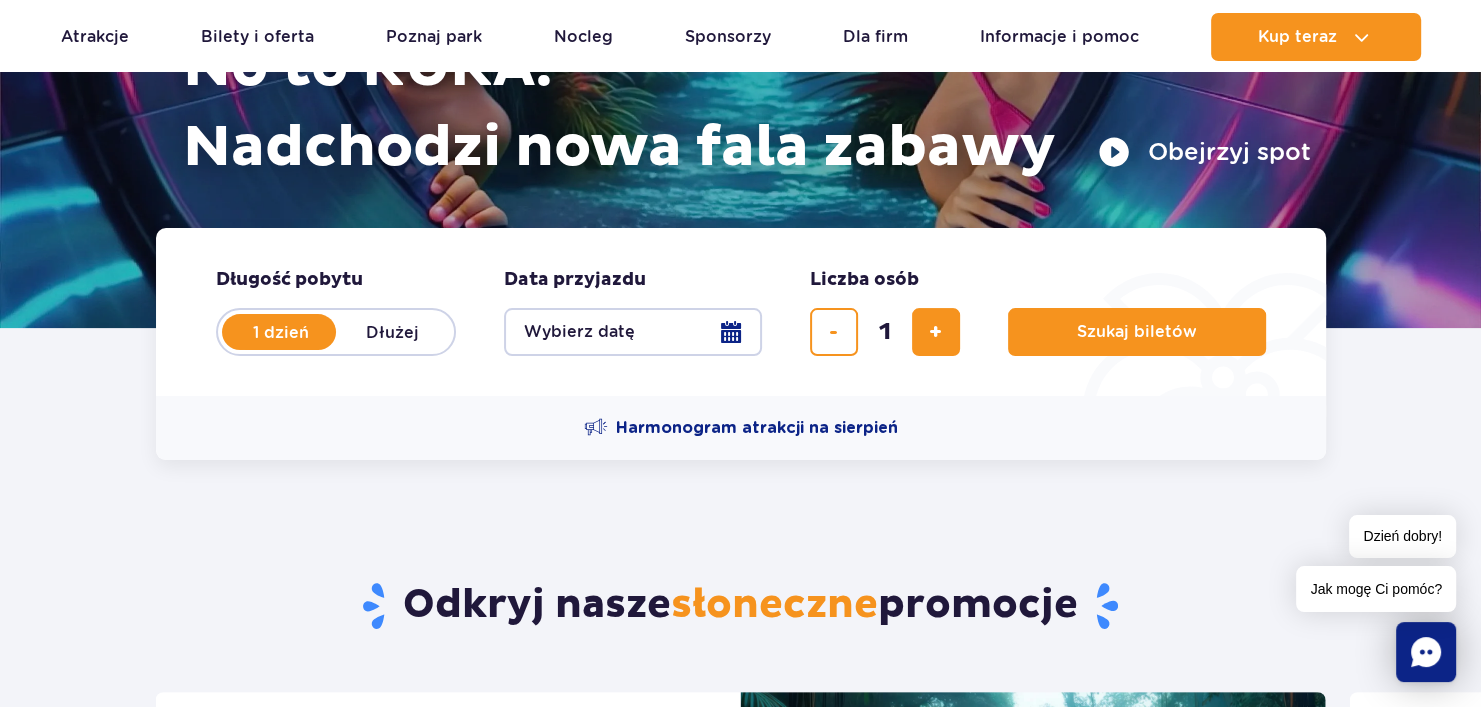 click on "Wybierz datę" at bounding box center (633, 332) 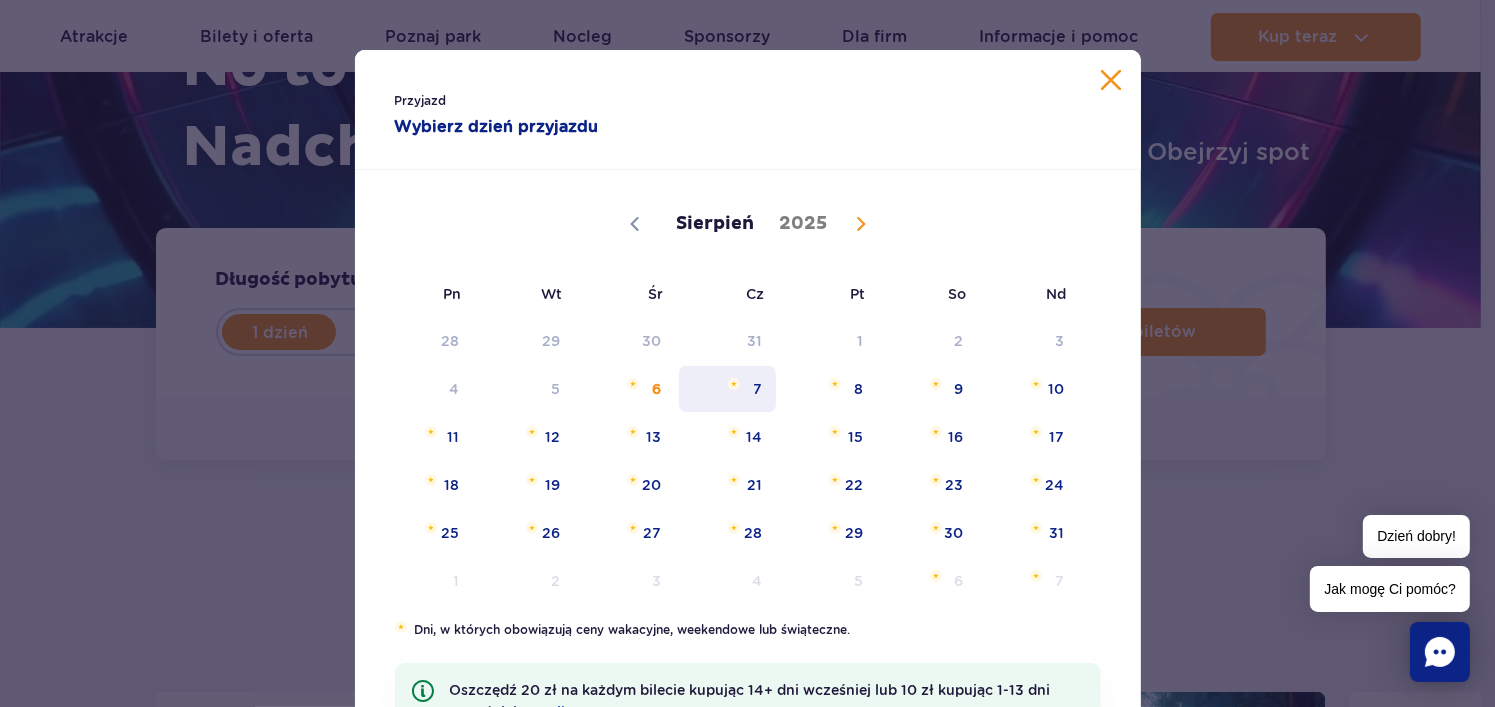 click on "7" at bounding box center (727, 389) 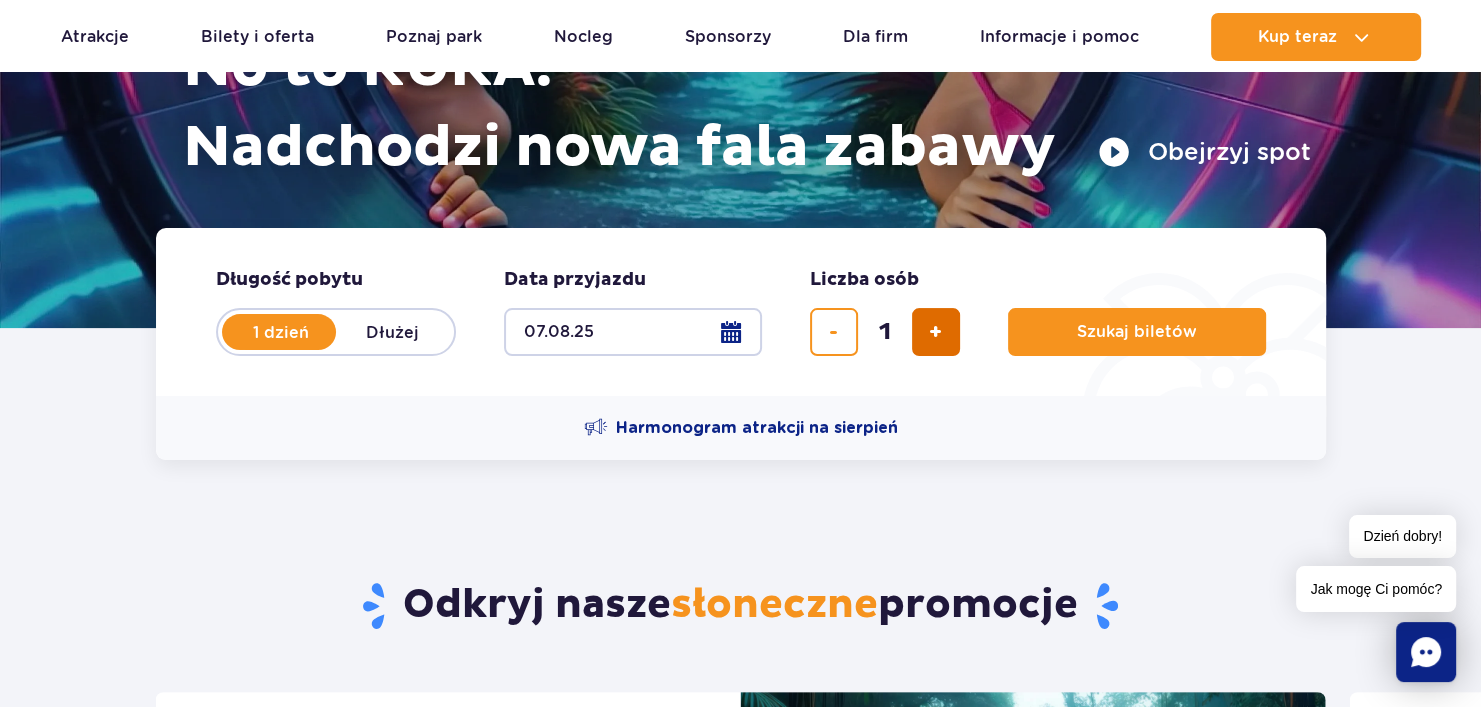 click at bounding box center [935, 332] 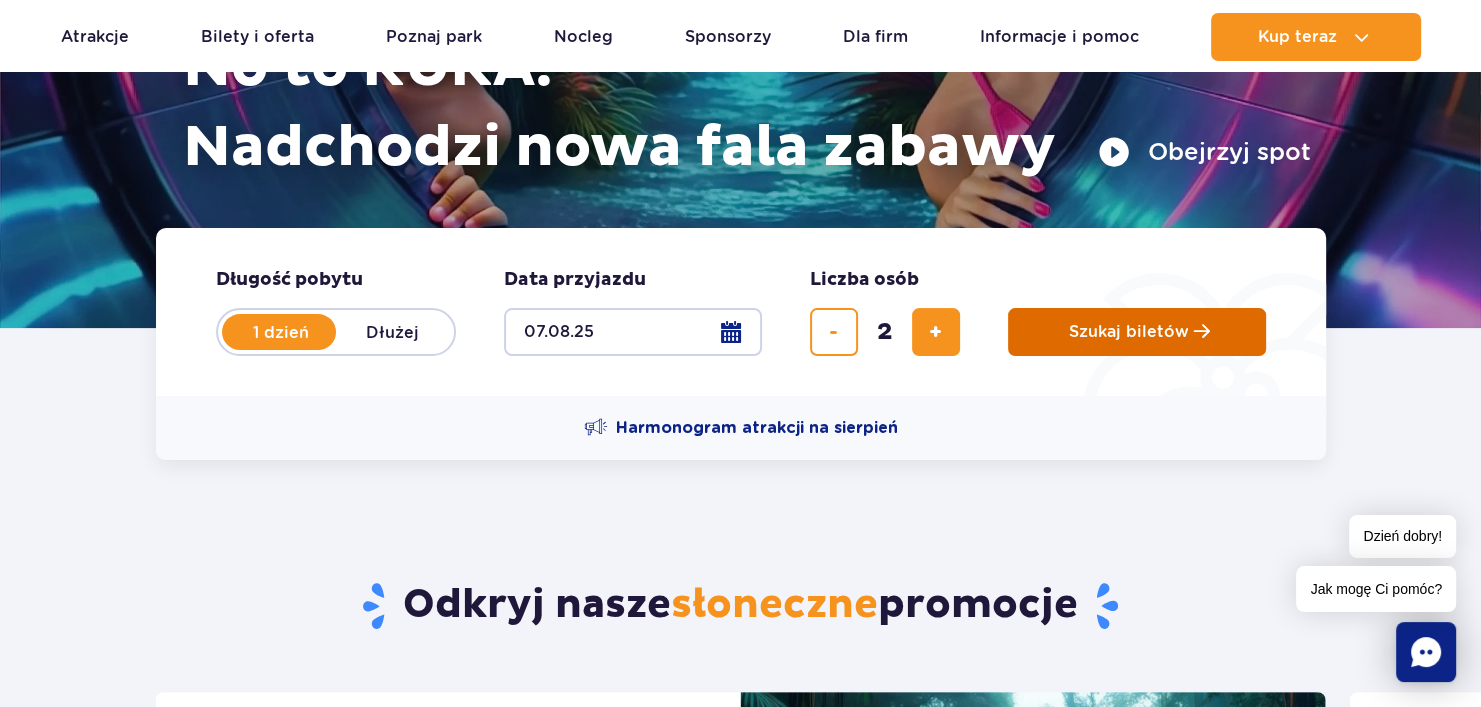 click on "Szukaj biletów" at bounding box center (1129, 332) 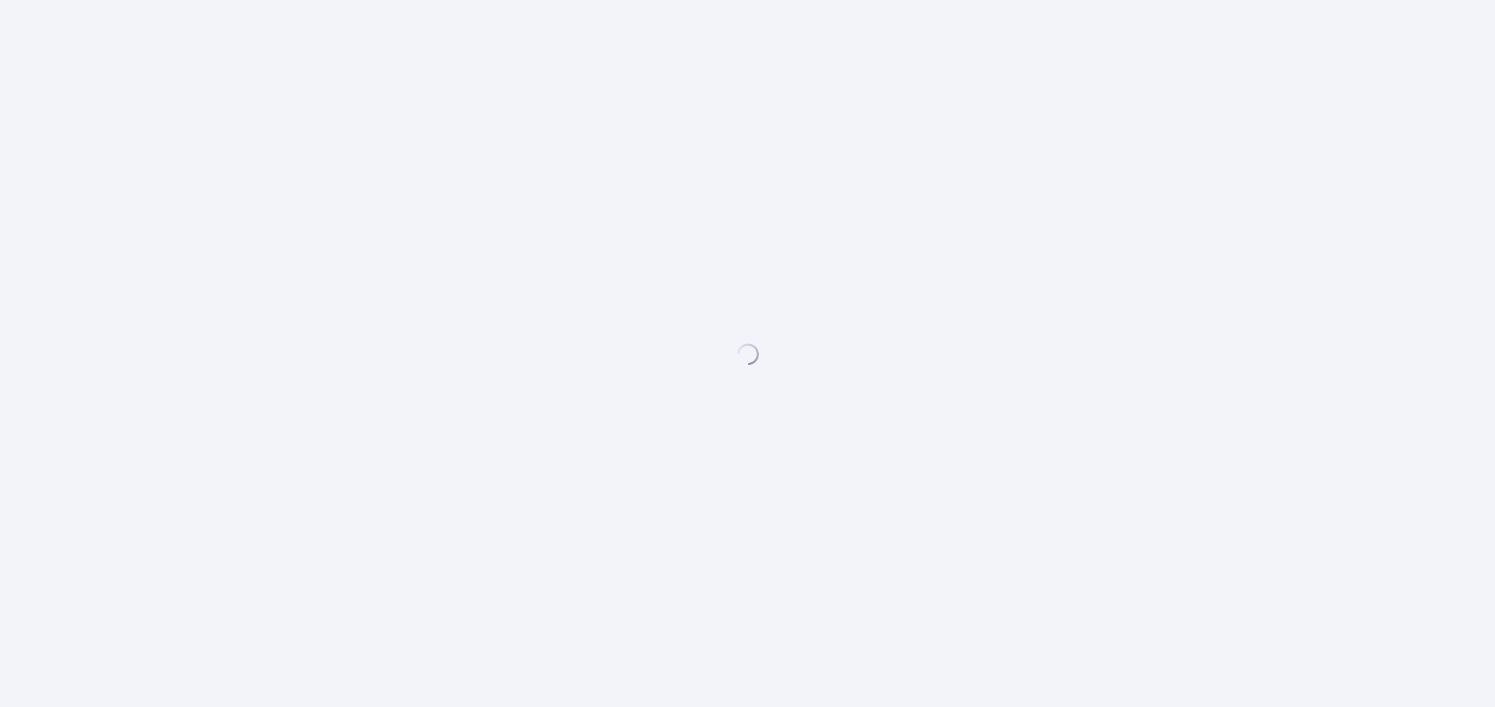 scroll, scrollTop: 0, scrollLeft: 0, axis: both 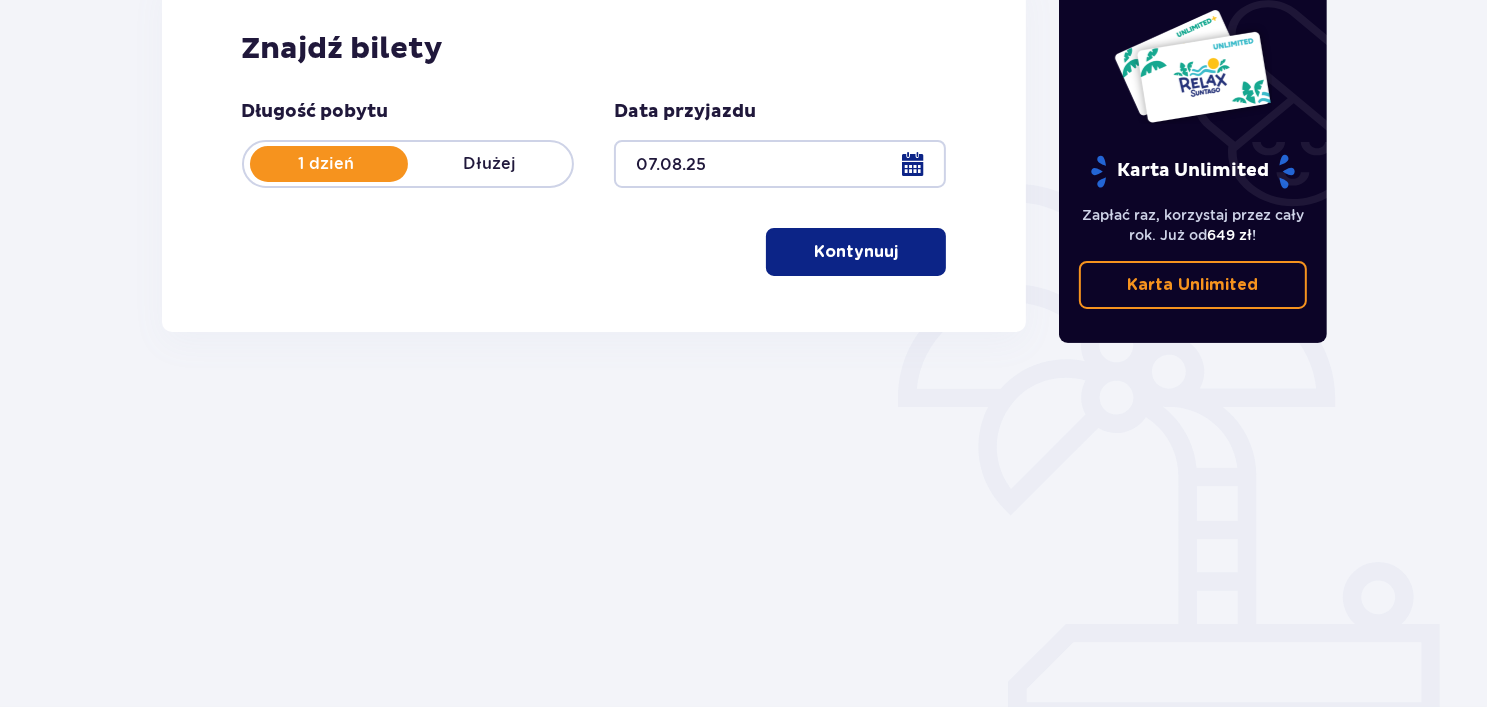 click on "Kontynuuj" at bounding box center [856, 252] 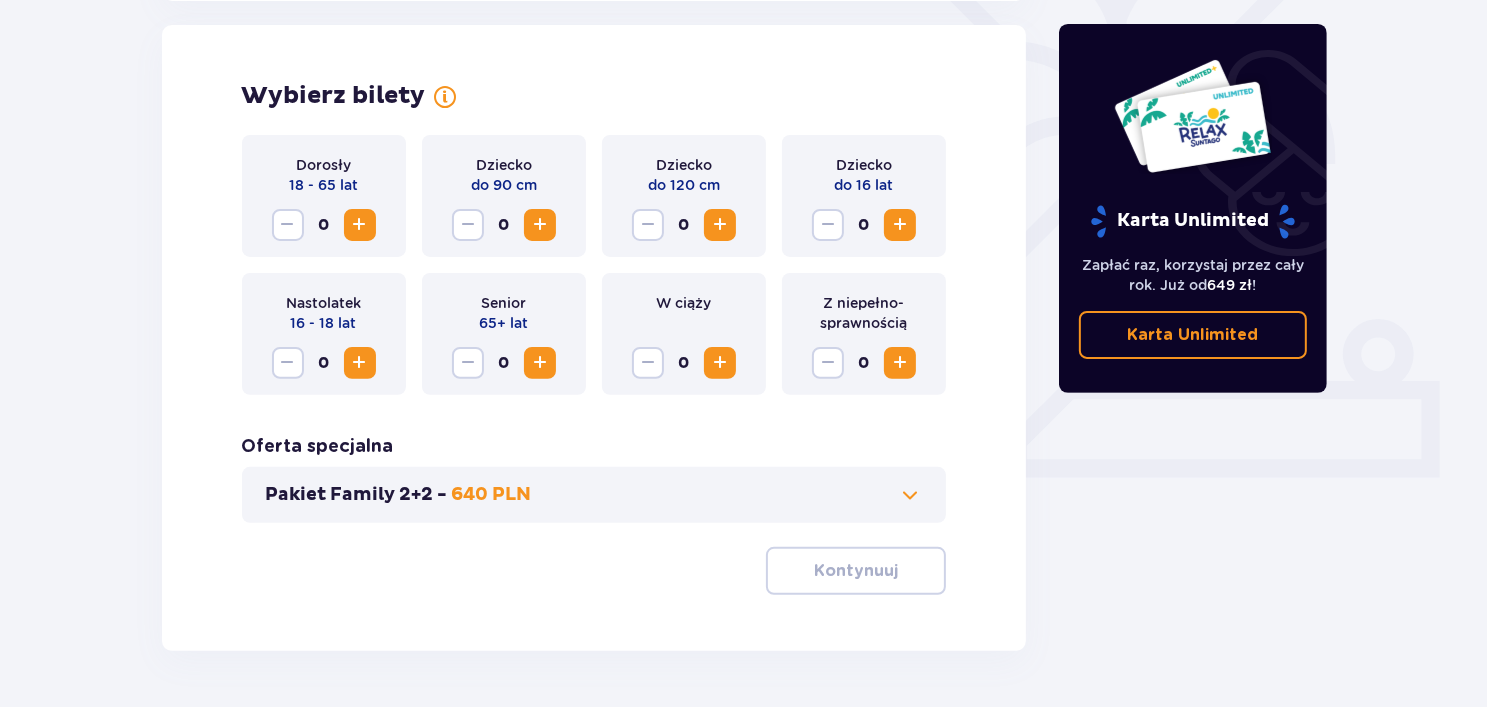 scroll, scrollTop: 556, scrollLeft: 0, axis: vertical 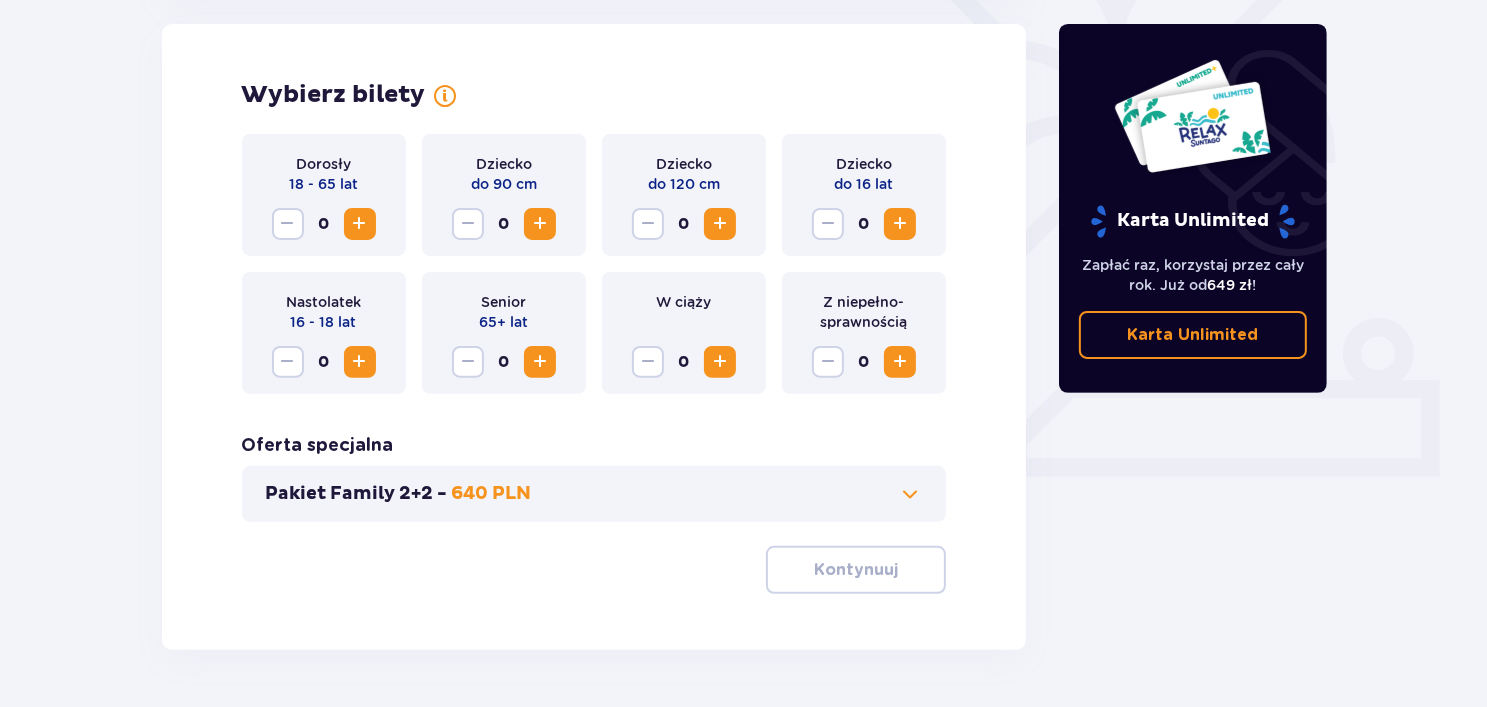 click at bounding box center [360, 224] 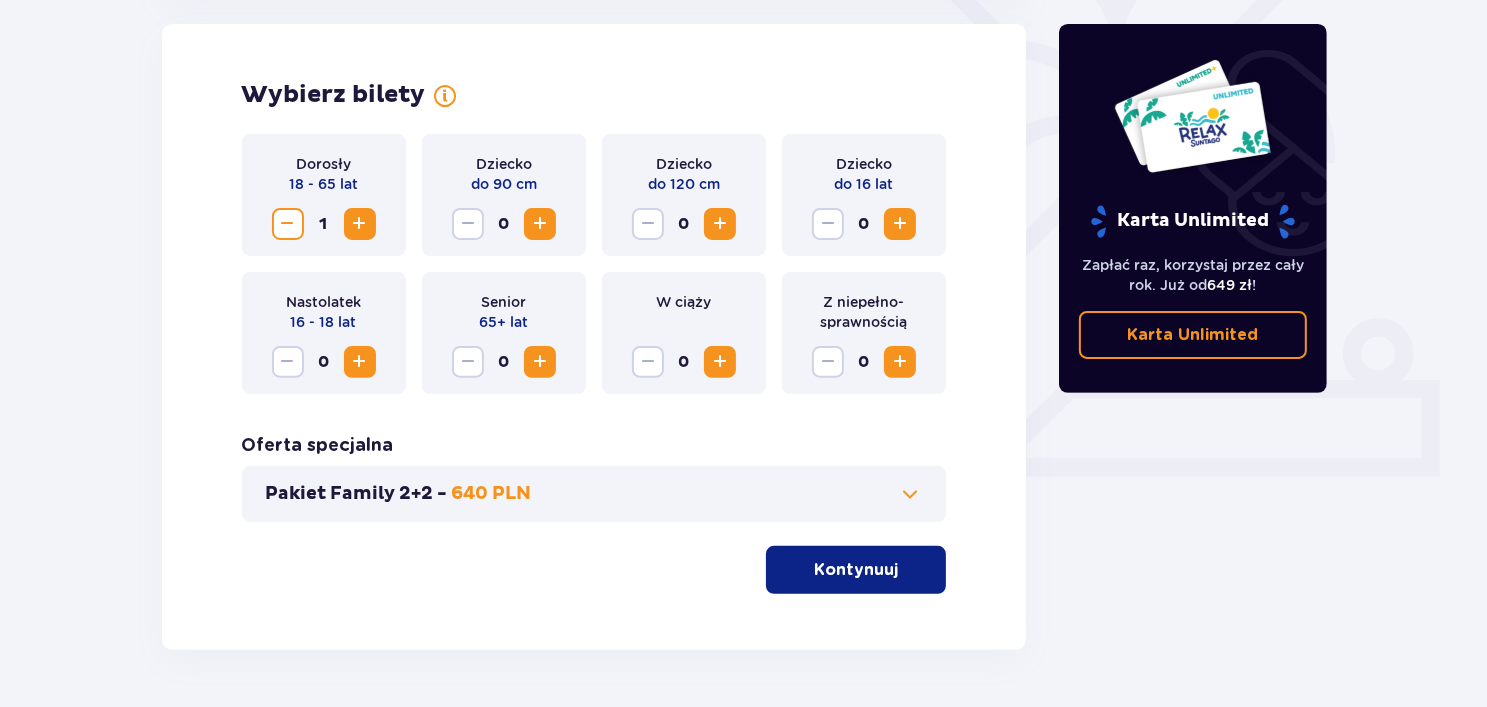 click at bounding box center (900, 362) 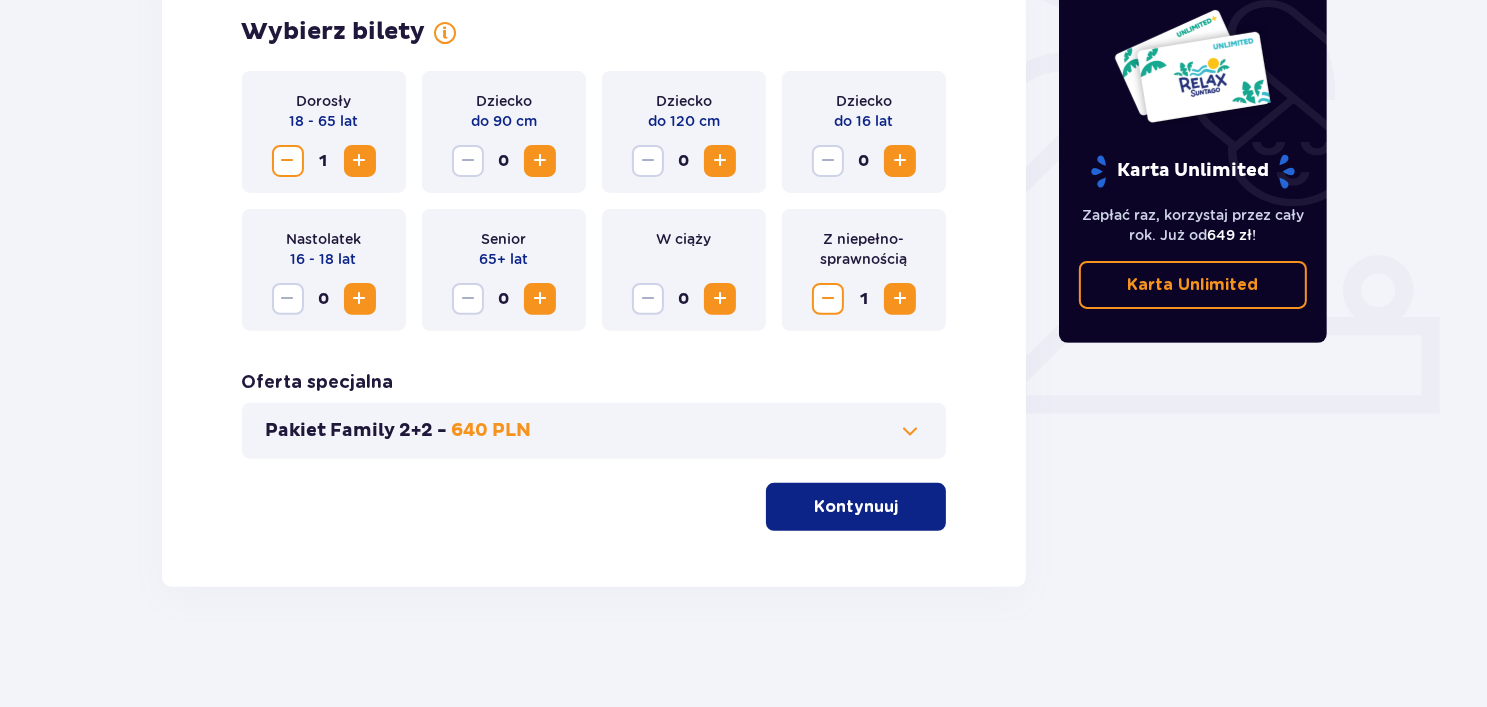 click on "Kontynuuj" at bounding box center [856, 507] 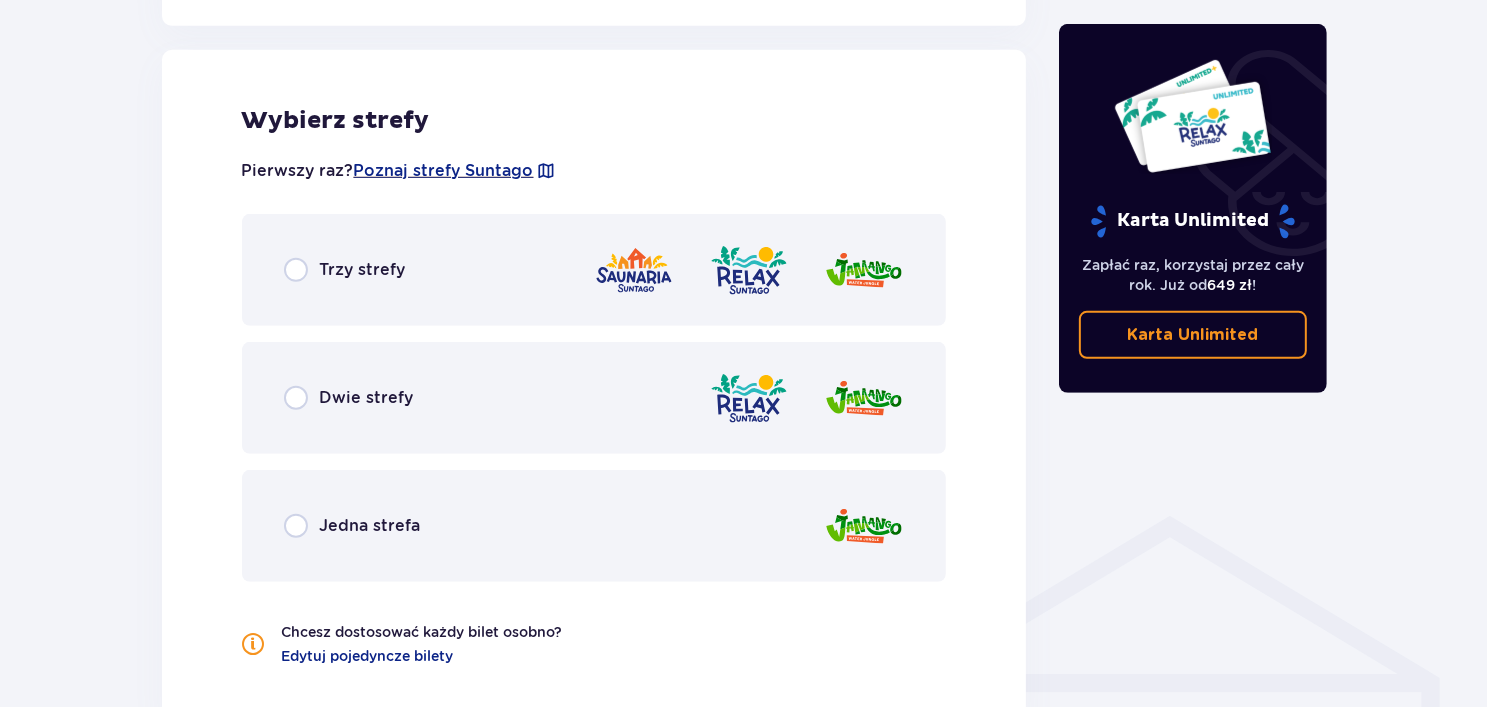 scroll, scrollTop: 1109, scrollLeft: 0, axis: vertical 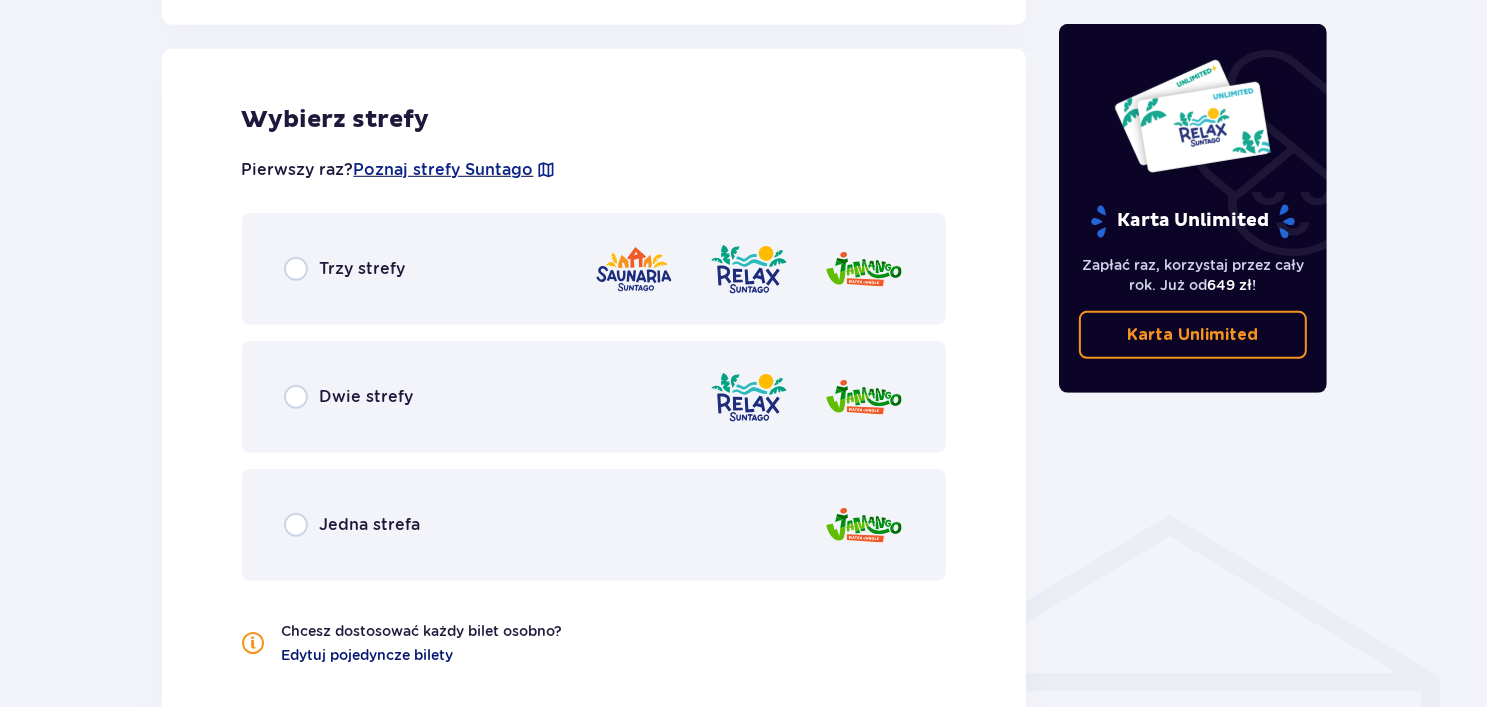 click on "Edytuj pojedyncze bilety" at bounding box center [368, 655] 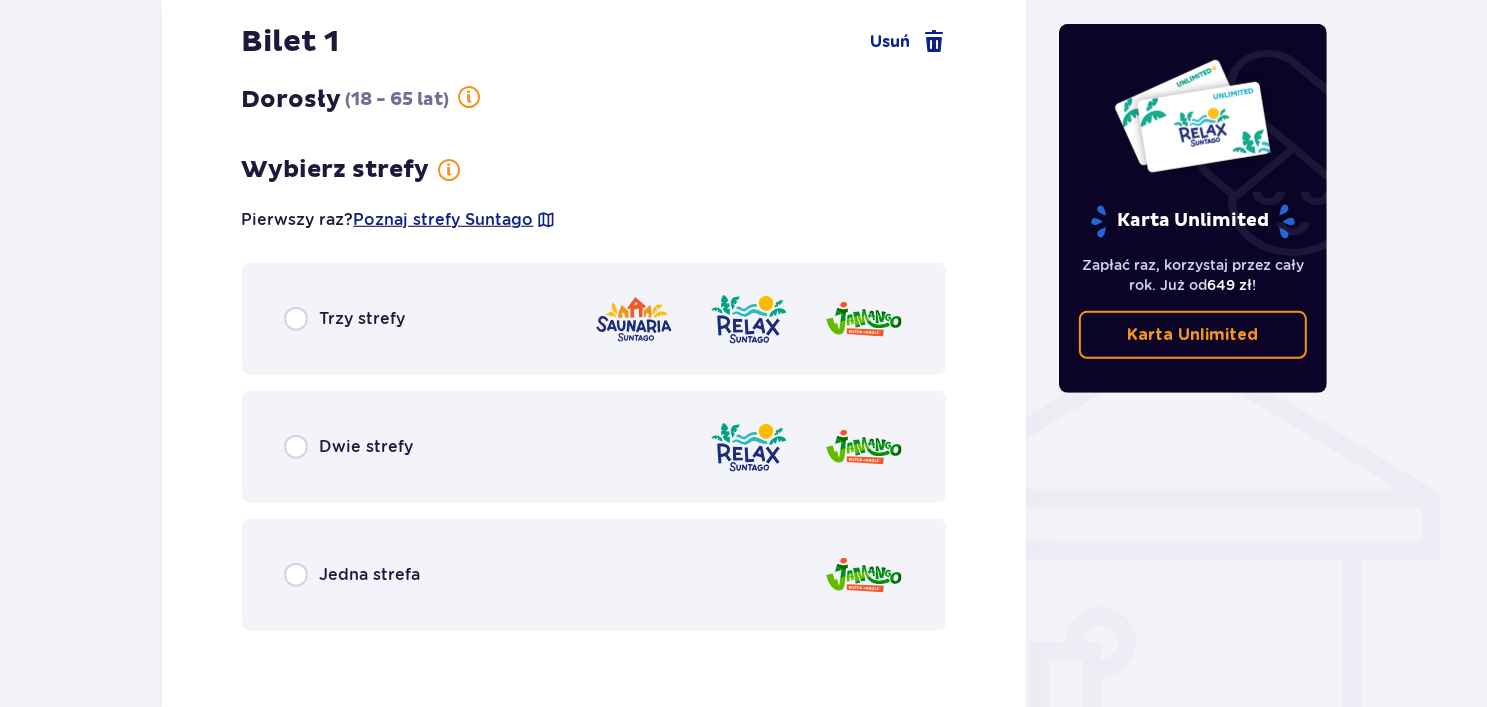 scroll, scrollTop: 1309, scrollLeft: 0, axis: vertical 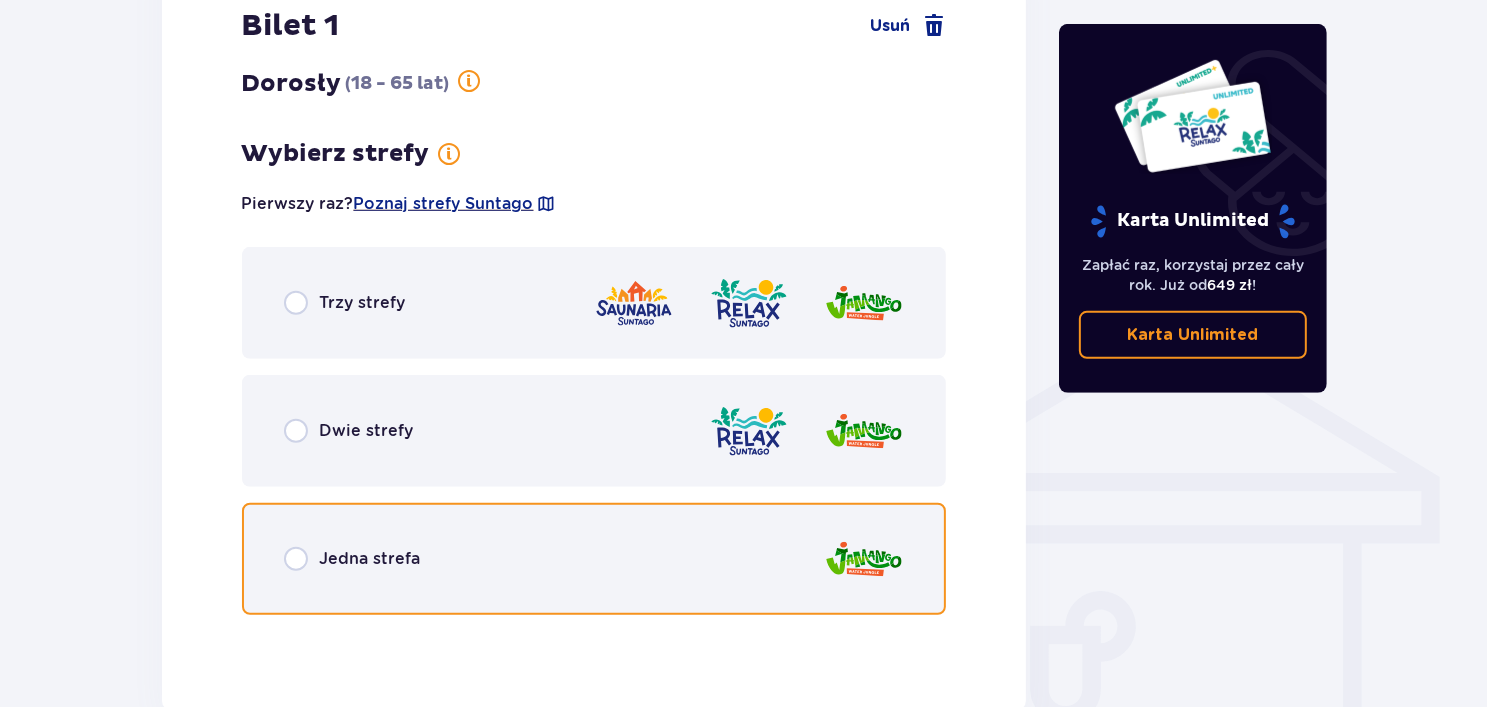 click at bounding box center [296, 559] 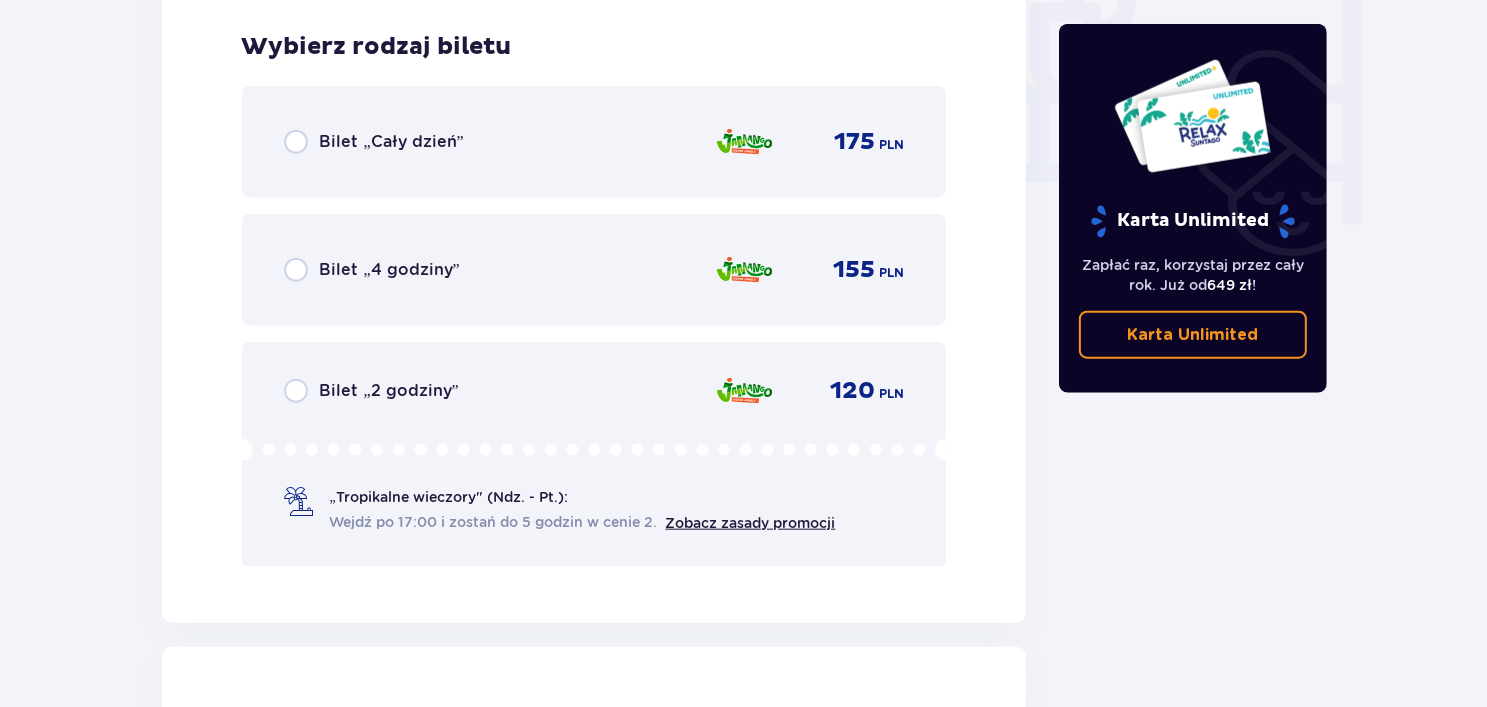 scroll, scrollTop: 1940, scrollLeft: 0, axis: vertical 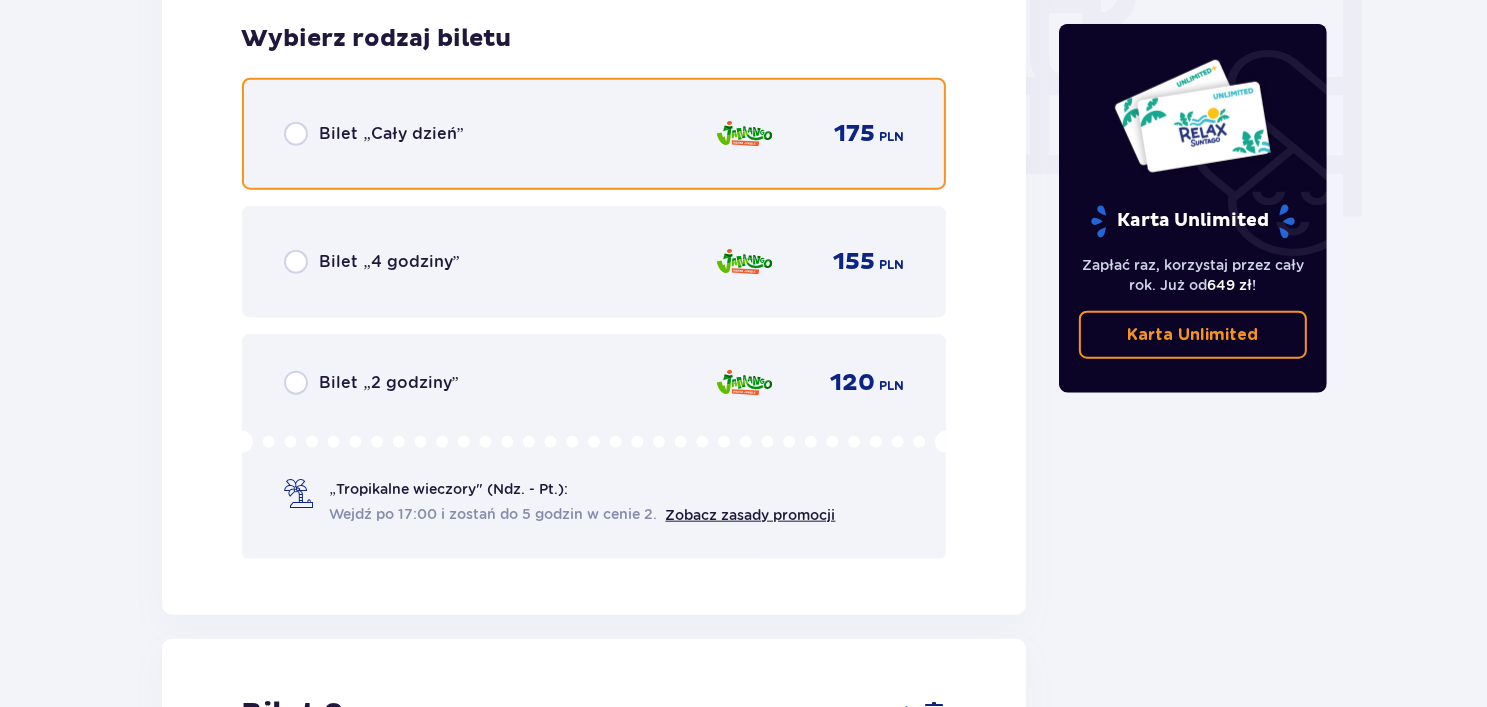 click at bounding box center (296, 134) 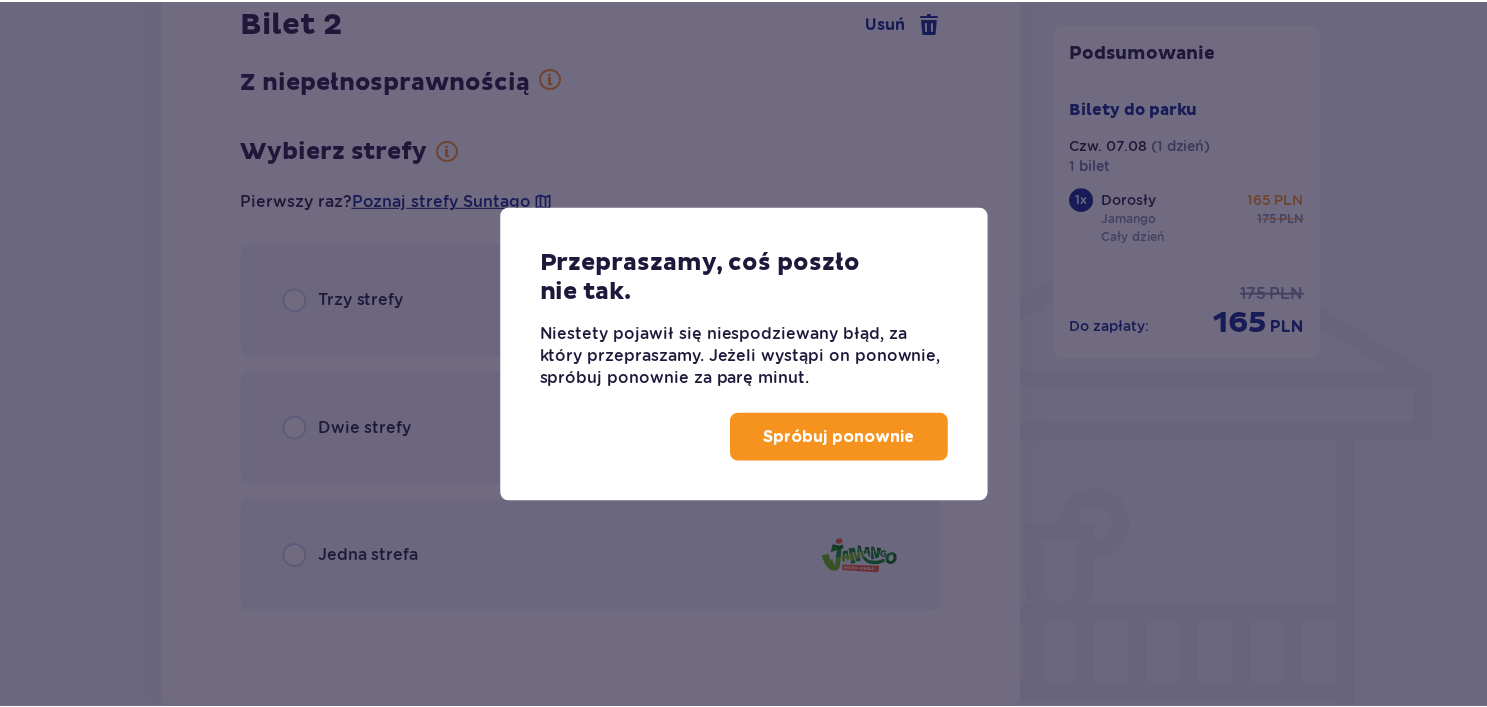 scroll, scrollTop: 1236, scrollLeft: 0, axis: vertical 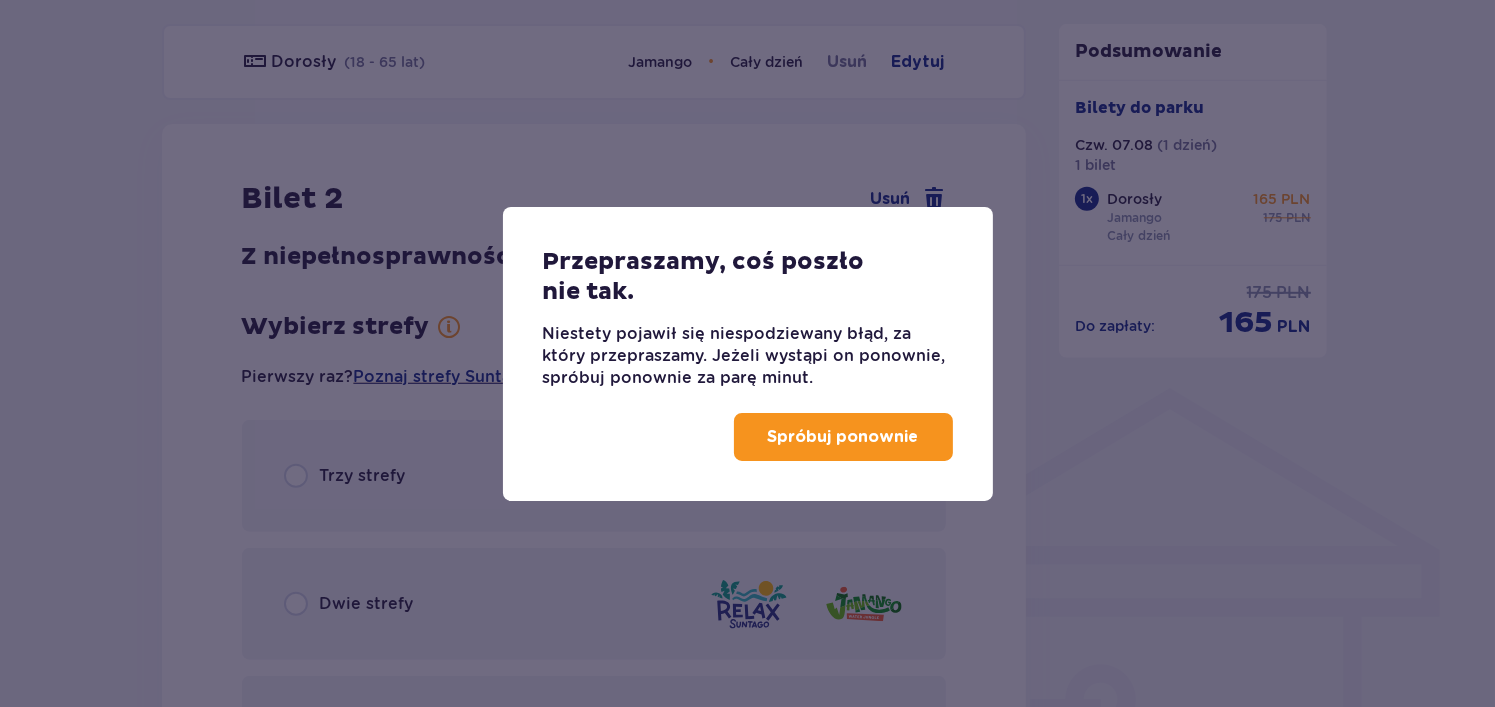 click on "Spróbuj ponownie" at bounding box center [843, 437] 